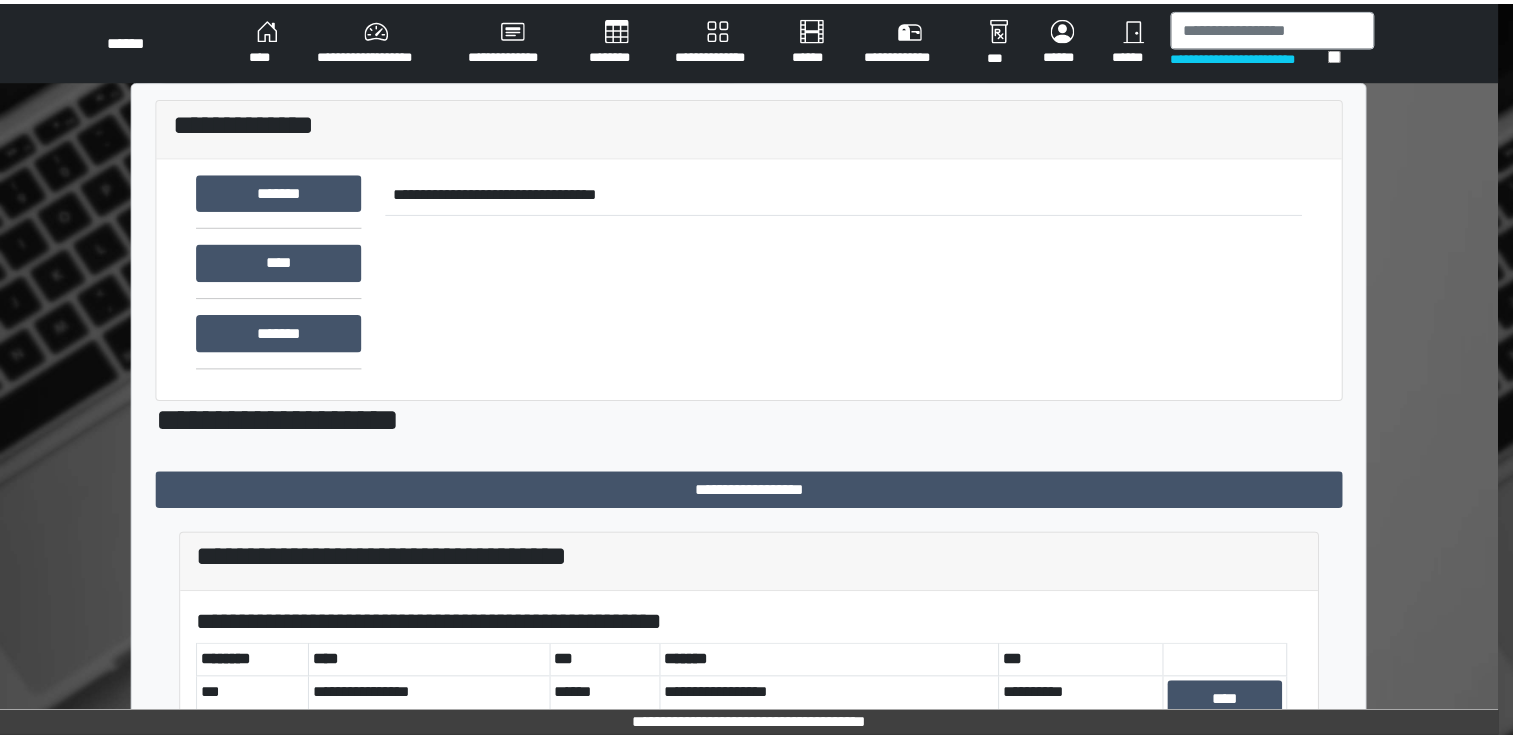 scroll, scrollTop: 0, scrollLeft: 0, axis: both 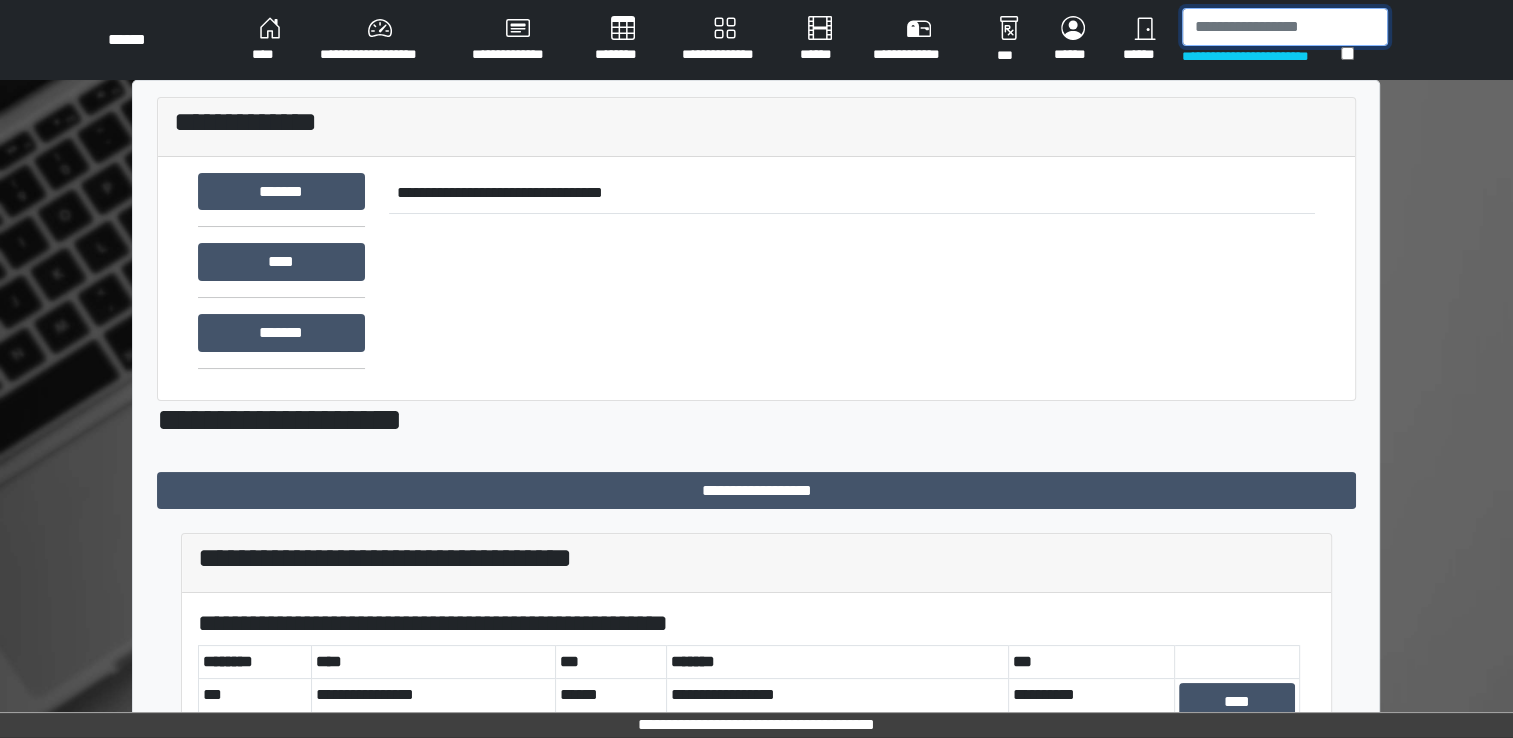 click at bounding box center [1285, 27] 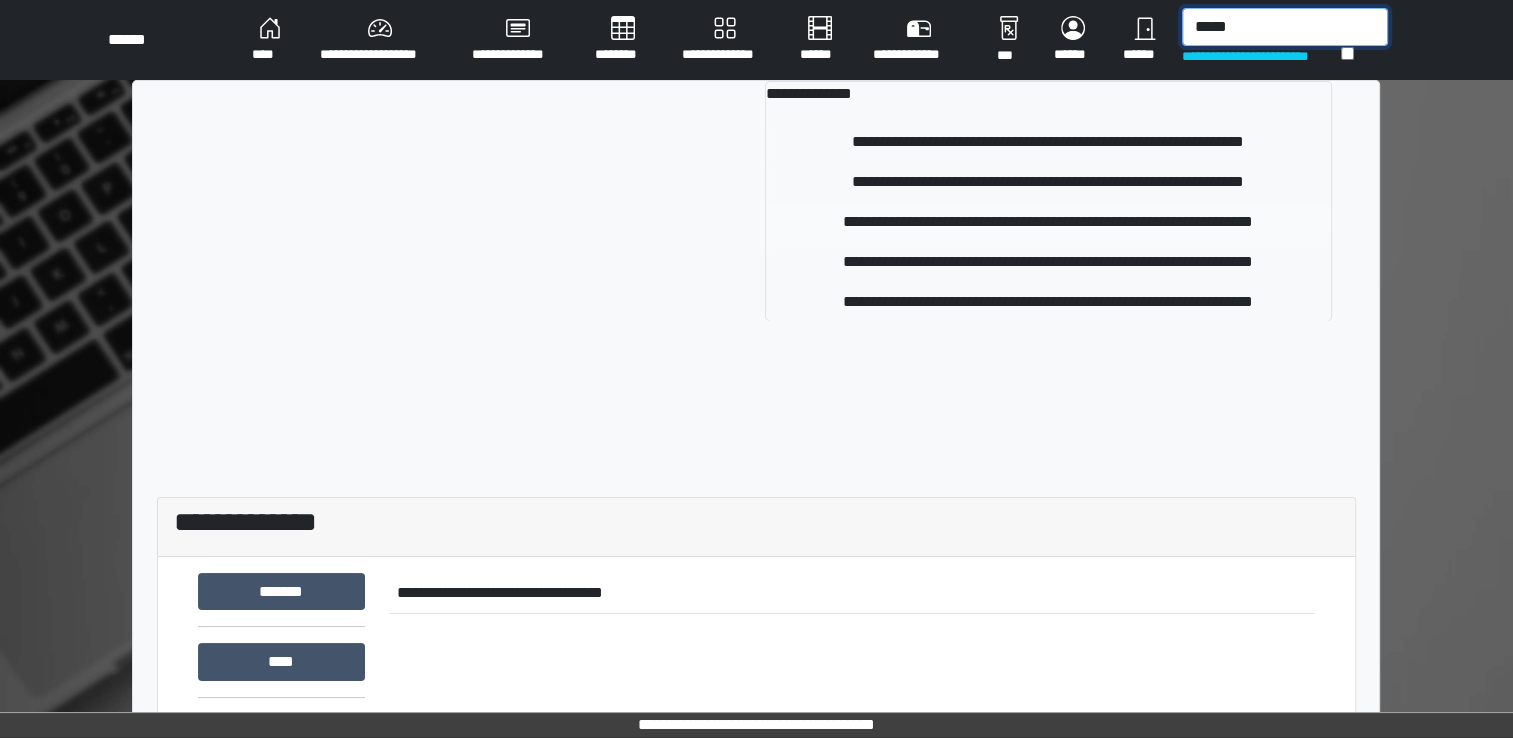 type on "*****" 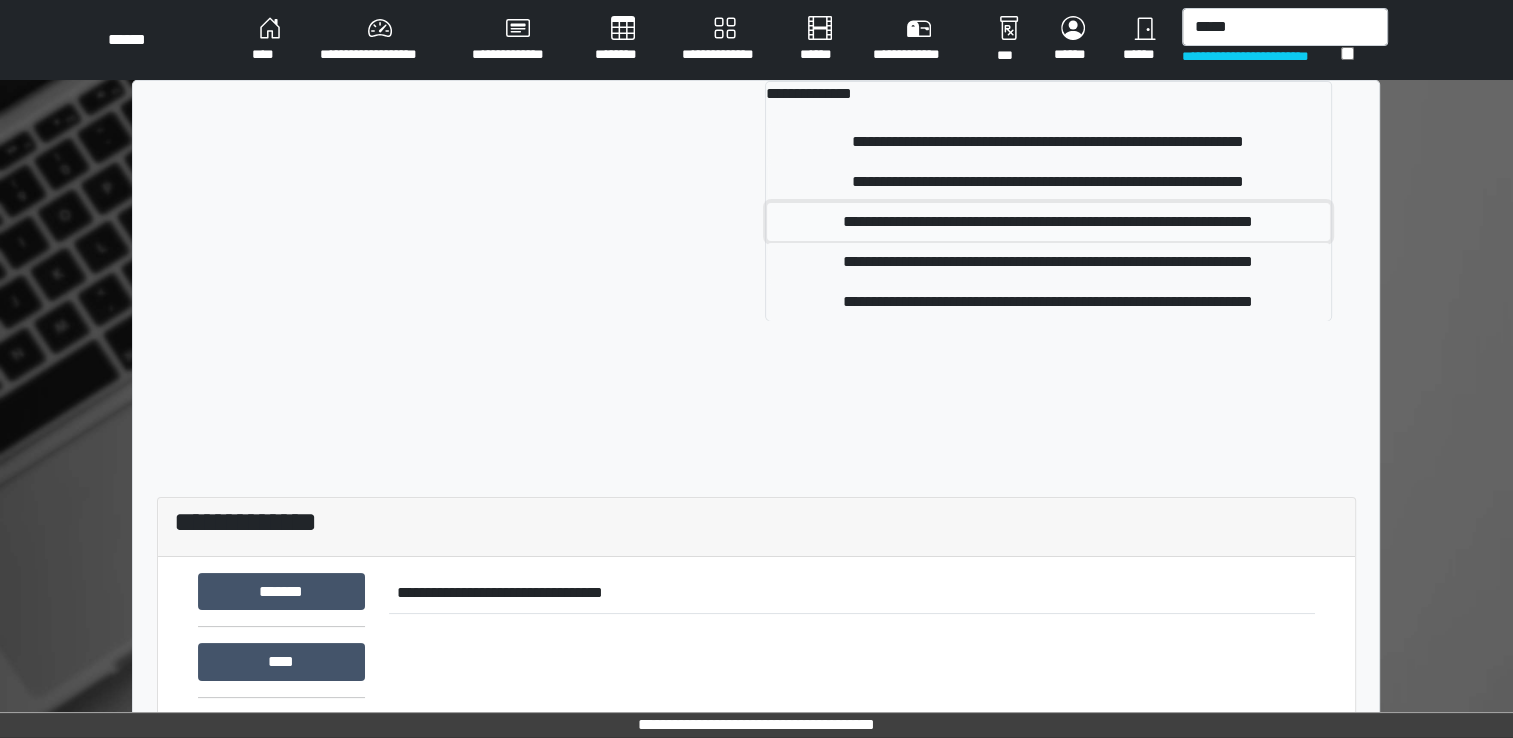 click on "**********" at bounding box center (1048, 222) 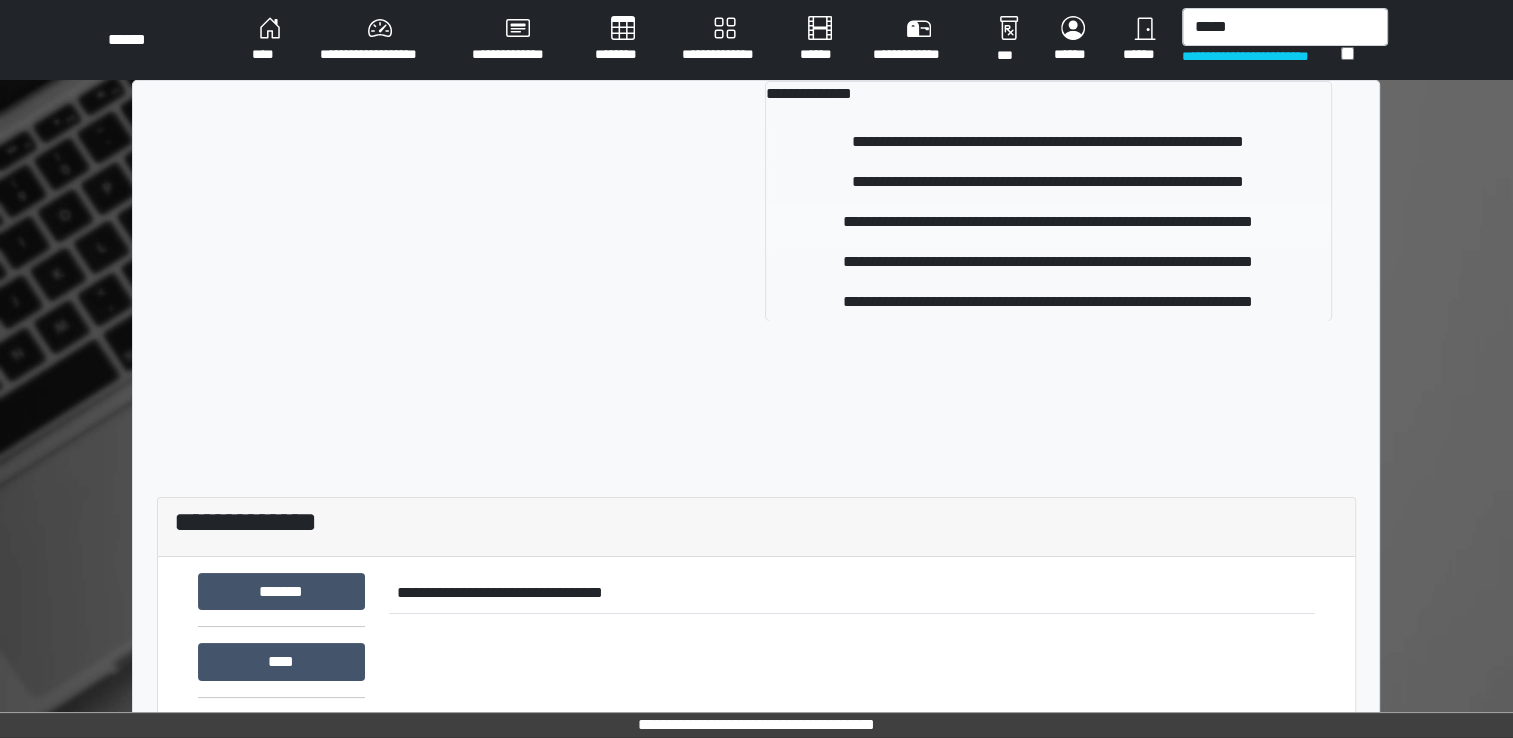 type 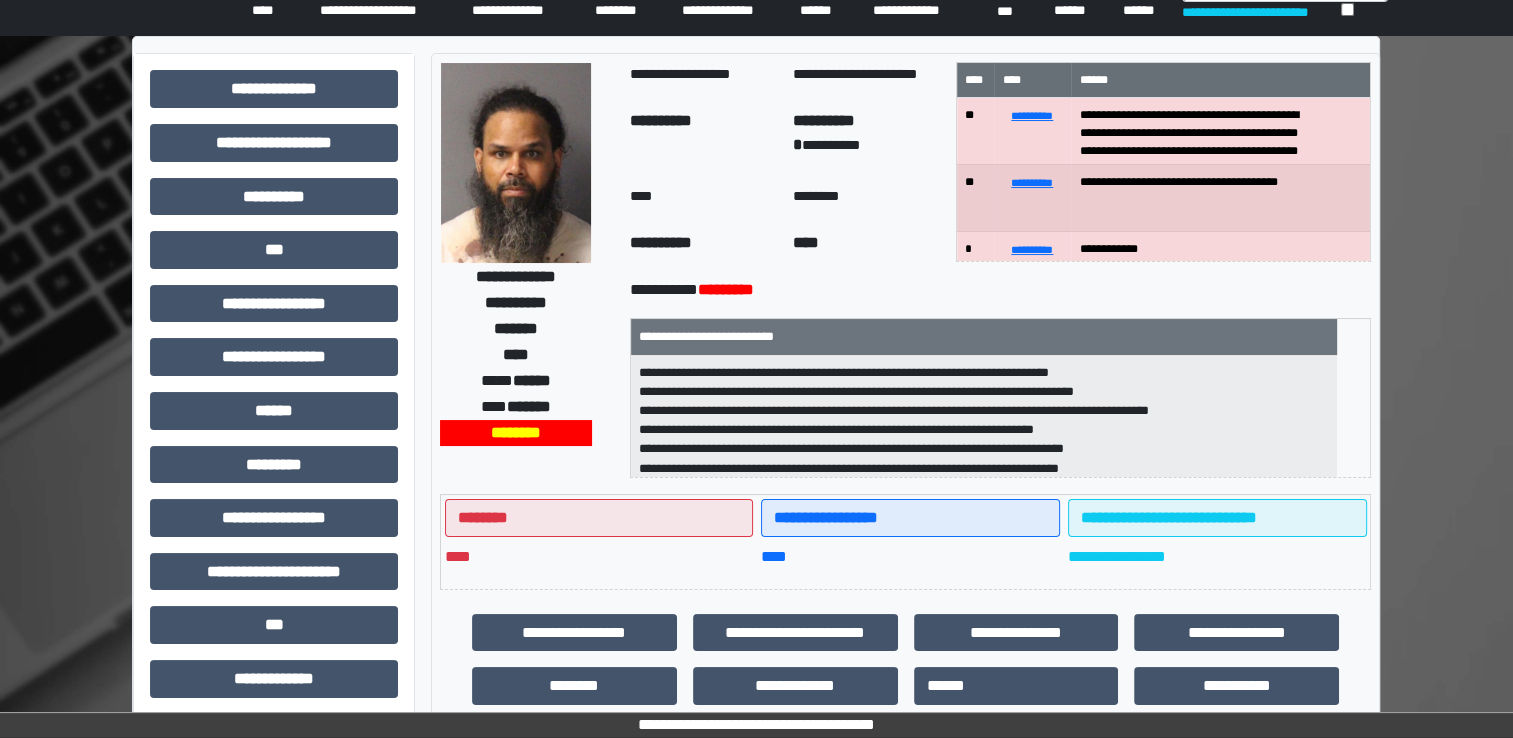 scroll, scrollTop: 428, scrollLeft: 0, axis: vertical 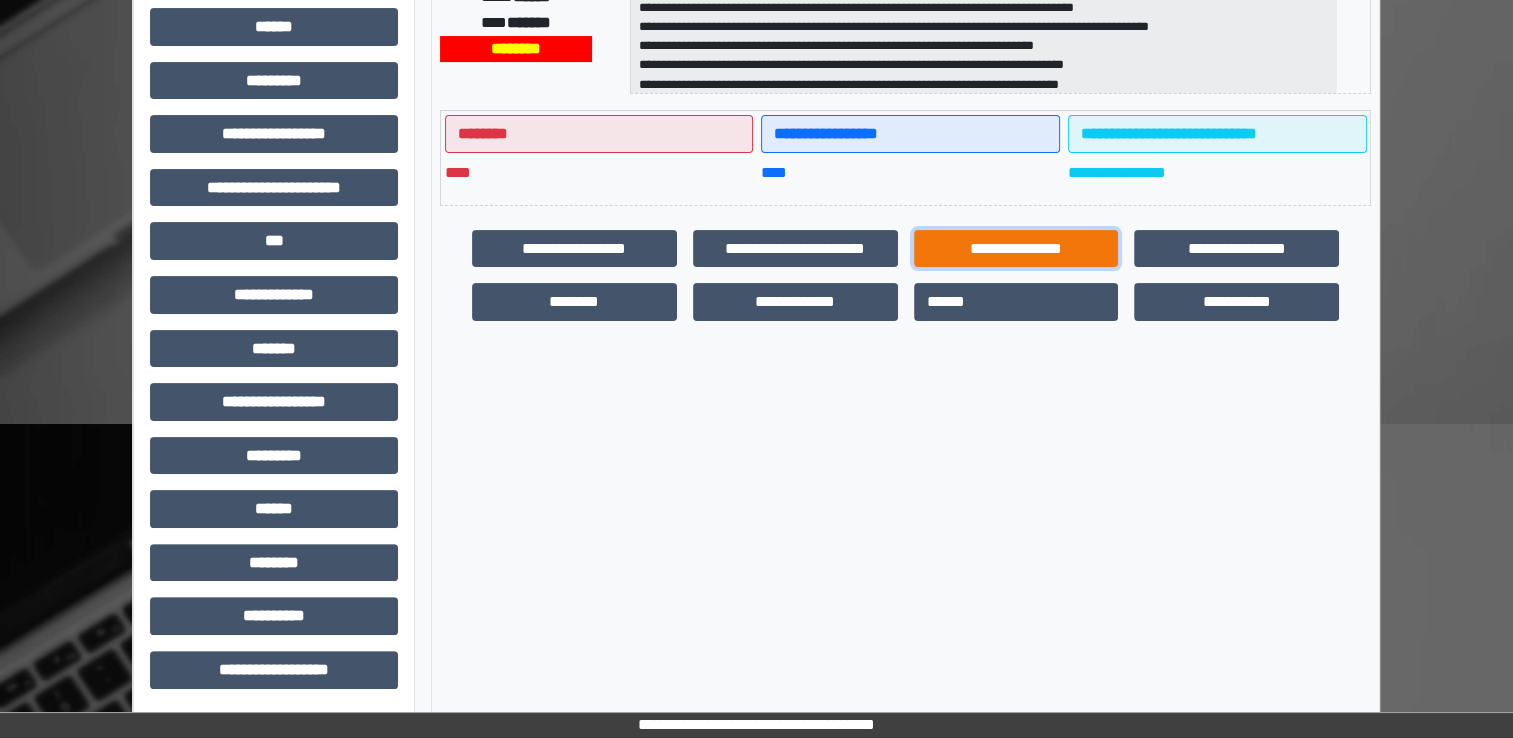 click on "**********" at bounding box center (1016, 249) 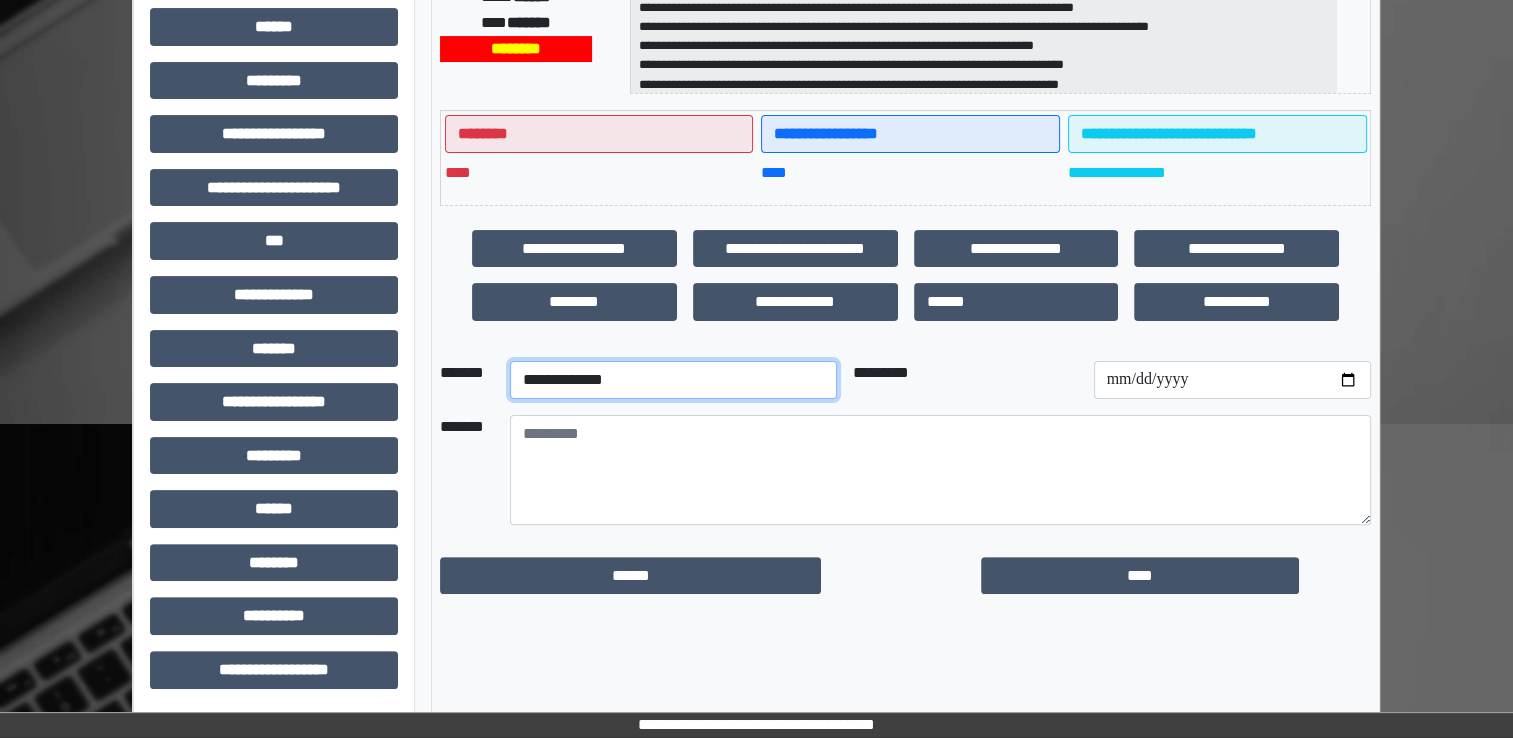 click on "**********" at bounding box center [673, 380] 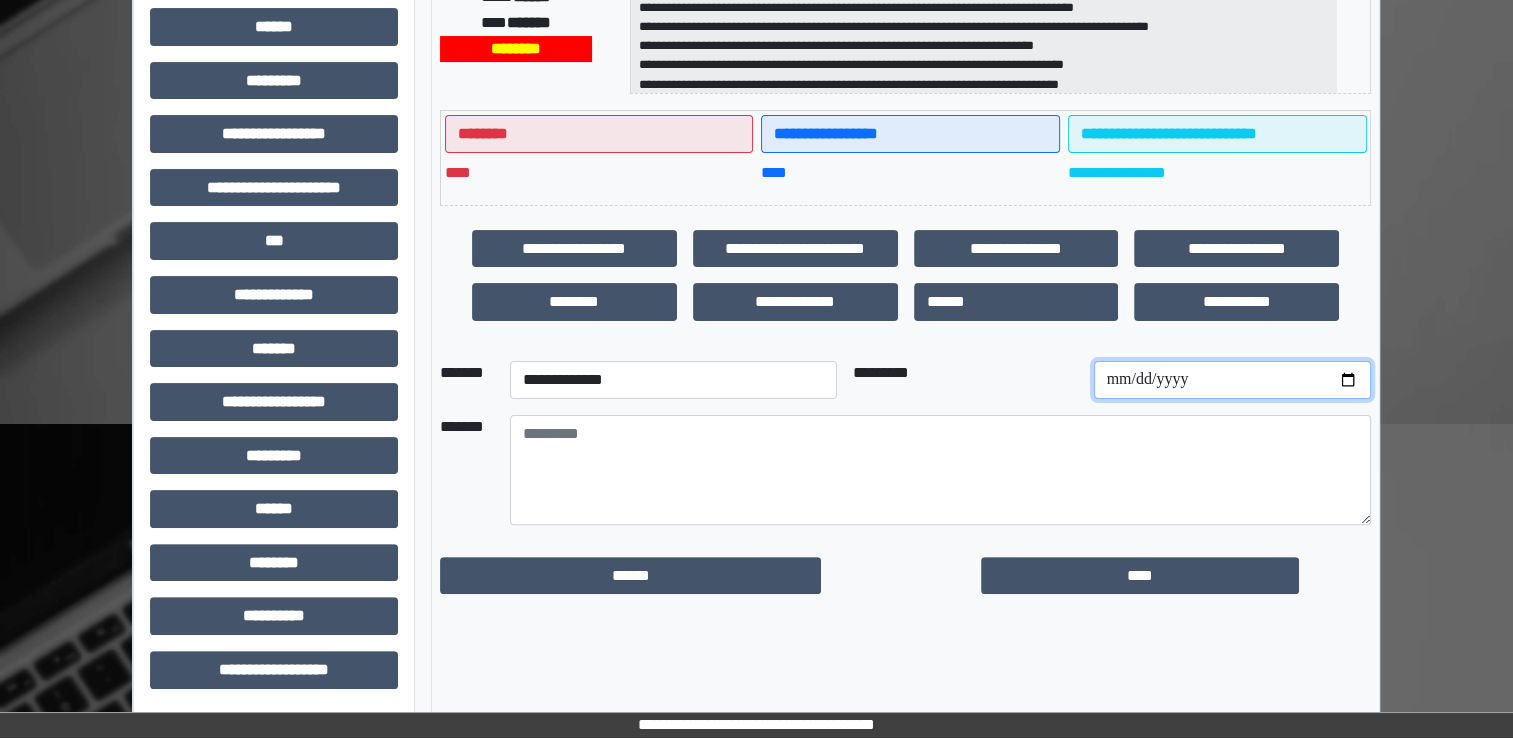 click at bounding box center (1232, 380) 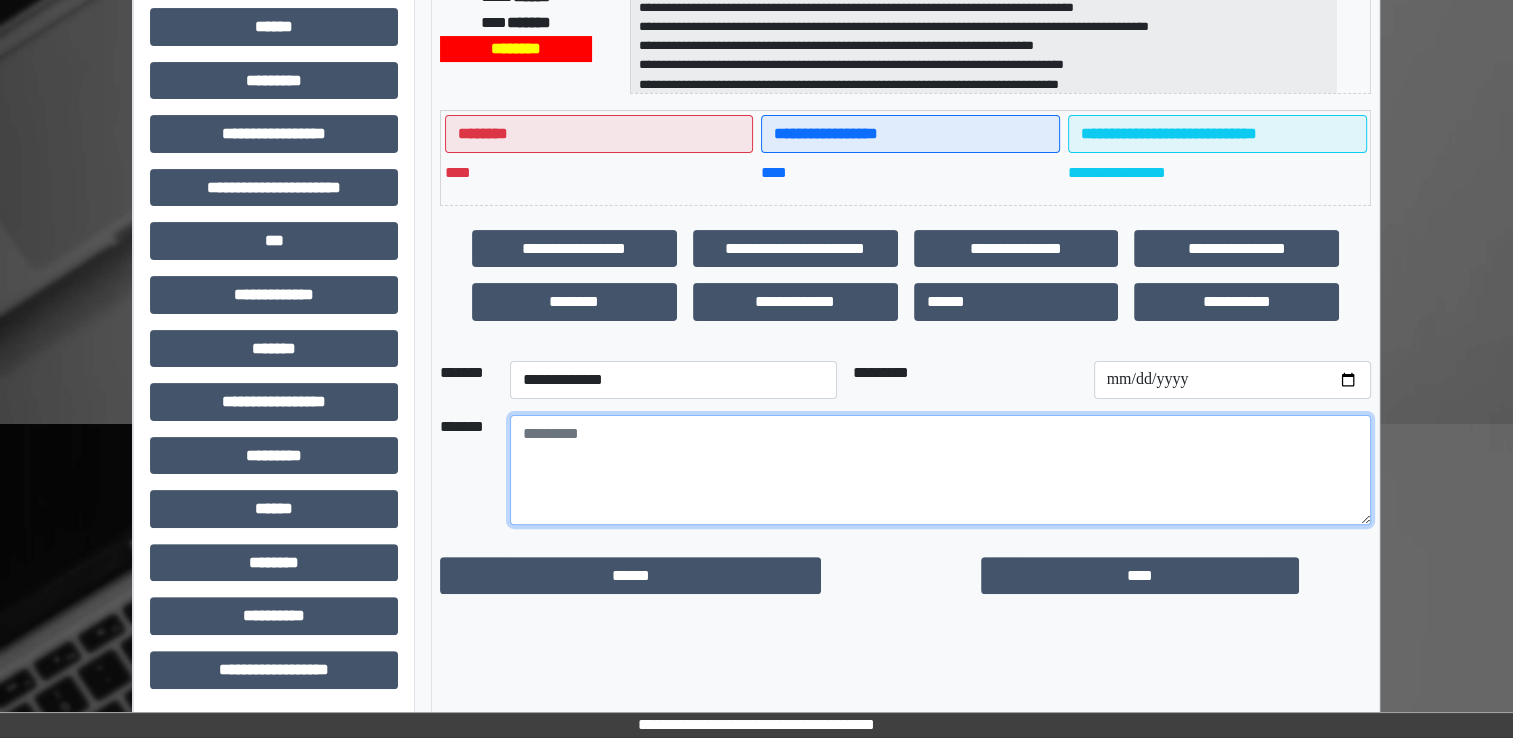 click at bounding box center (940, 470) 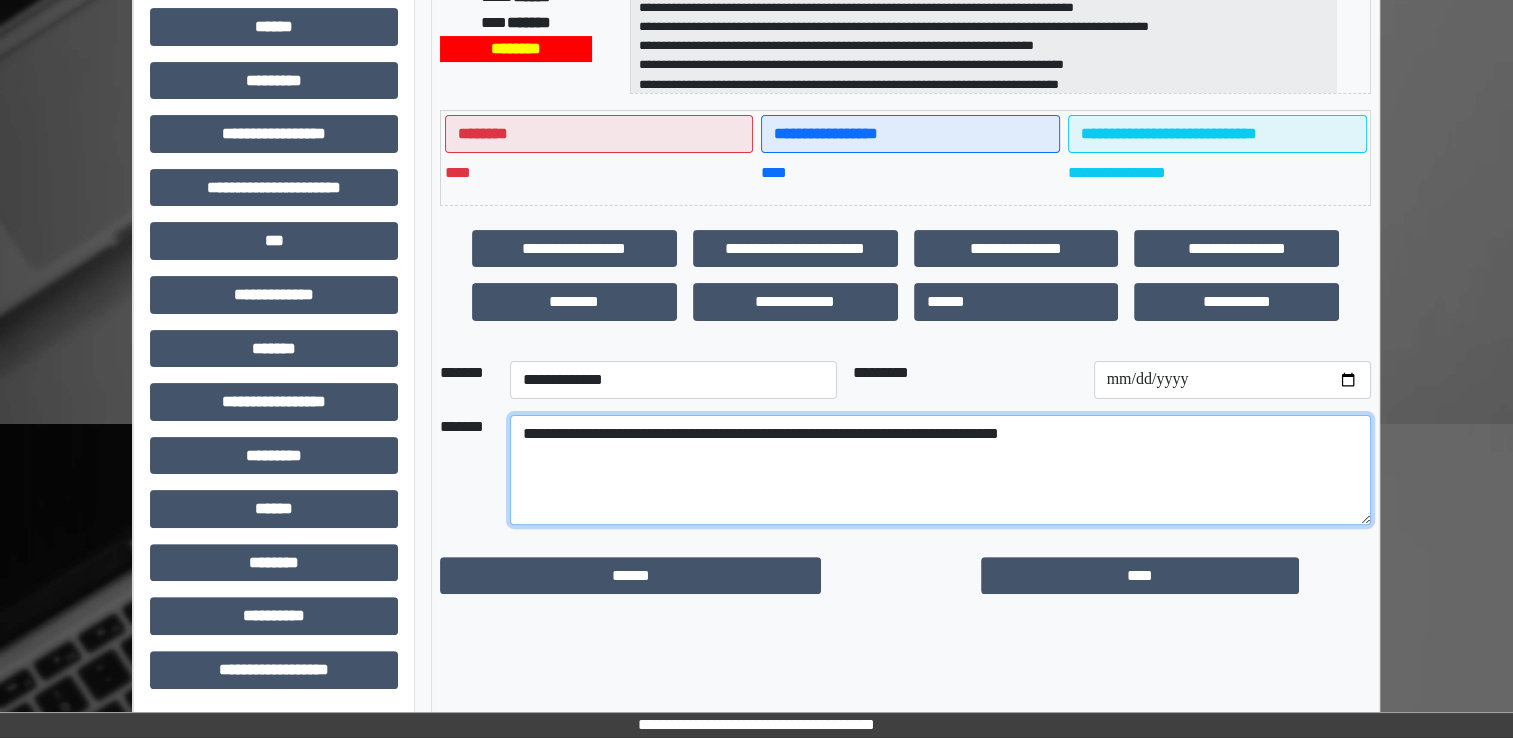 drag, startPoint x: 524, startPoint y: 429, endPoint x: 1206, endPoint y: 476, distance: 683.61755 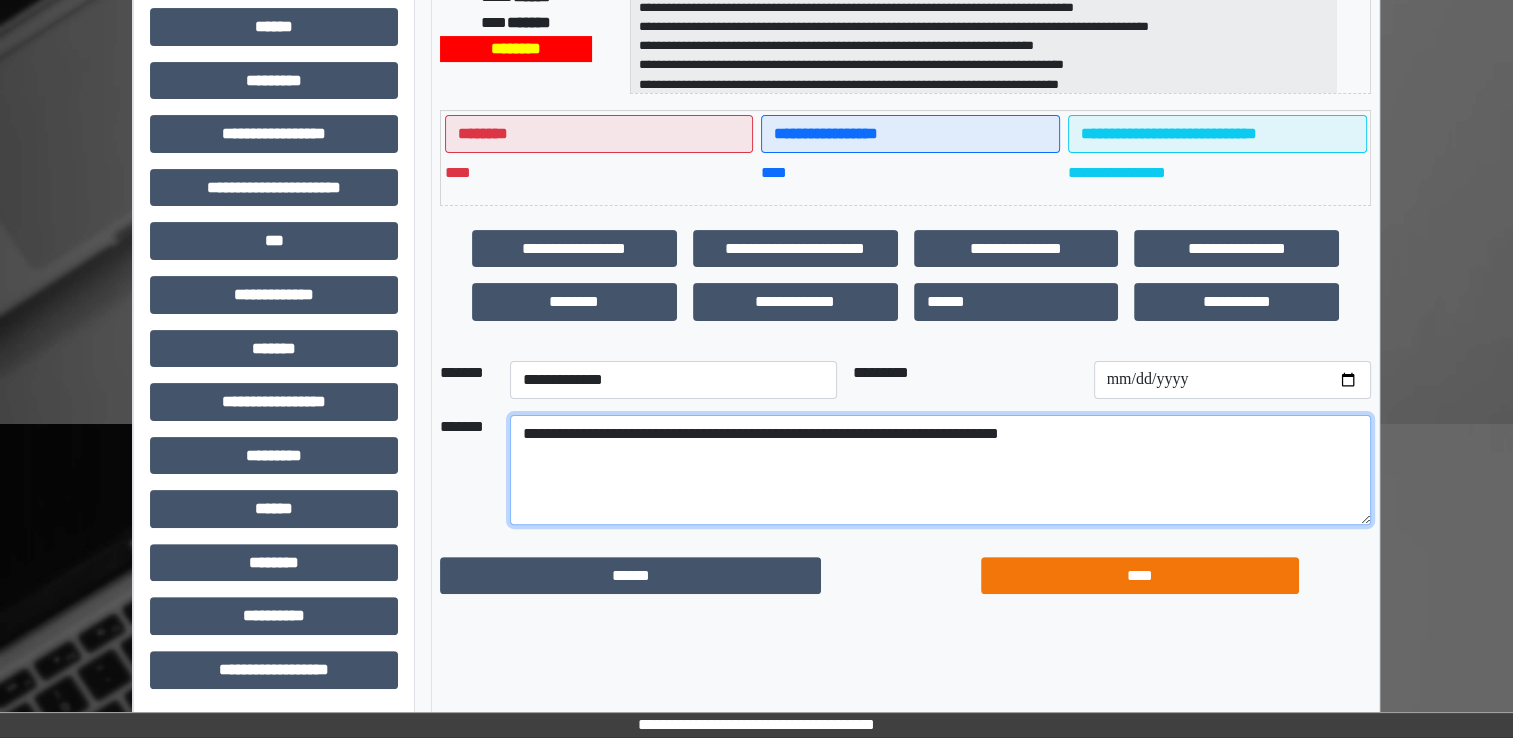 type on "**********" 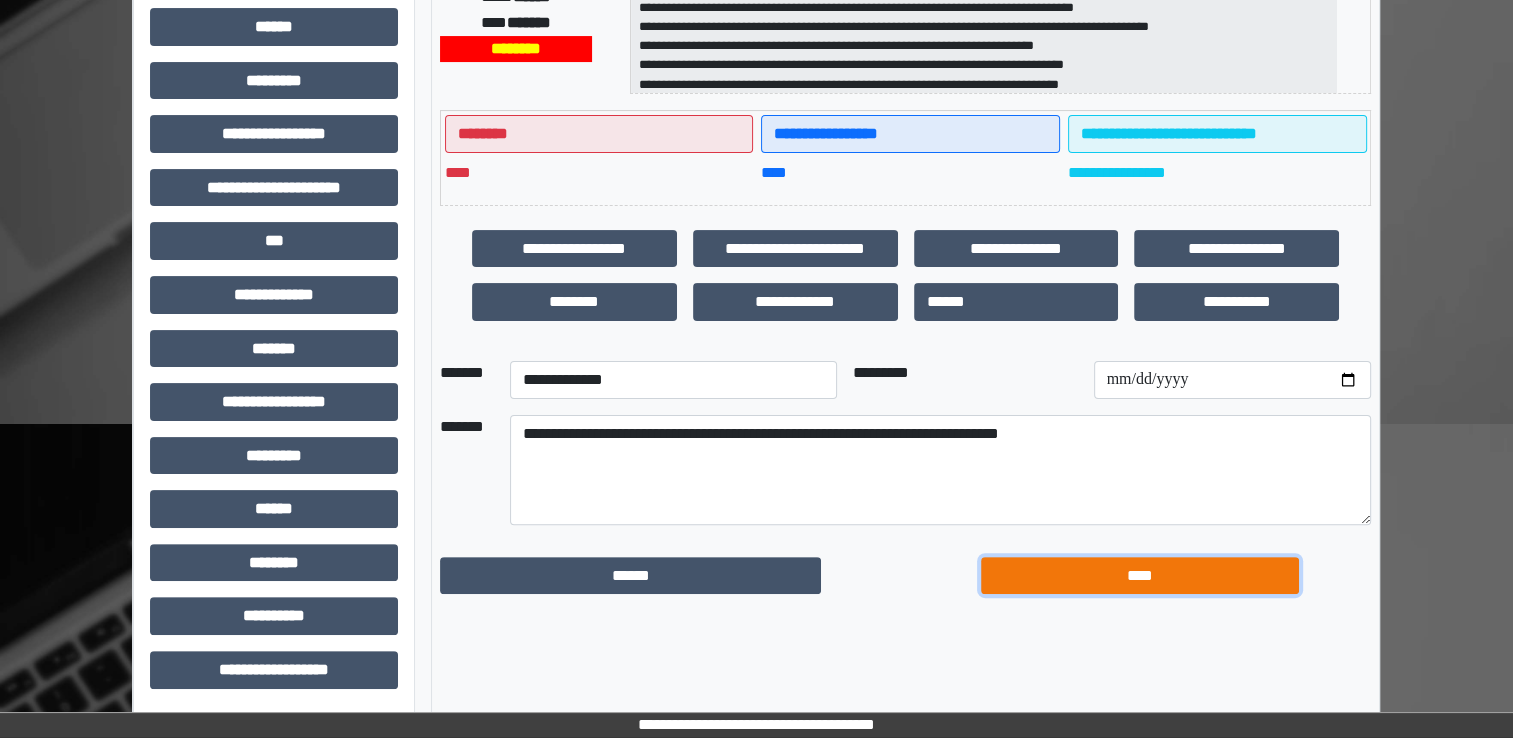 click on "****" at bounding box center (1140, 576) 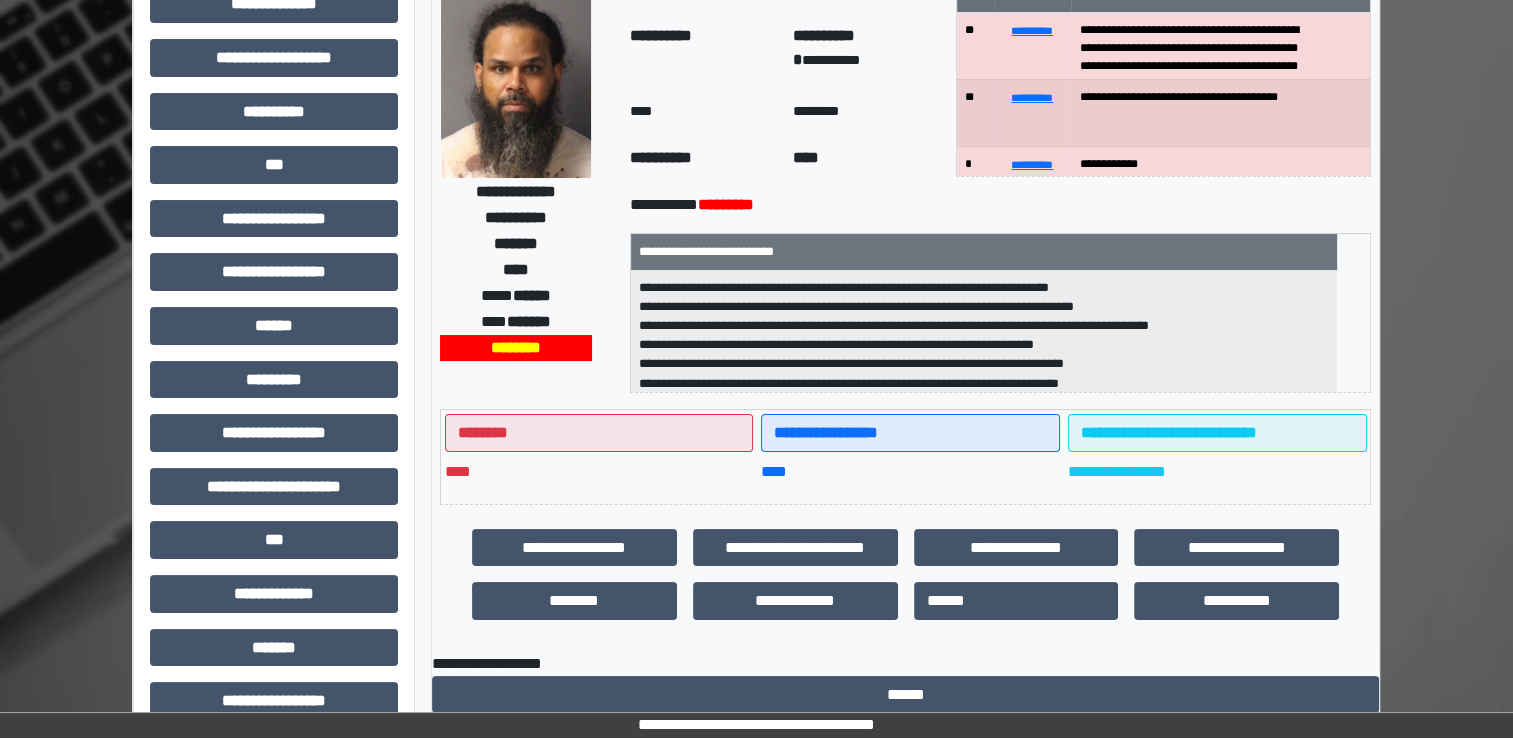 scroll, scrollTop: 0, scrollLeft: 0, axis: both 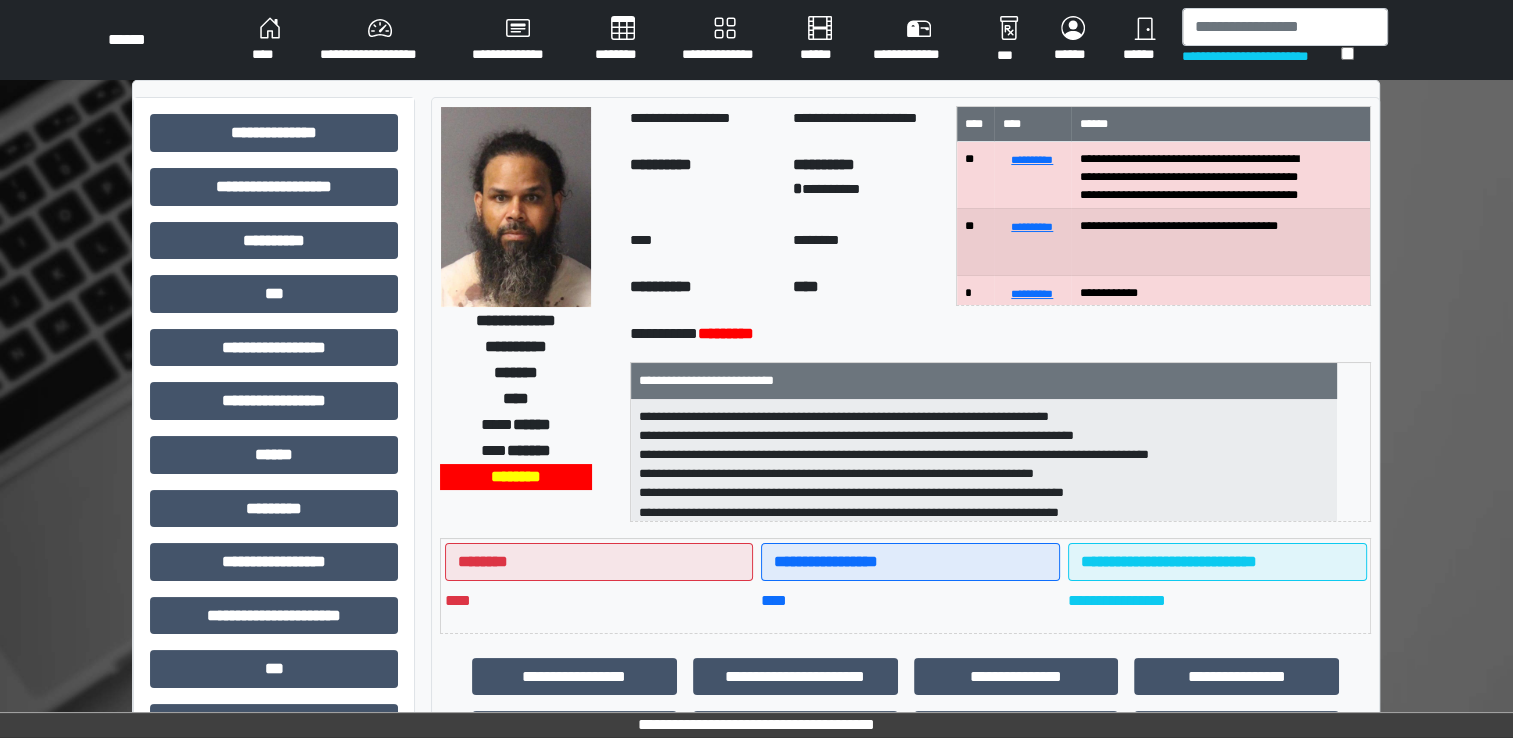 click on "********" at bounding box center [622, 40] 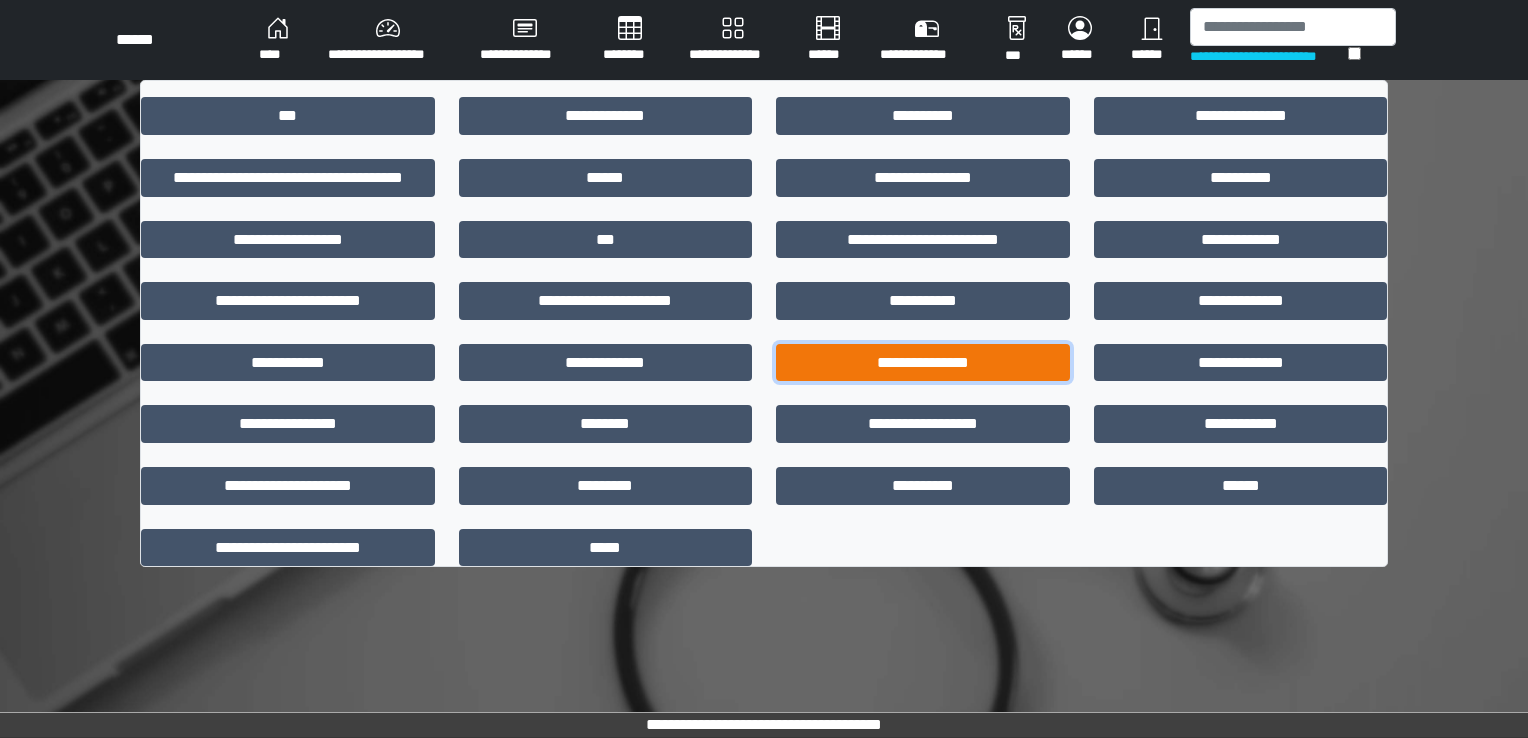 click on "**********" at bounding box center (923, 363) 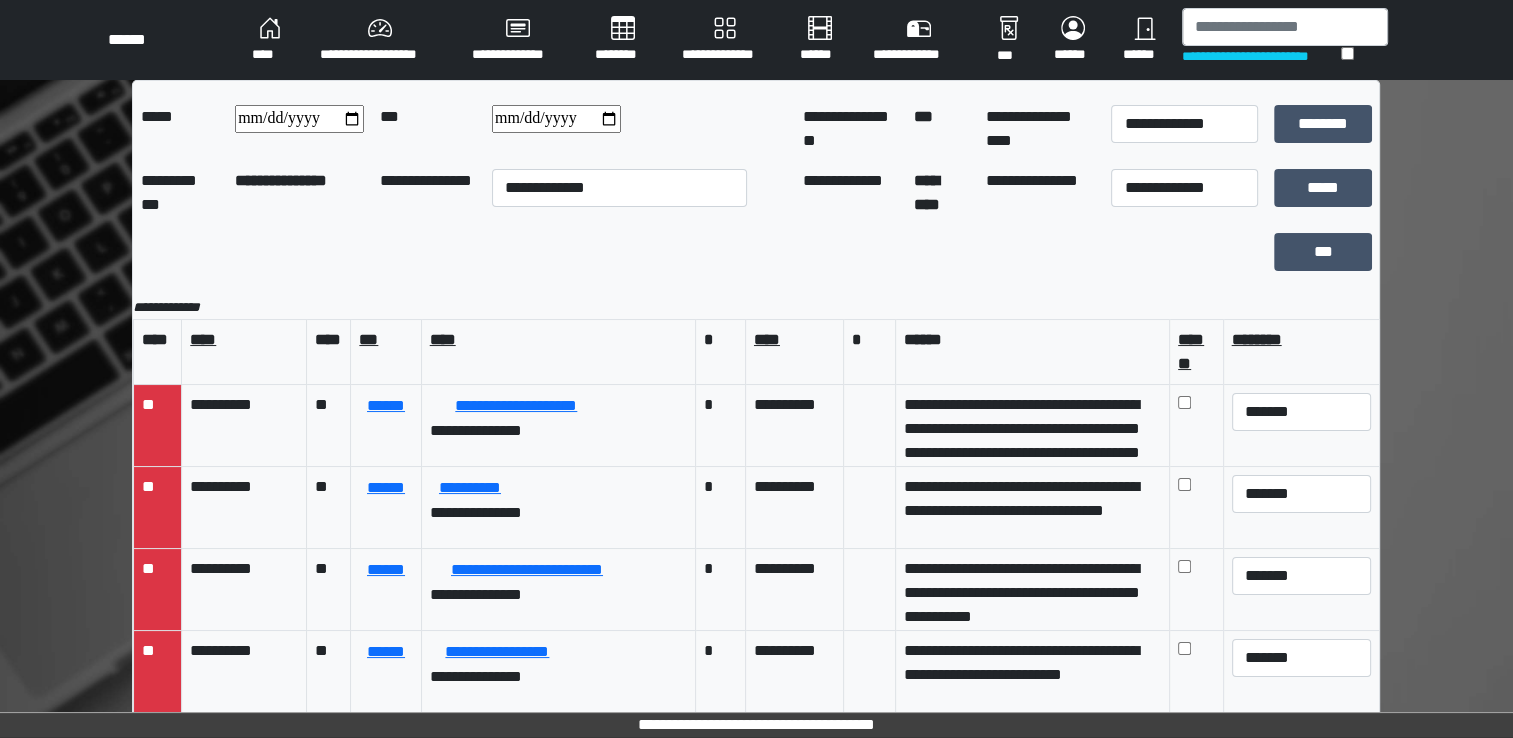click at bounding box center (299, 119) 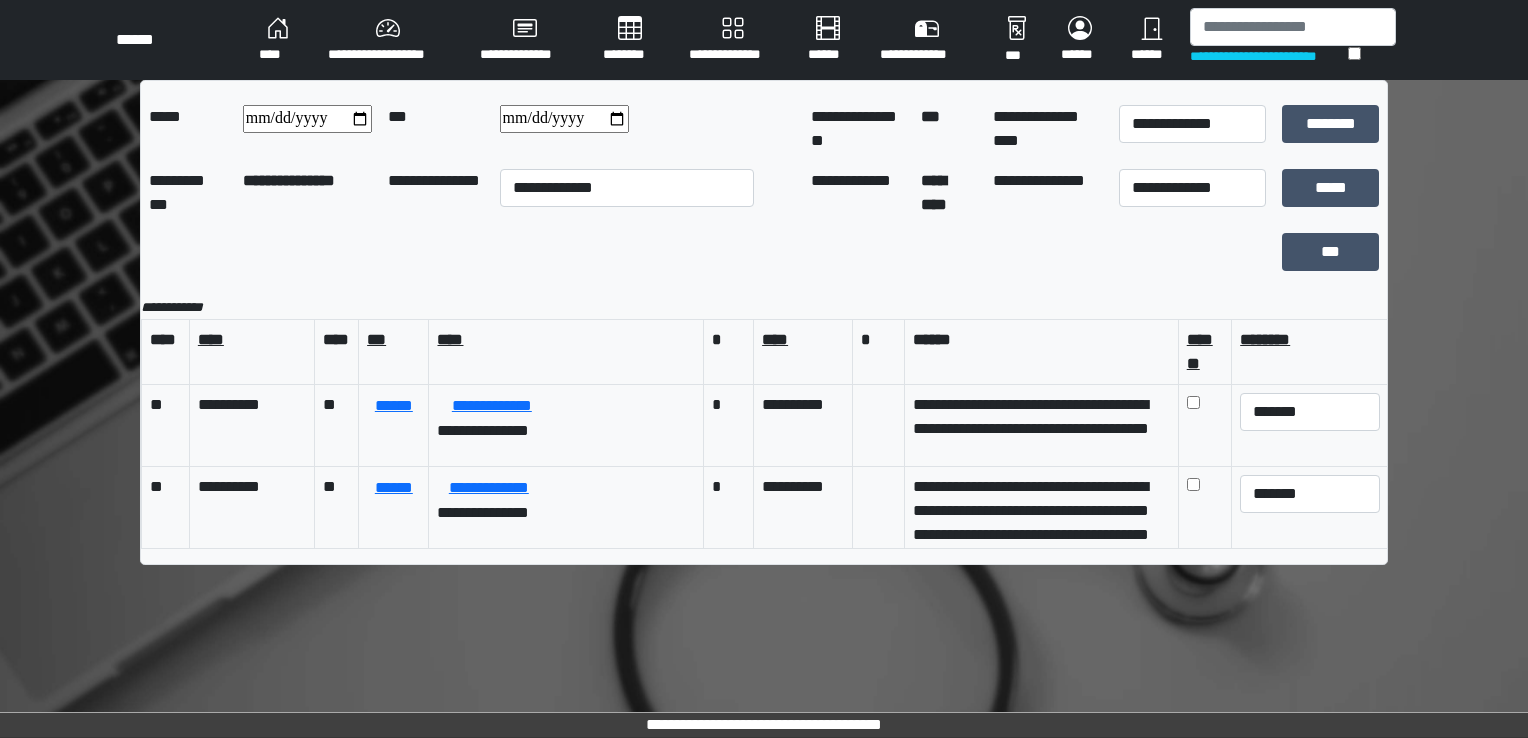 click at bounding box center (564, 119) 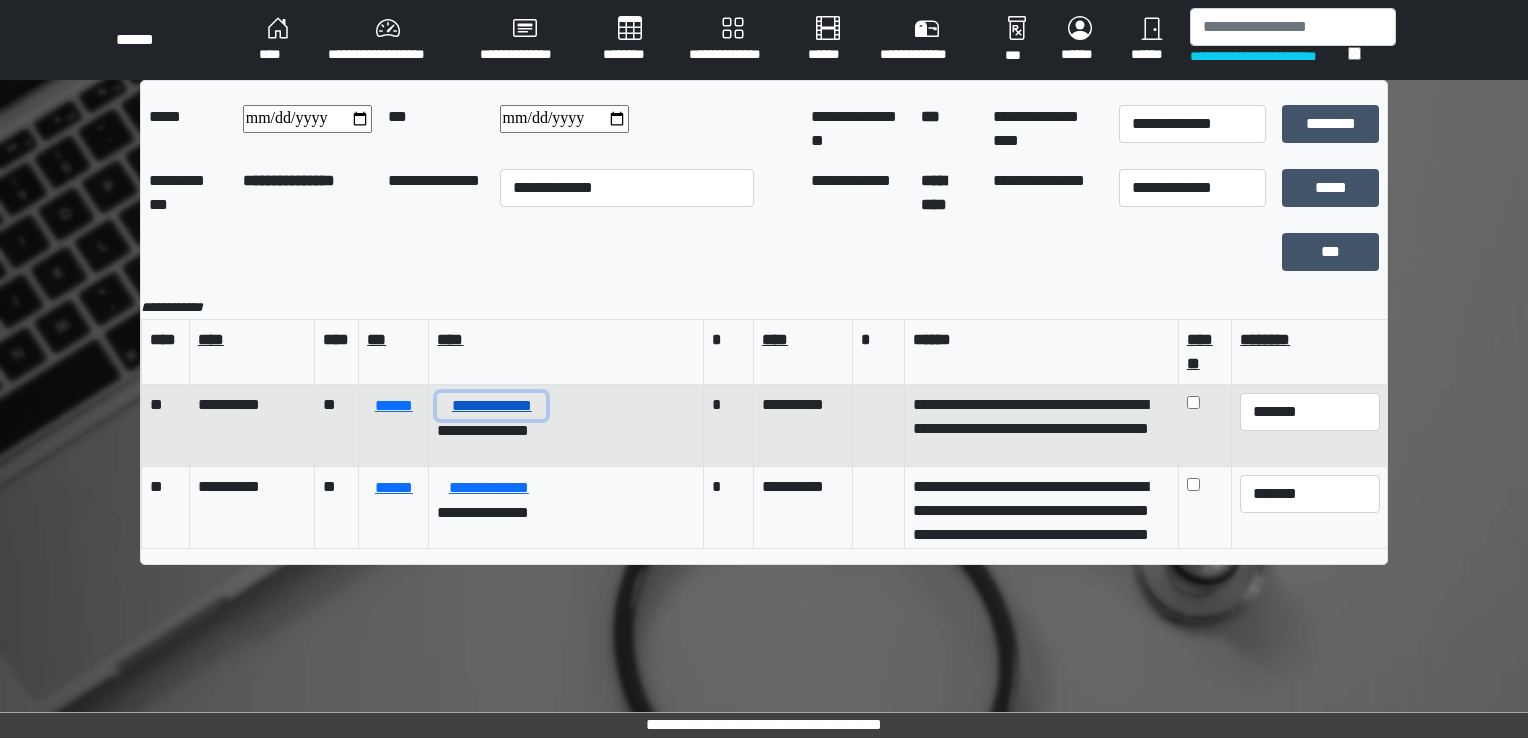click on "**********" at bounding box center [491, 406] 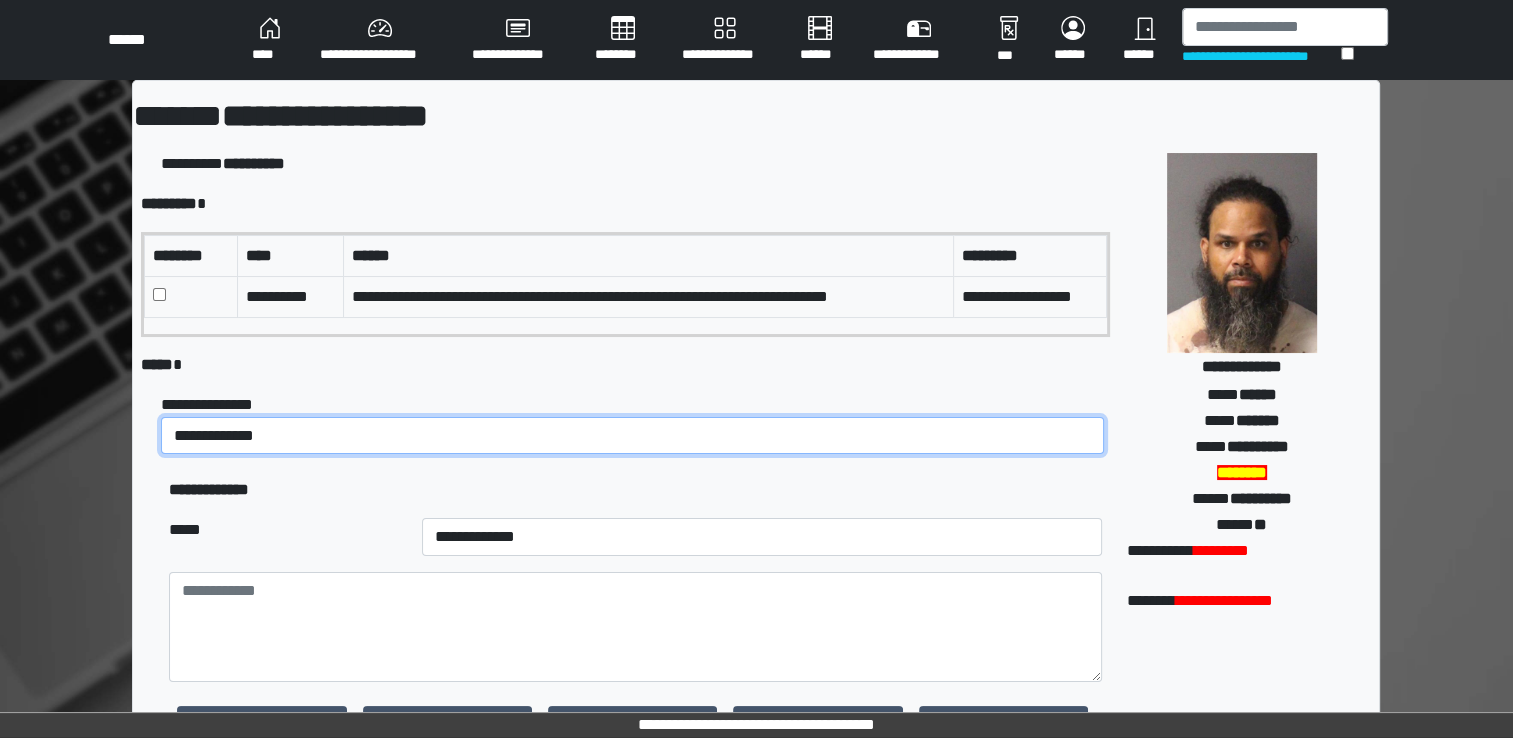 click on "**********" at bounding box center (632, 436) 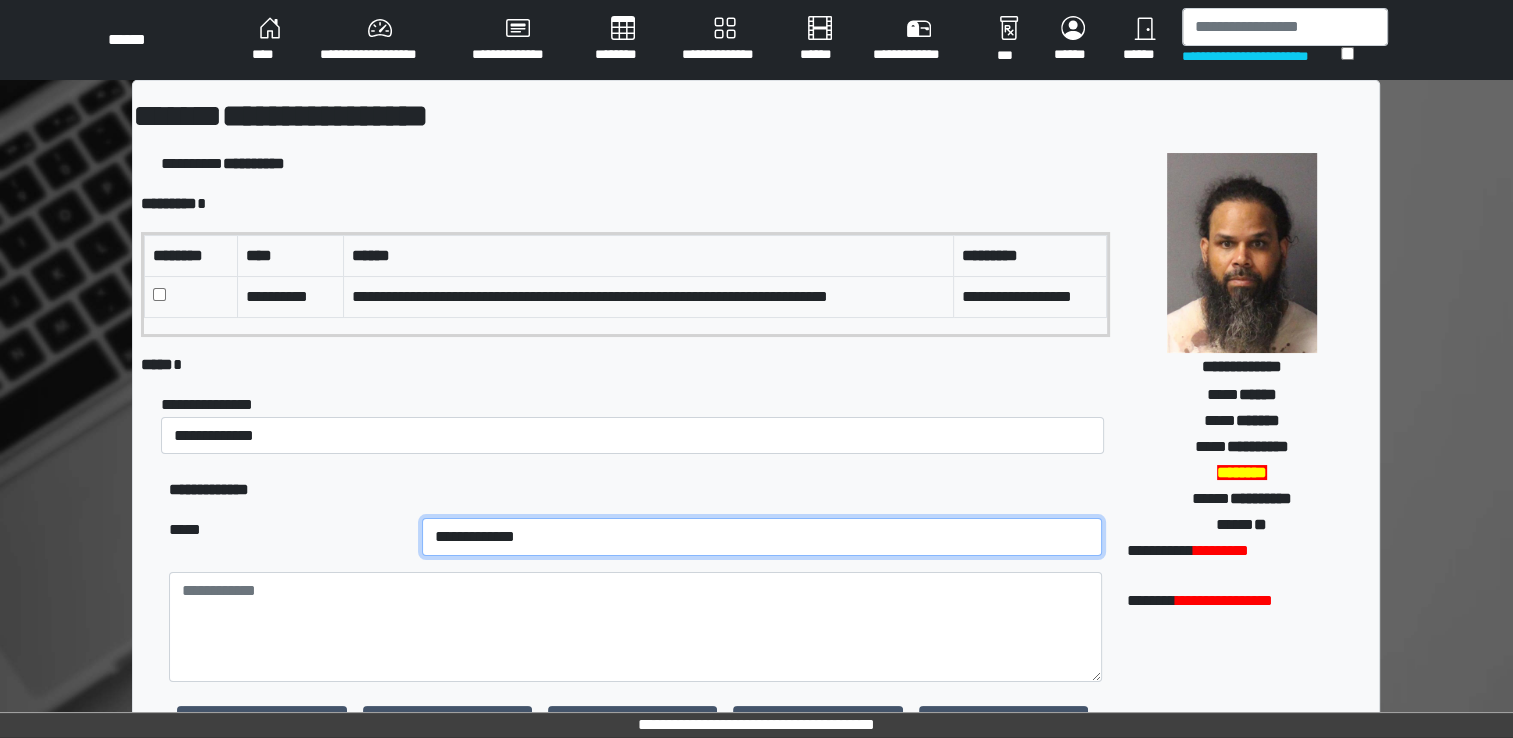 click on "**********" at bounding box center (762, 537) 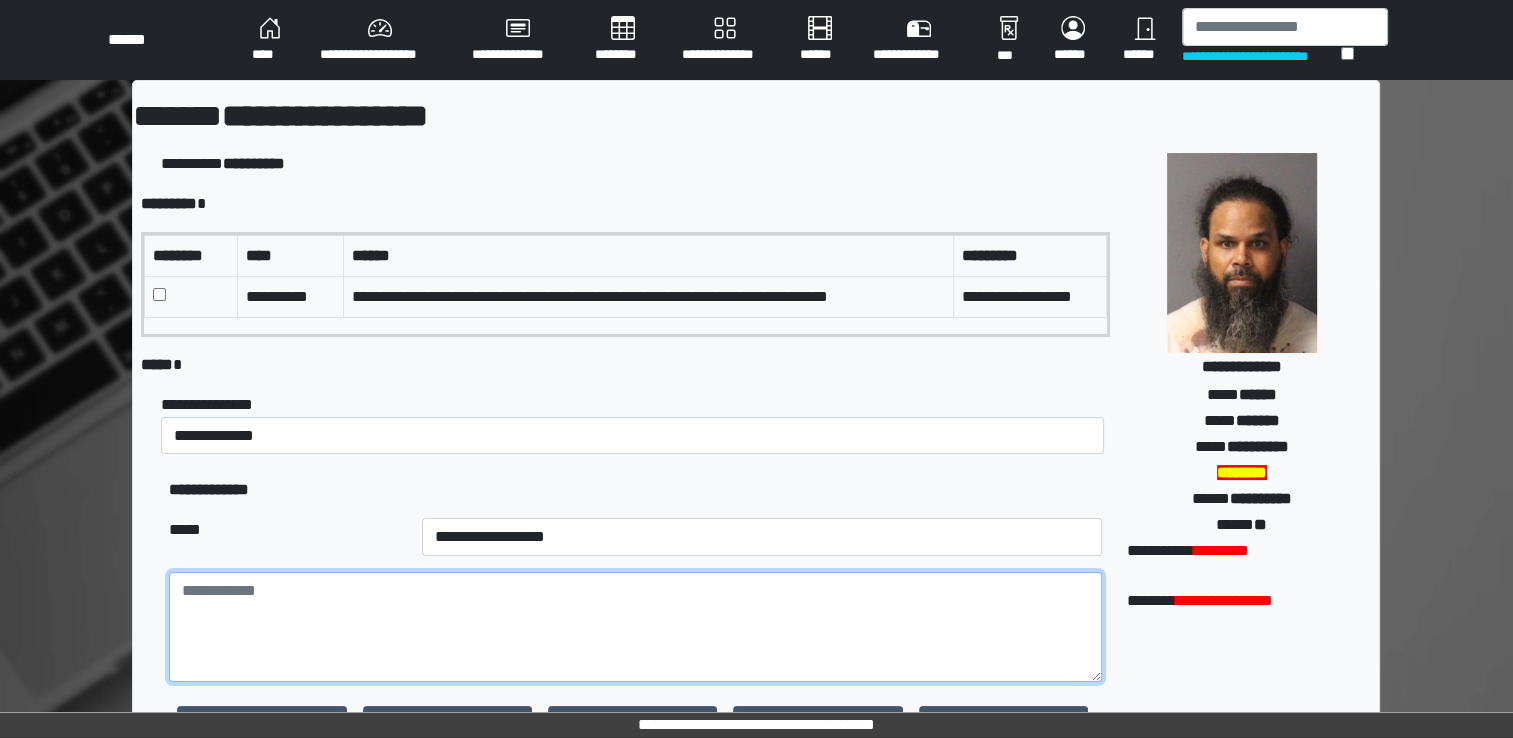 paste on "**********" 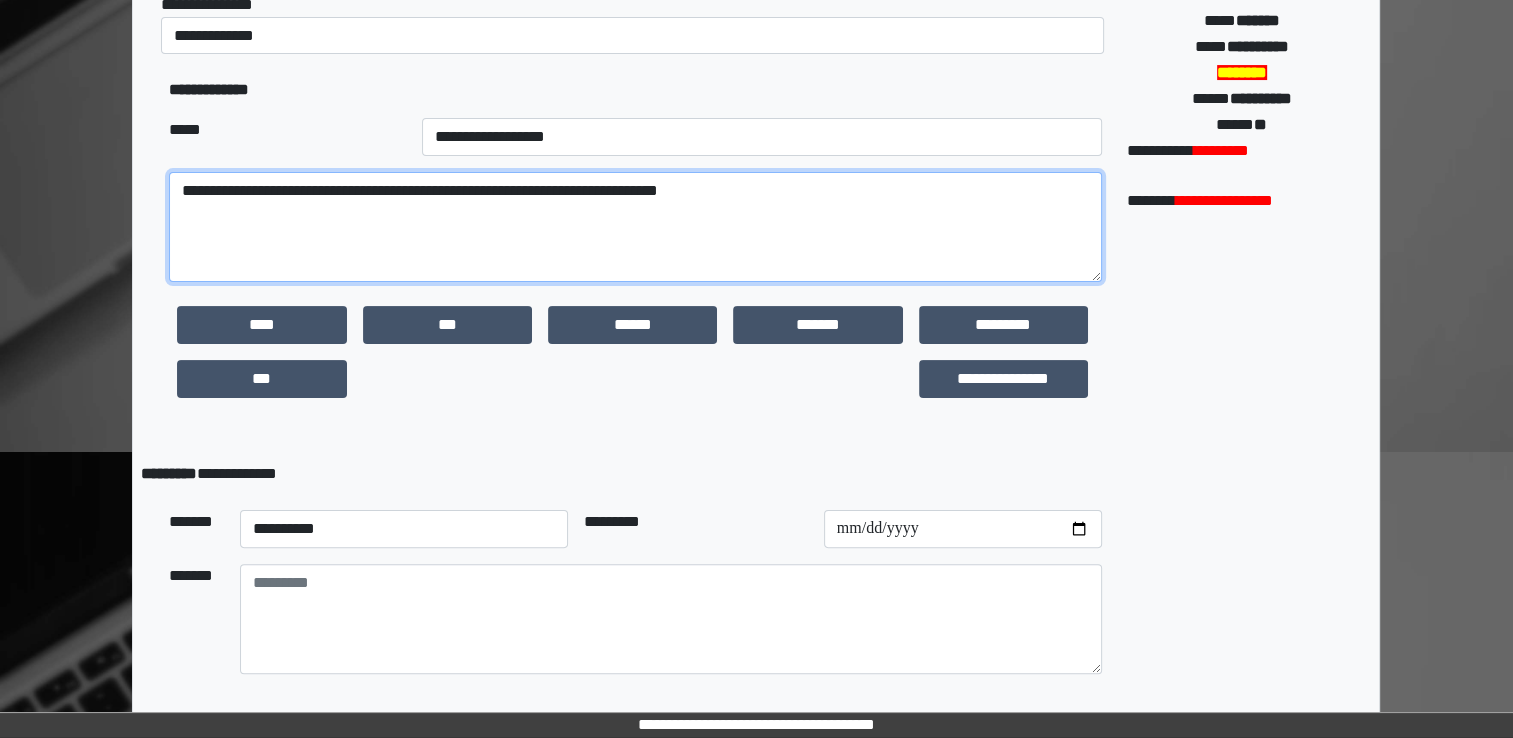scroll, scrollTop: 466, scrollLeft: 0, axis: vertical 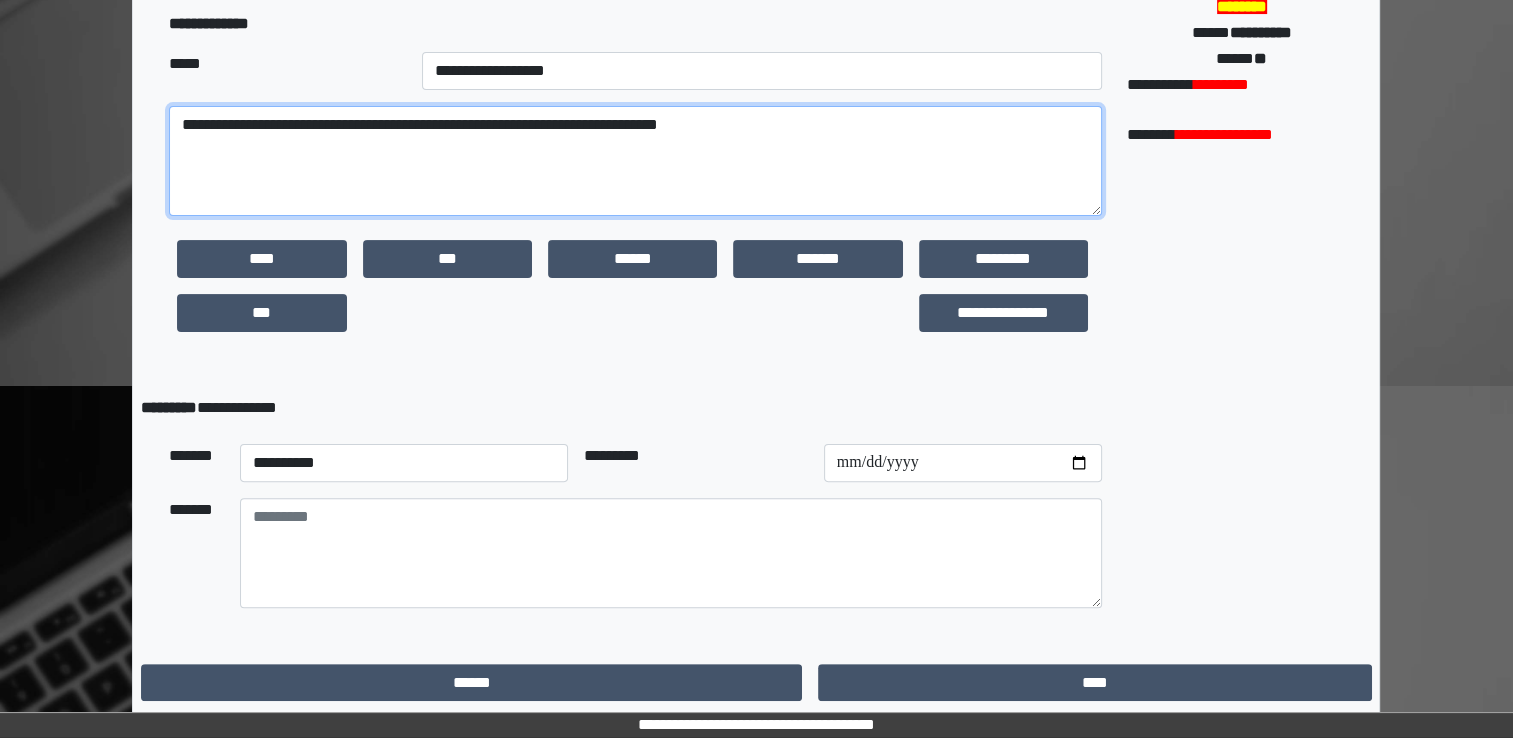 type on "**********" 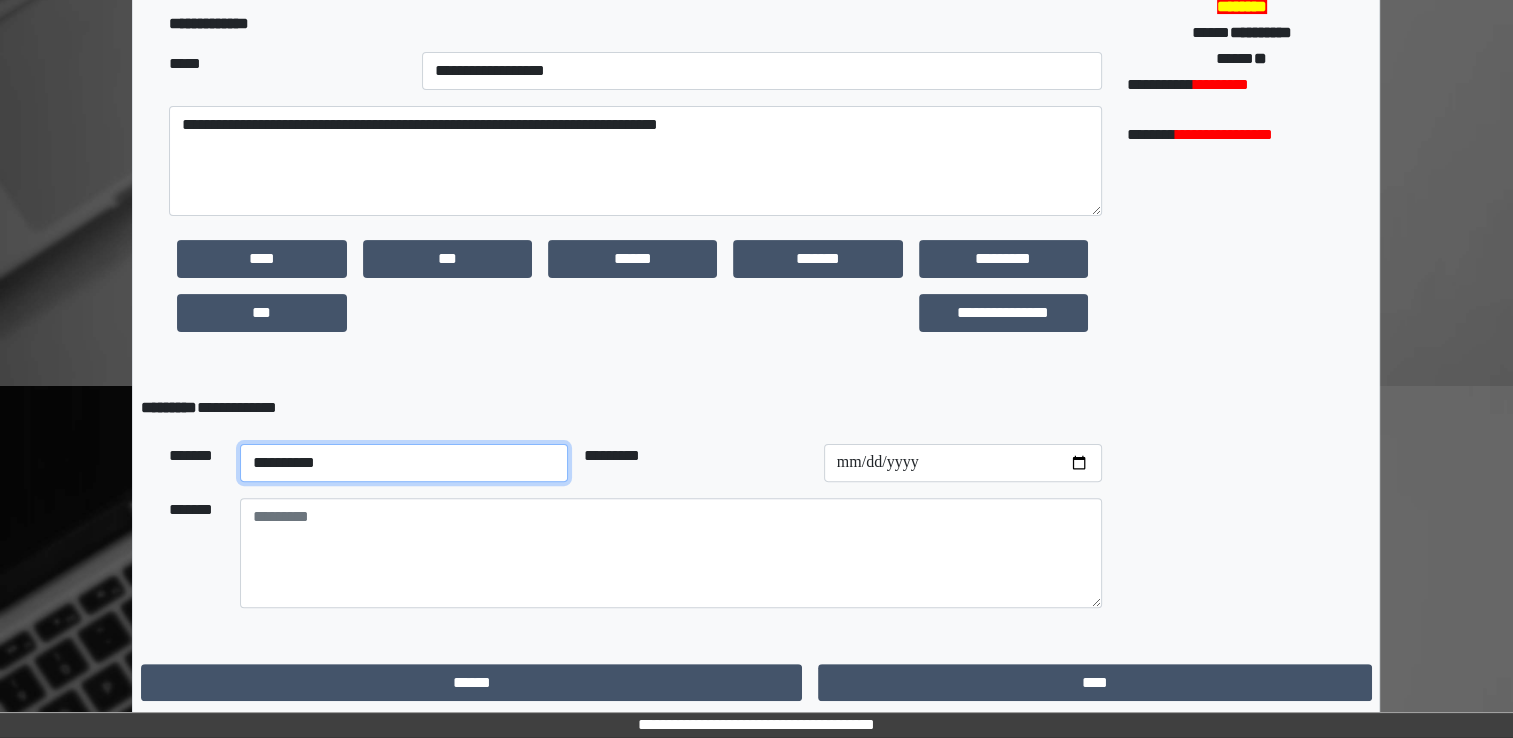 click on "**********" at bounding box center [404, 463] 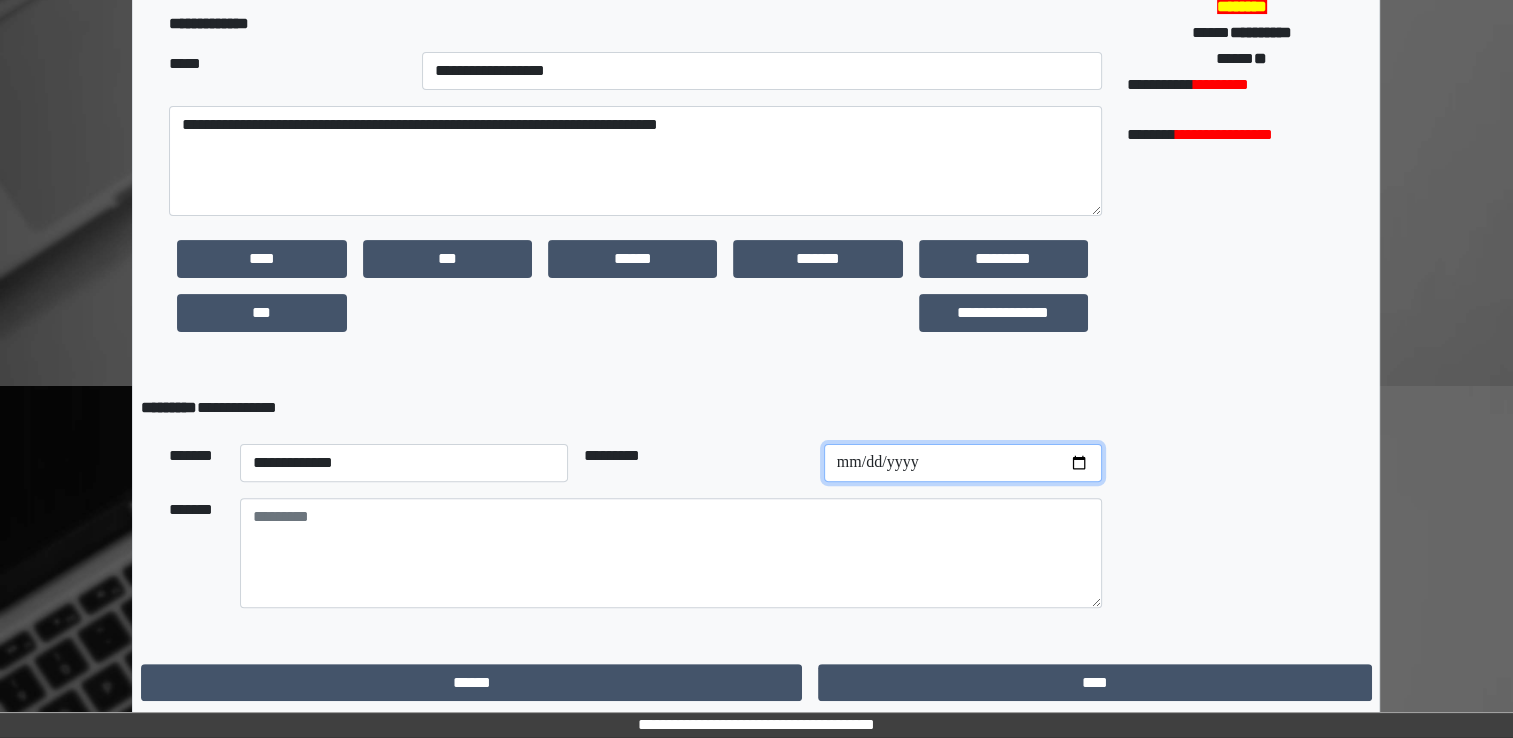 click at bounding box center (963, 463) 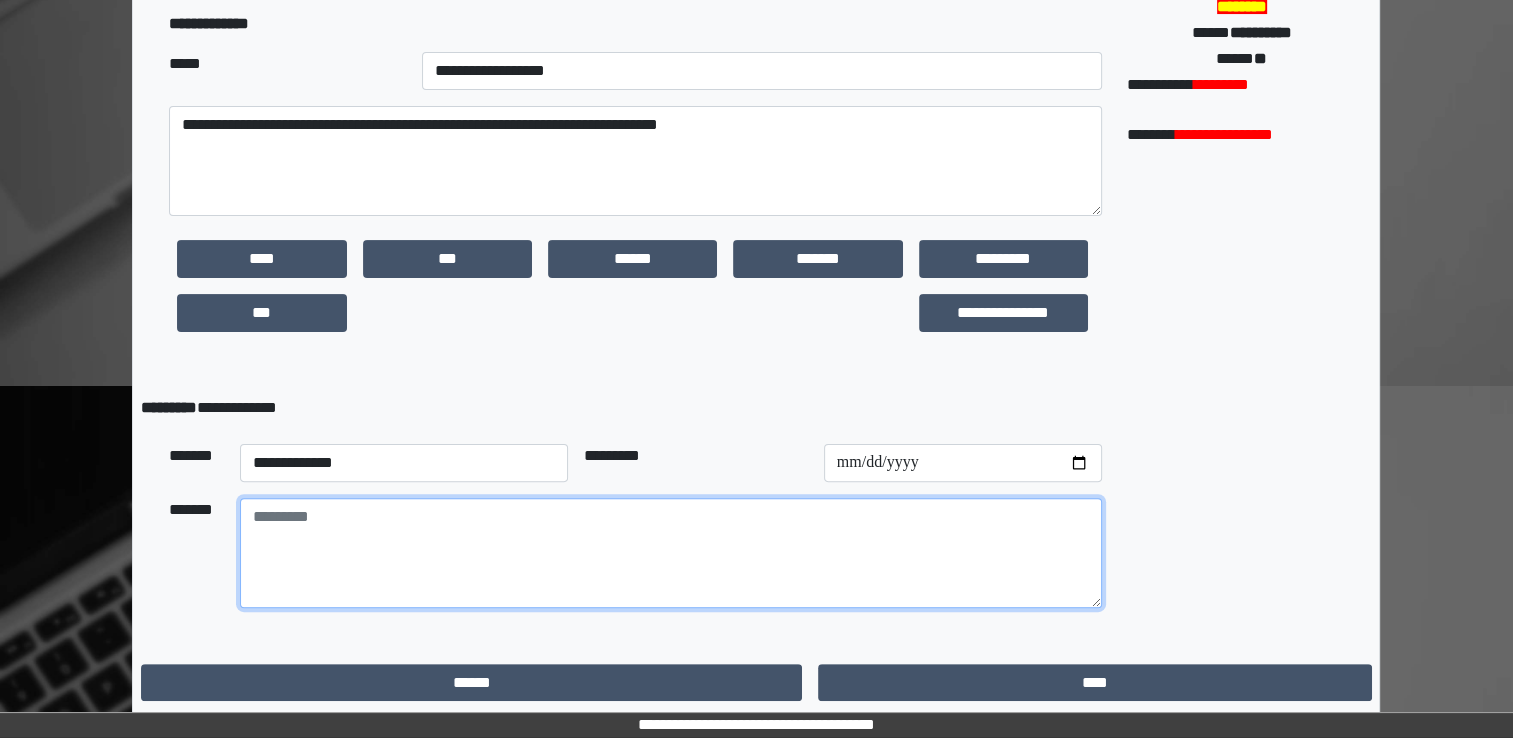 paste on "**********" 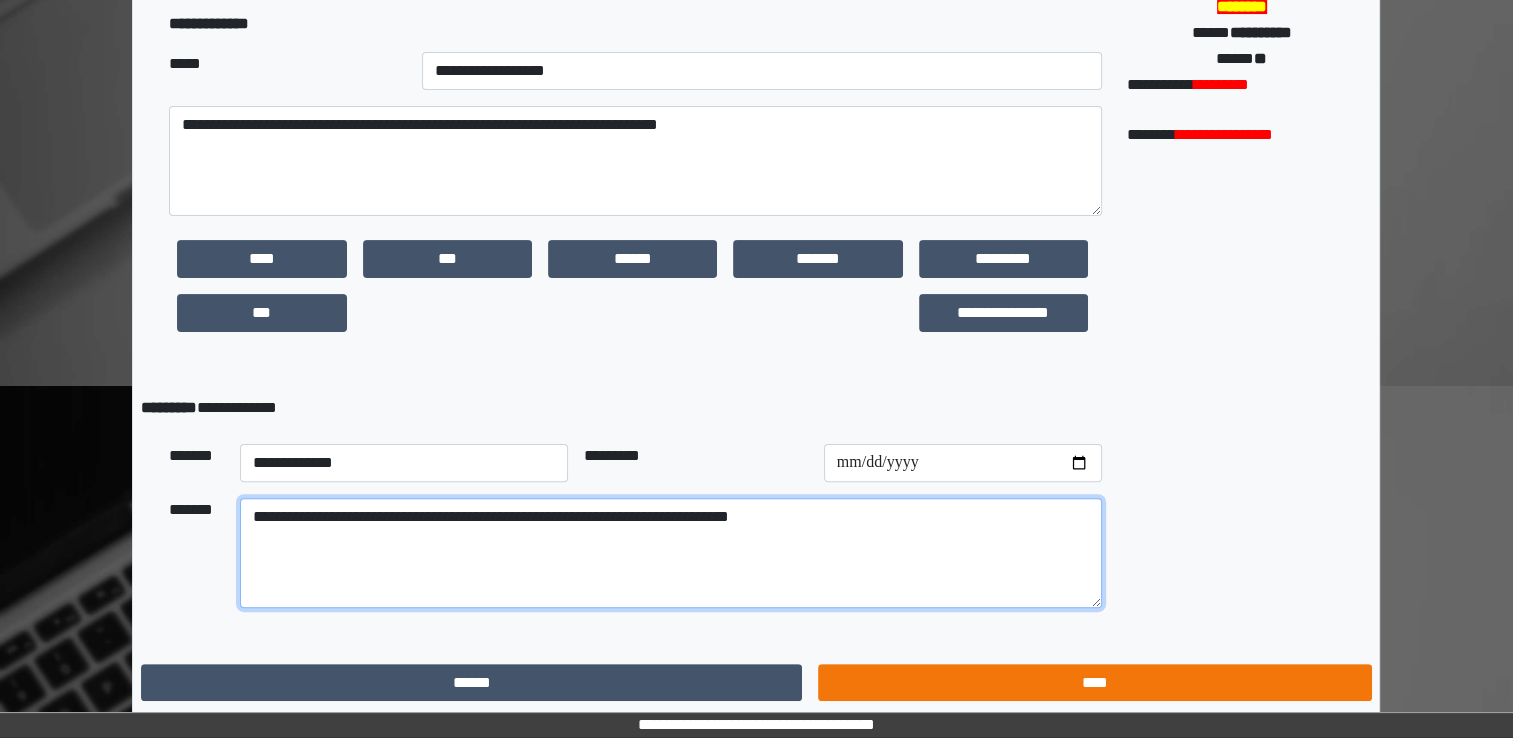 type on "**********" 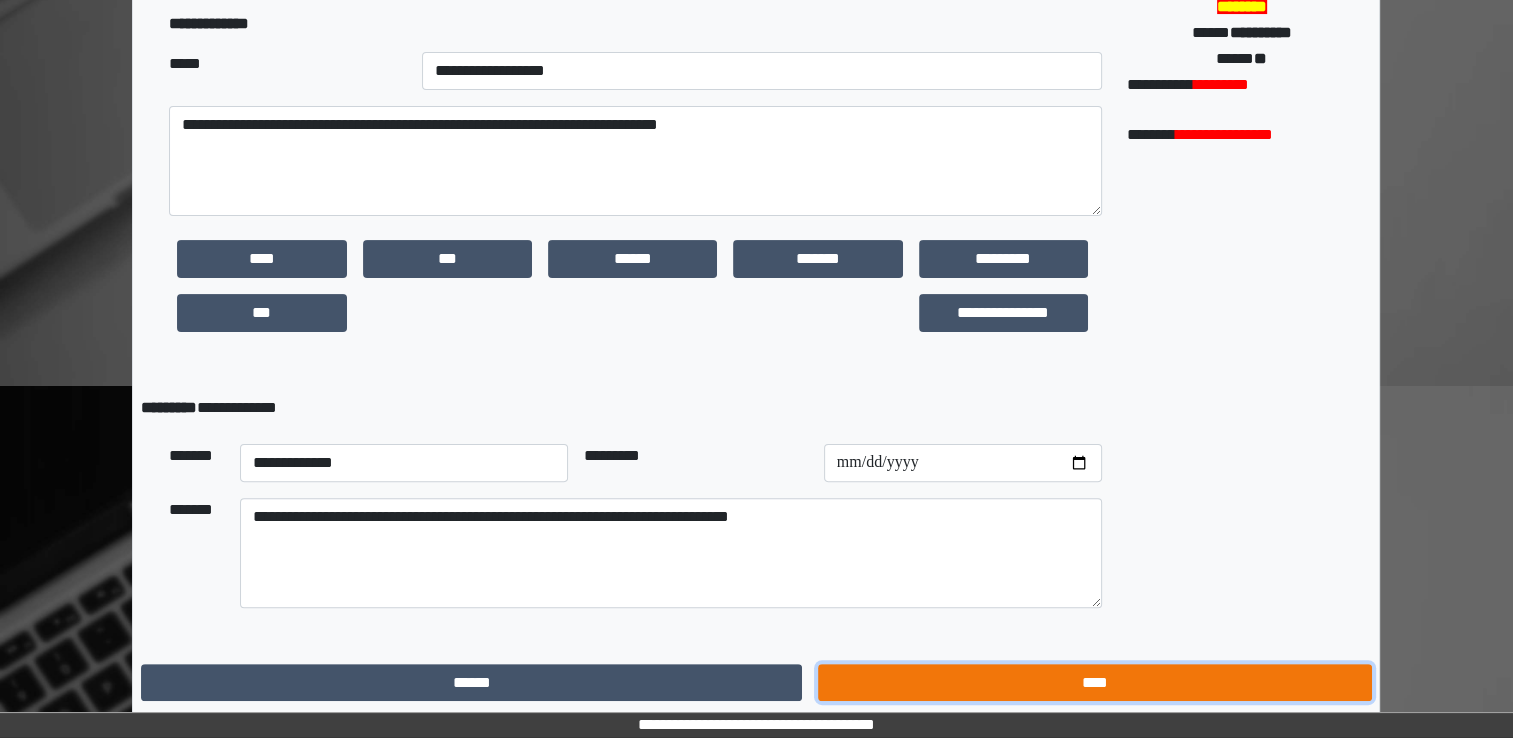 click on "****" at bounding box center [1094, 683] 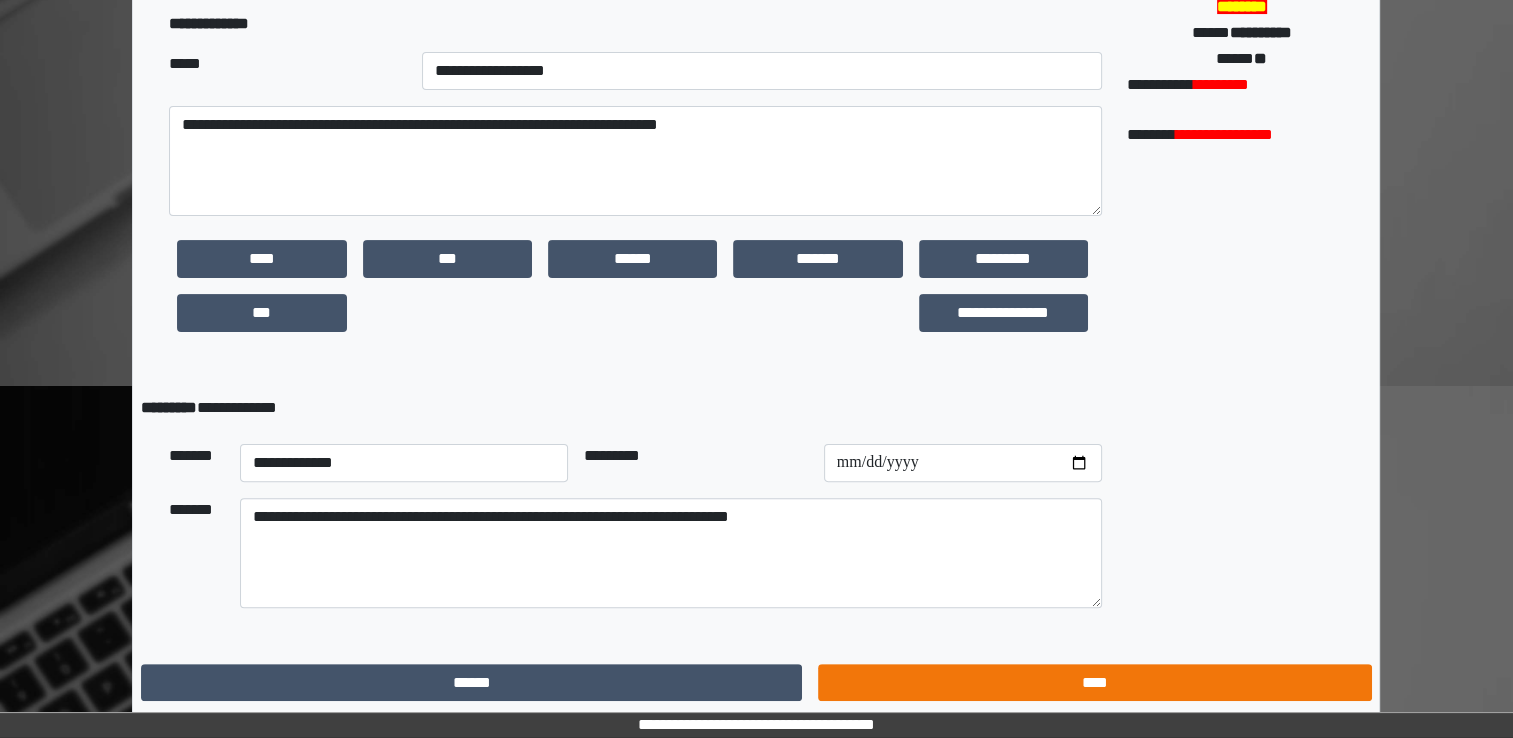 scroll, scrollTop: 0, scrollLeft: 0, axis: both 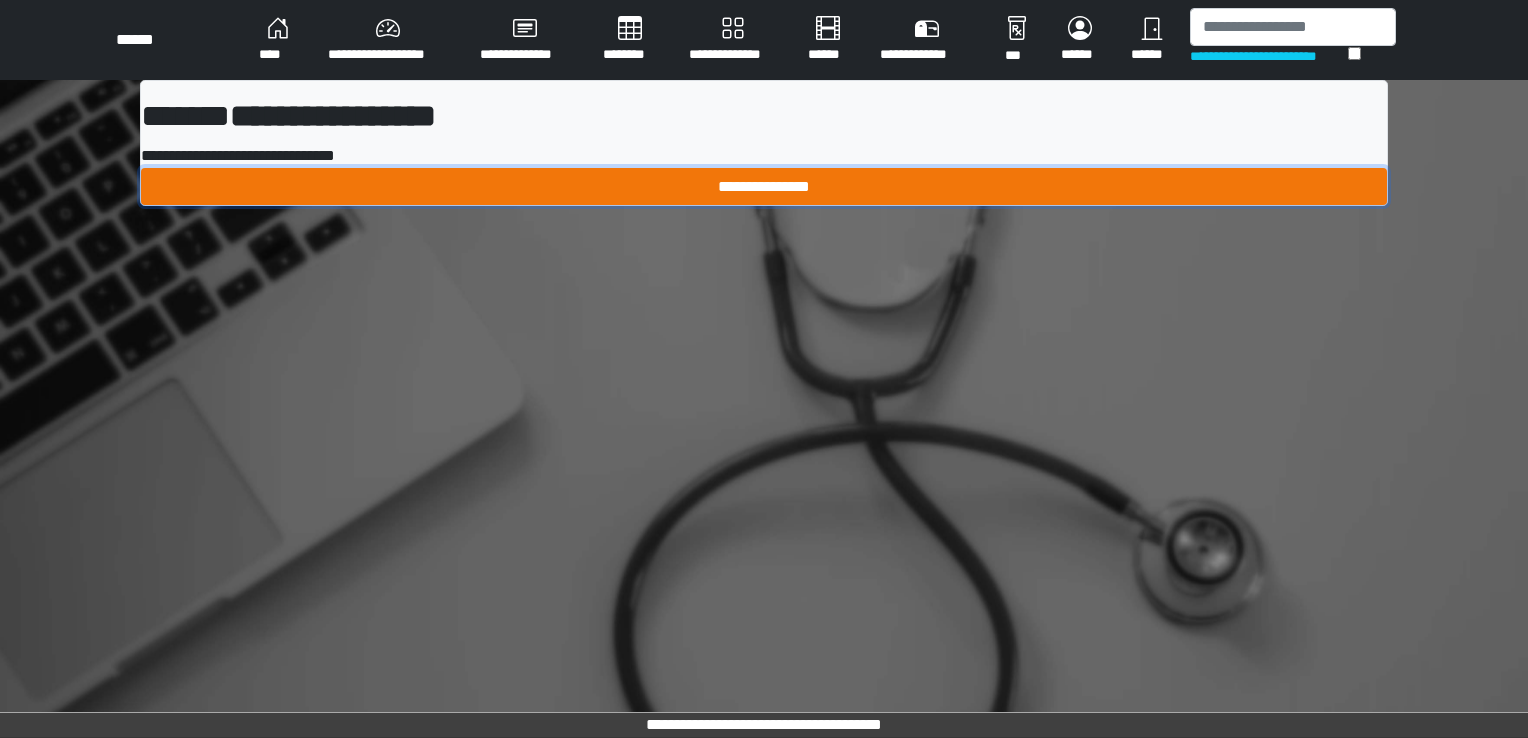 click on "**********" at bounding box center [764, 187] 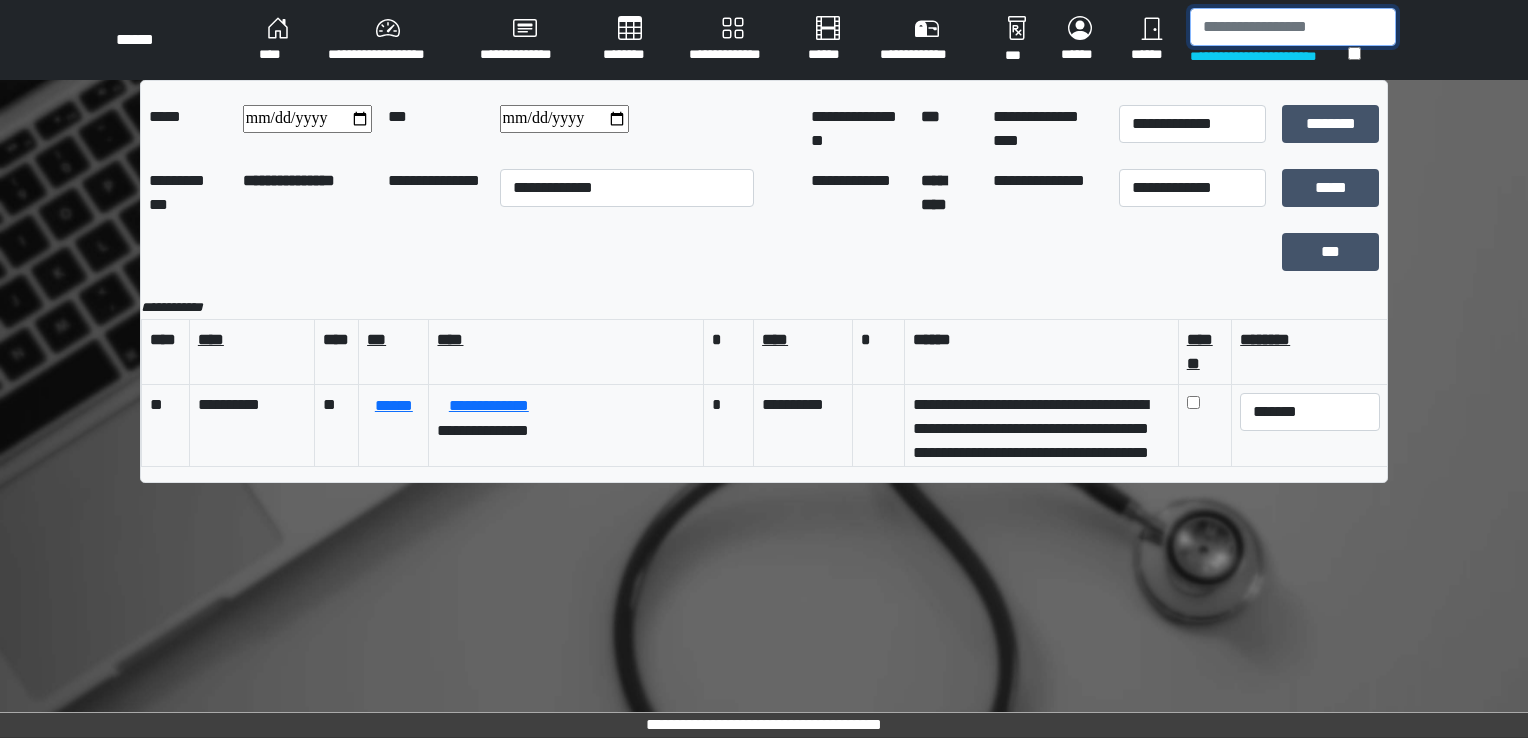 click at bounding box center [1293, 27] 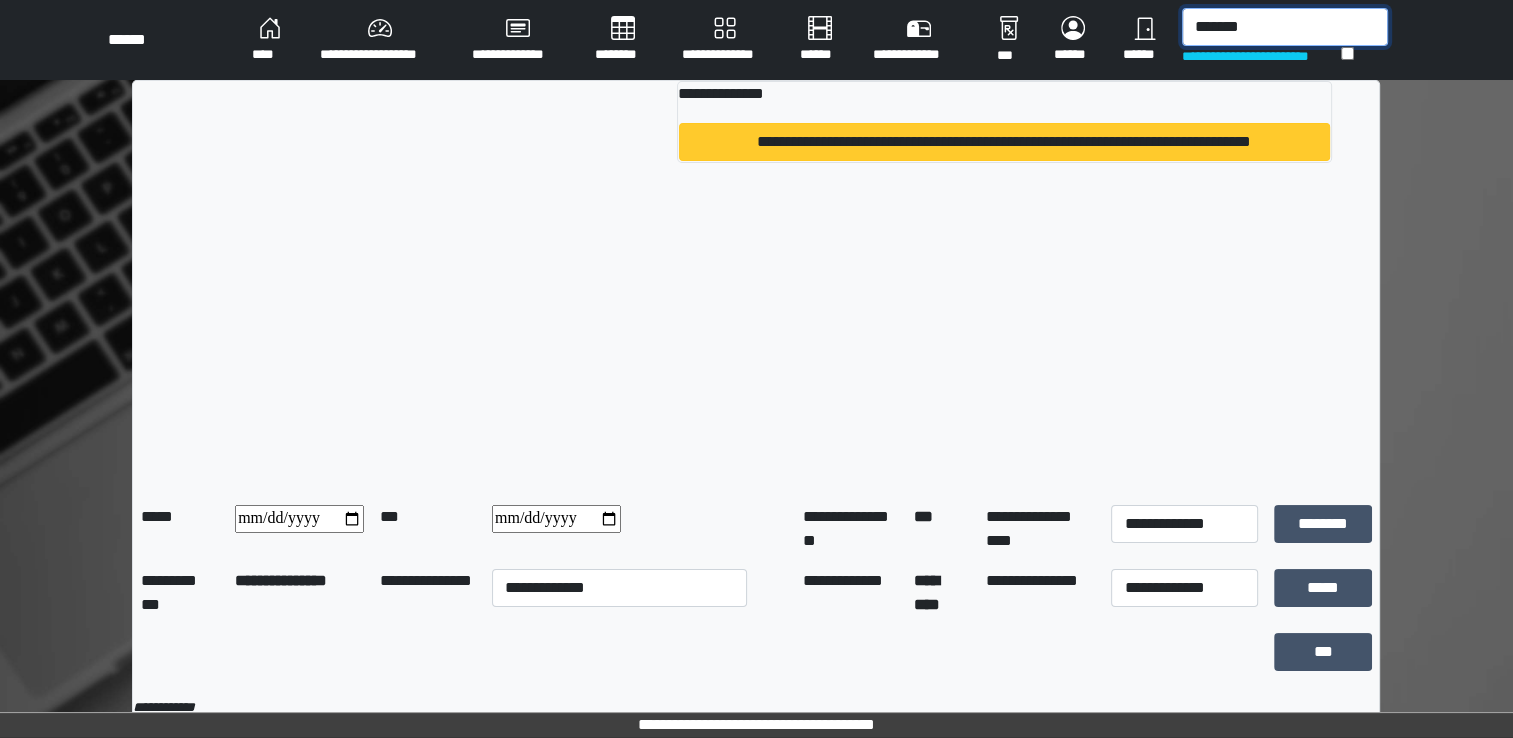 type on "*******" 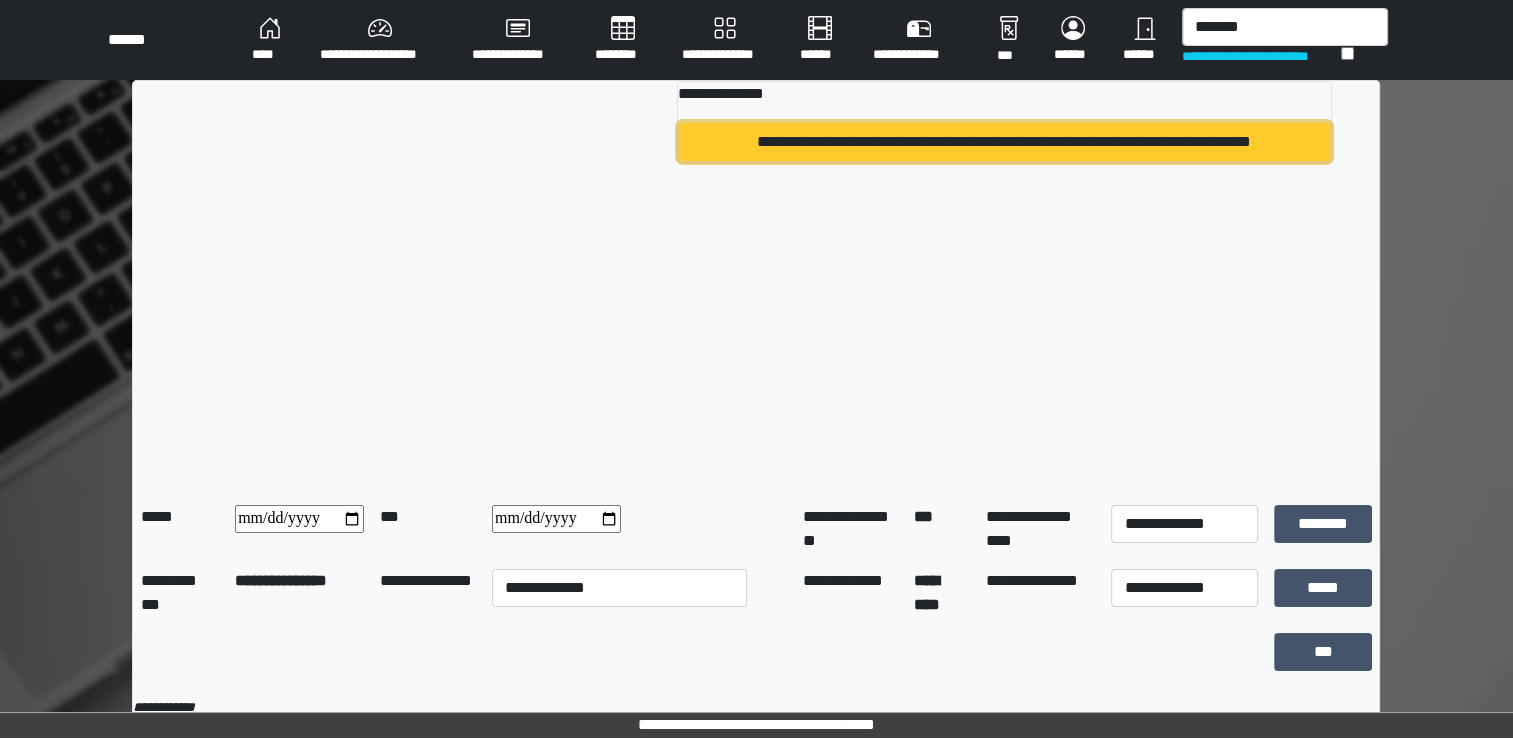 click on "**********" at bounding box center (1004, 142) 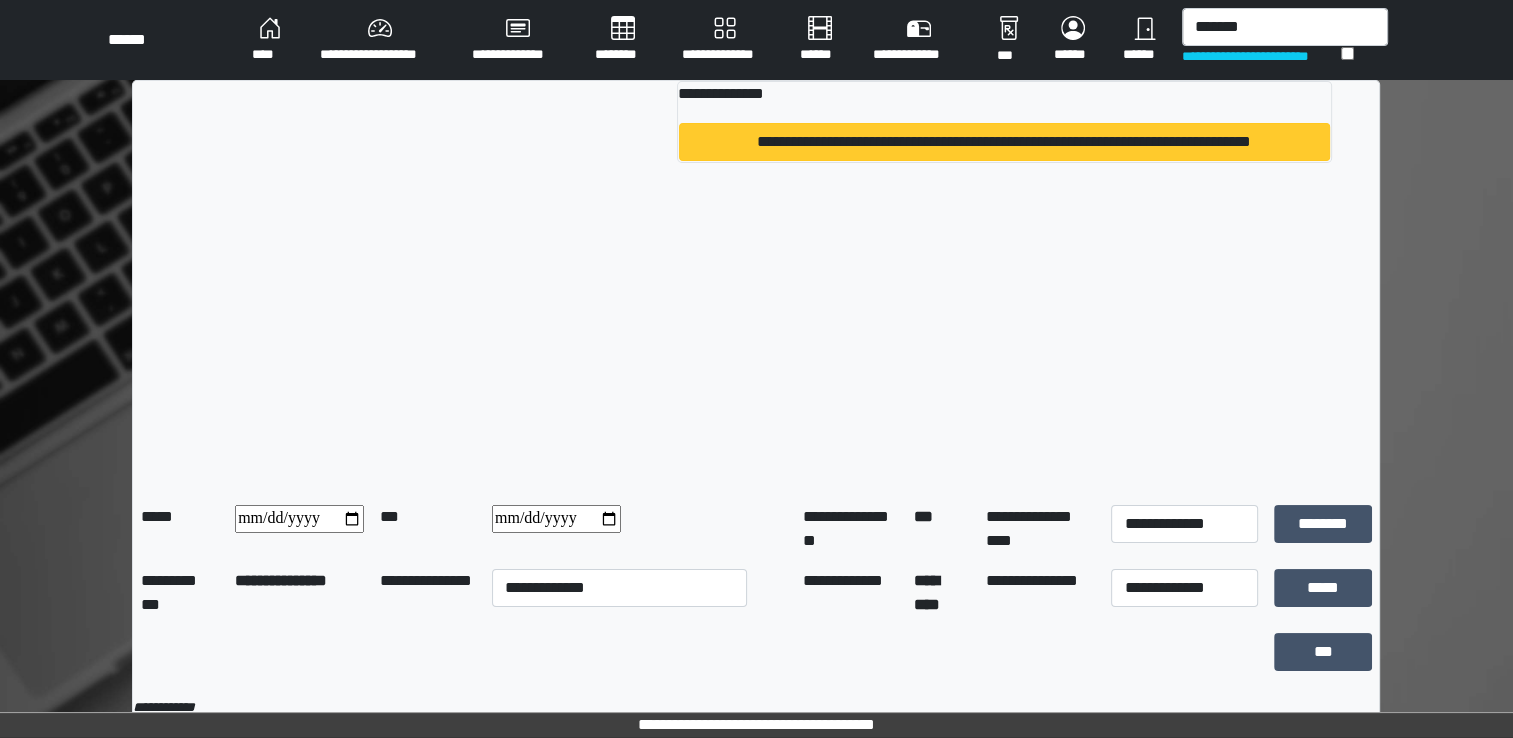 type 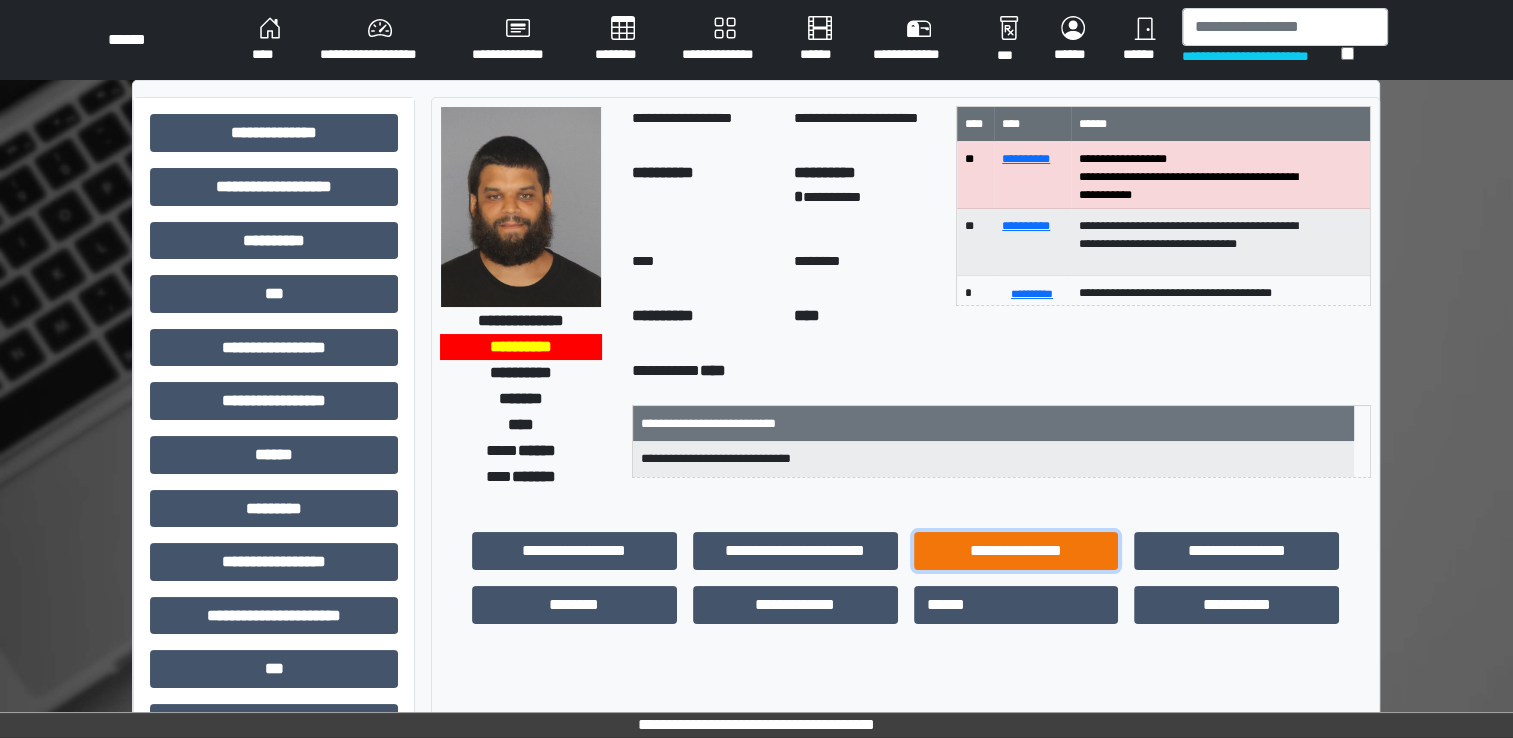 click on "**********" at bounding box center (1016, 551) 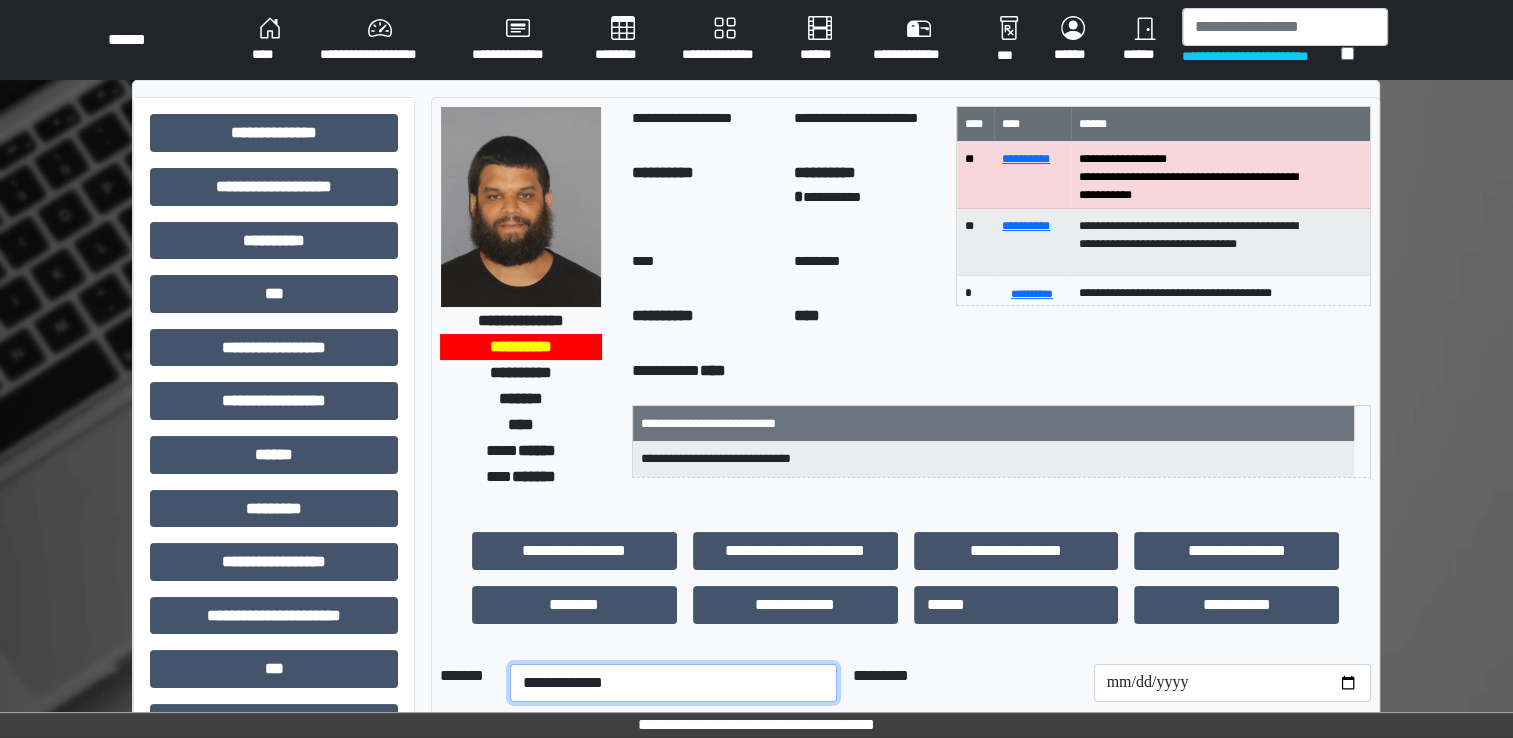 click on "**********" at bounding box center [673, 683] 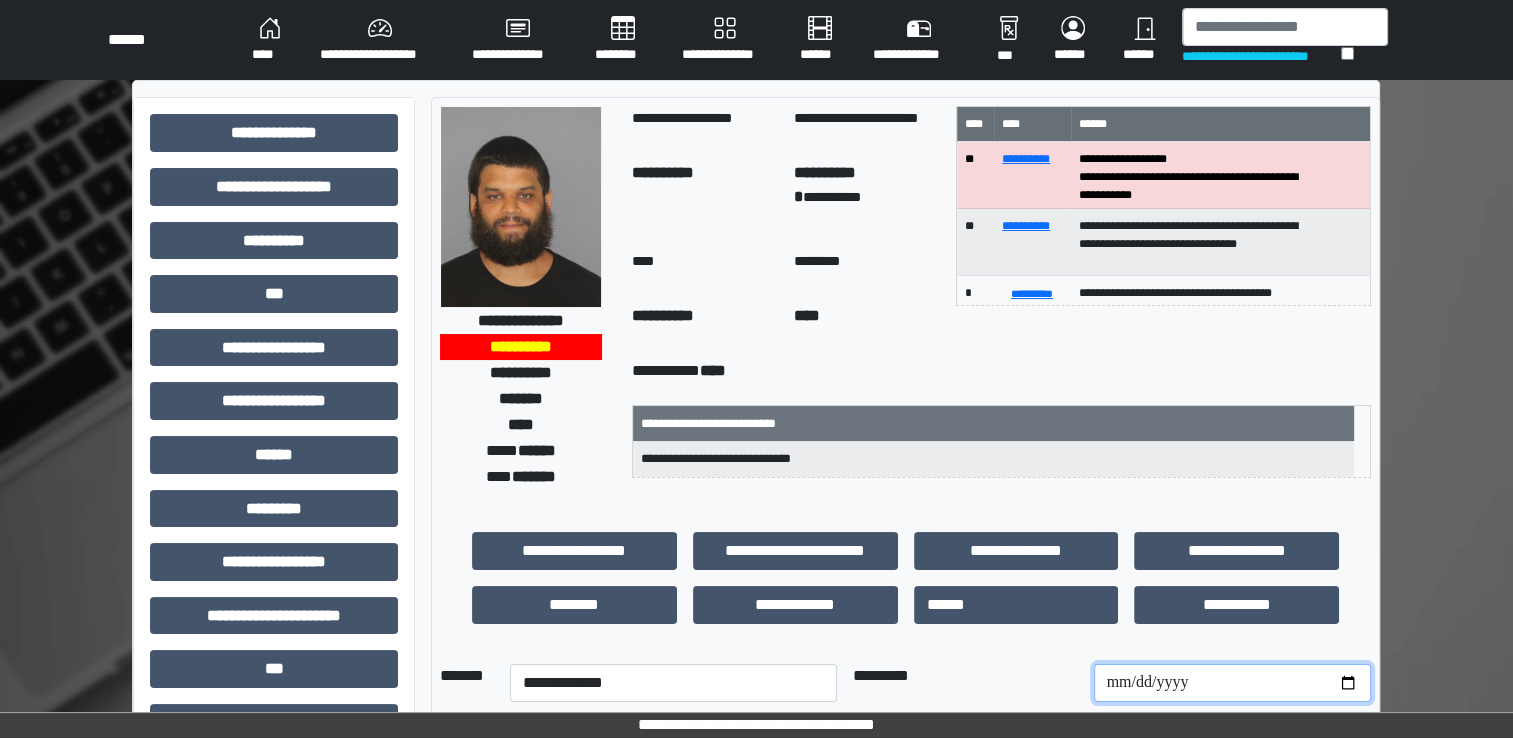 click at bounding box center (1232, 683) 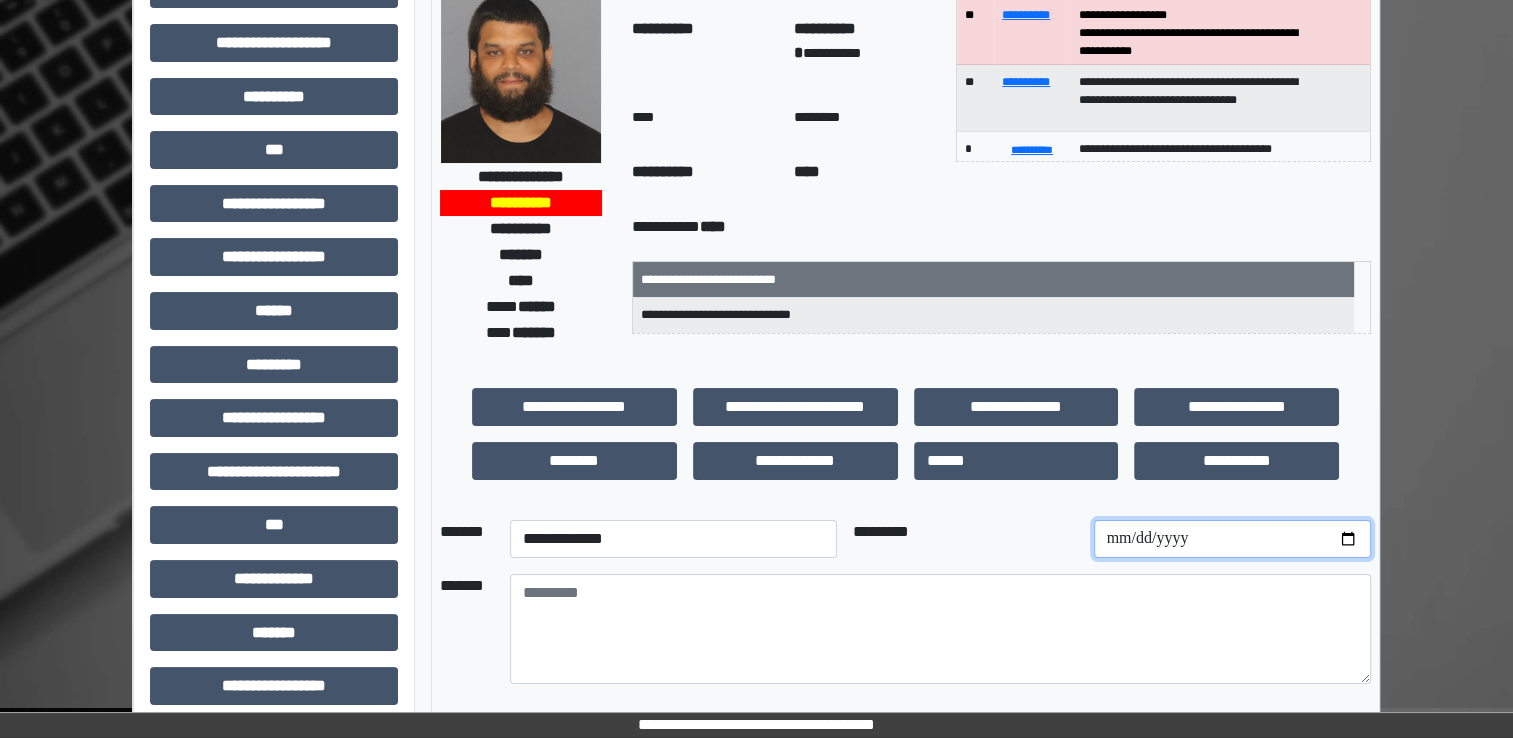 scroll, scrollTop: 200, scrollLeft: 0, axis: vertical 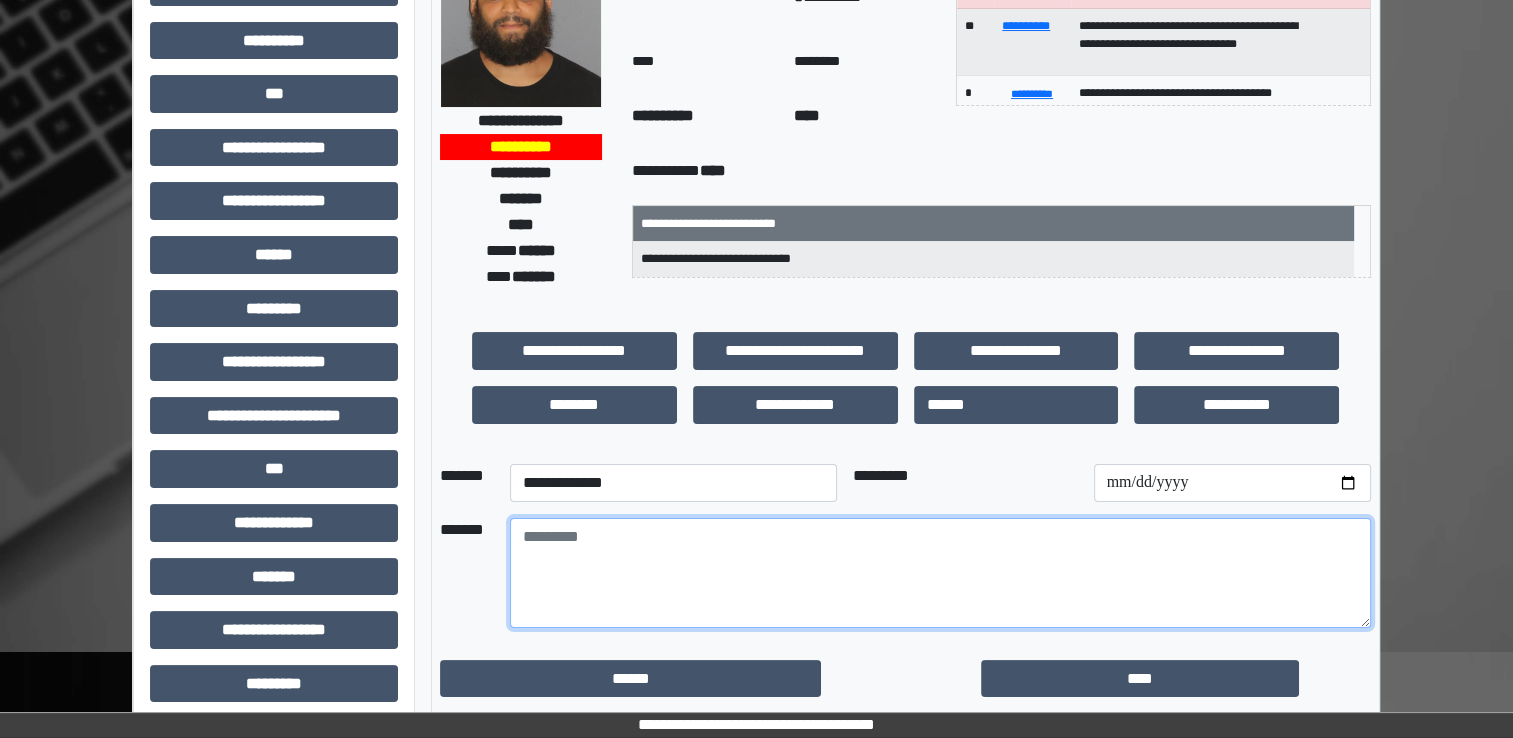 click at bounding box center [940, 573] 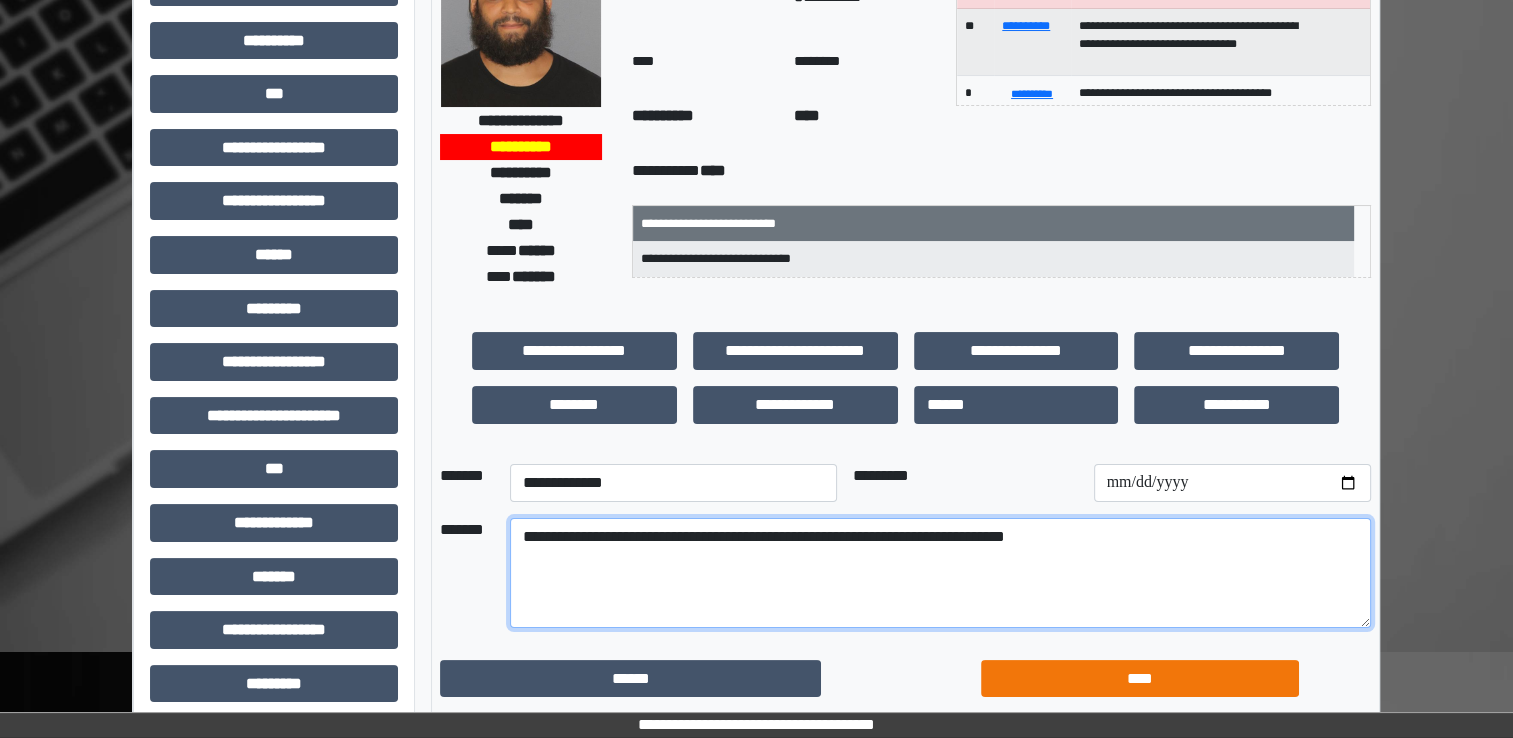 type on "**********" 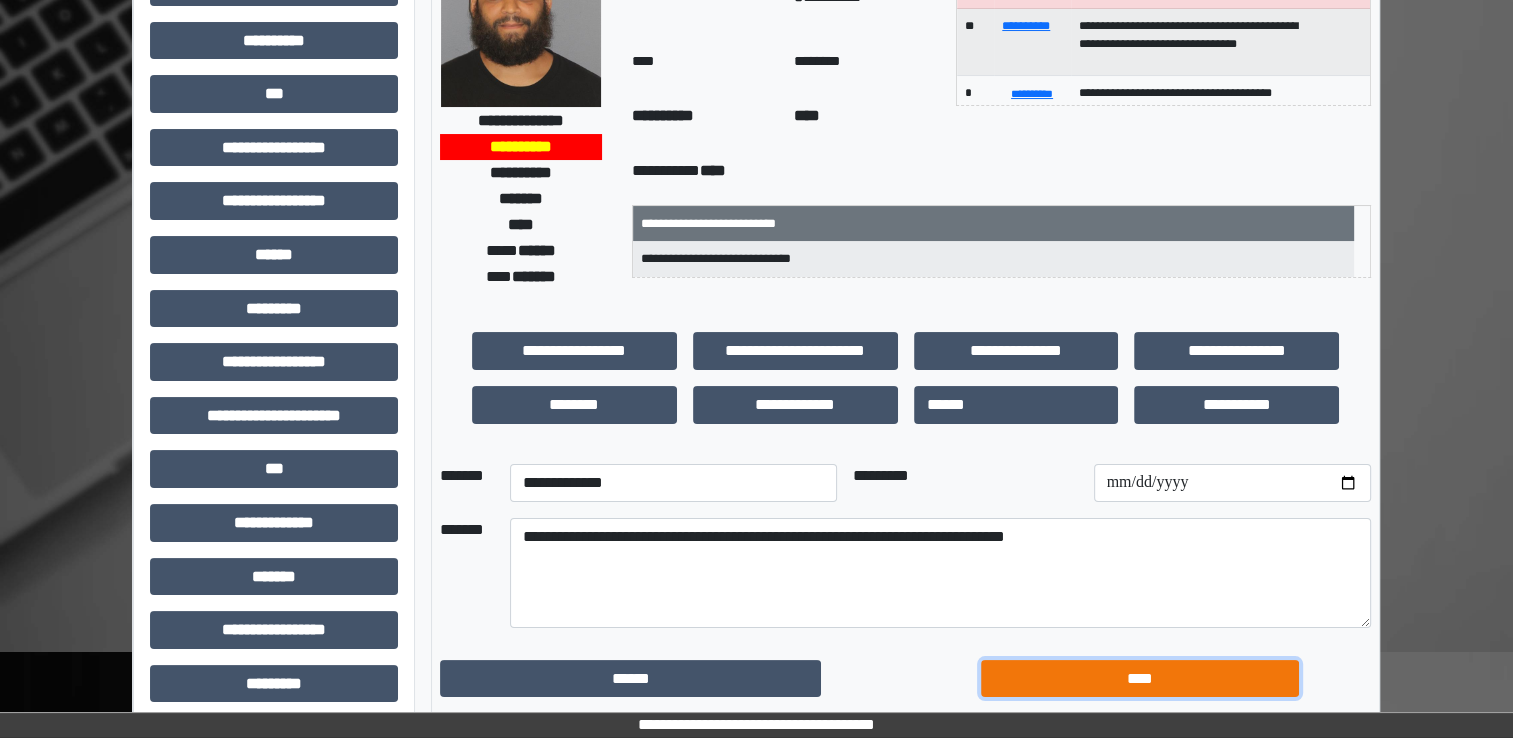 click on "****" at bounding box center [1140, 679] 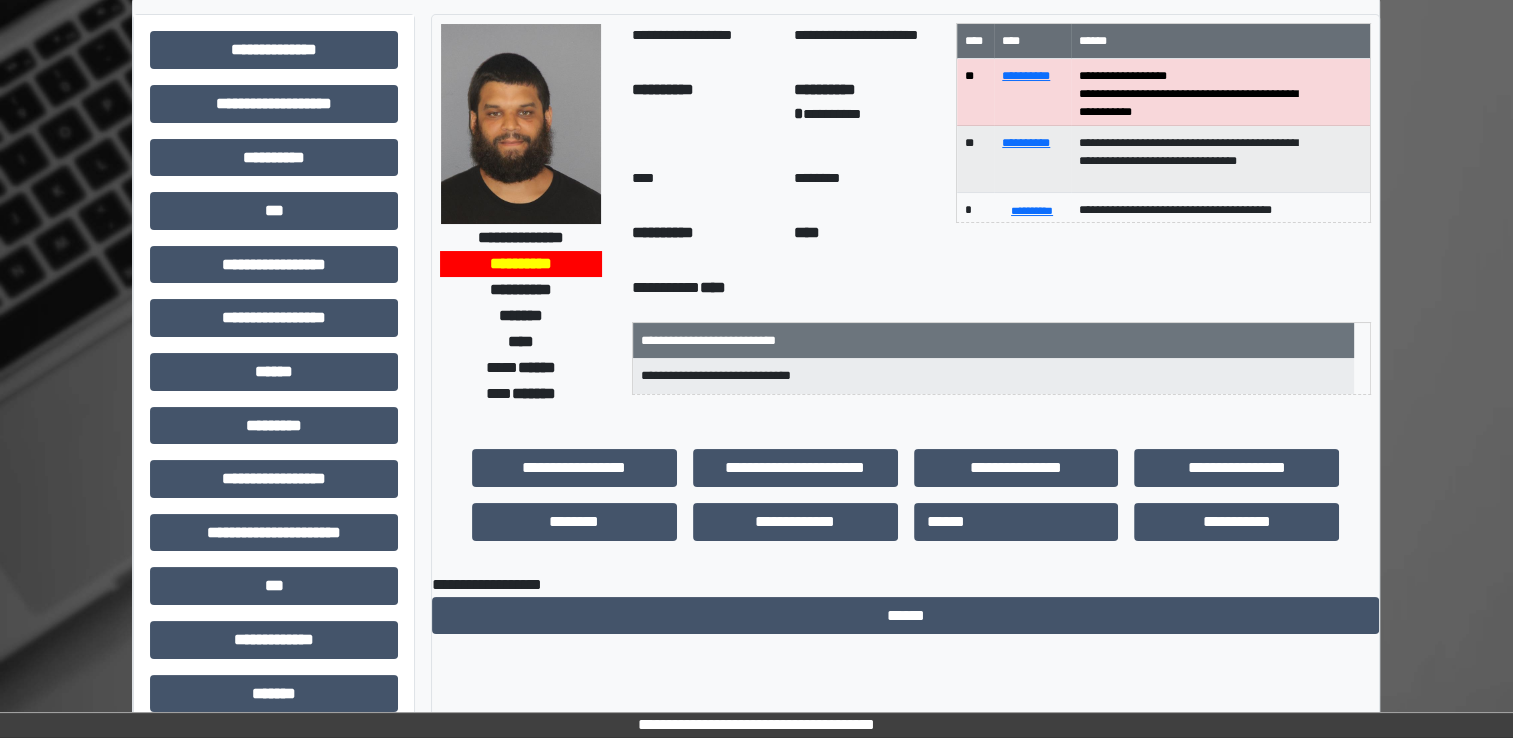 scroll, scrollTop: 0, scrollLeft: 0, axis: both 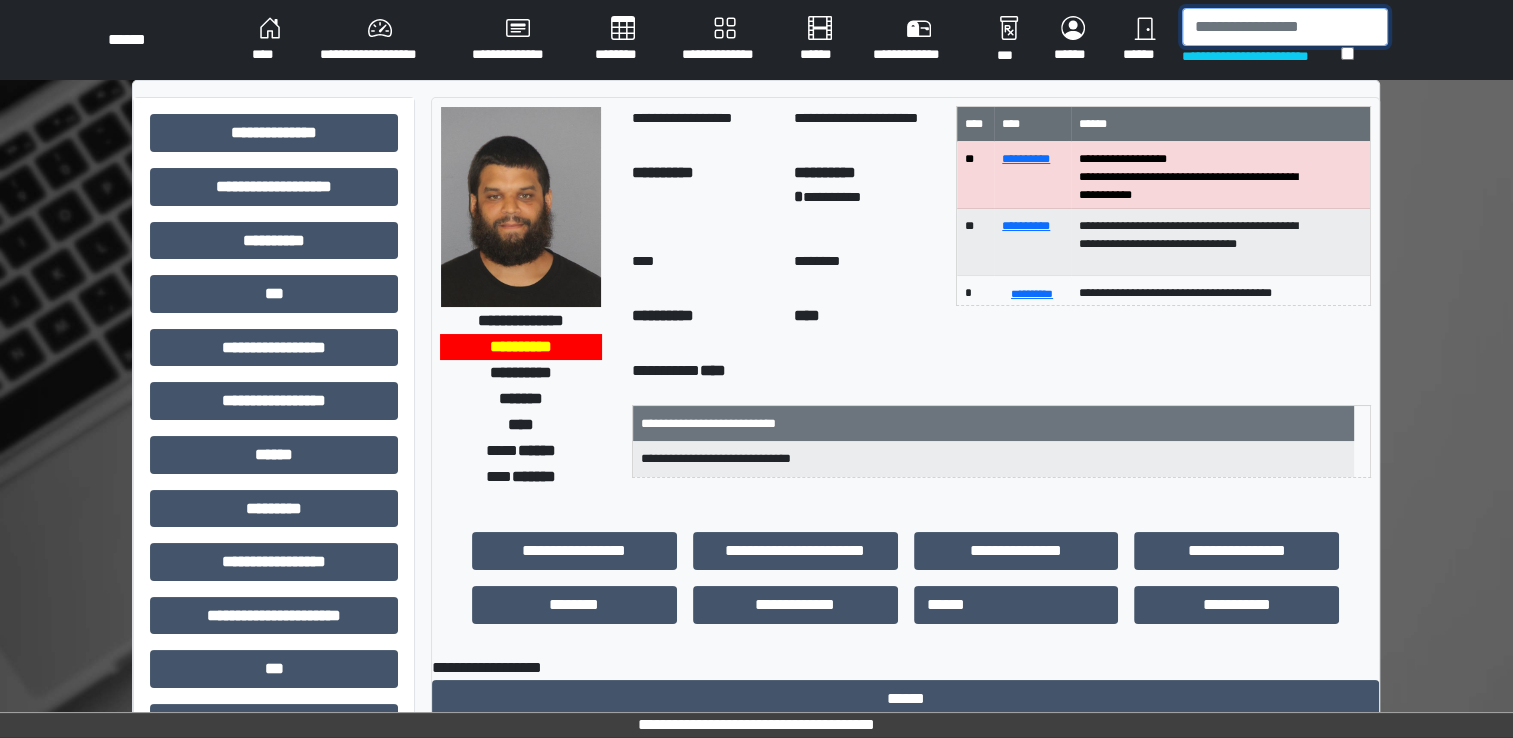 click at bounding box center (1285, 27) 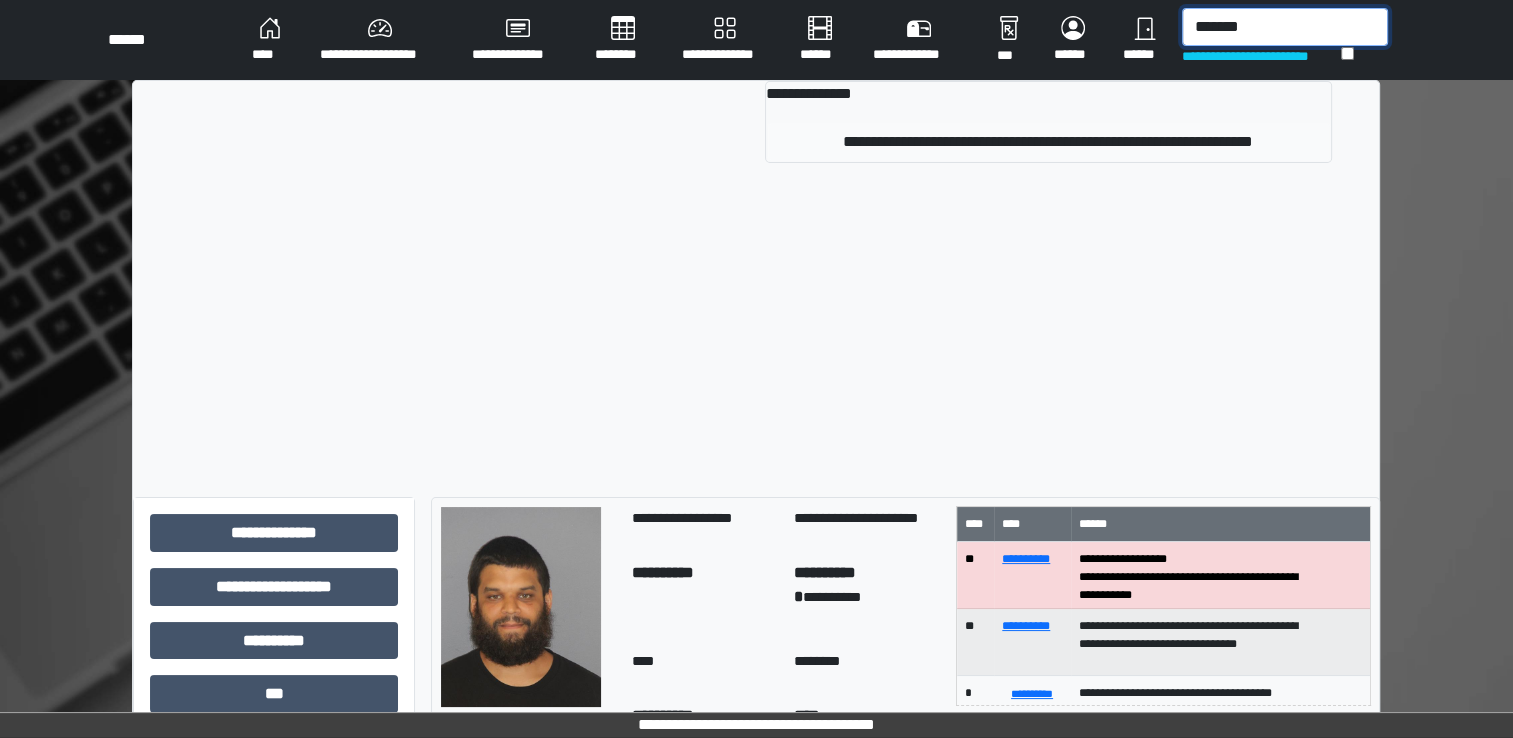 type on "*******" 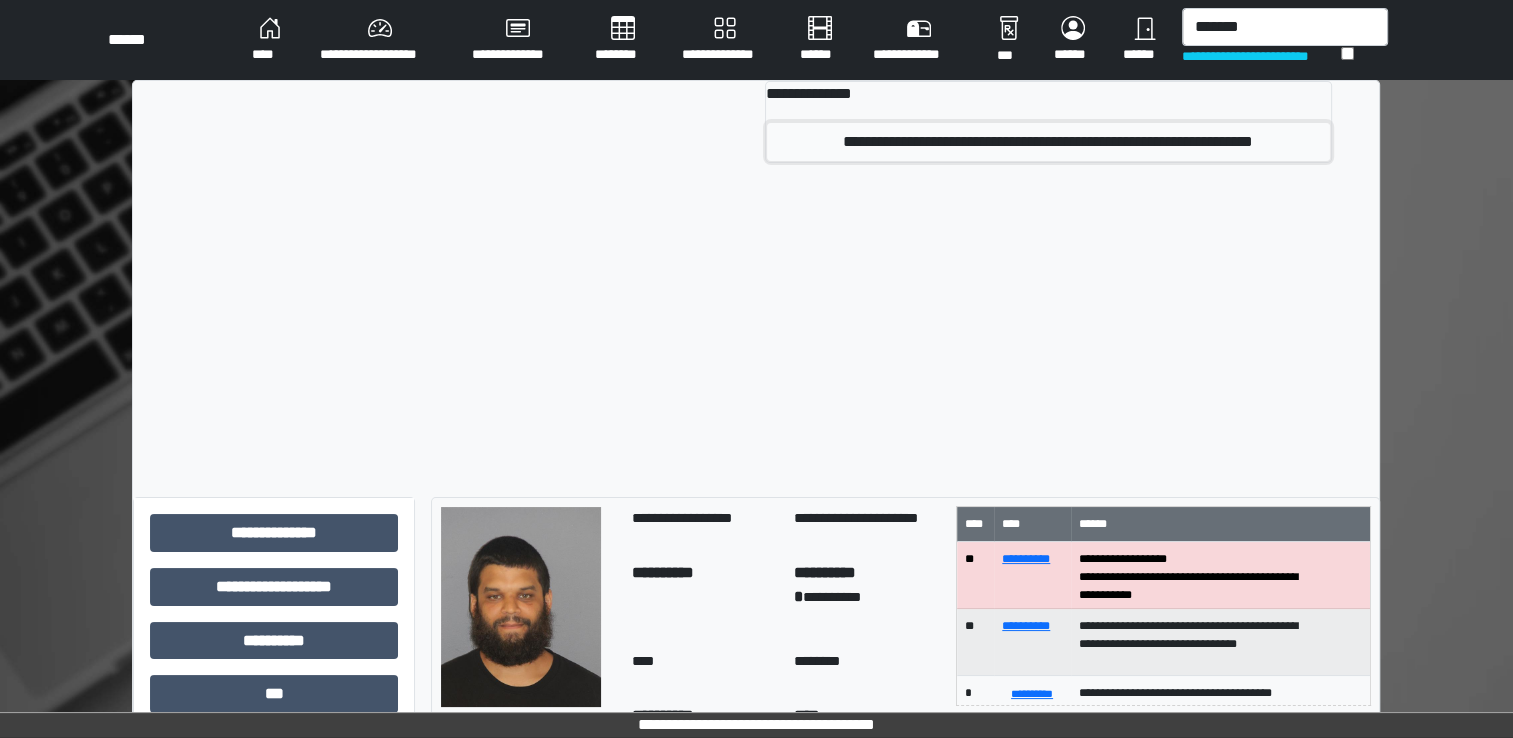 click on "**********" at bounding box center [1048, 142] 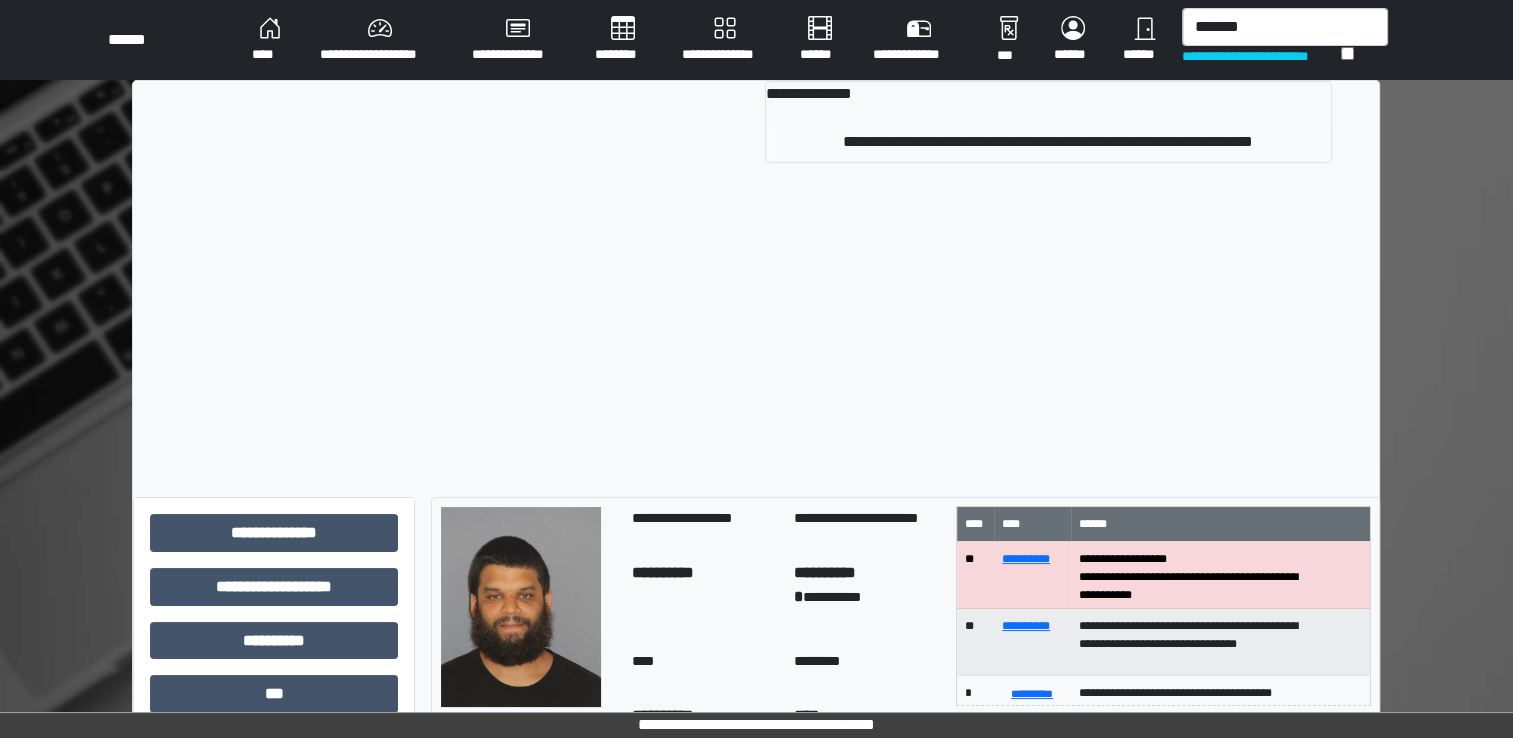 type 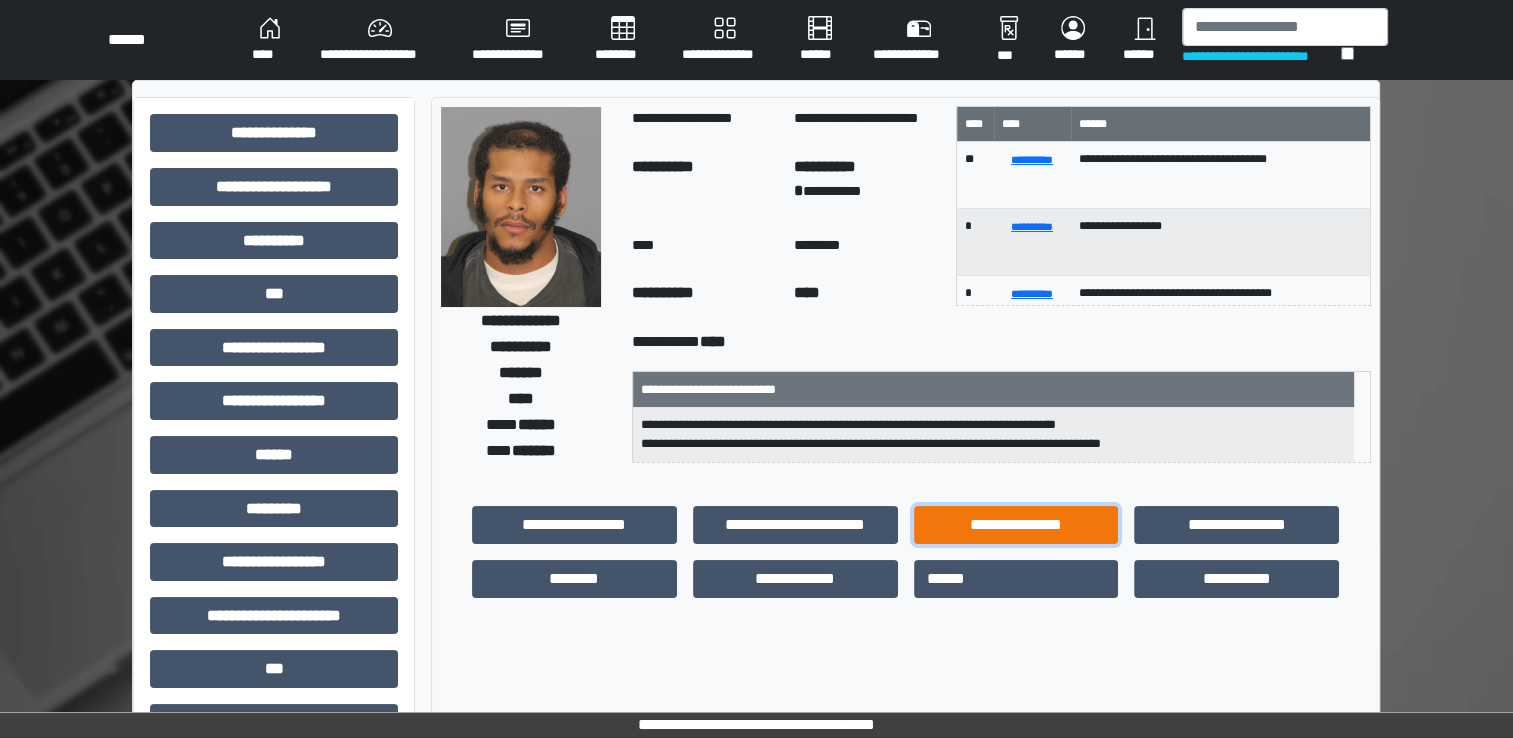 click on "**********" at bounding box center (1016, 525) 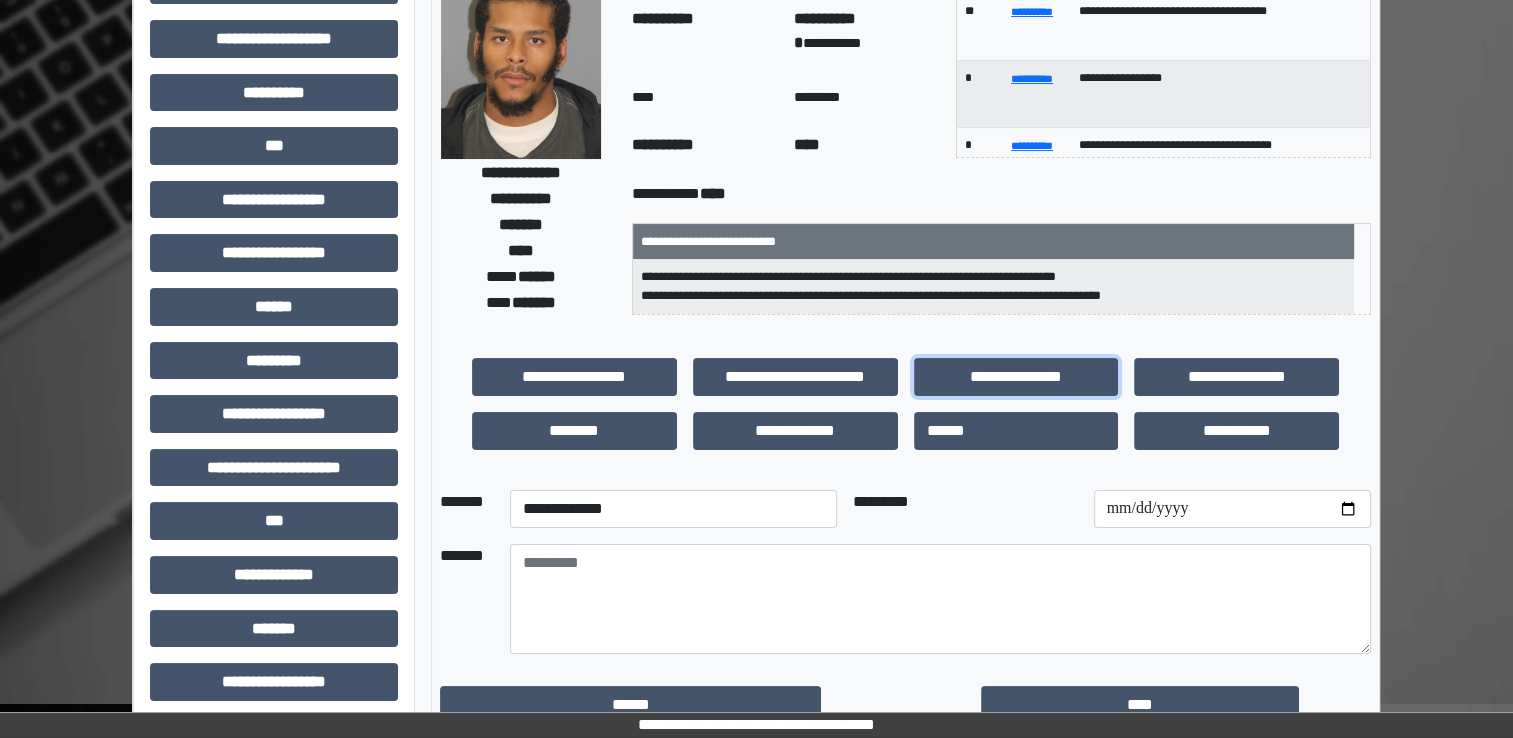 scroll, scrollTop: 200, scrollLeft: 0, axis: vertical 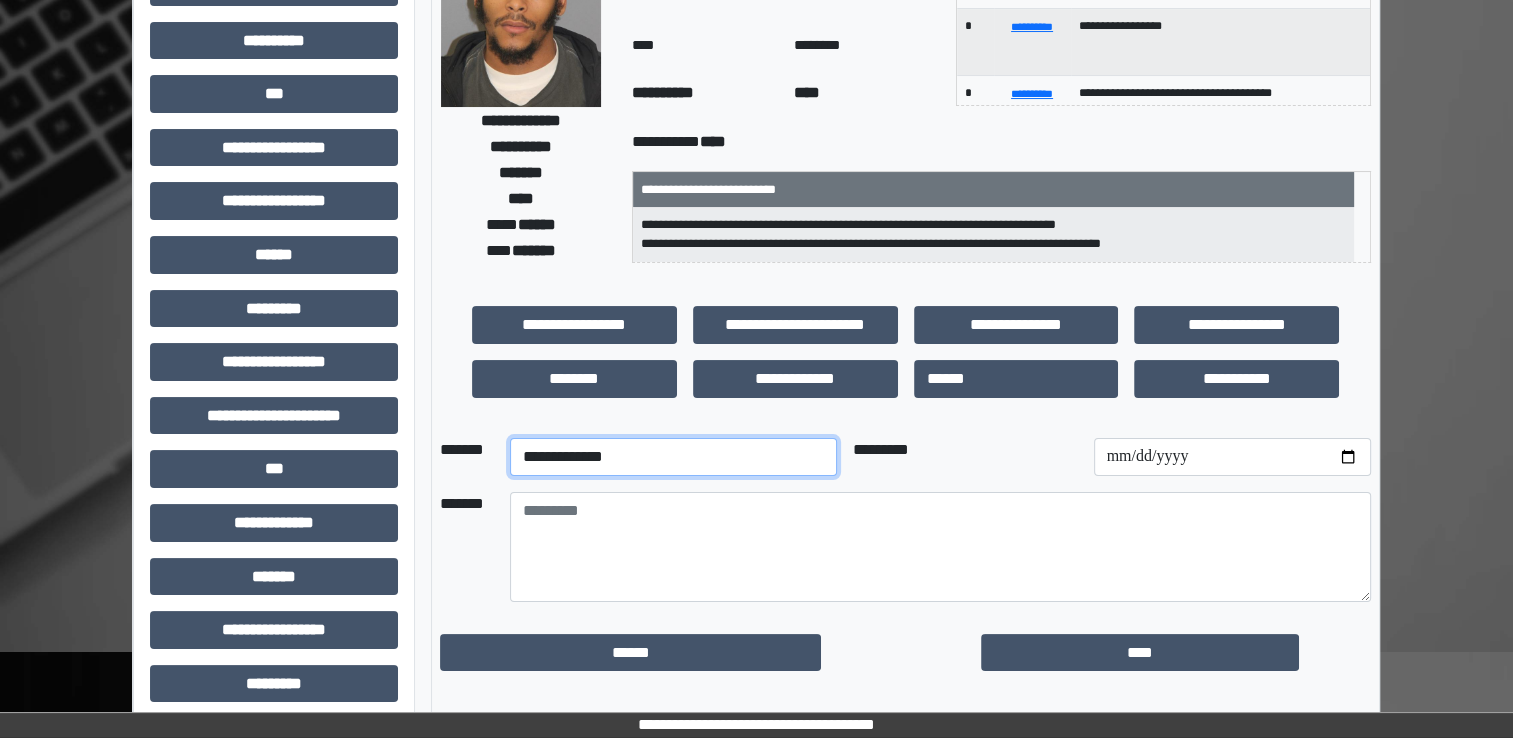 click on "**********" at bounding box center (673, 457) 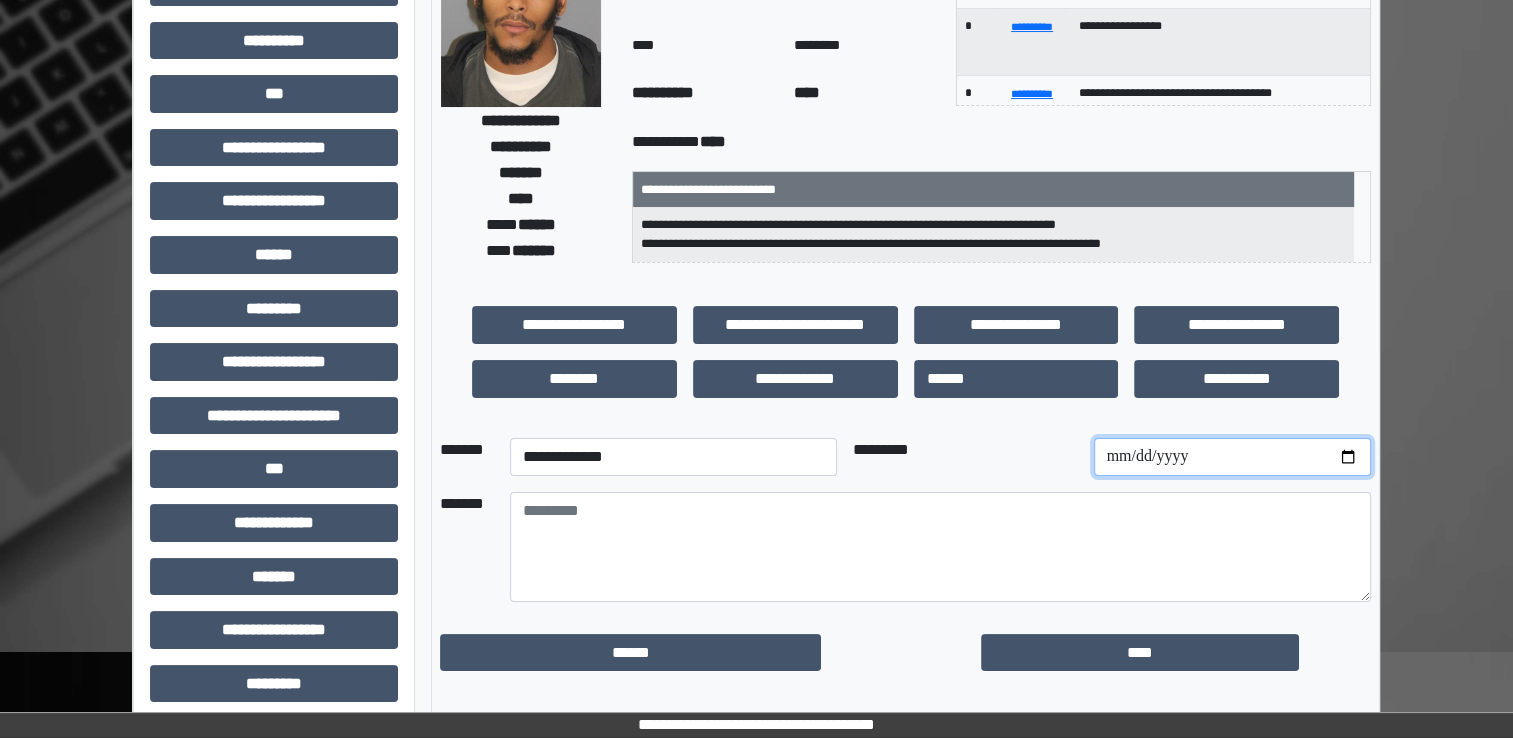 click at bounding box center (1232, 457) 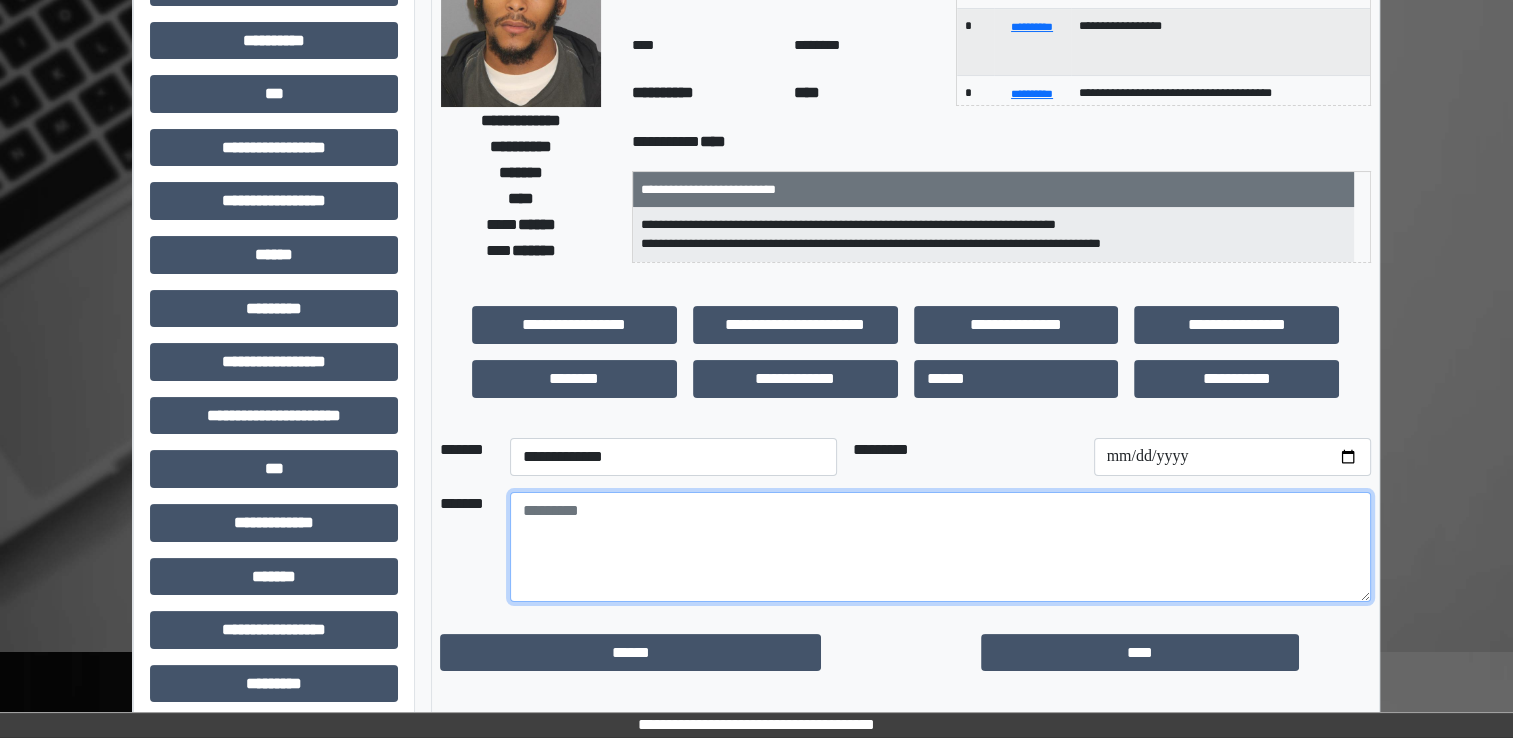 click at bounding box center (940, 547) 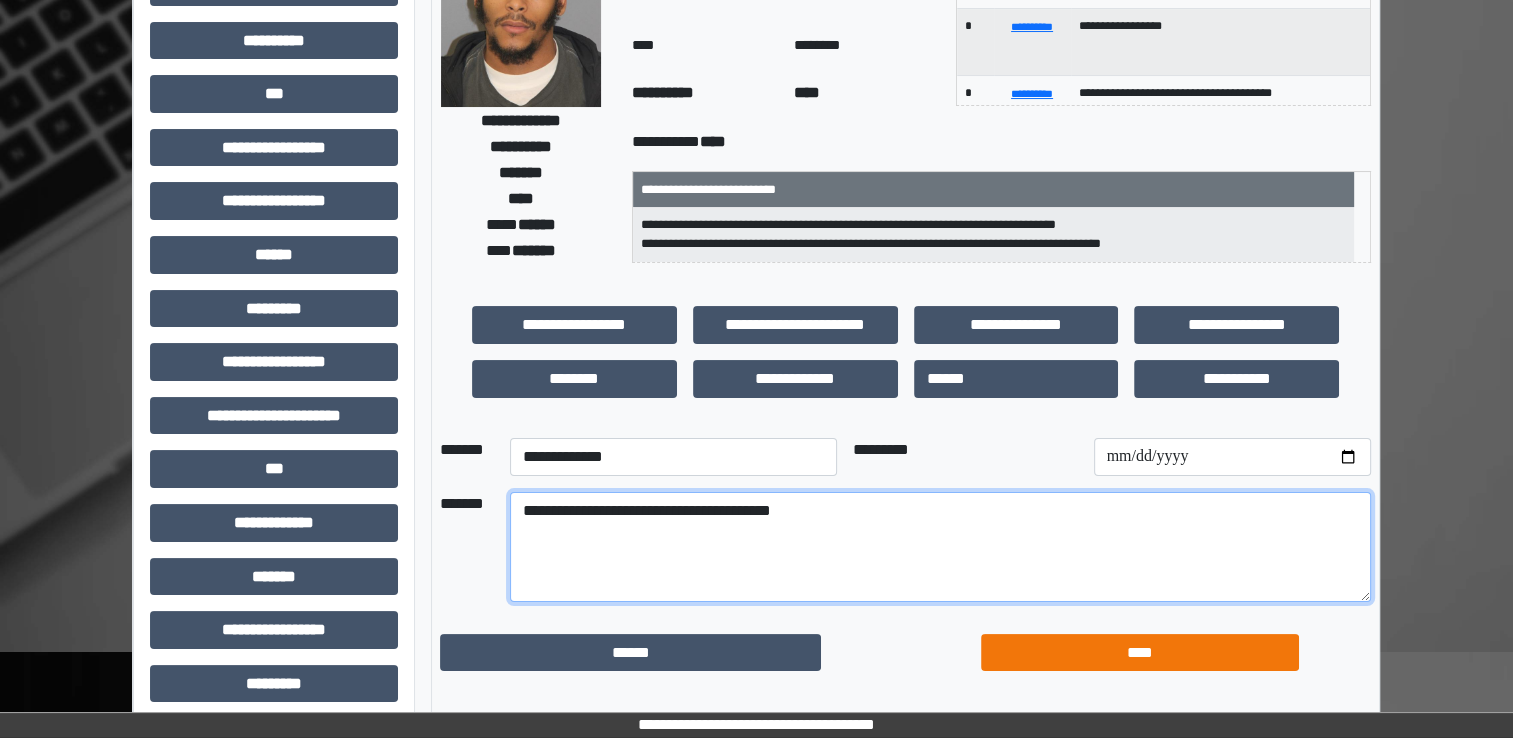 type on "**********" 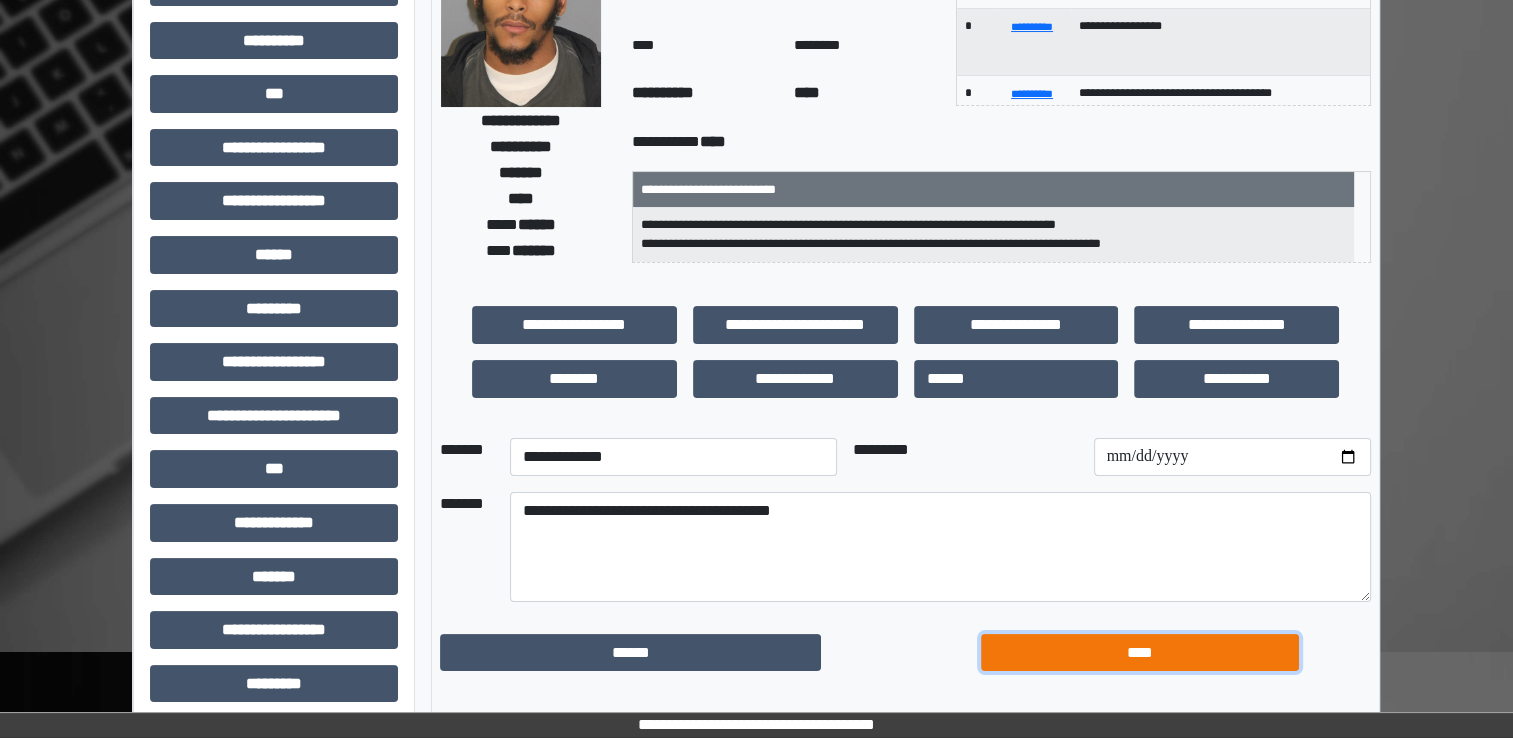 click on "****" at bounding box center (1140, 653) 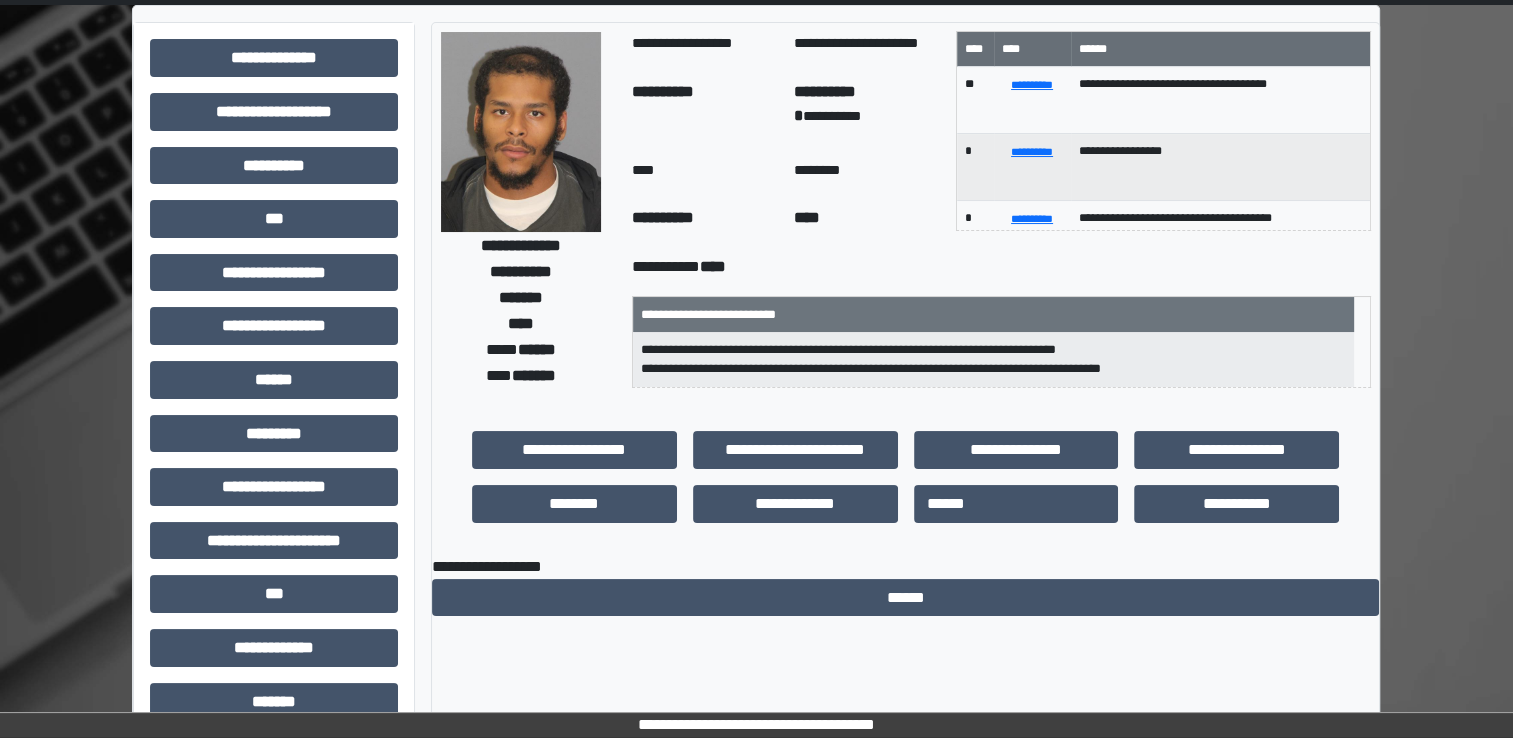 scroll, scrollTop: 0, scrollLeft: 0, axis: both 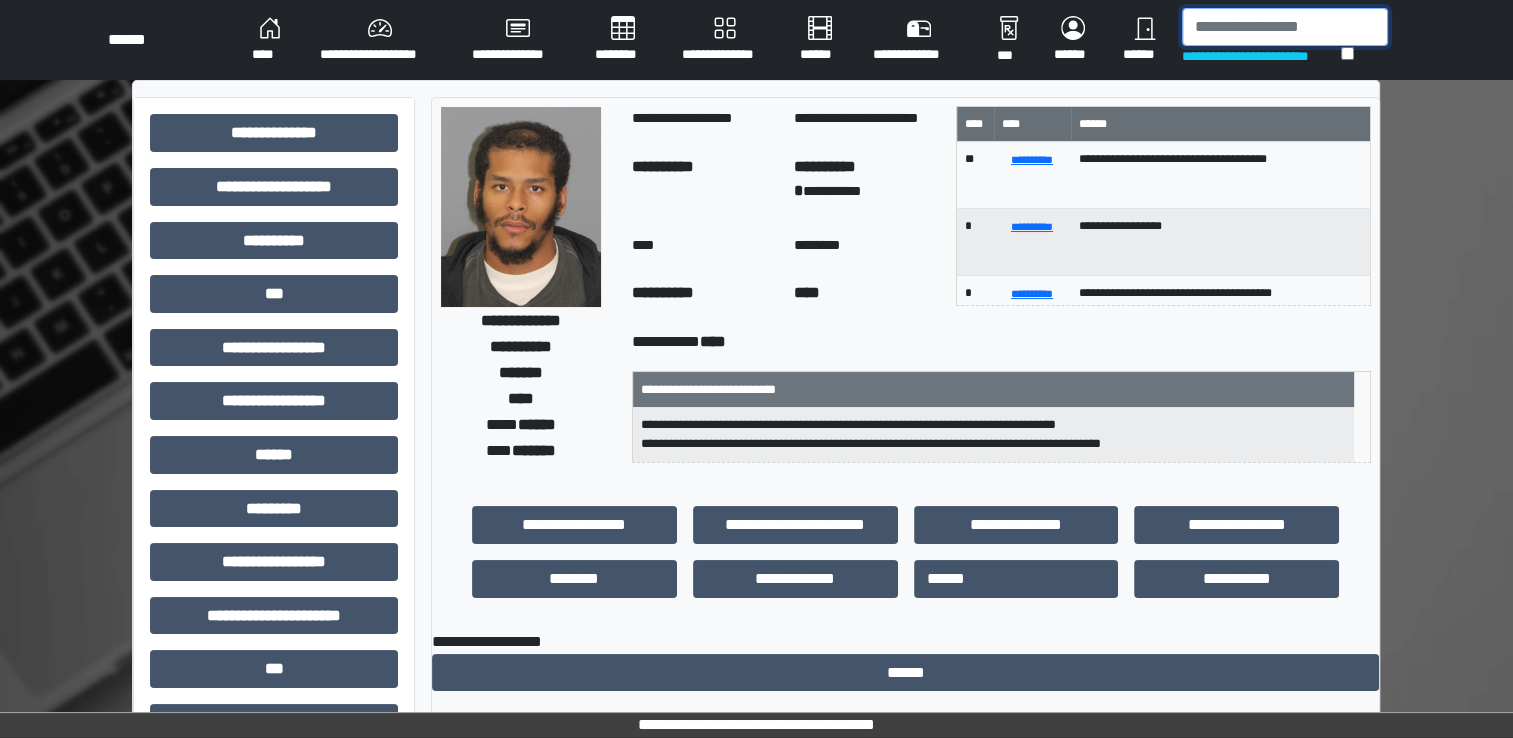 click at bounding box center [1285, 27] 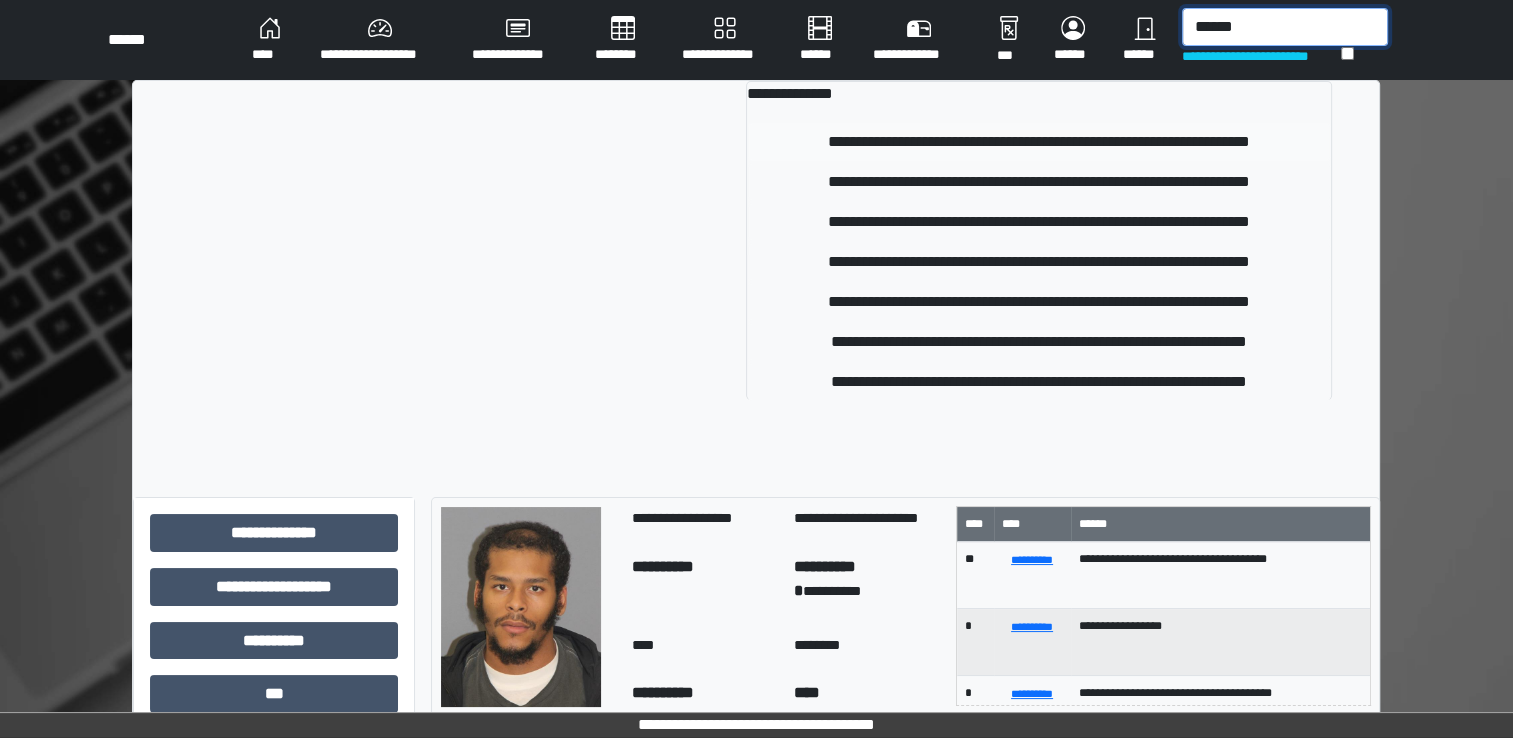 type on "******" 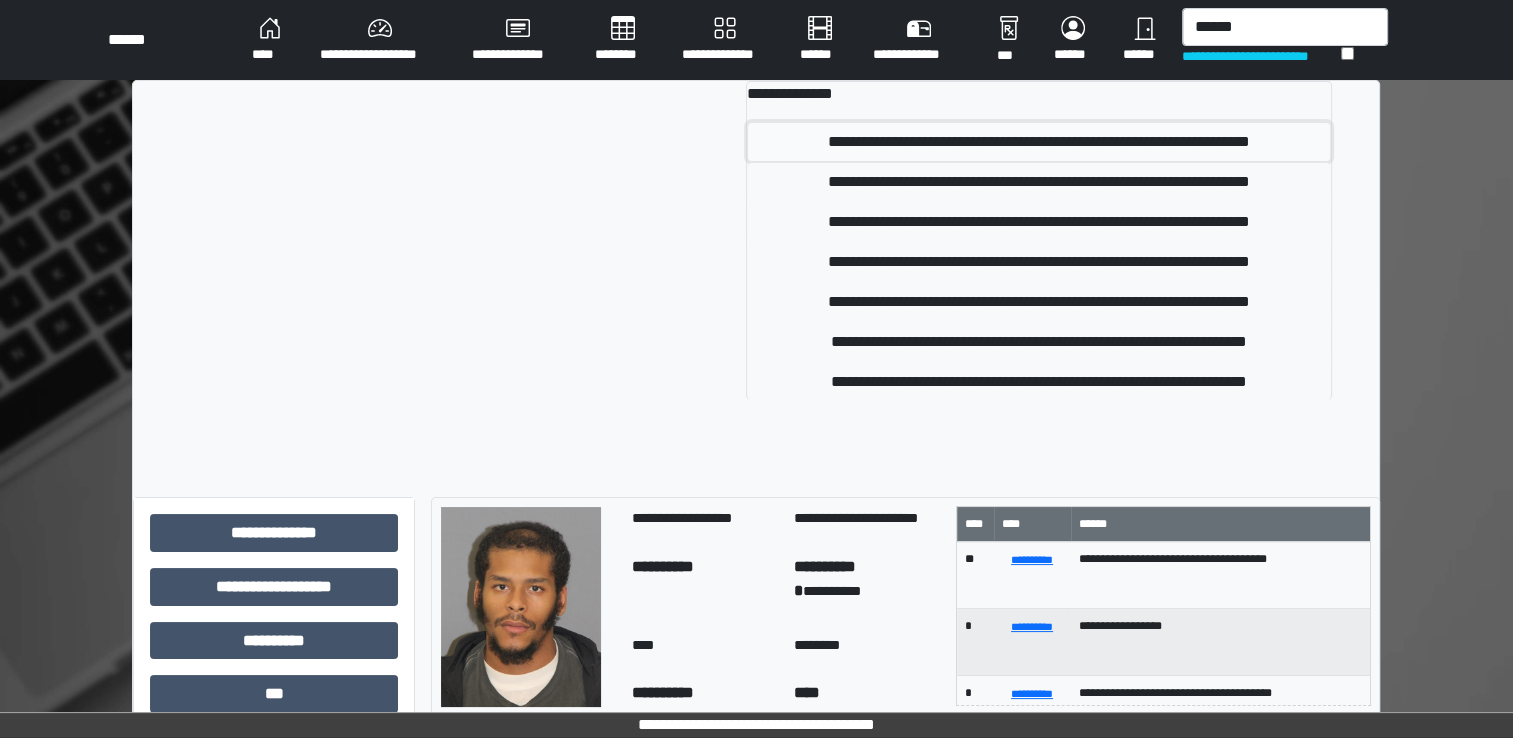 click on "**********" at bounding box center [1039, 142] 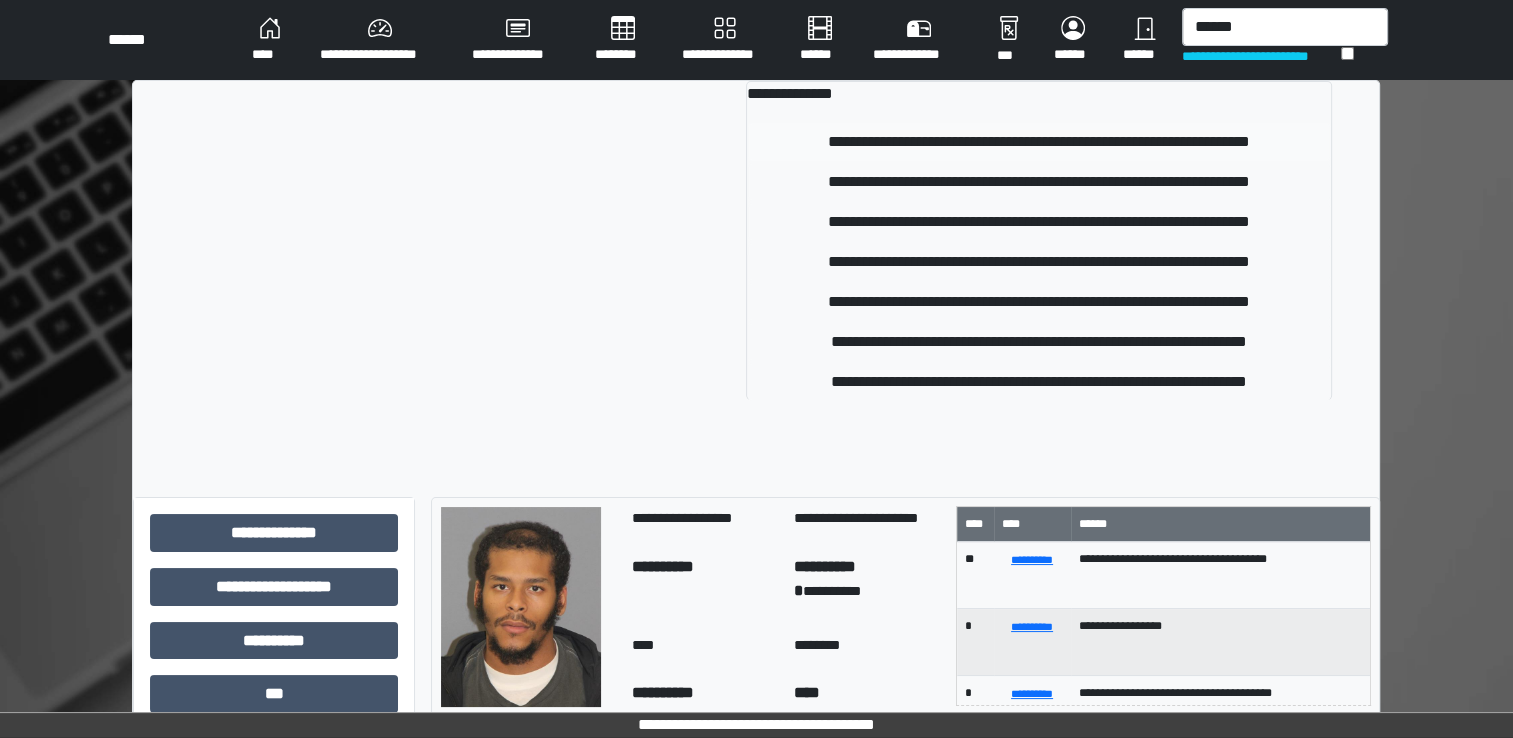 type 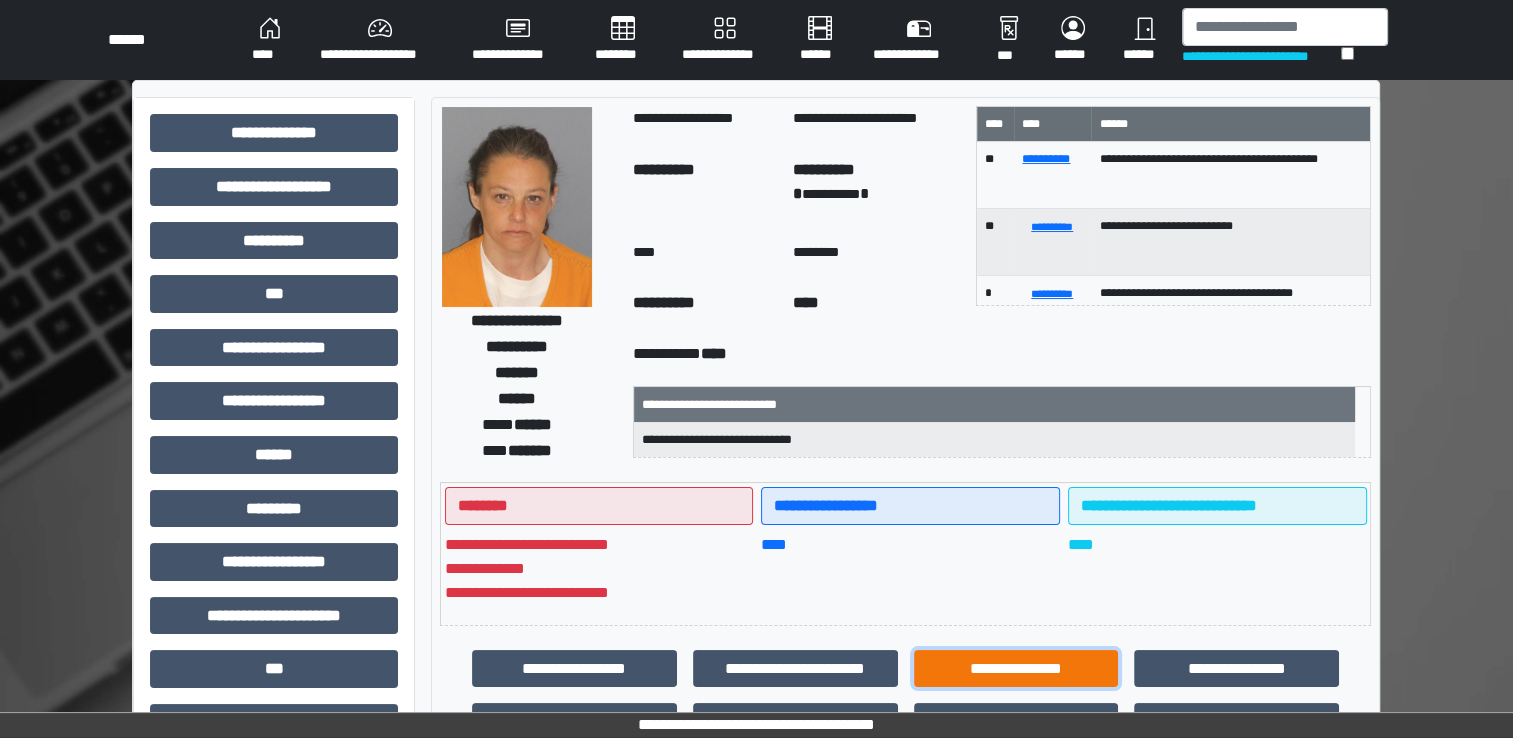 click on "**********" at bounding box center (1016, 669) 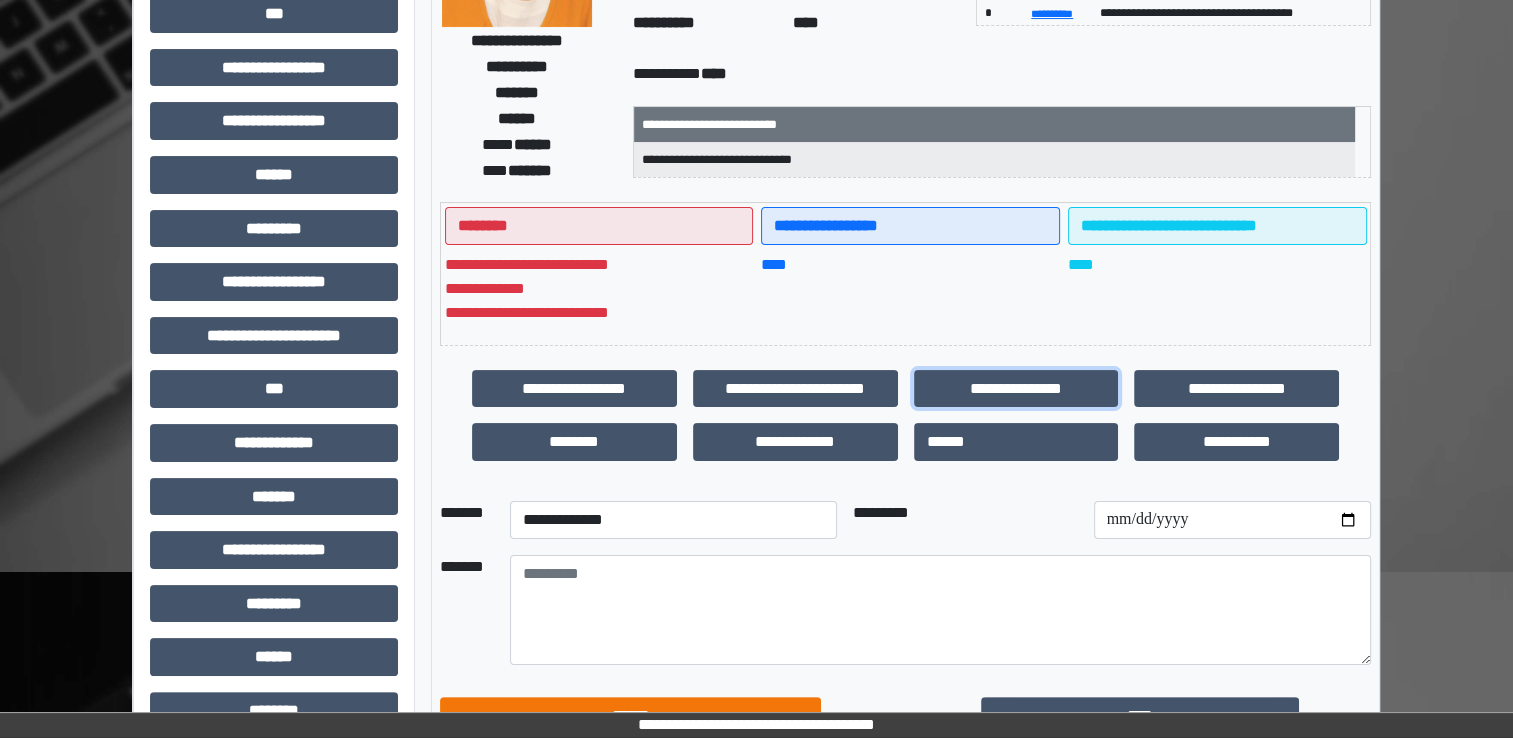 scroll, scrollTop: 400, scrollLeft: 0, axis: vertical 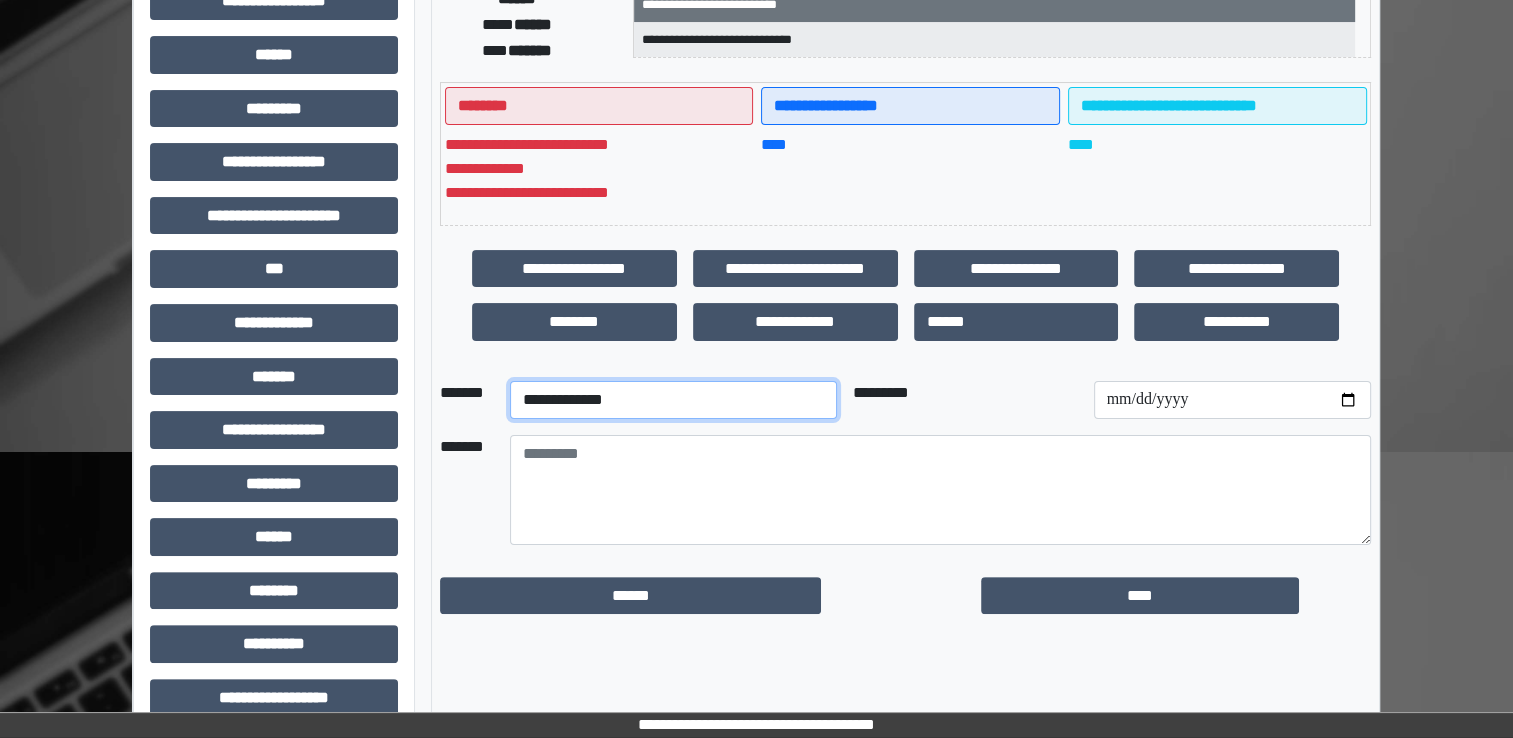 click on "**********" at bounding box center [673, 400] 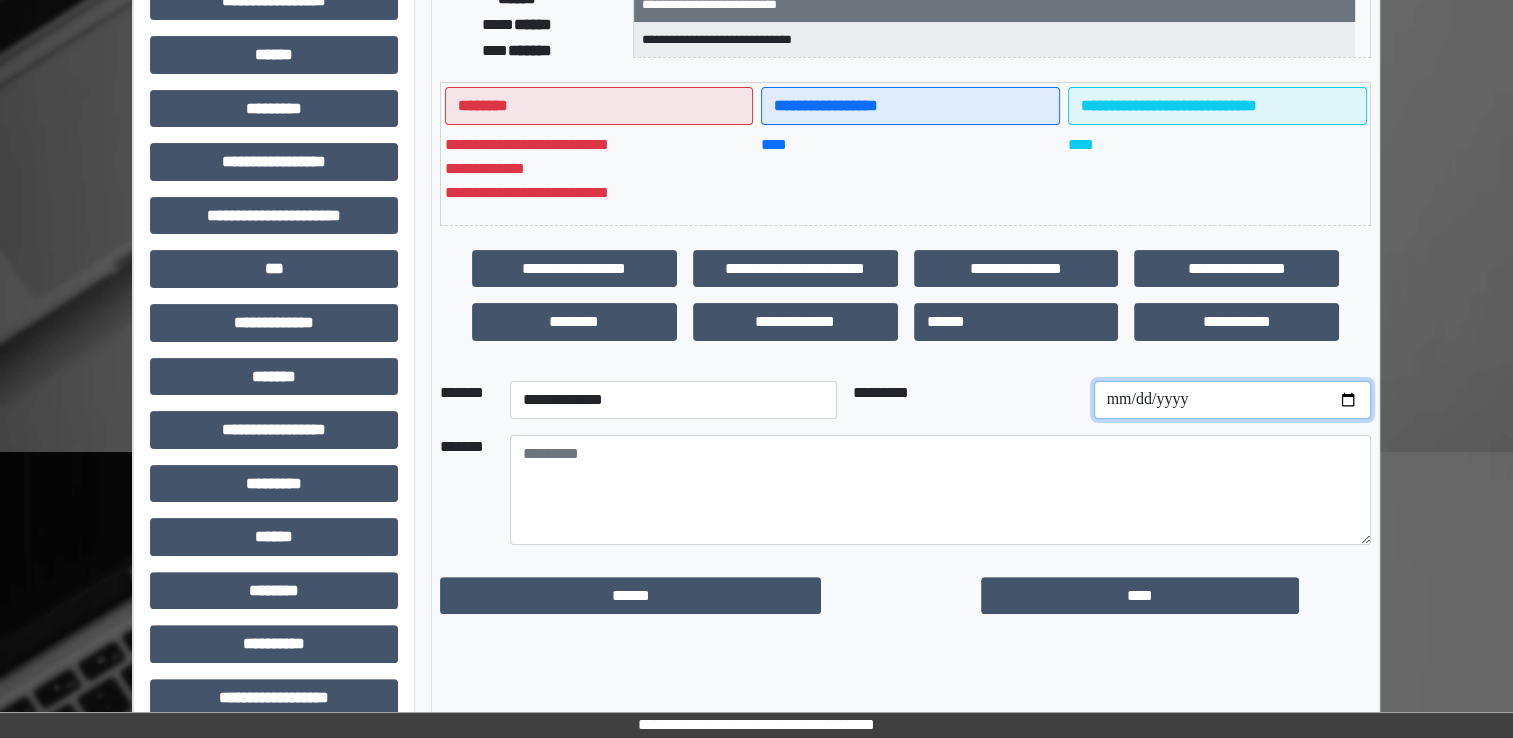 click at bounding box center [1232, 400] 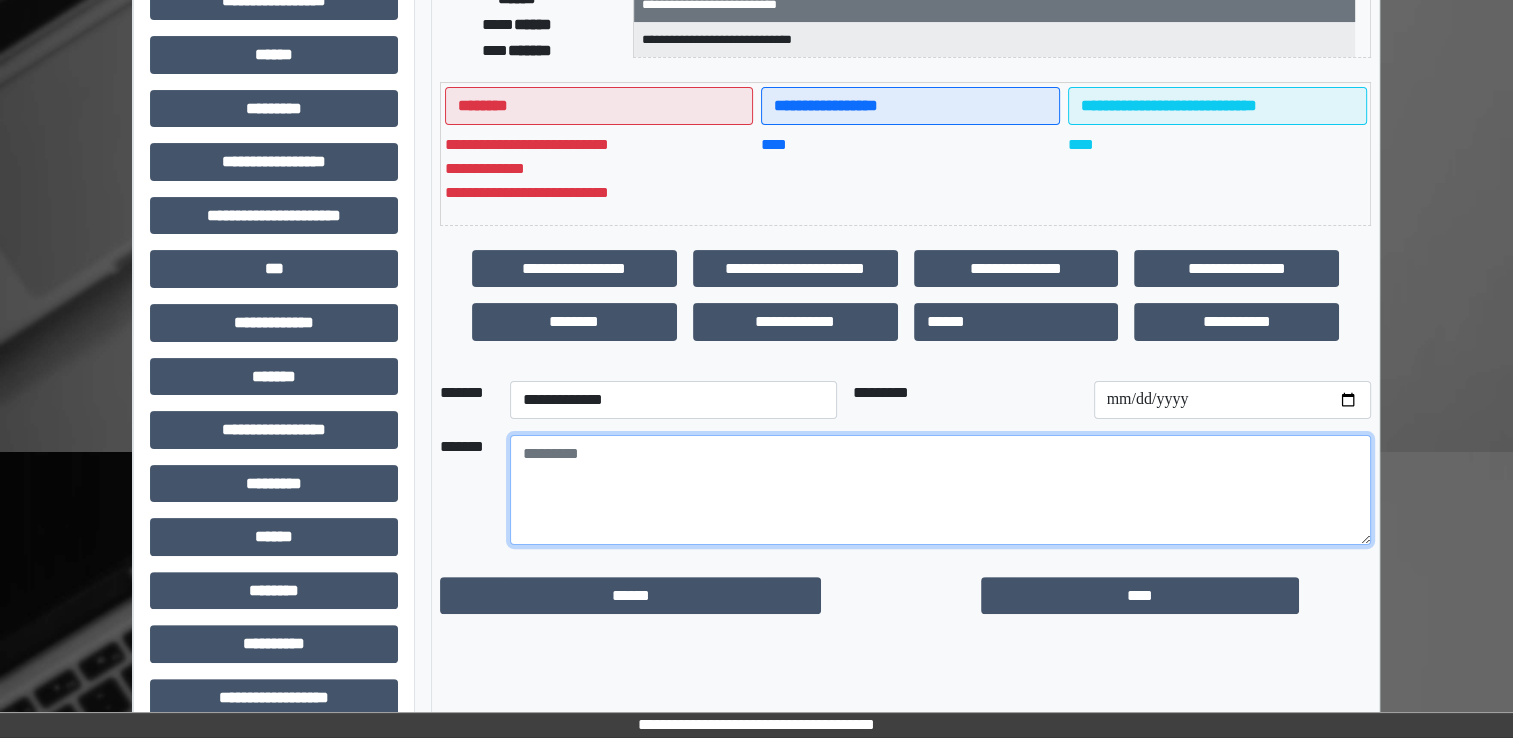 click at bounding box center (940, 490) 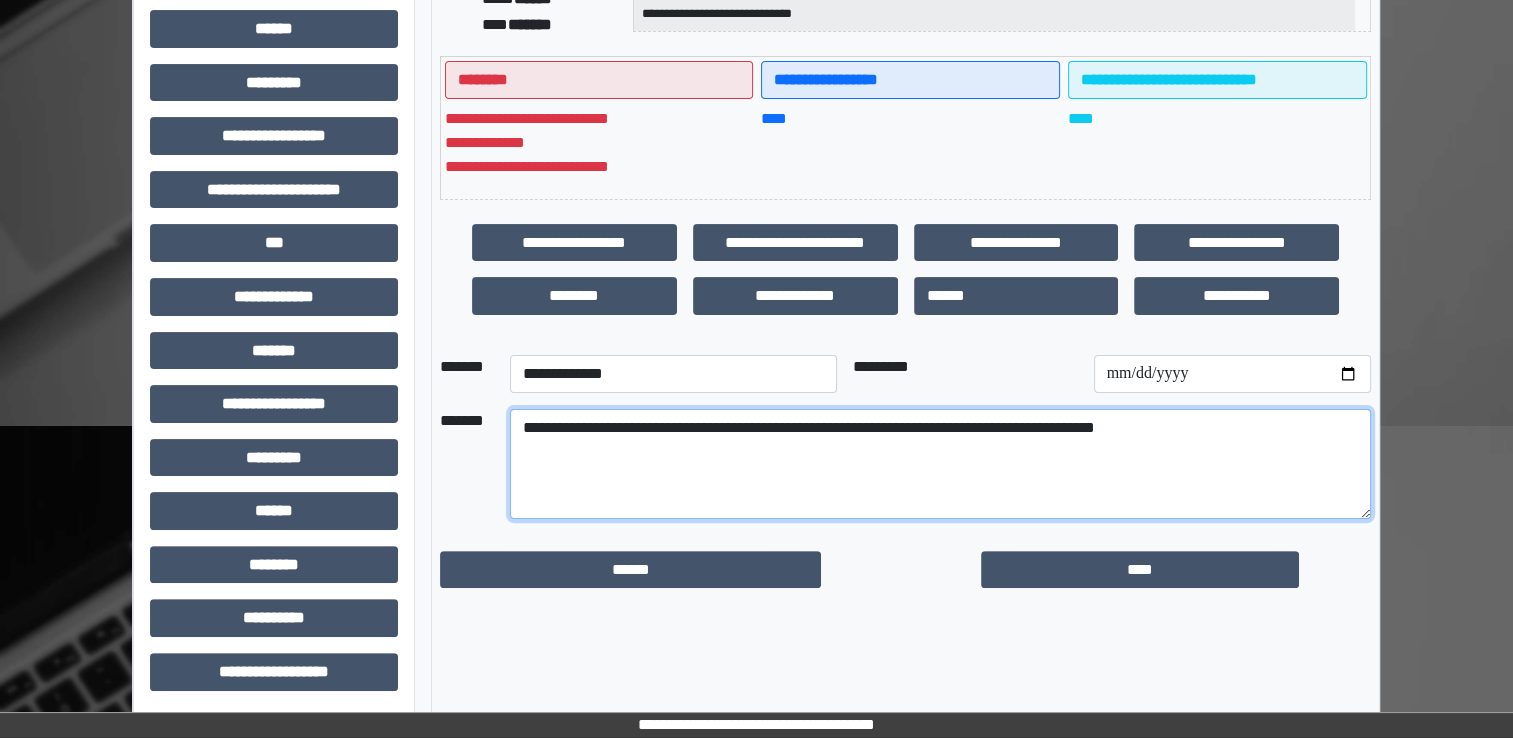 scroll, scrollTop: 428, scrollLeft: 0, axis: vertical 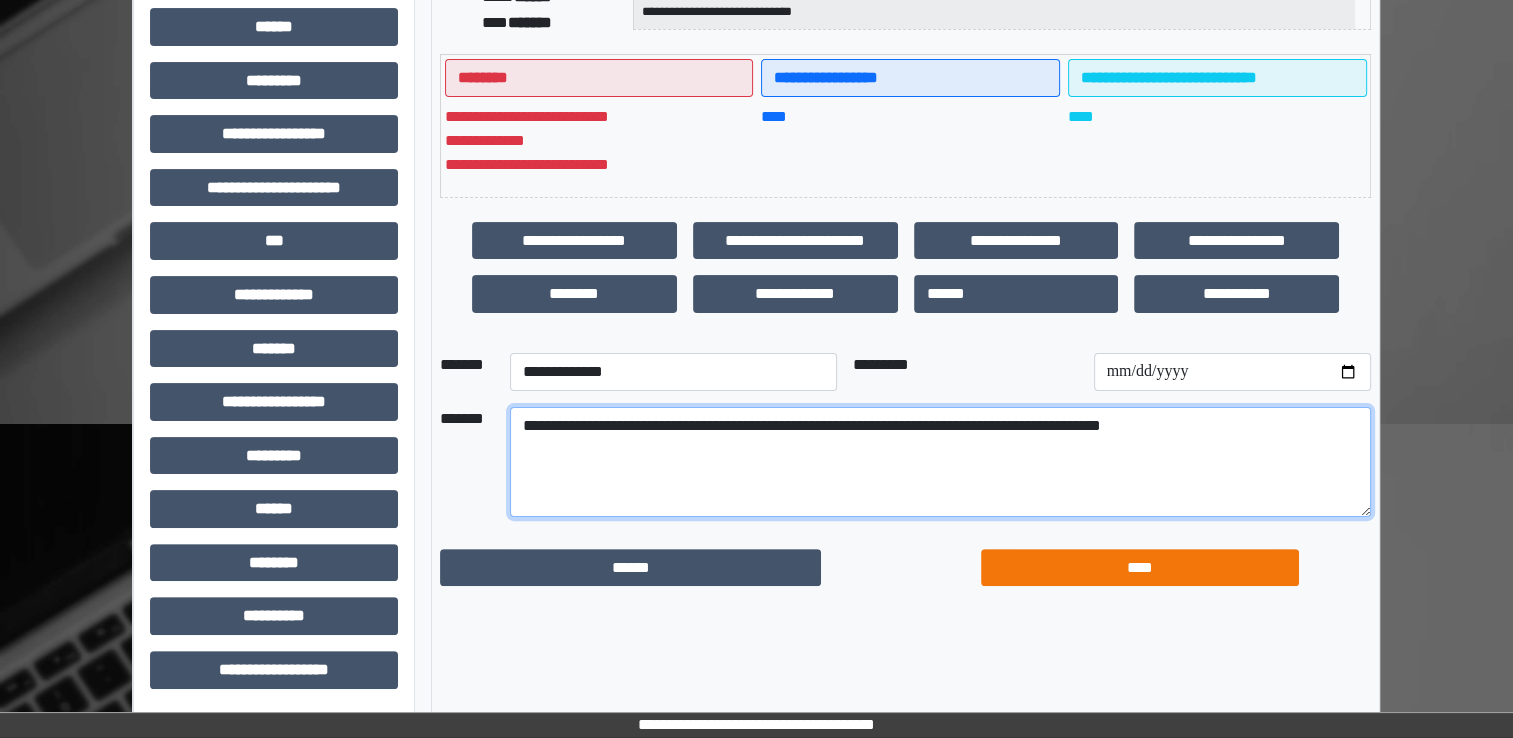 type on "**********" 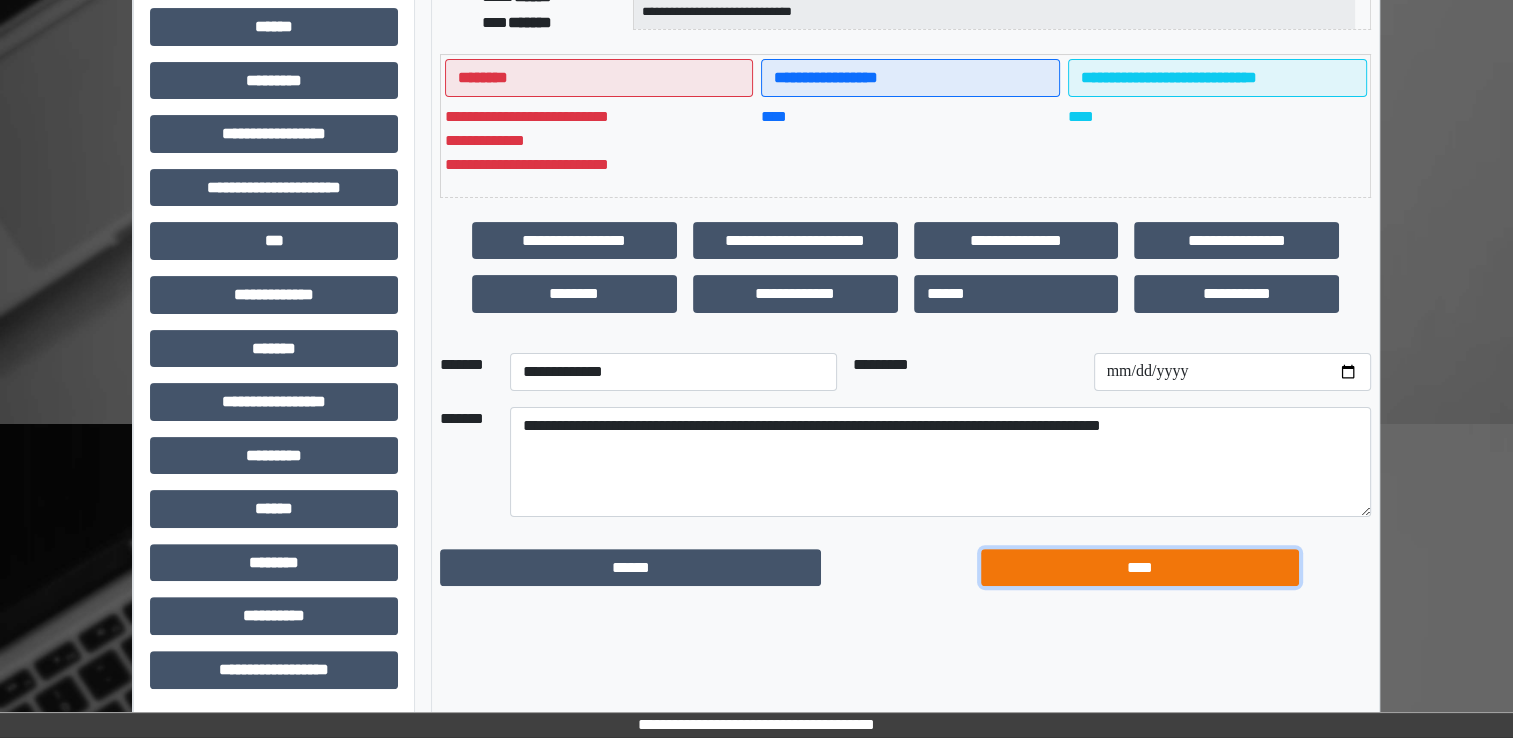 click on "****" at bounding box center [1140, 568] 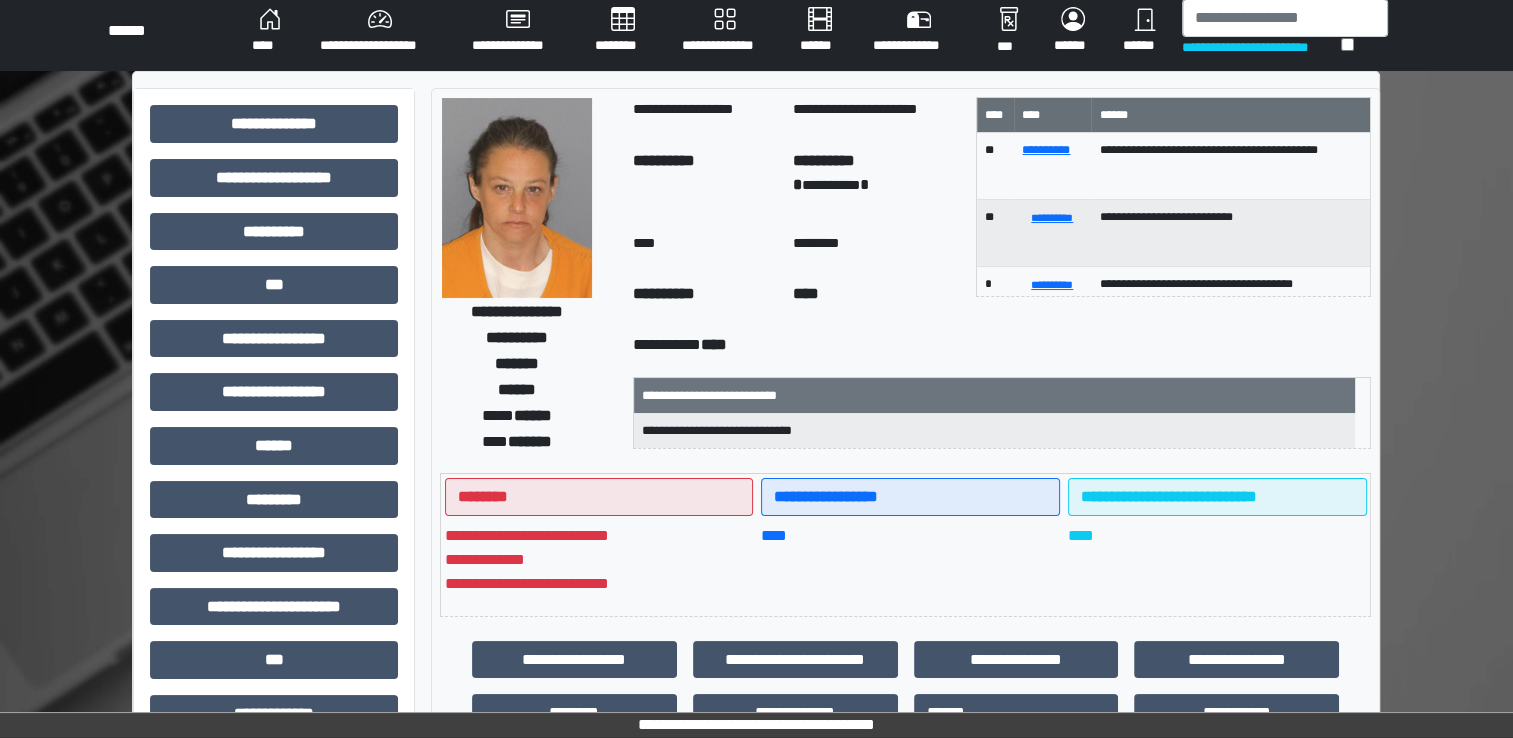 scroll, scrollTop: 0, scrollLeft: 0, axis: both 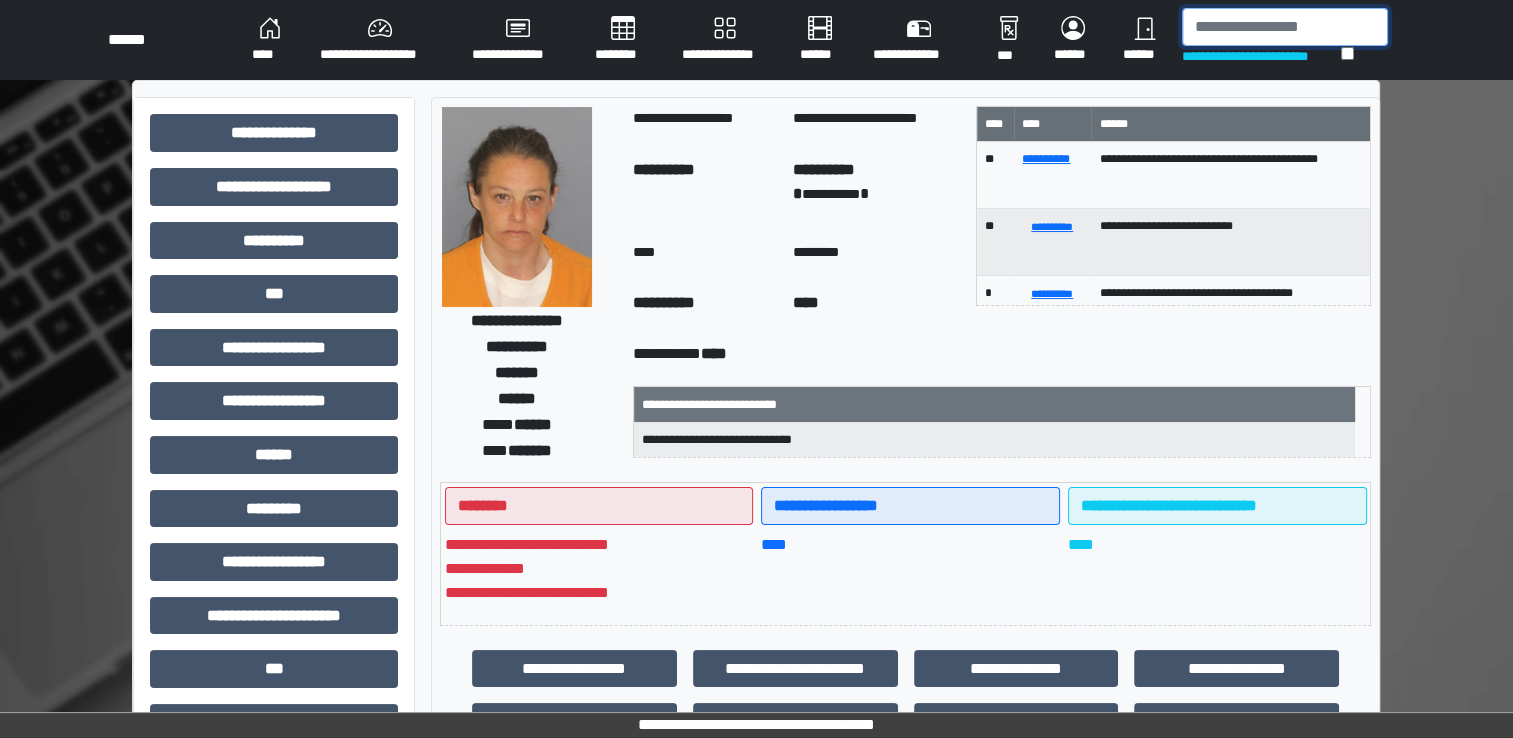 click at bounding box center [1285, 27] 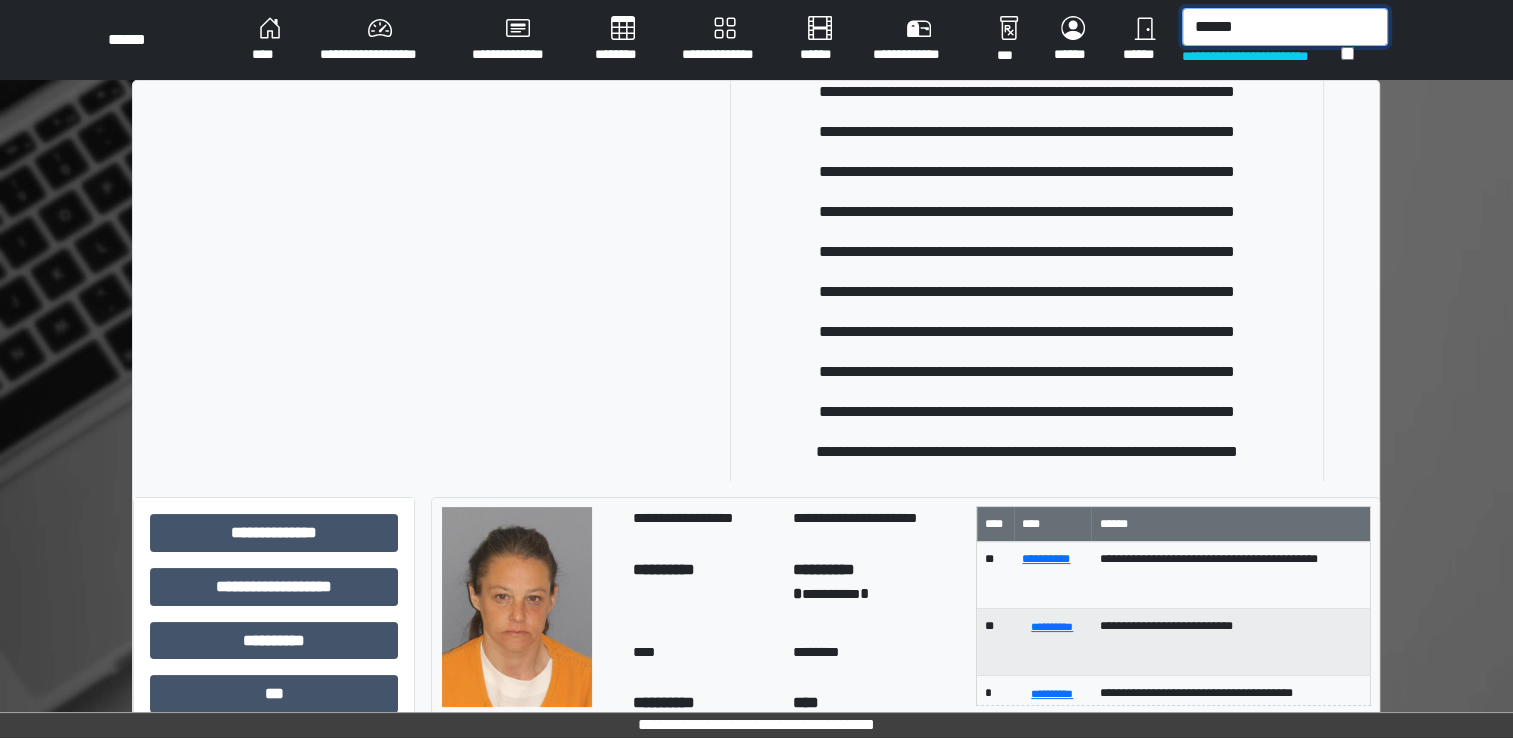 scroll, scrollTop: 300, scrollLeft: 0, axis: vertical 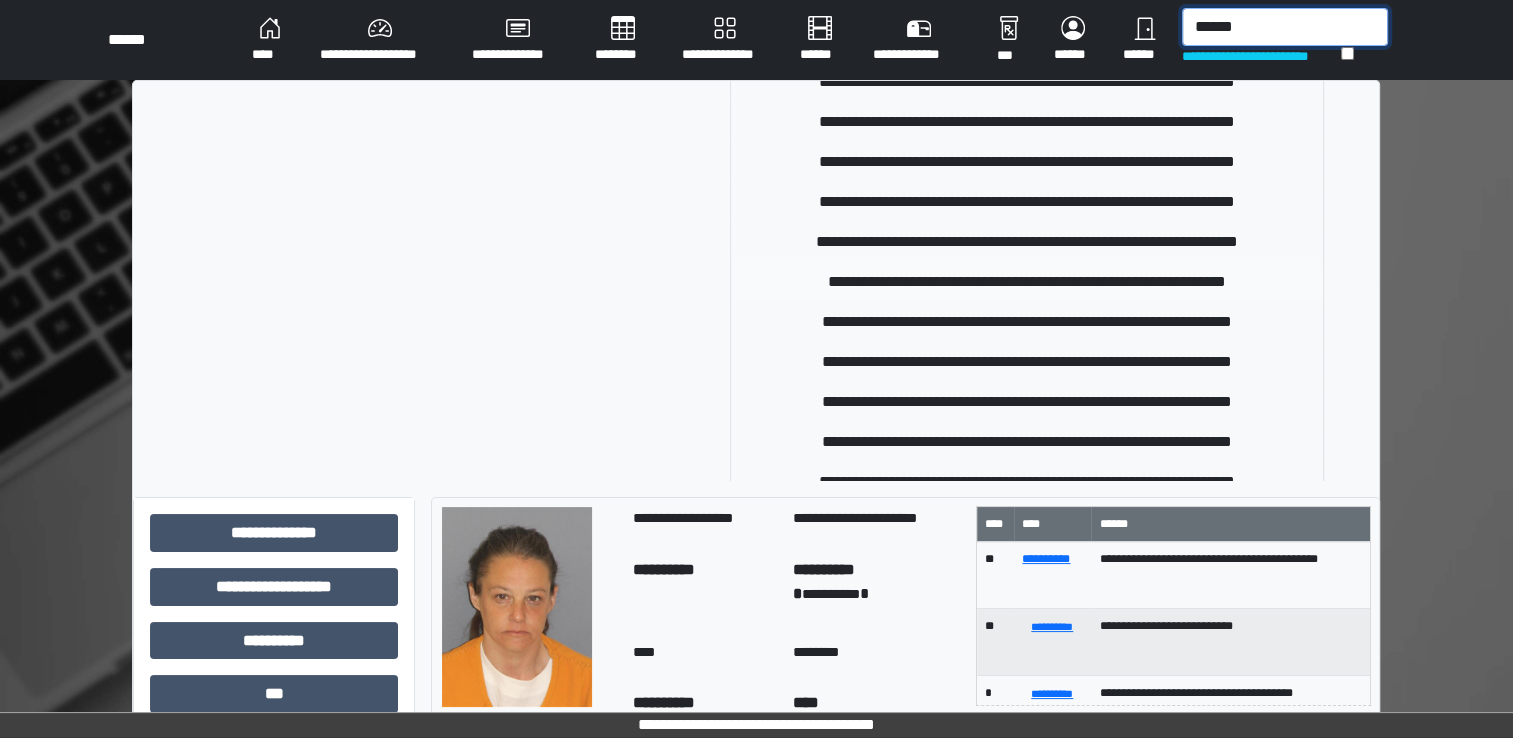 type on "******" 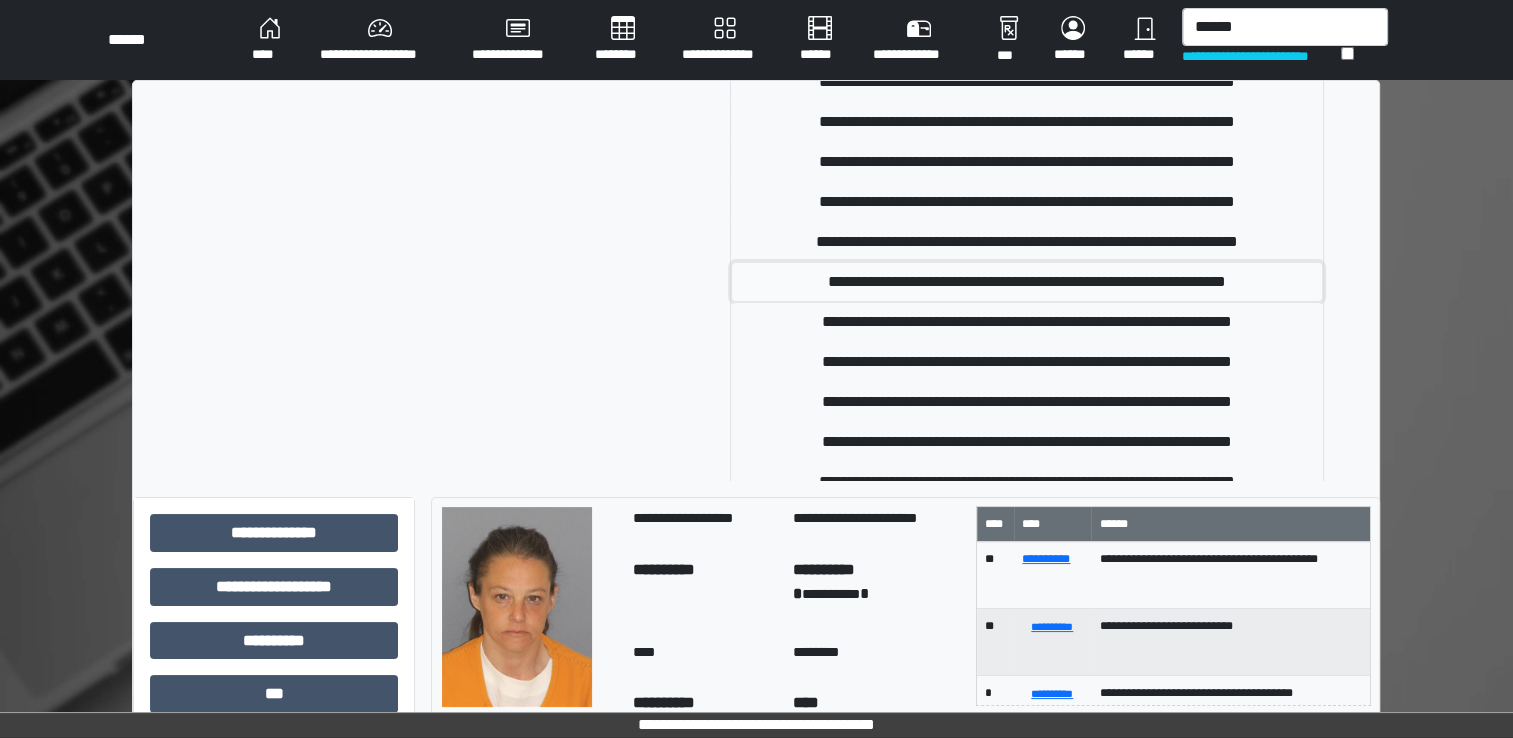 click on "**********" at bounding box center (1027, 282) 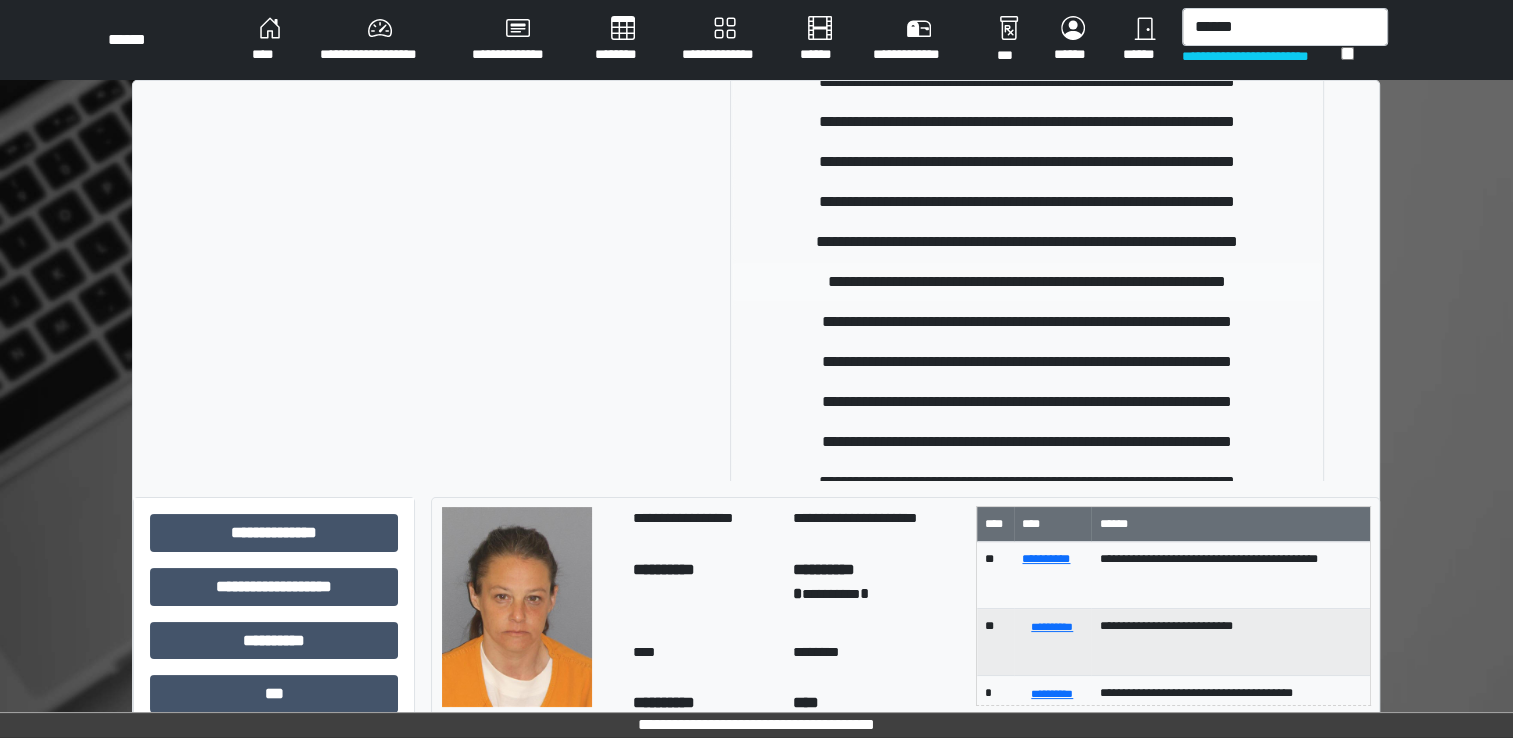 type 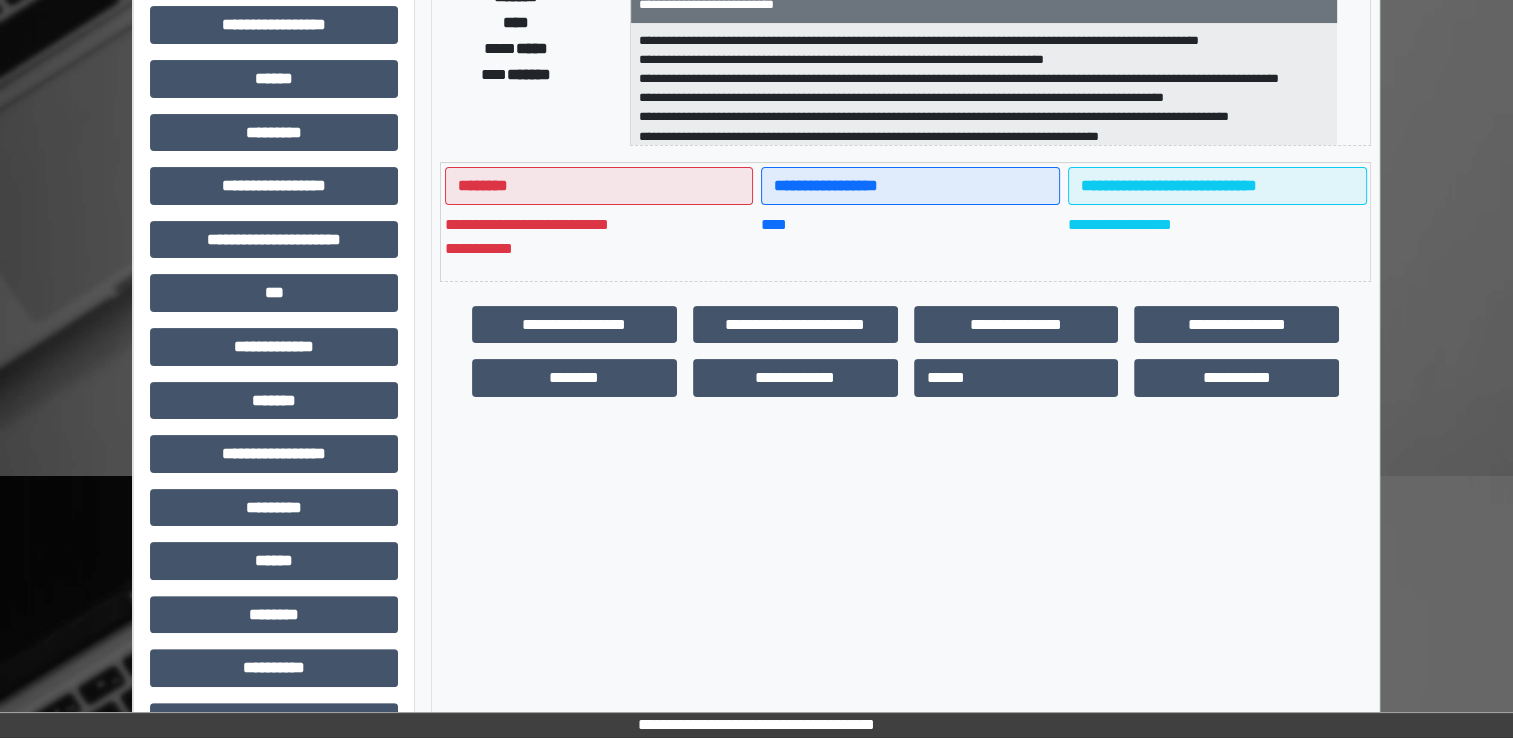 scroll, scrollTop: 400, scrollLeft: 0, axis: vertical 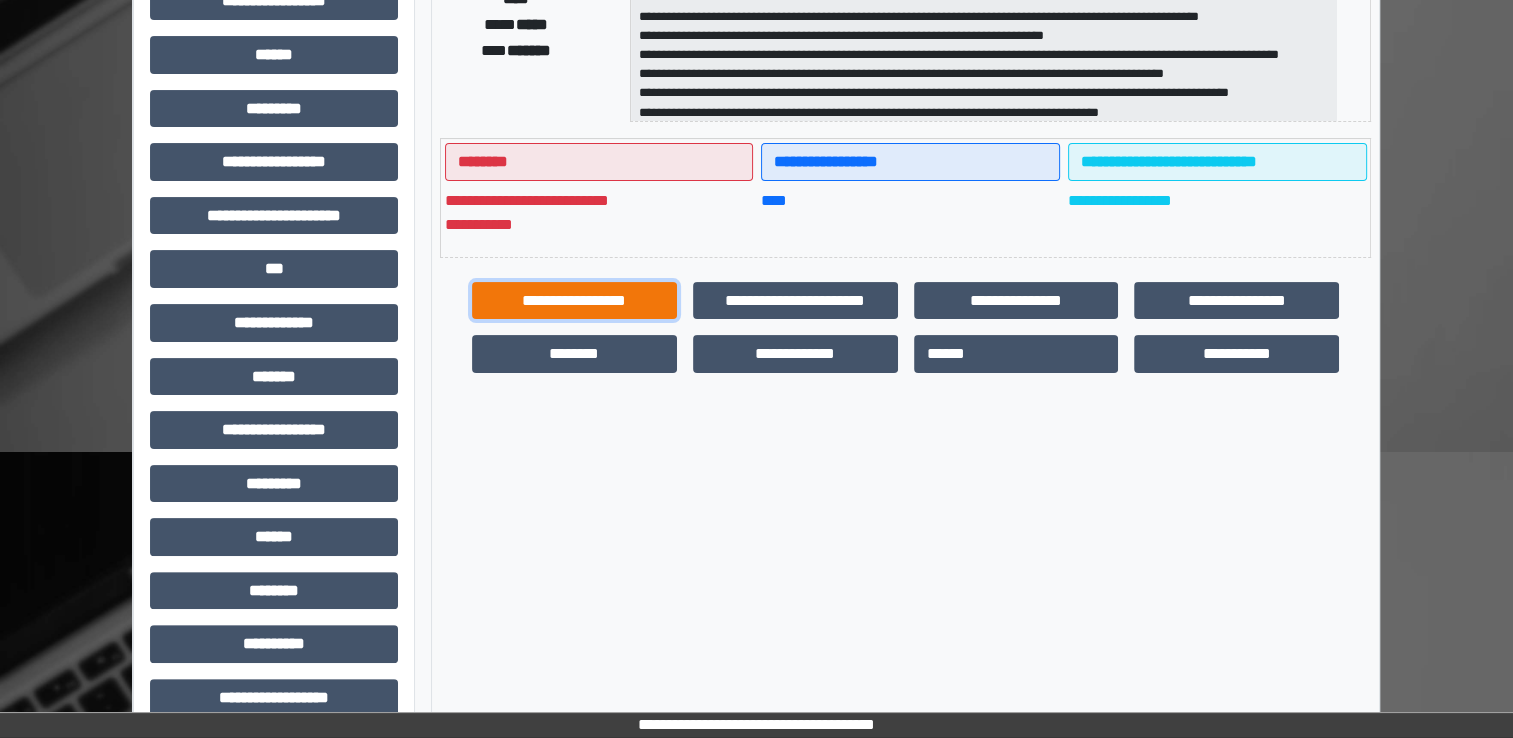 click on "**********" at bounding box center [574, 301] 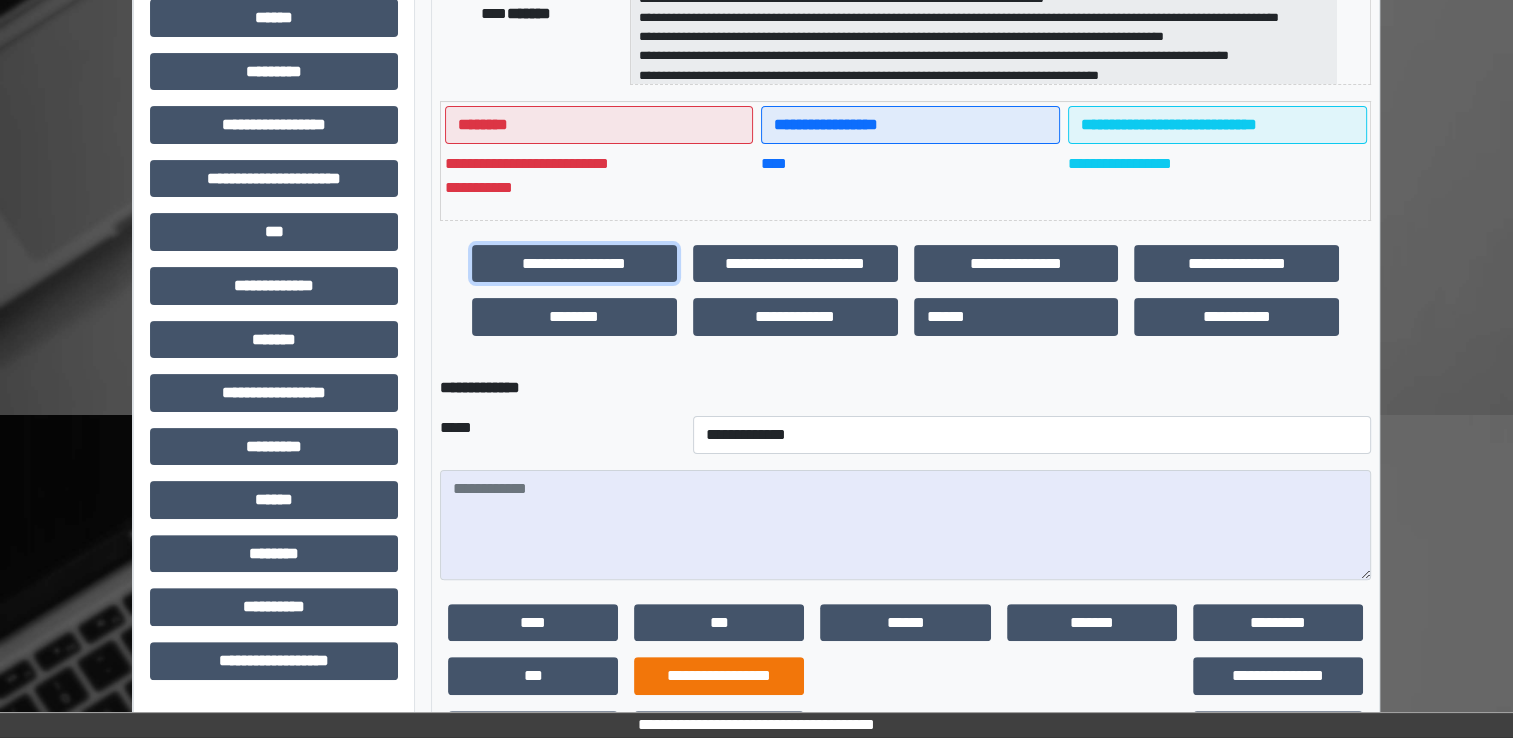 scroll, scrollTop: 512, scrollLeft: 0, axis: vertical 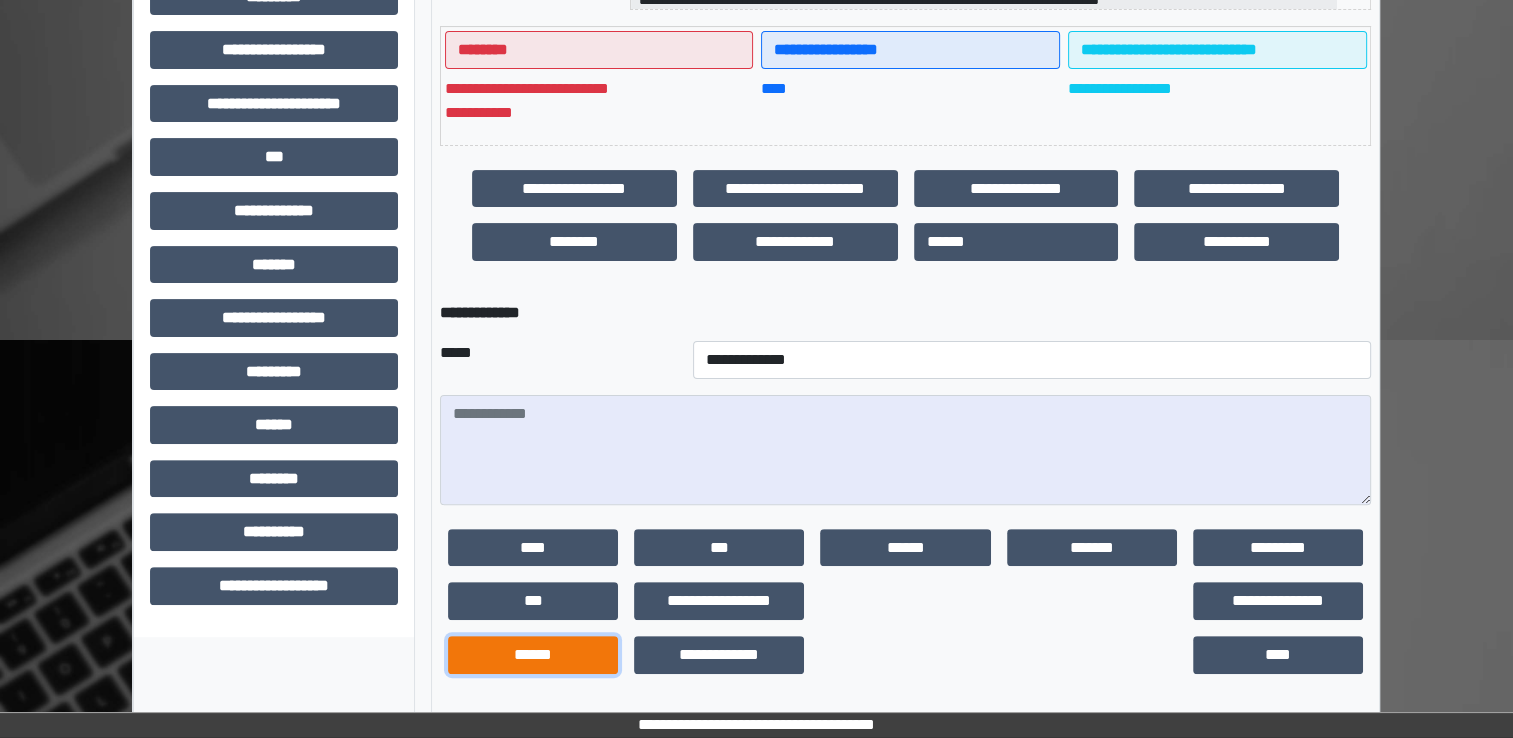 click on "******" at bounding box center (533, 655) 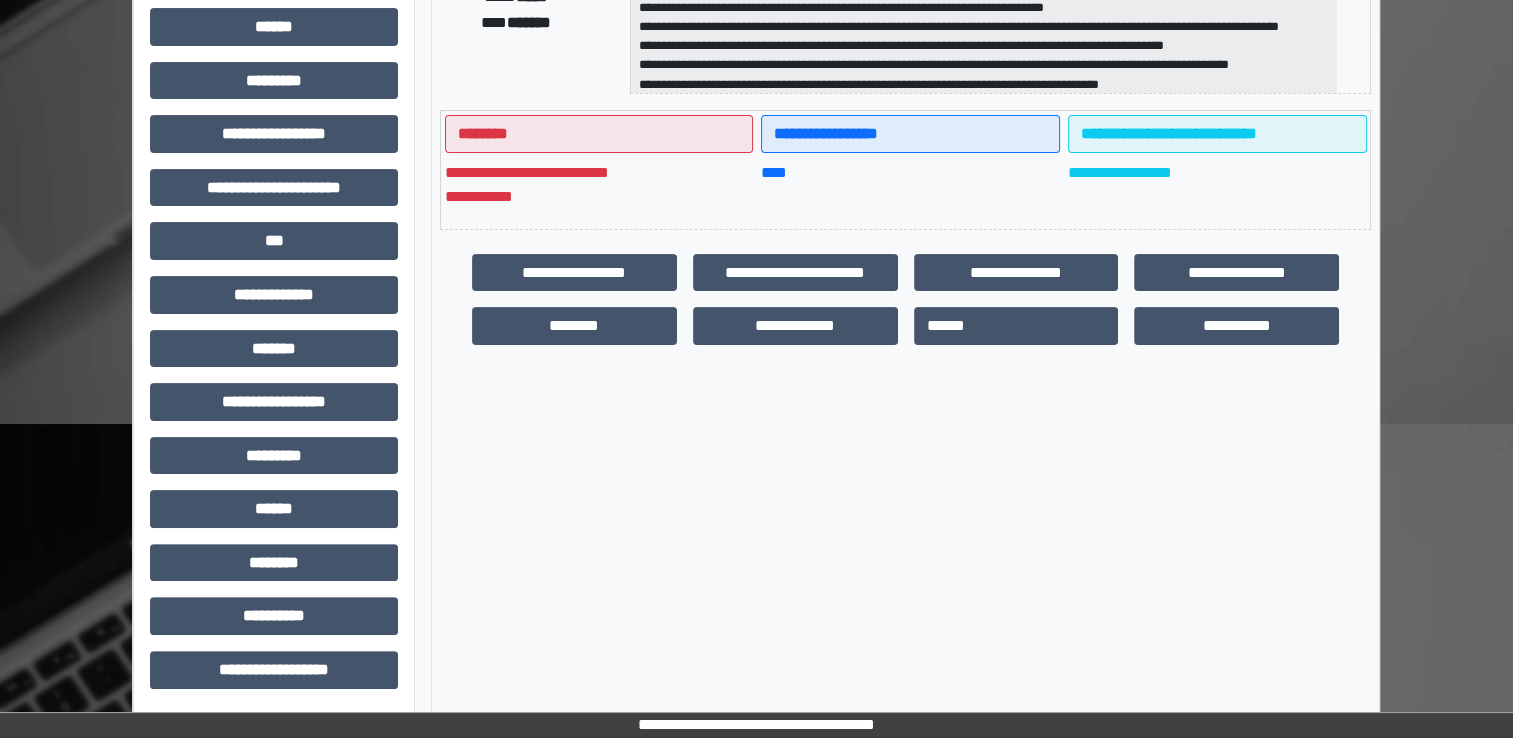 scroll, scrollTop: 428, scrollLeft: 0, axis: vertical 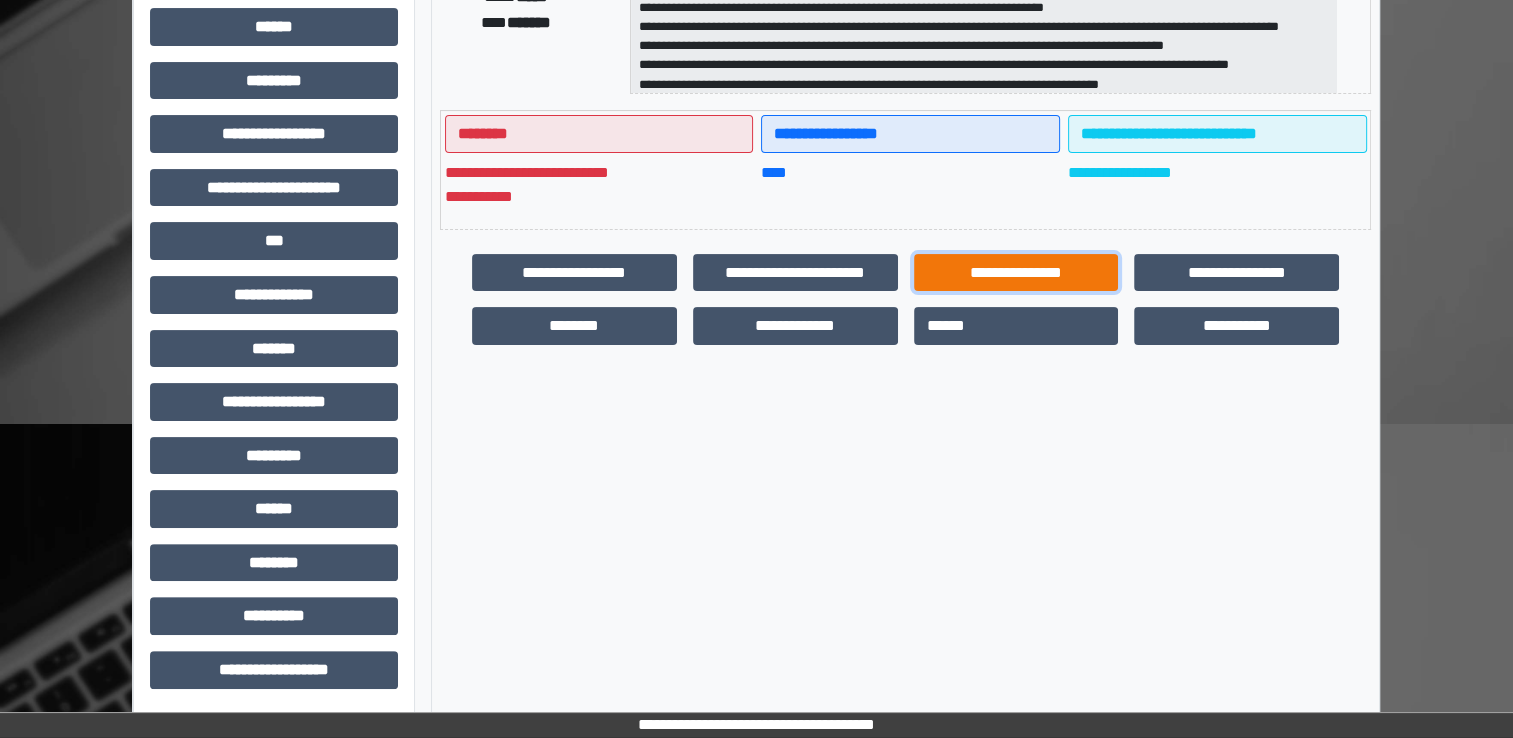 click on "**********" at bounding box center [1016, 273] 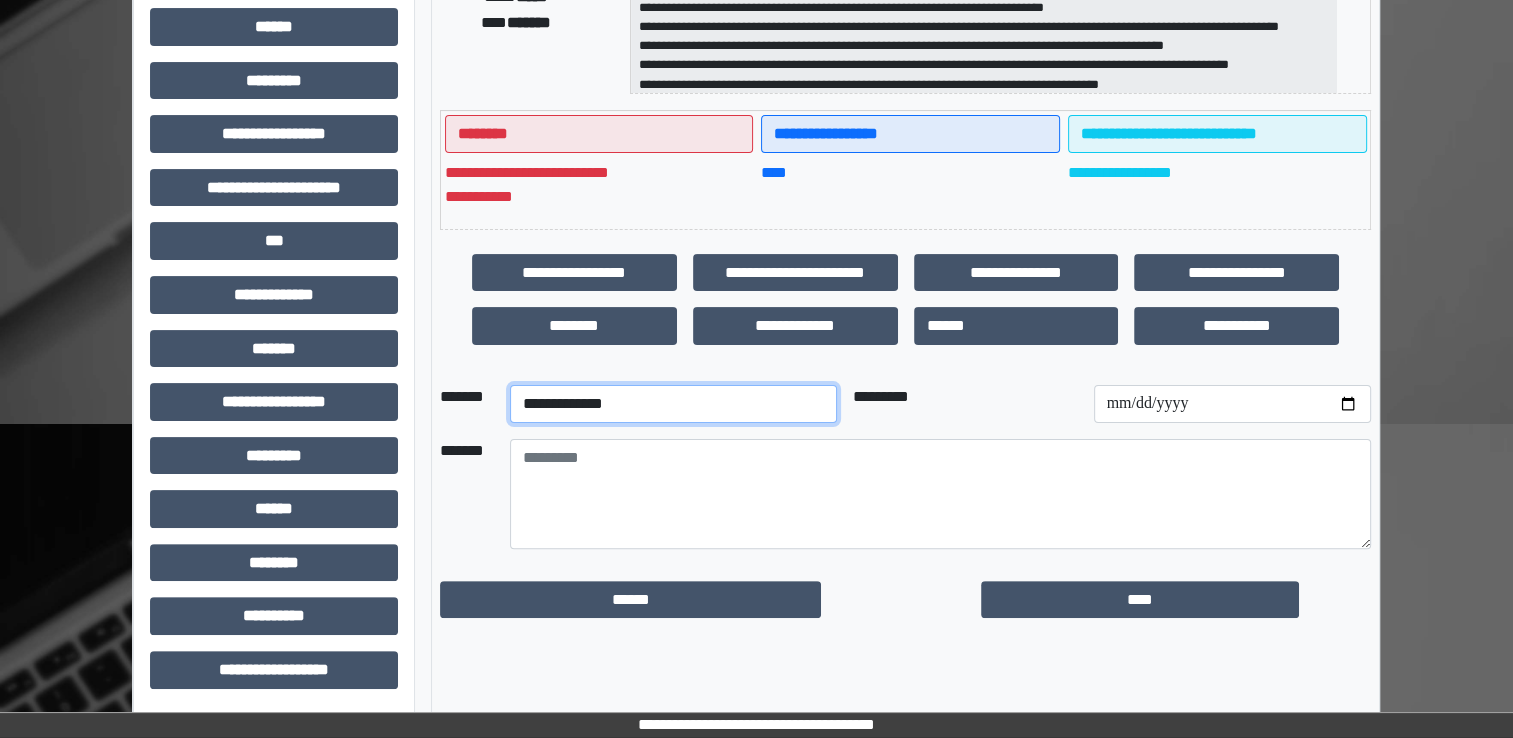 click on "**********" at bounding box center (673, 404) 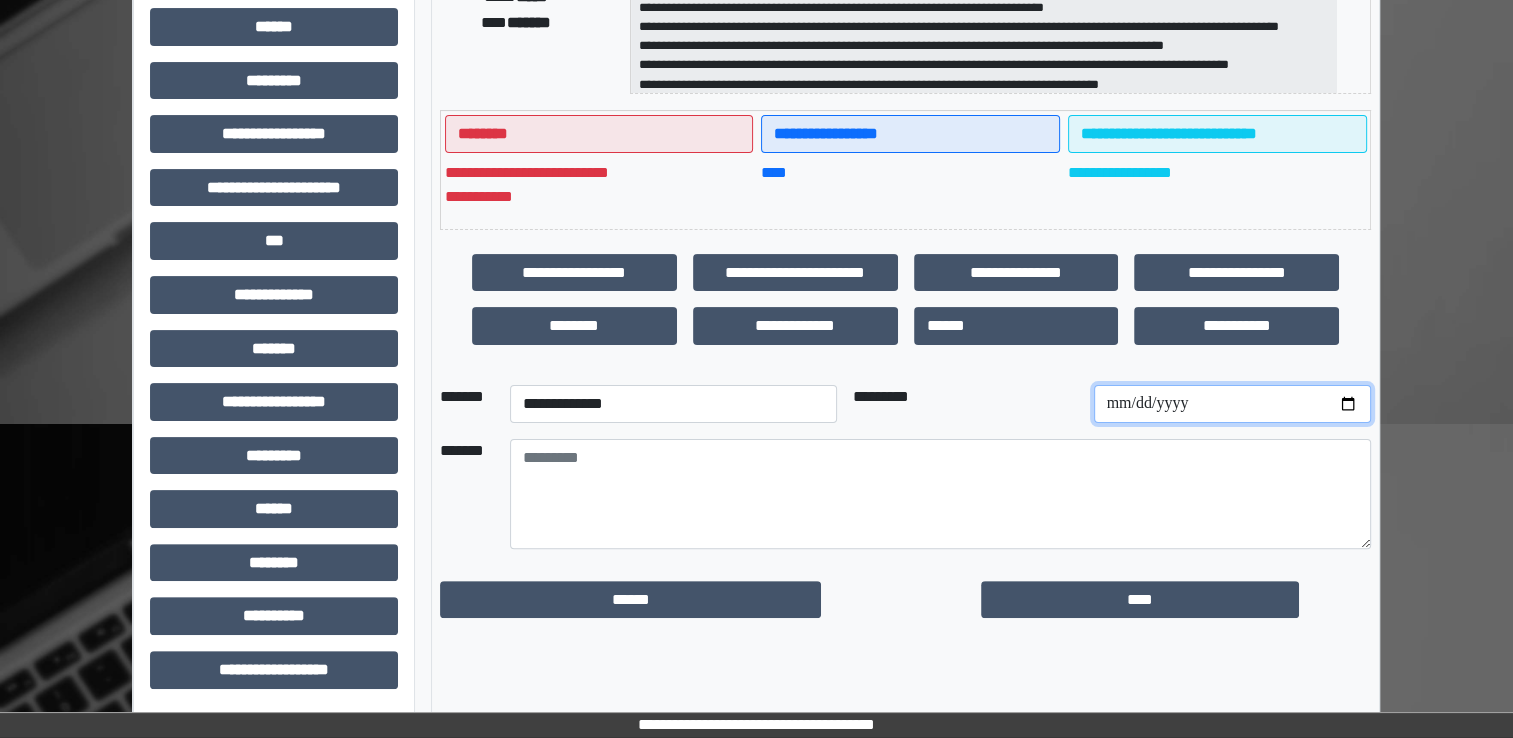 click at bounding box center (1232, 404) 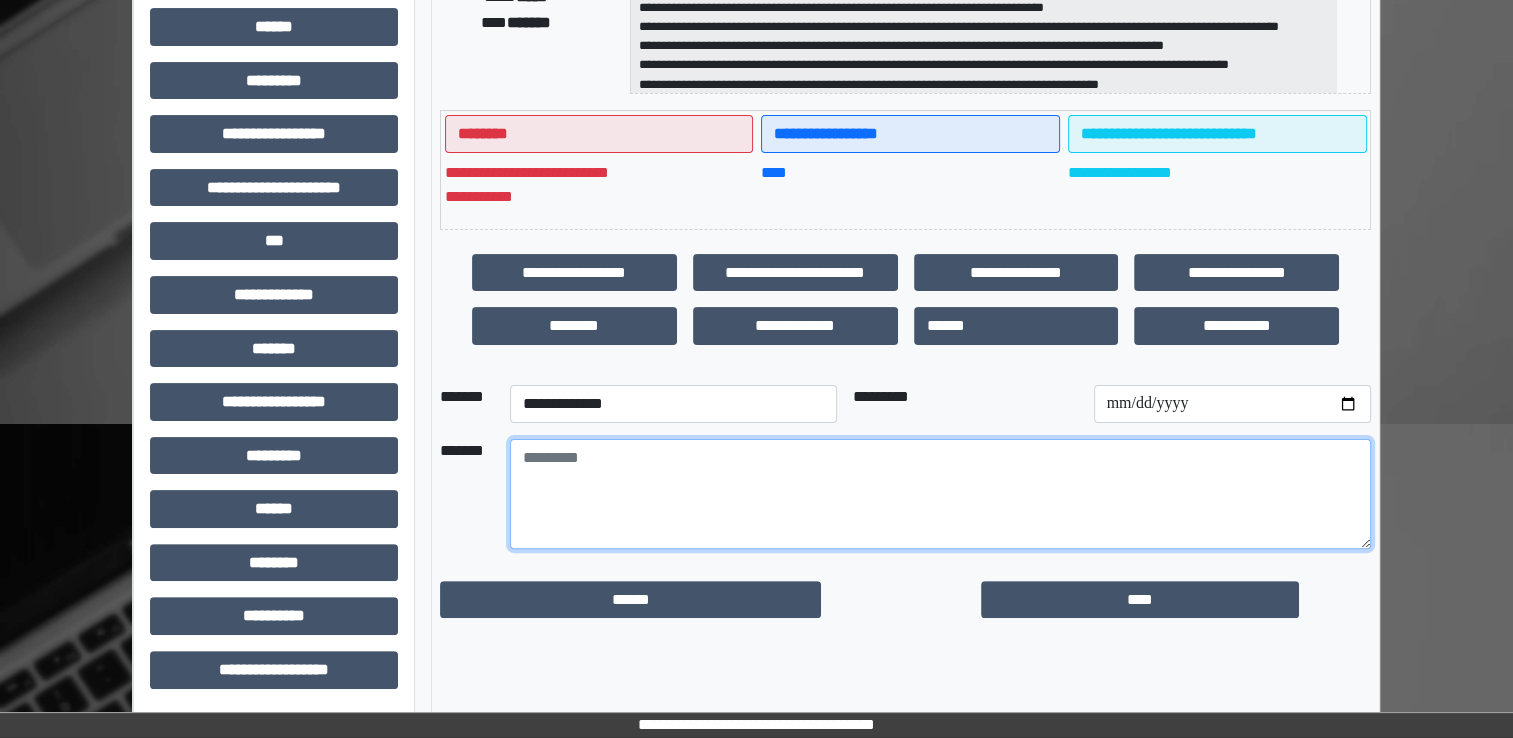 click at bounding box center (940, 494) 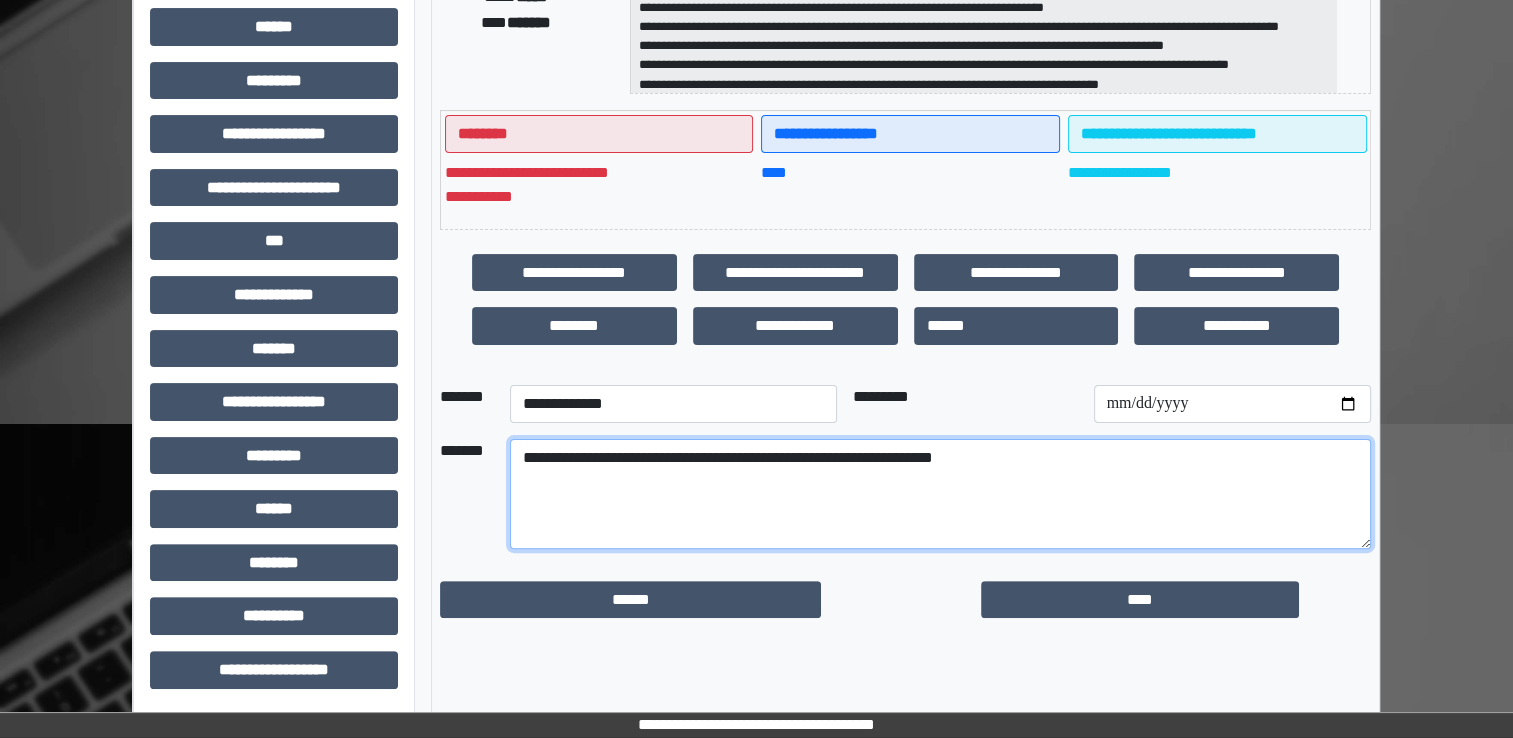 drag, startPoint x: 516, startPoint y: 454, endPoint x: 1080, endPoint y: 509, distance: 566.6754 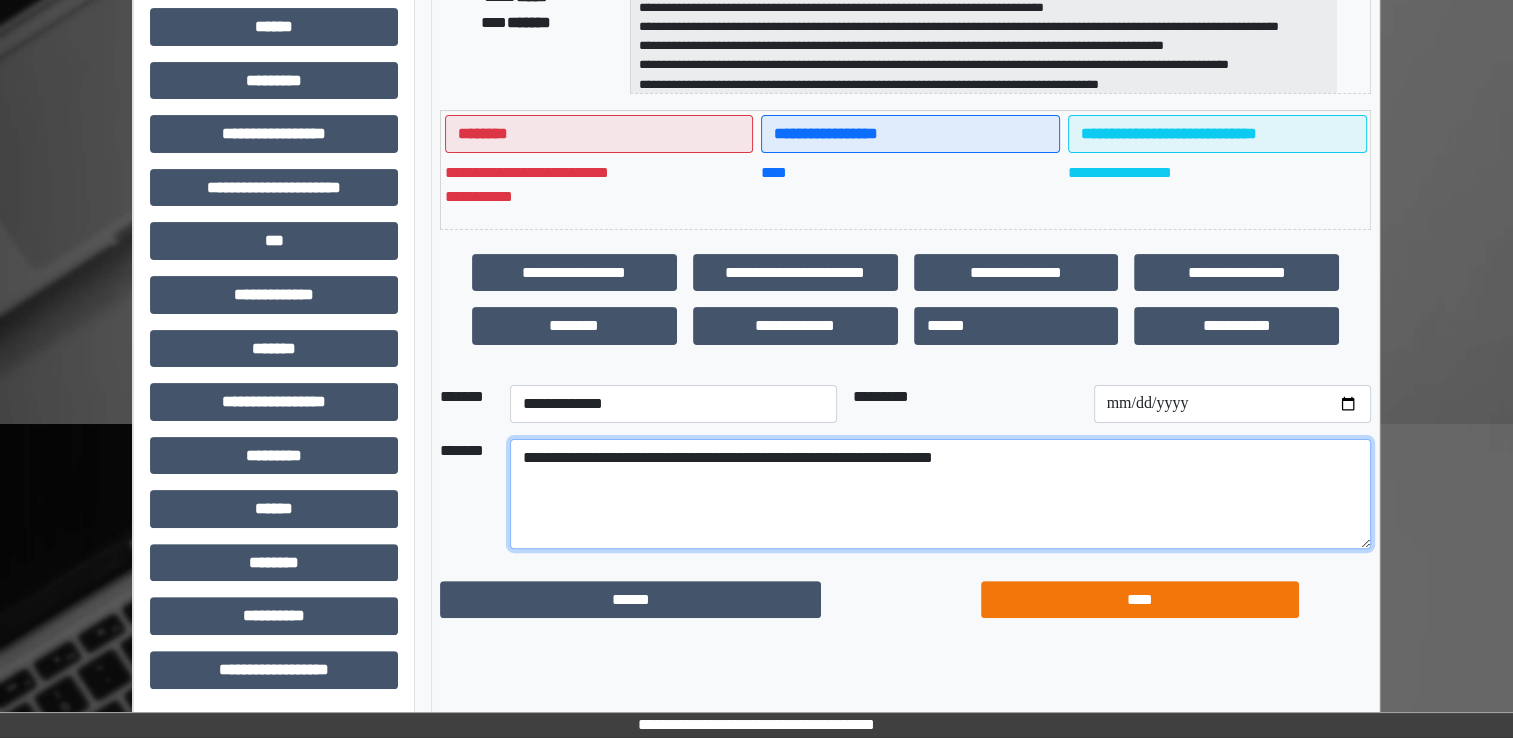 type on "**********" 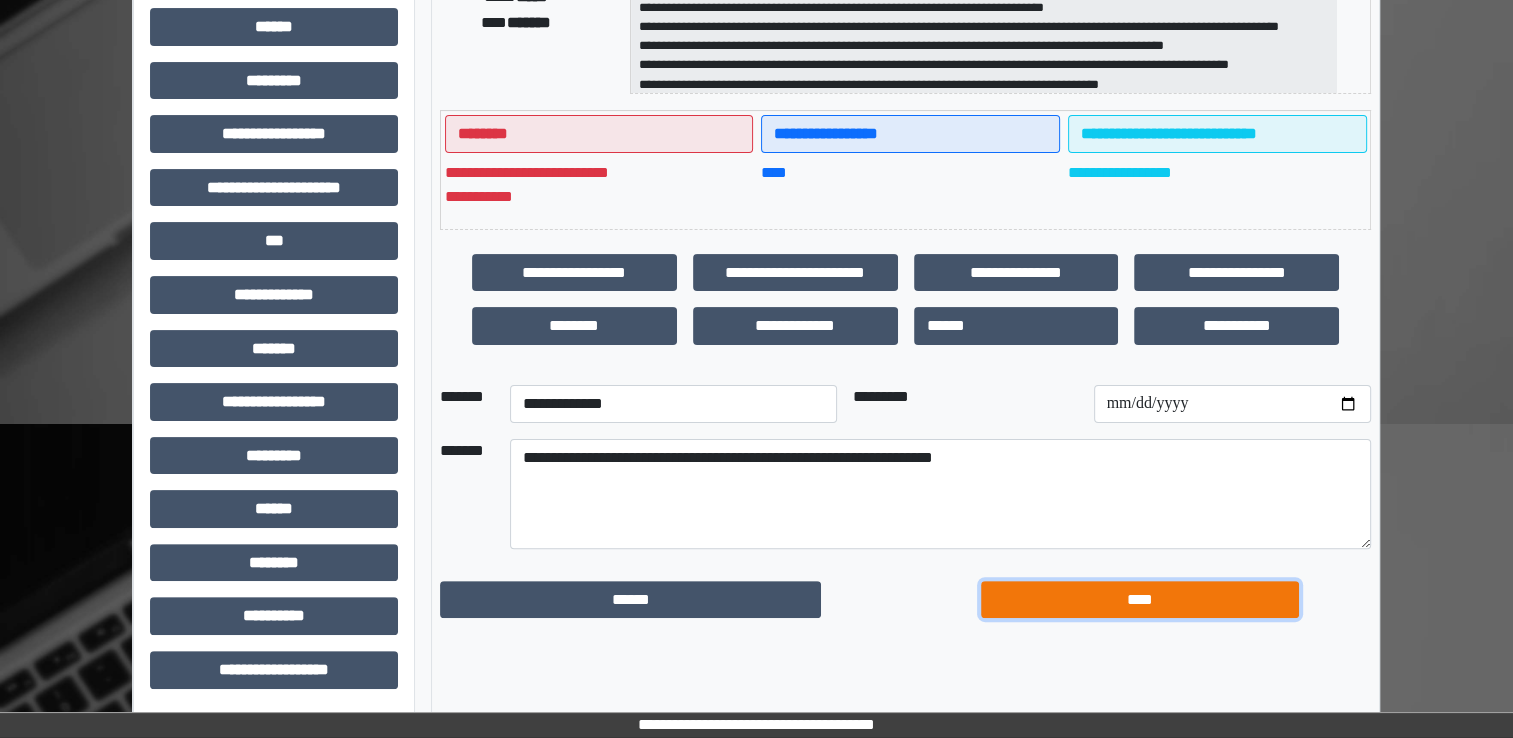 click on "****" at bounding box center [1140, 600] 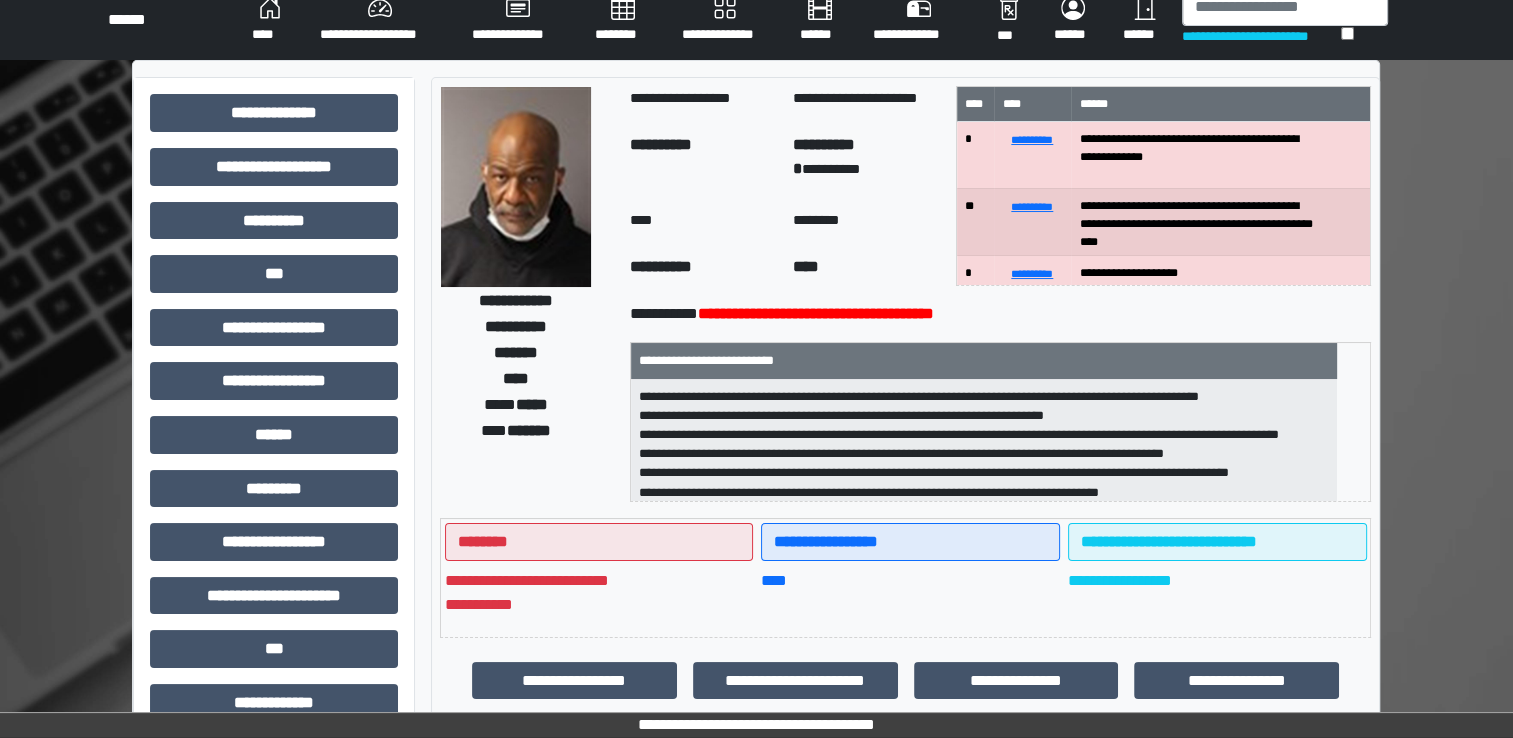 scroll, scrollTop: 0, scrollLeft: 0, axis: both 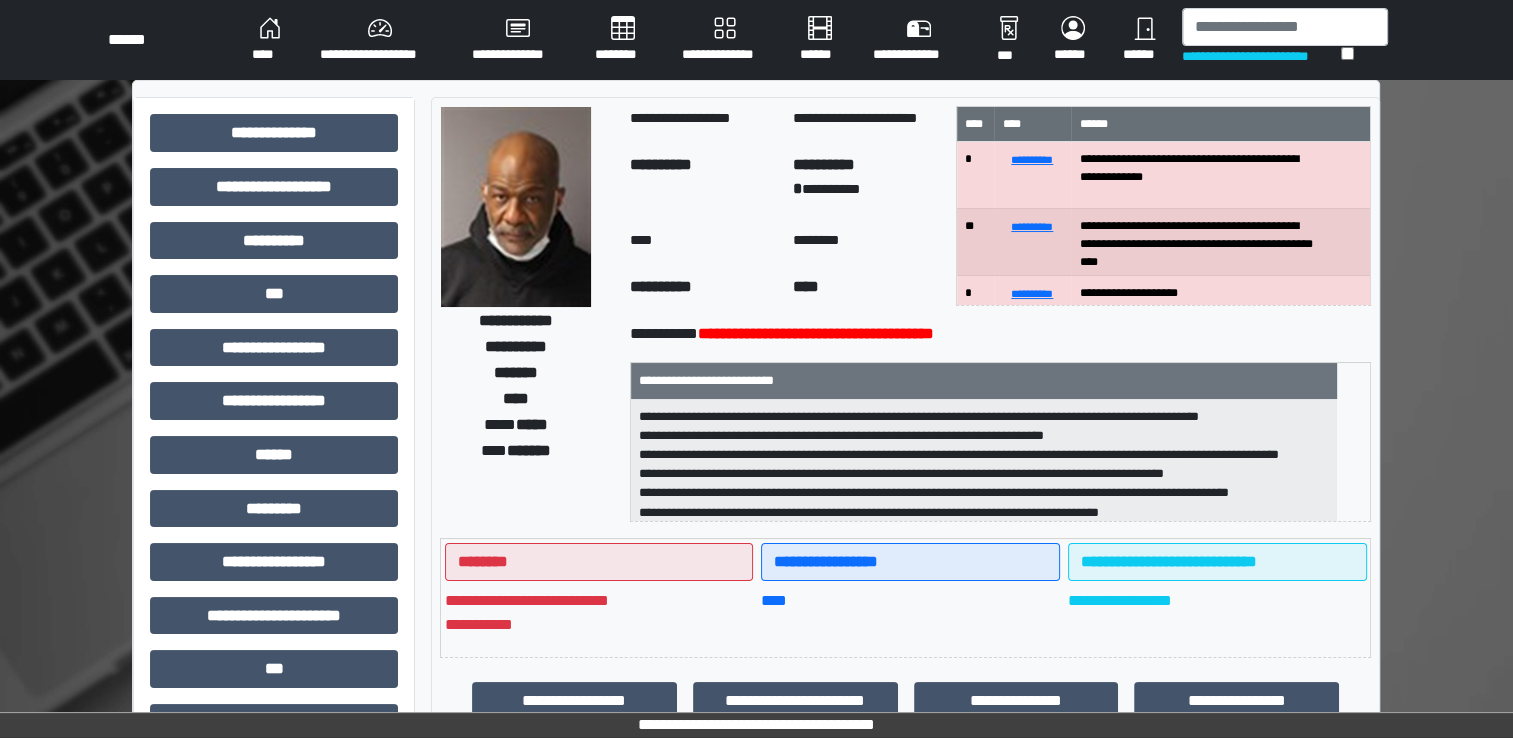 click on "********" at bounding box center [622, 40] 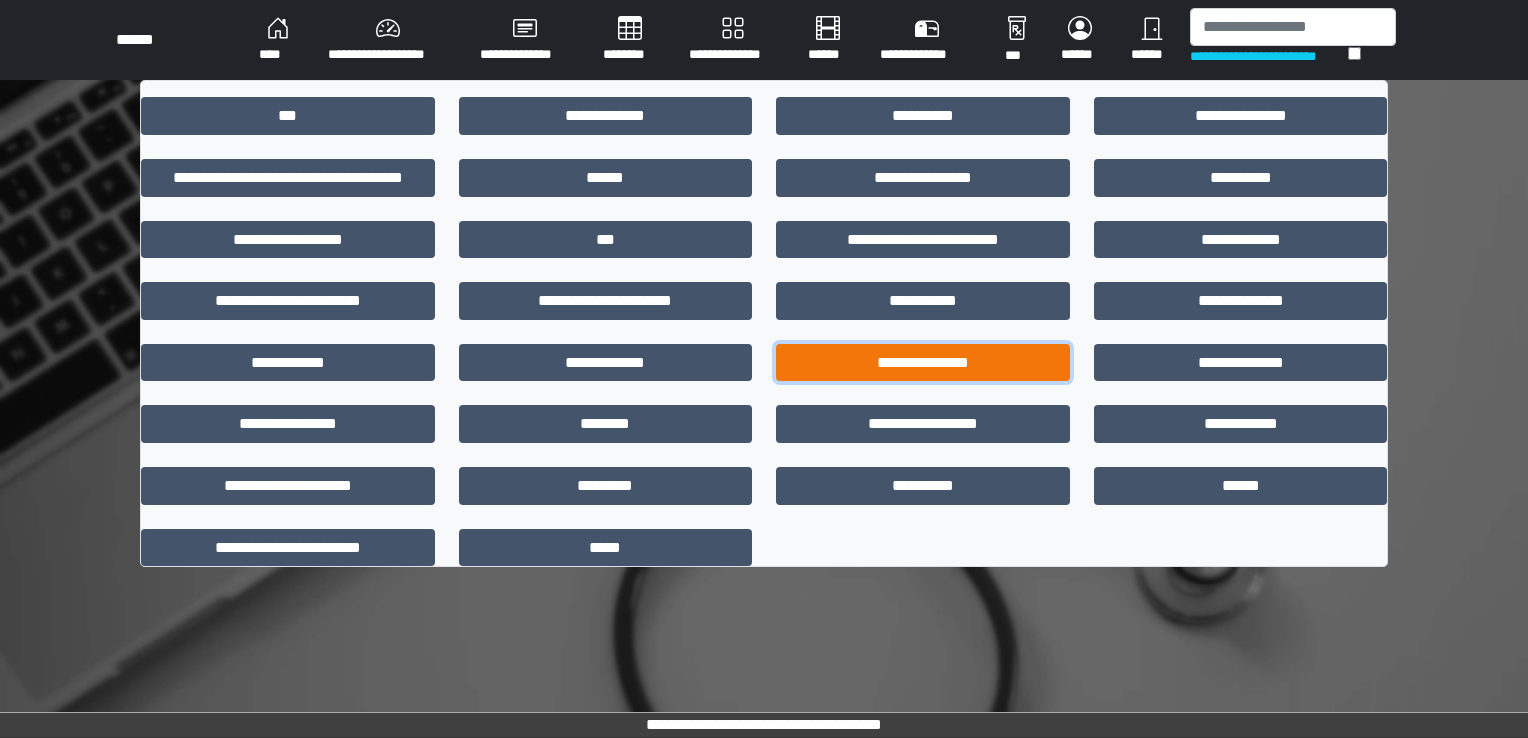 click on "**********" at bounding box center (923, 363) 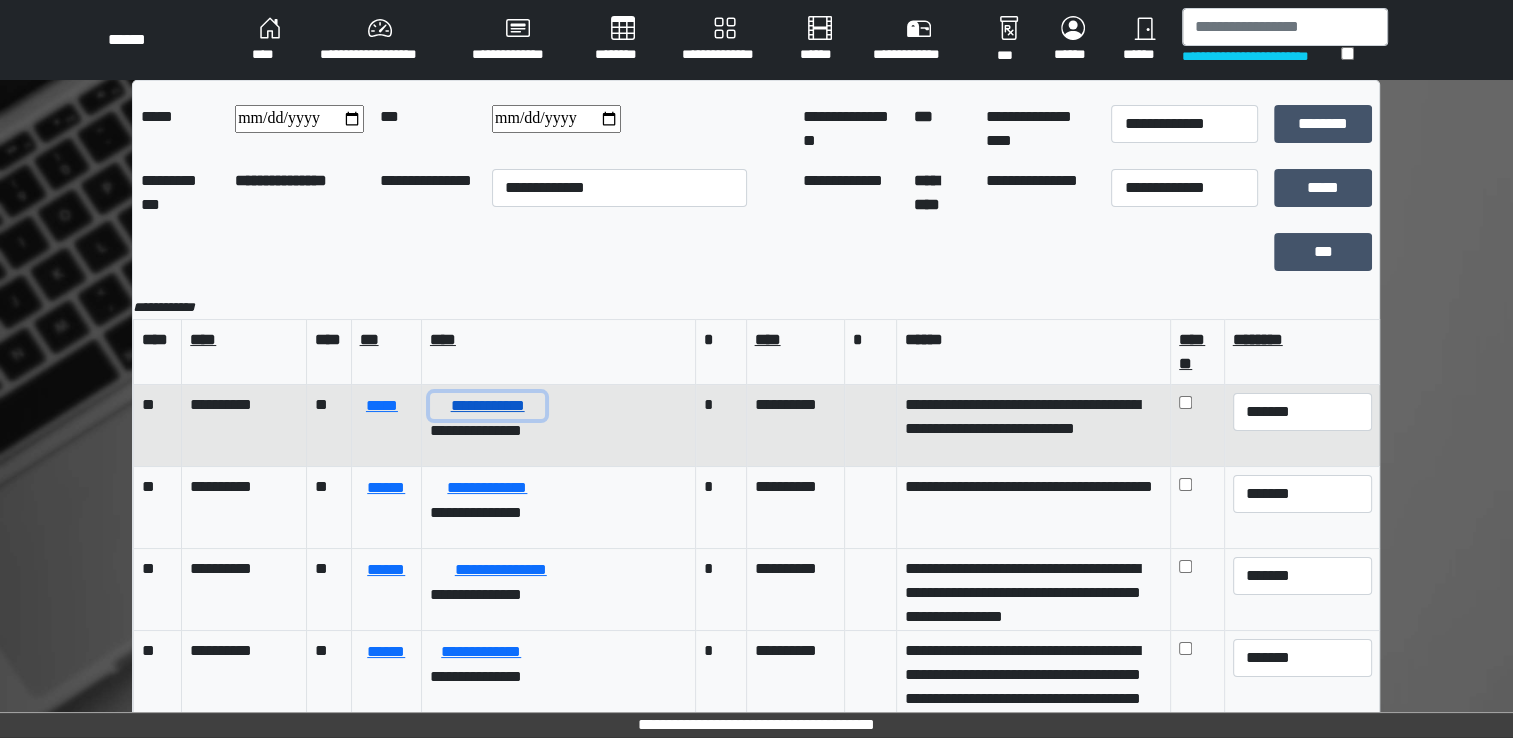 click on "**********" at bounding box center [487, 406] 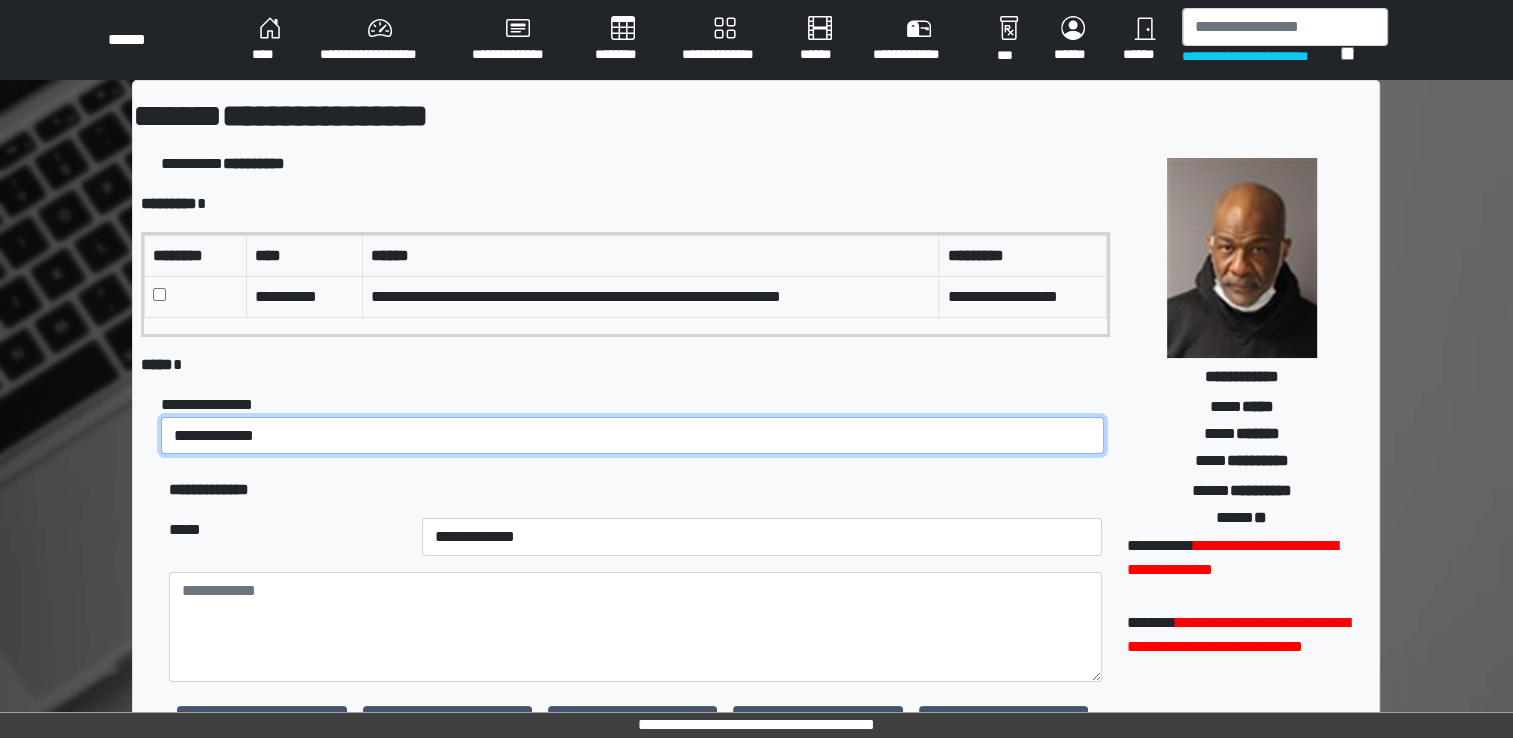 click on "**********" at bounding box center [632, 436] 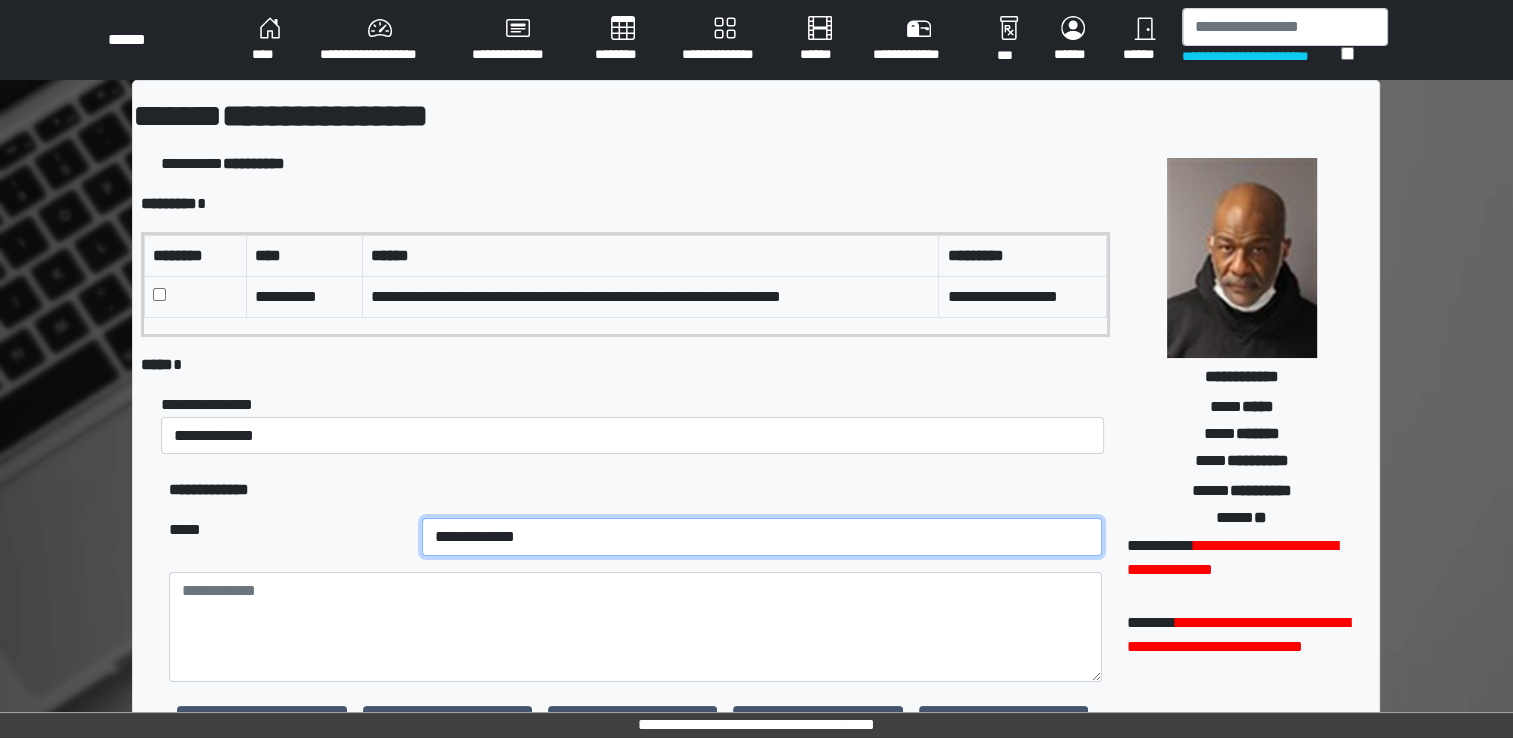 click on "**********" at bounding box center (762, 537) 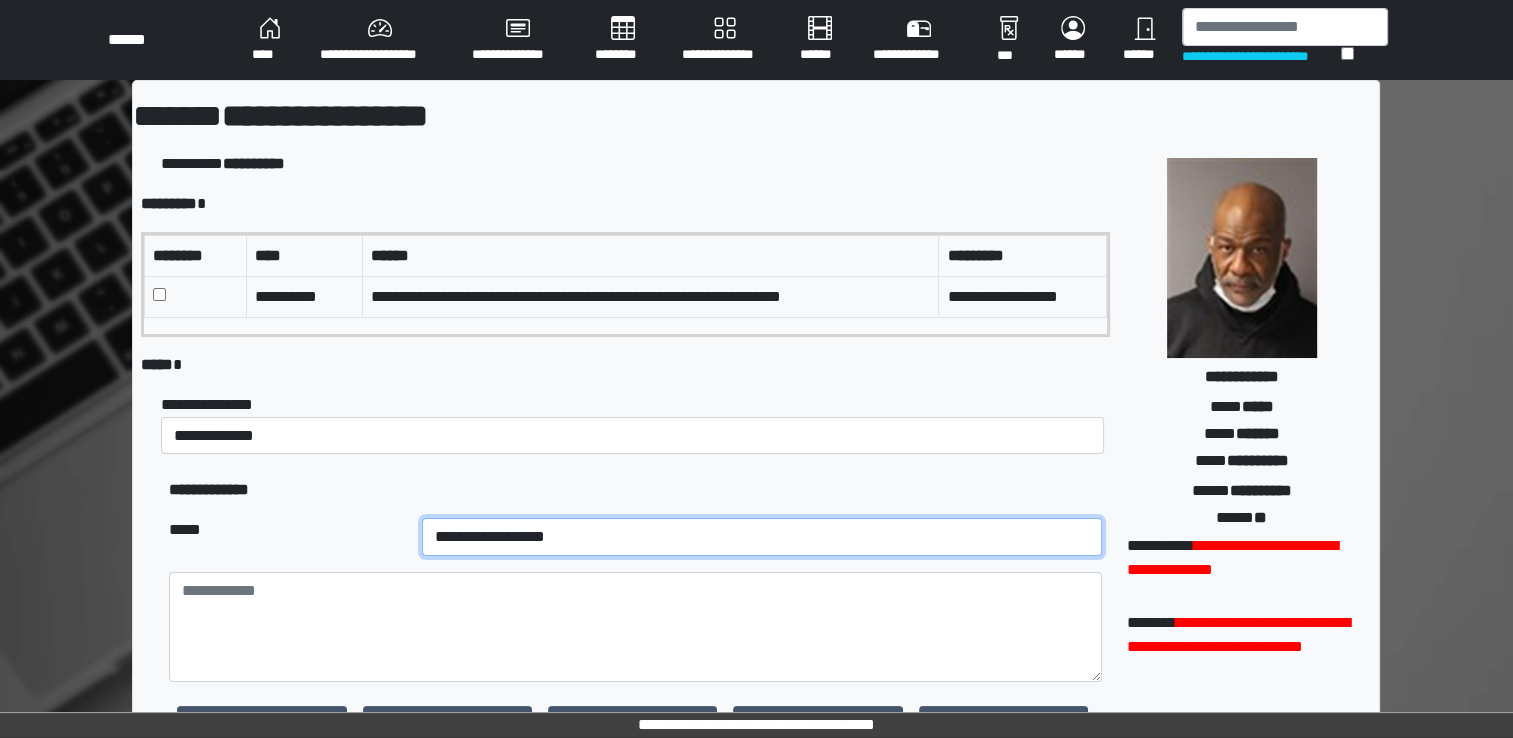 click on "**********" at bounding box center (762, 537) 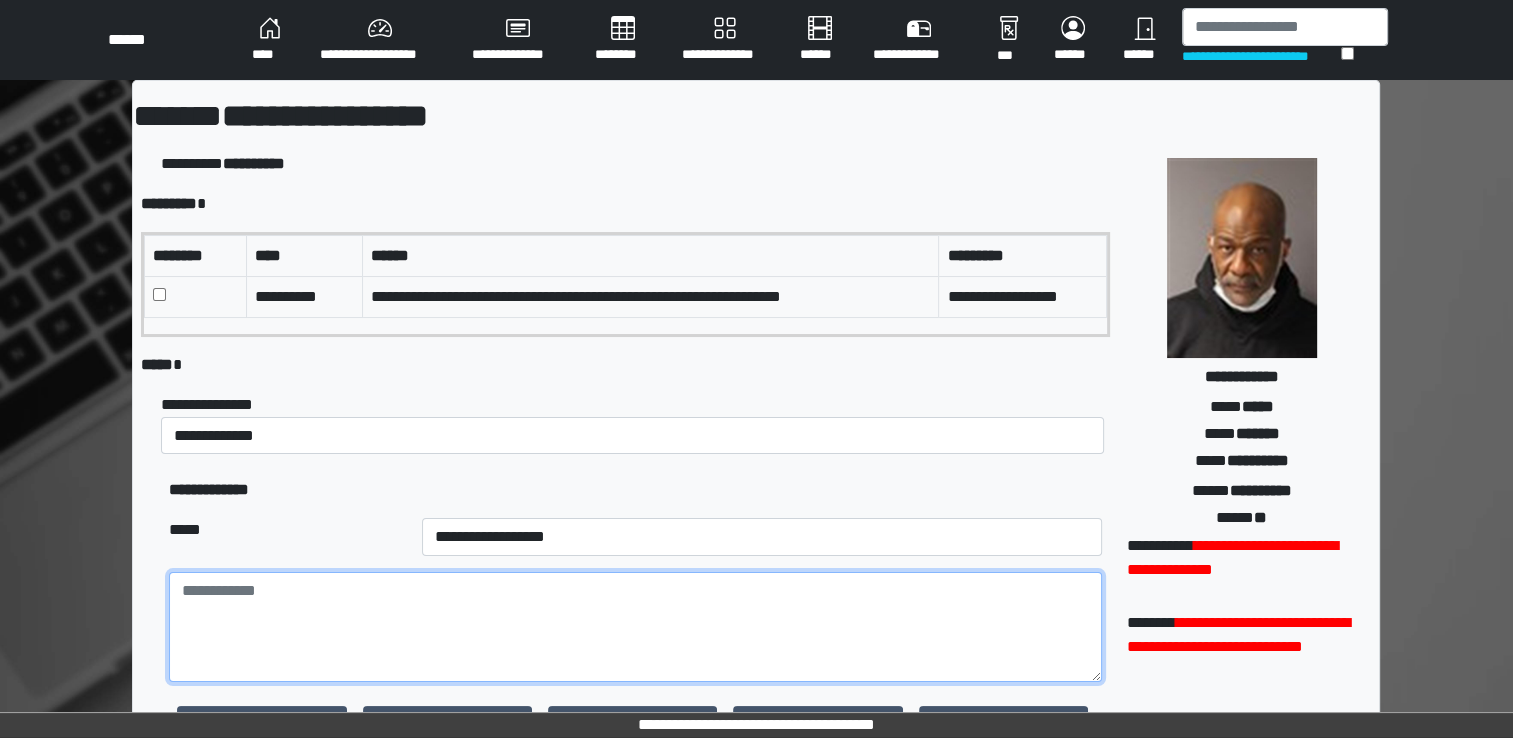 paste on "**********" 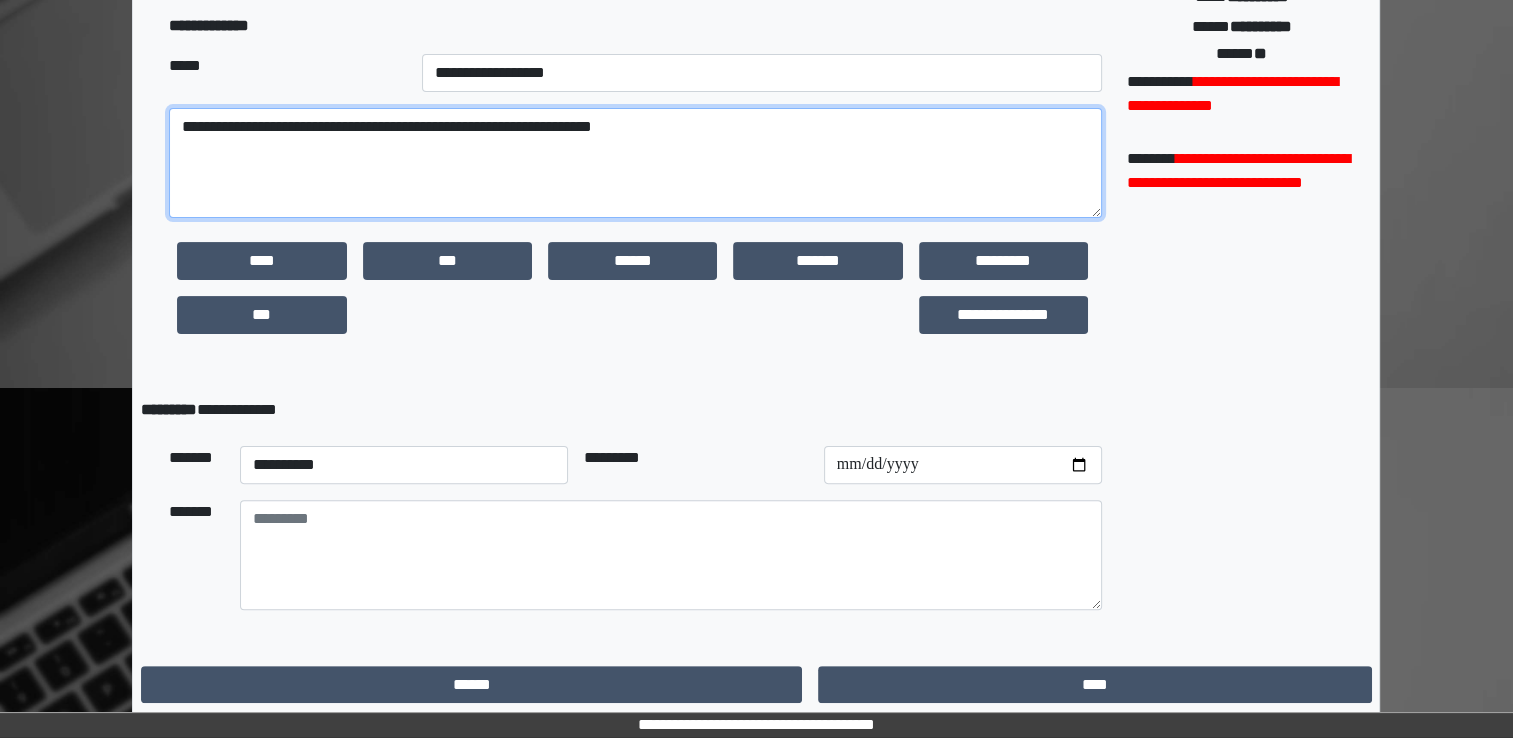 scroll, scrollTop: 466, scrollLeft: 0, axis: vertical 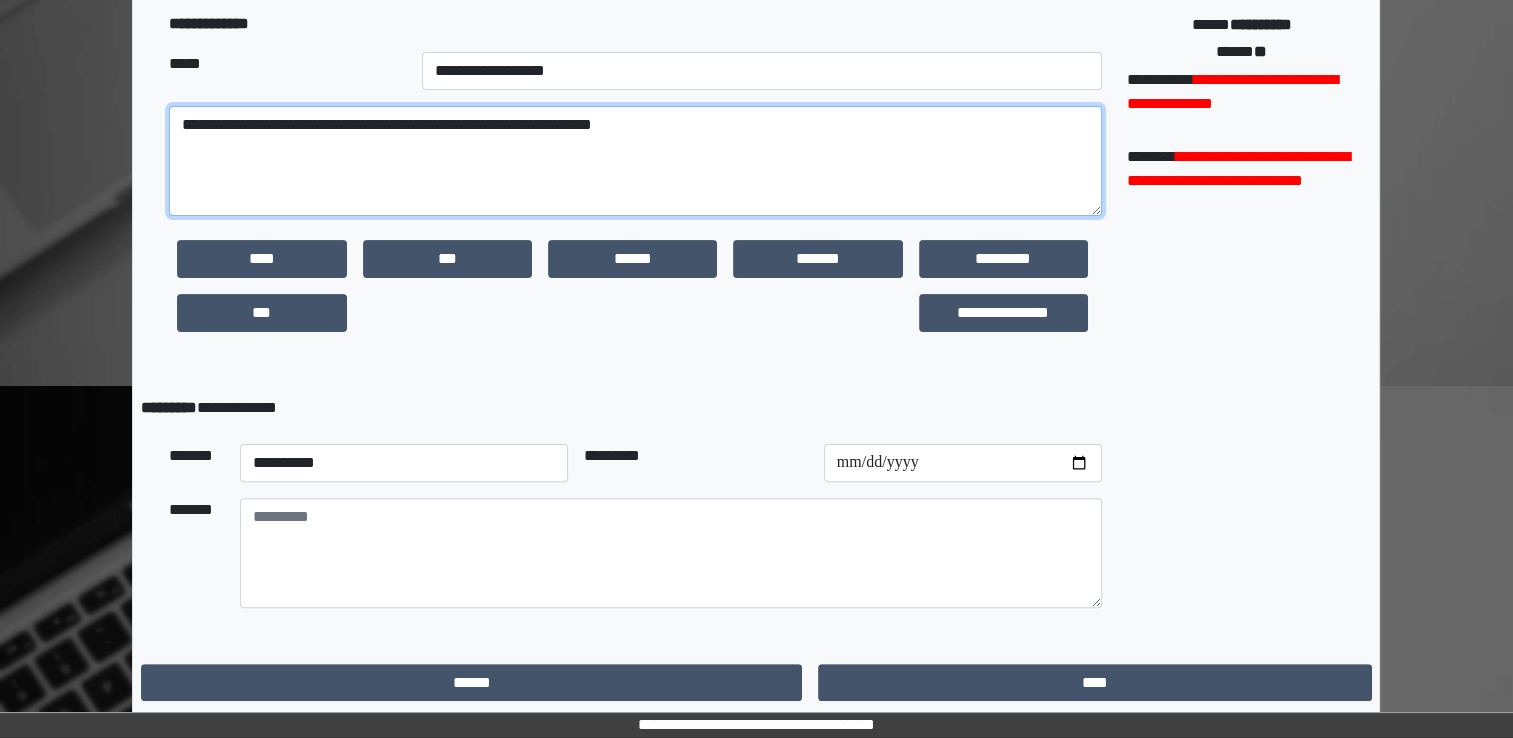 type on "**********" 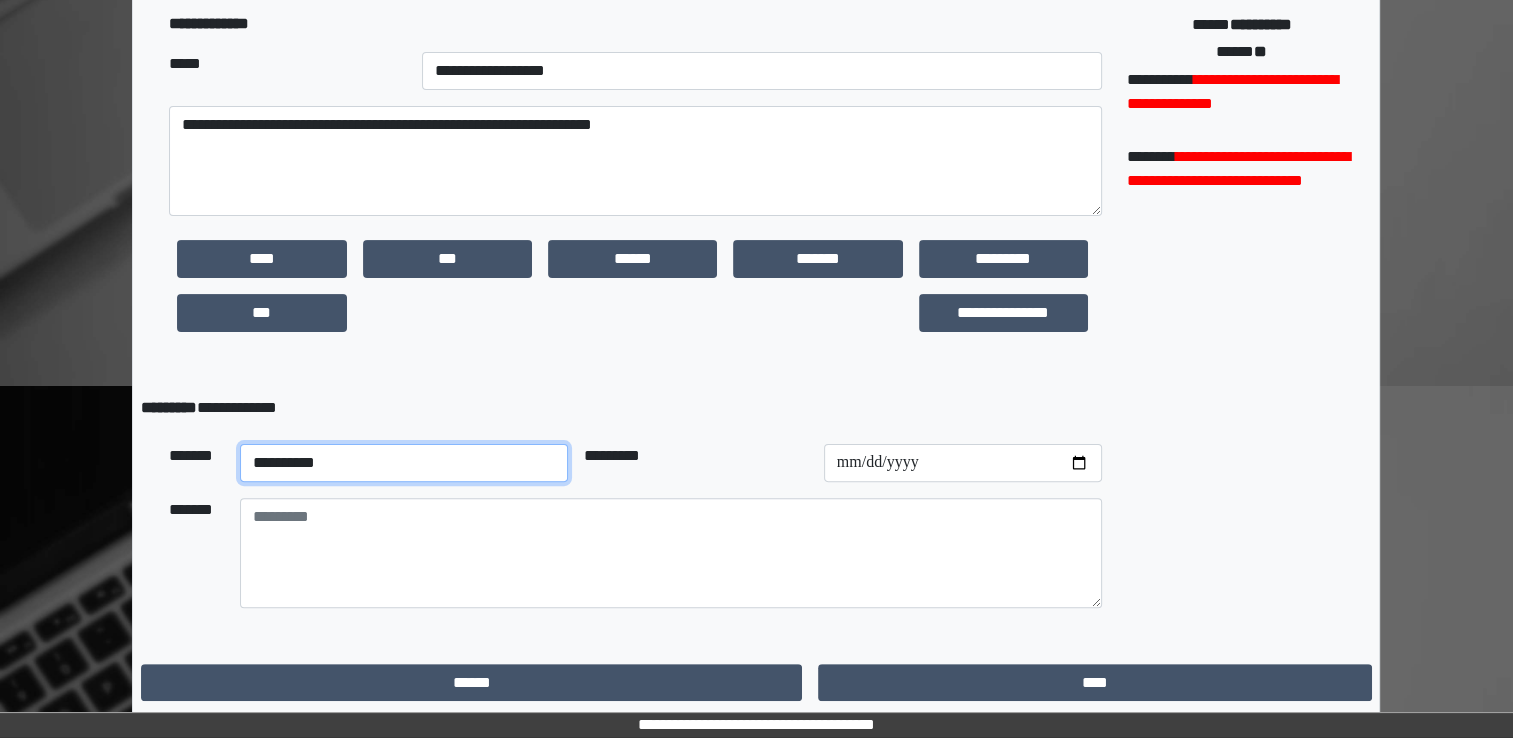 click on "**********" at bounding box center [404, 463] 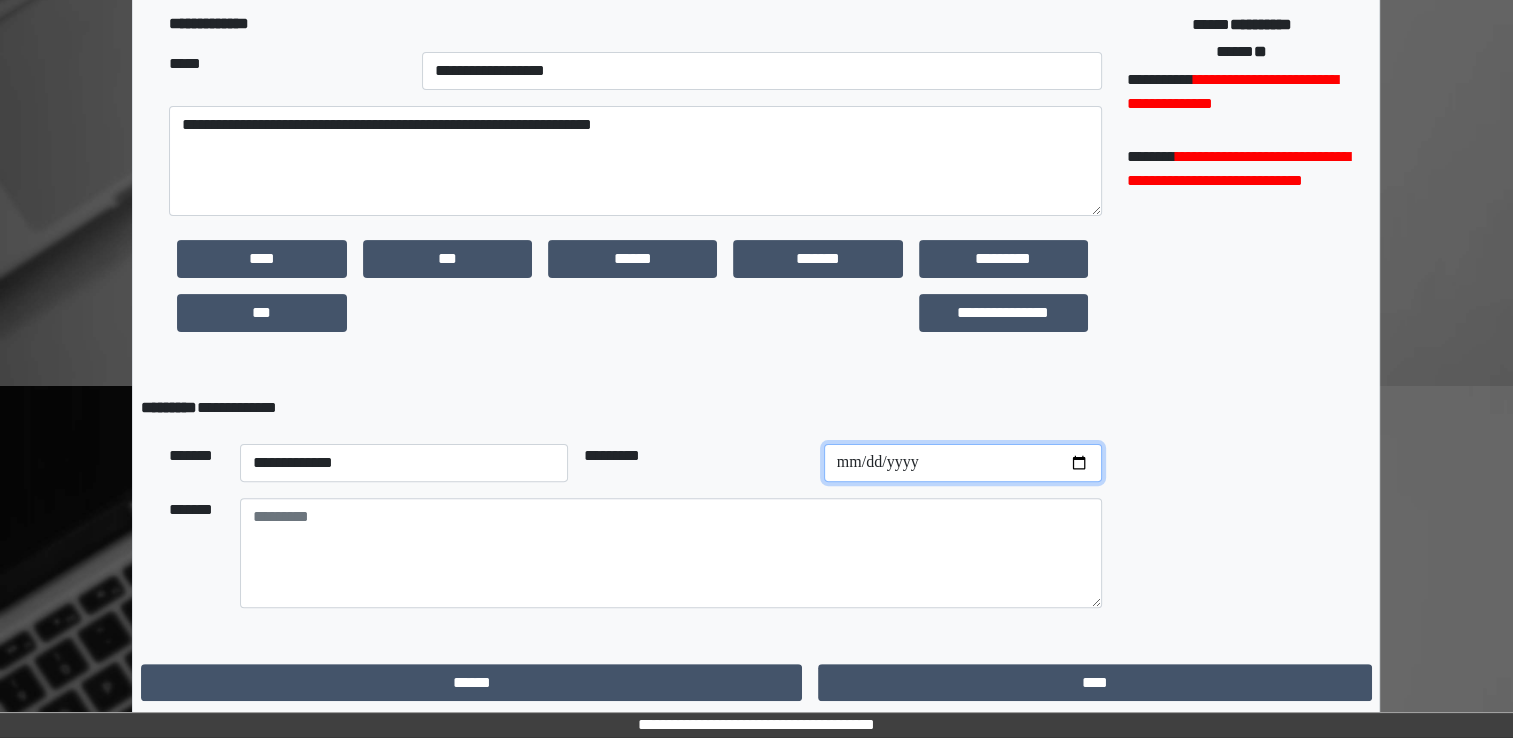 click at bounding box center (963, 463) 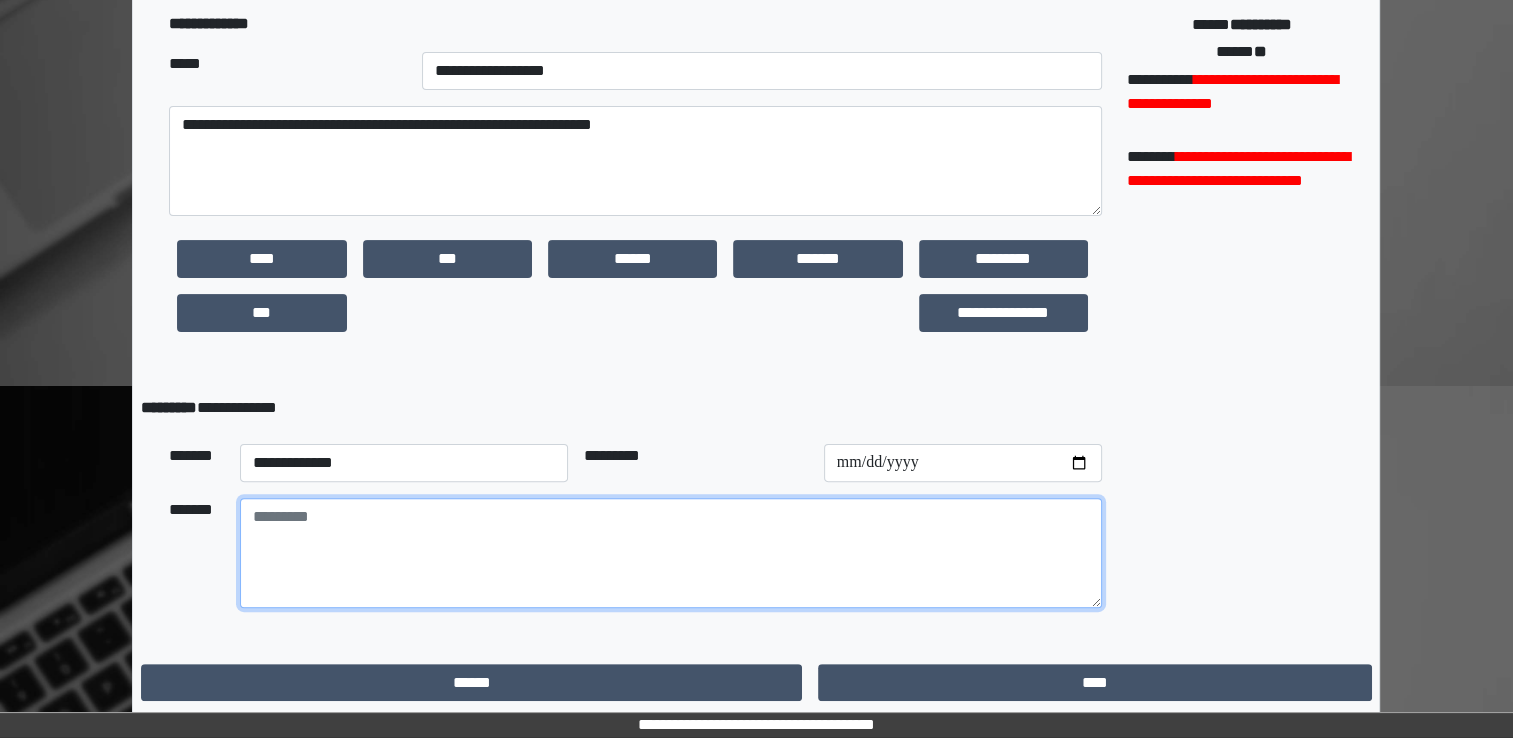 paste on "**********" 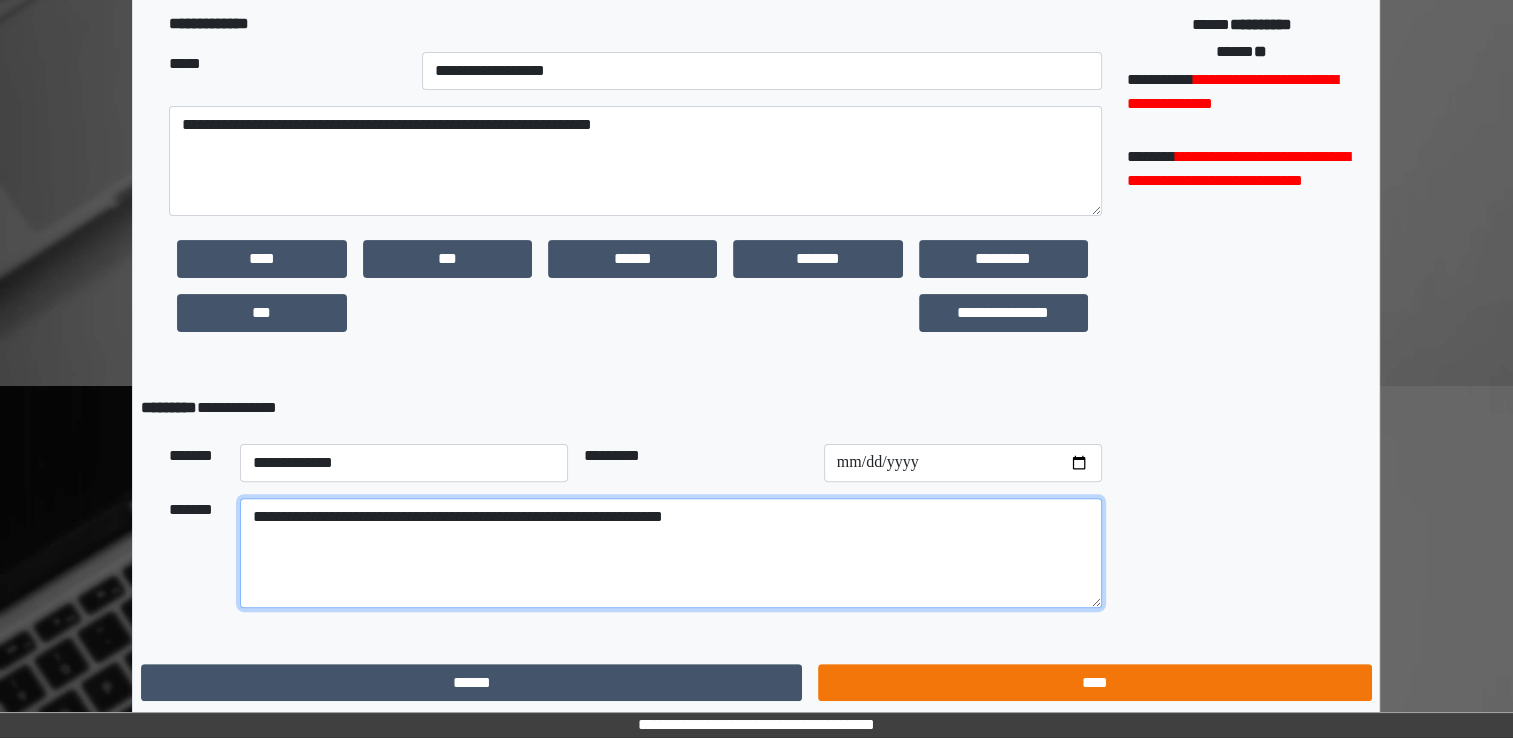 type on "**********" 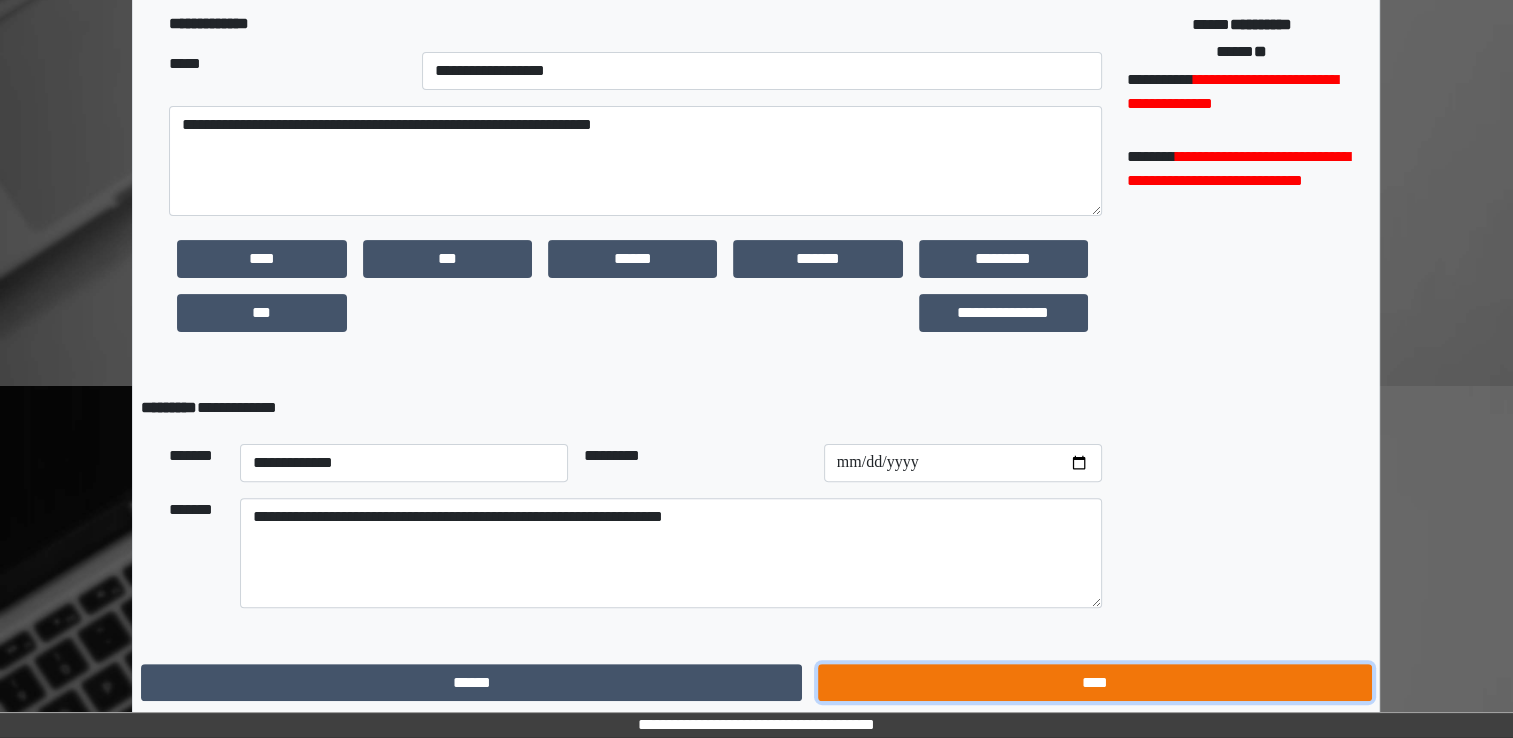 click on "****" at bounding box center (1094, 683) 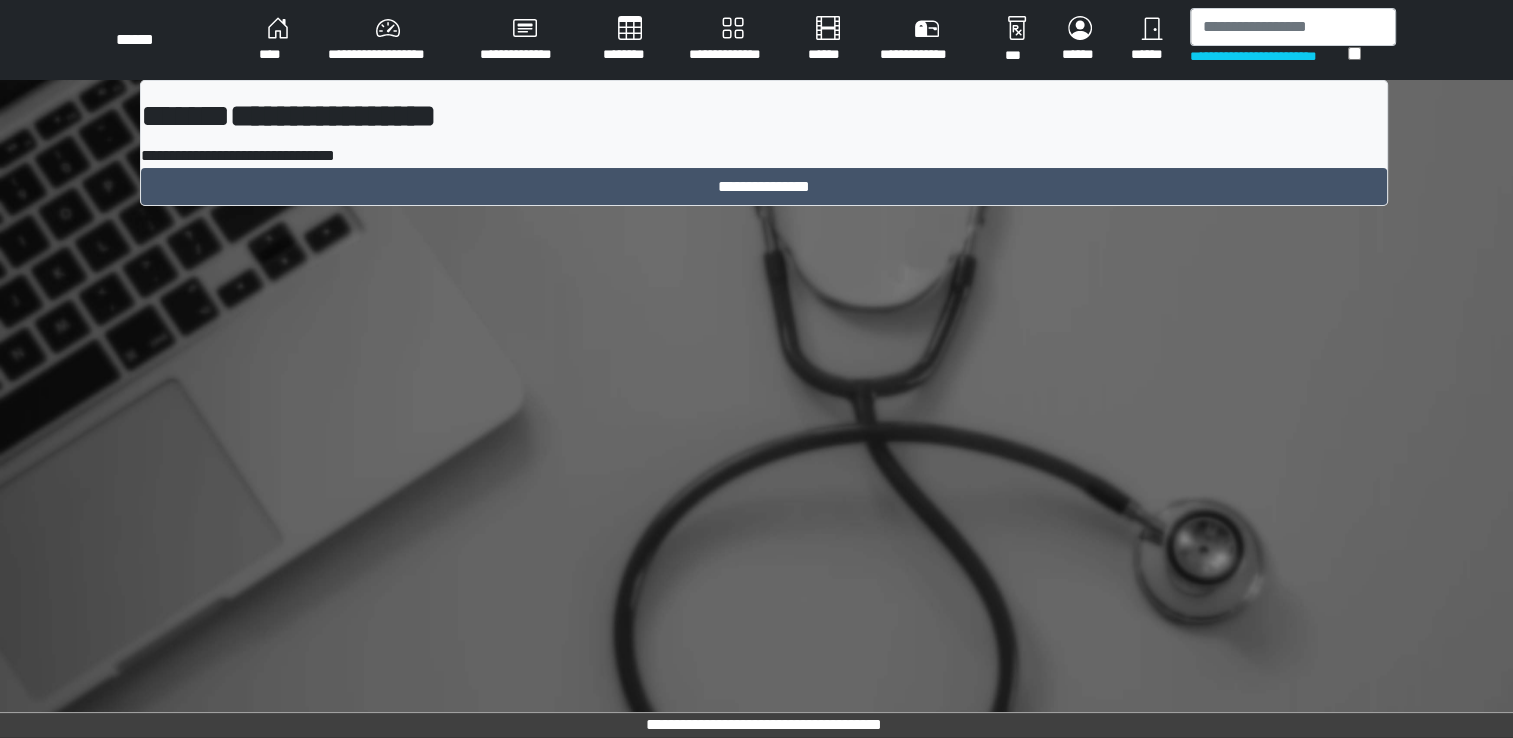 scroll, scrollTop: 0, scrollLeft: 0, axis: both 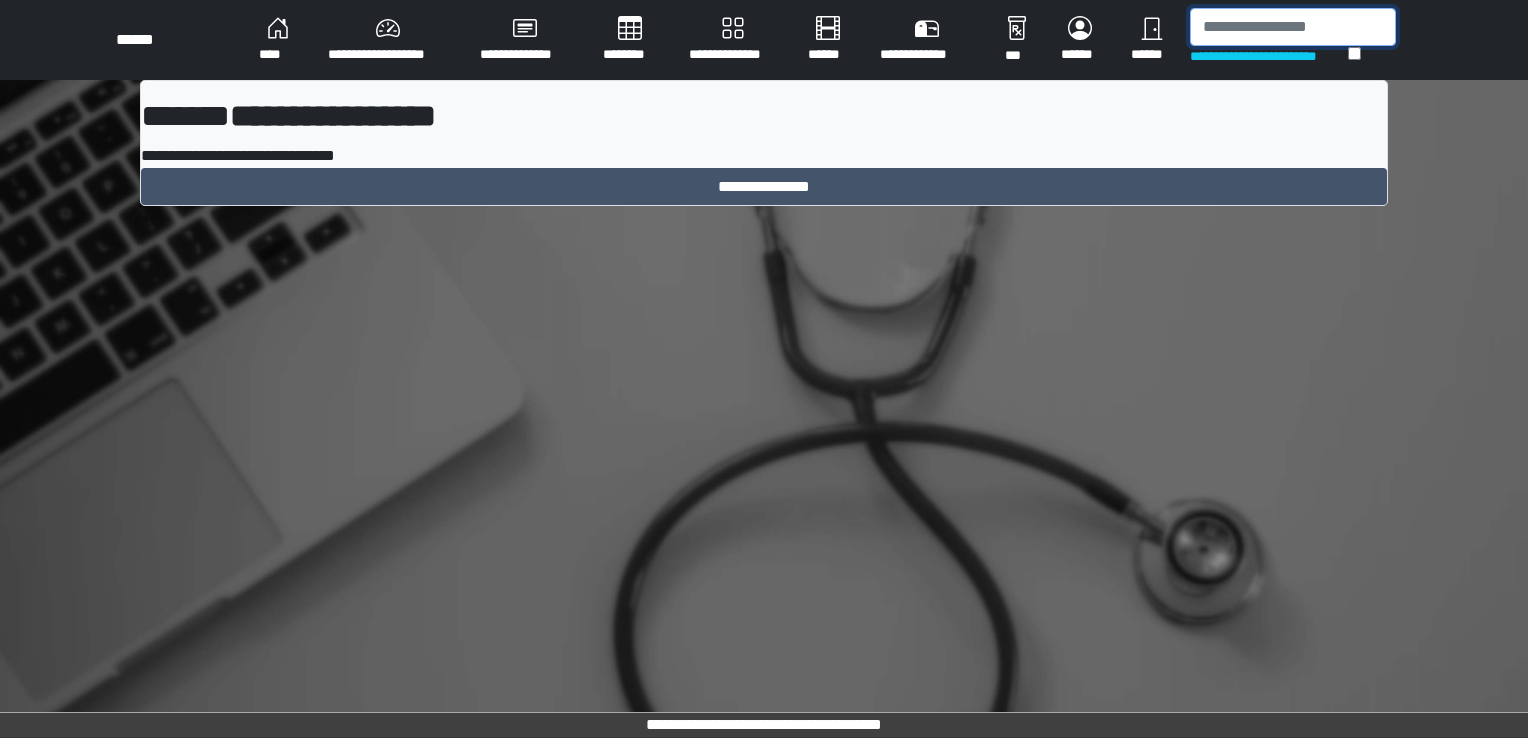 click at bounding box center (1293, 27) 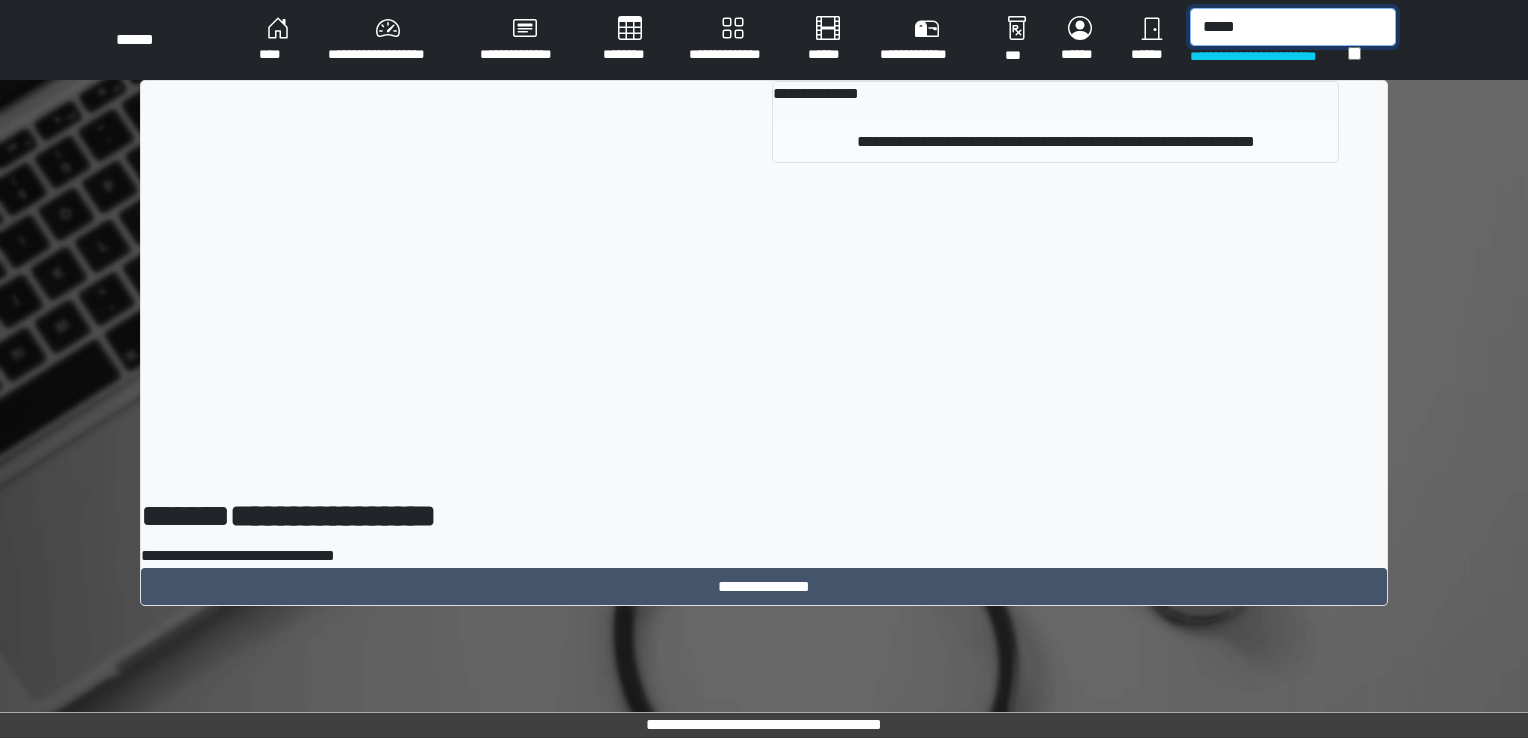 type on "*****" 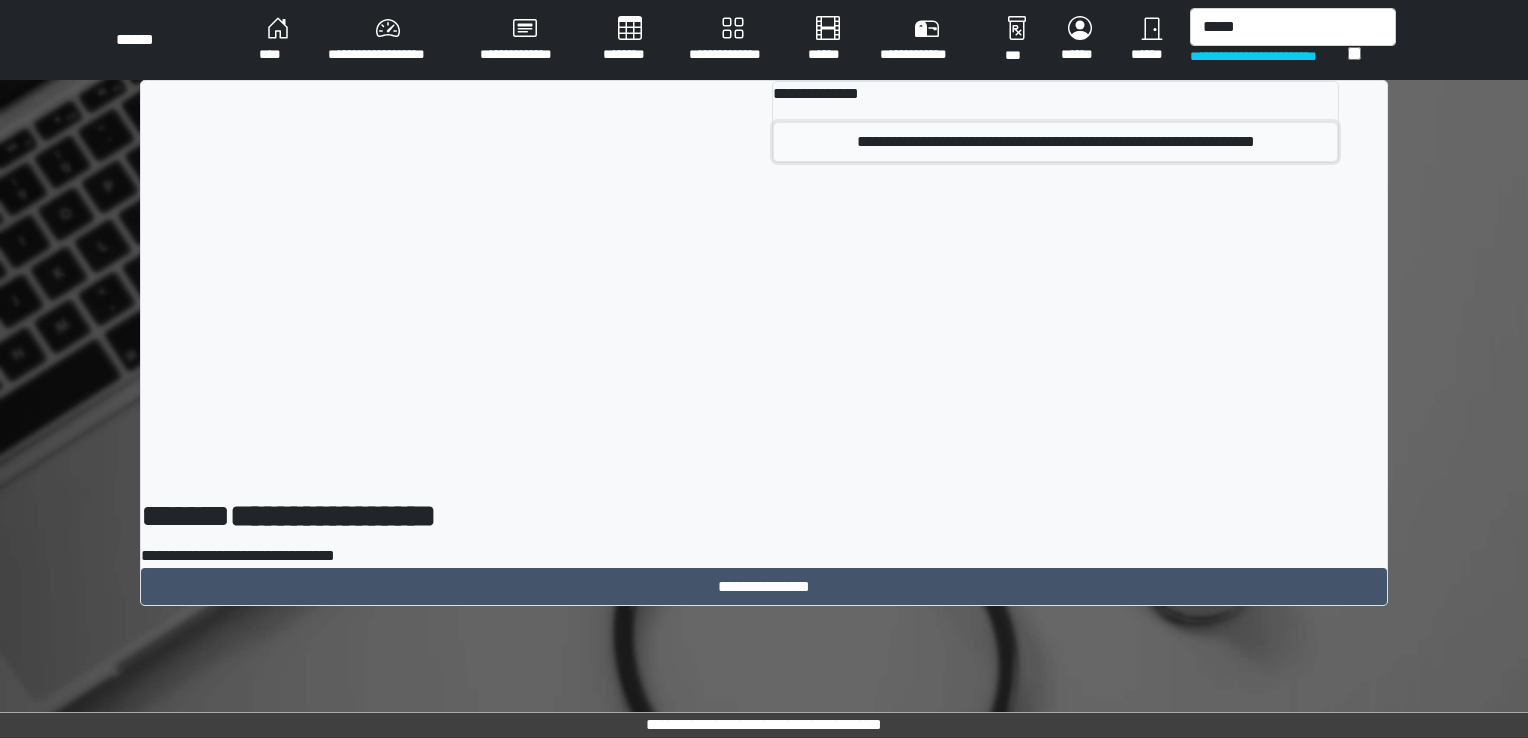 click on "**********" at bounding box center [1055, 142] 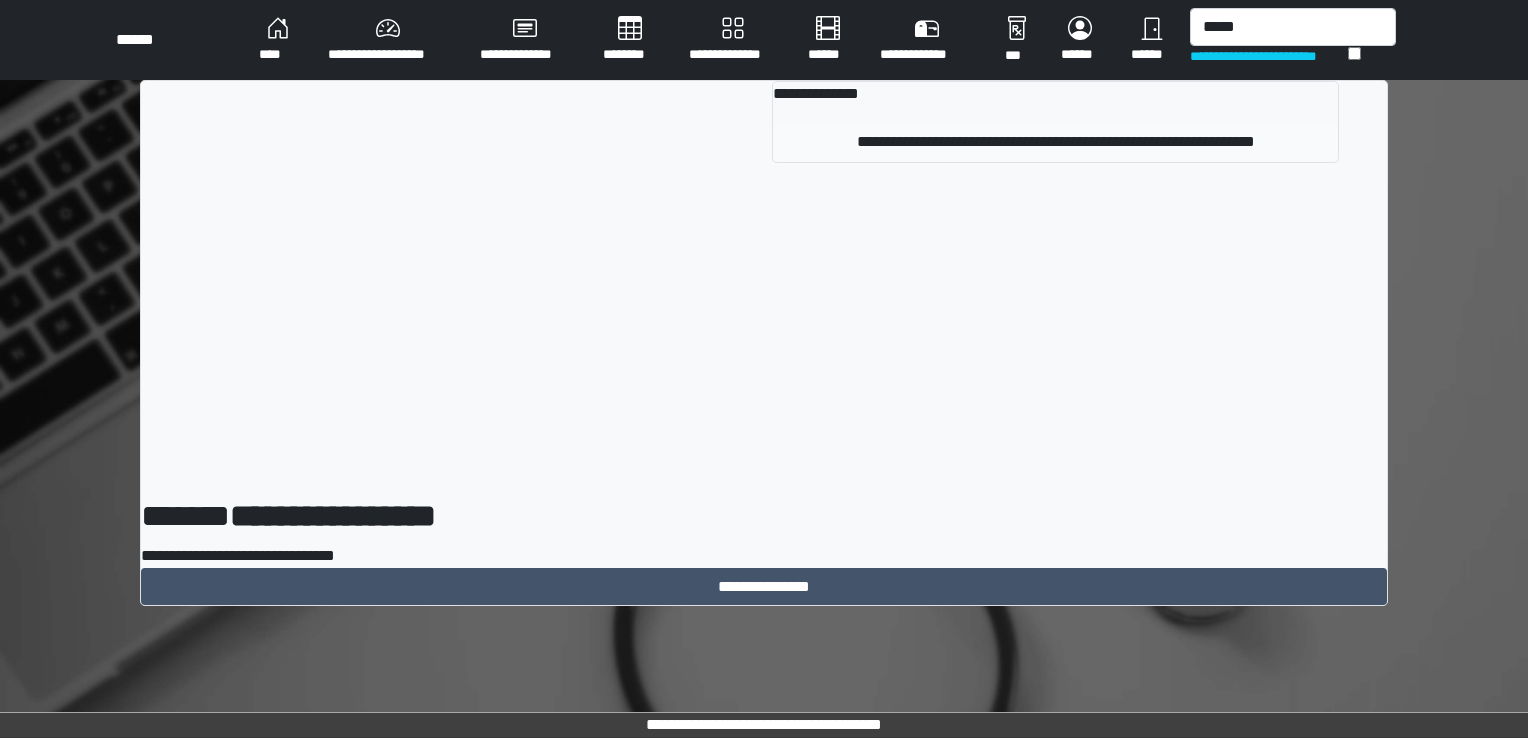 type 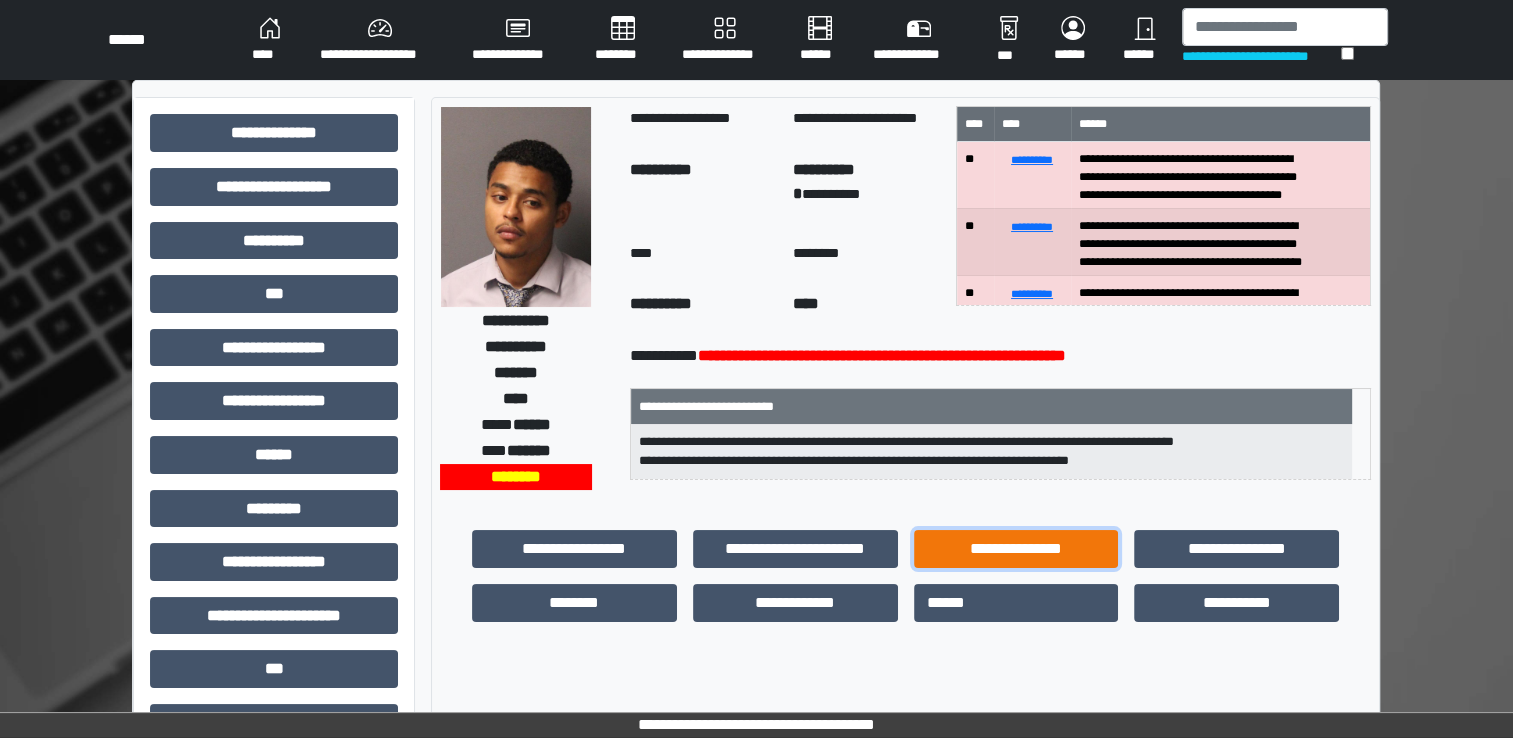 click on "**********" at bounding box center [1016, 549] 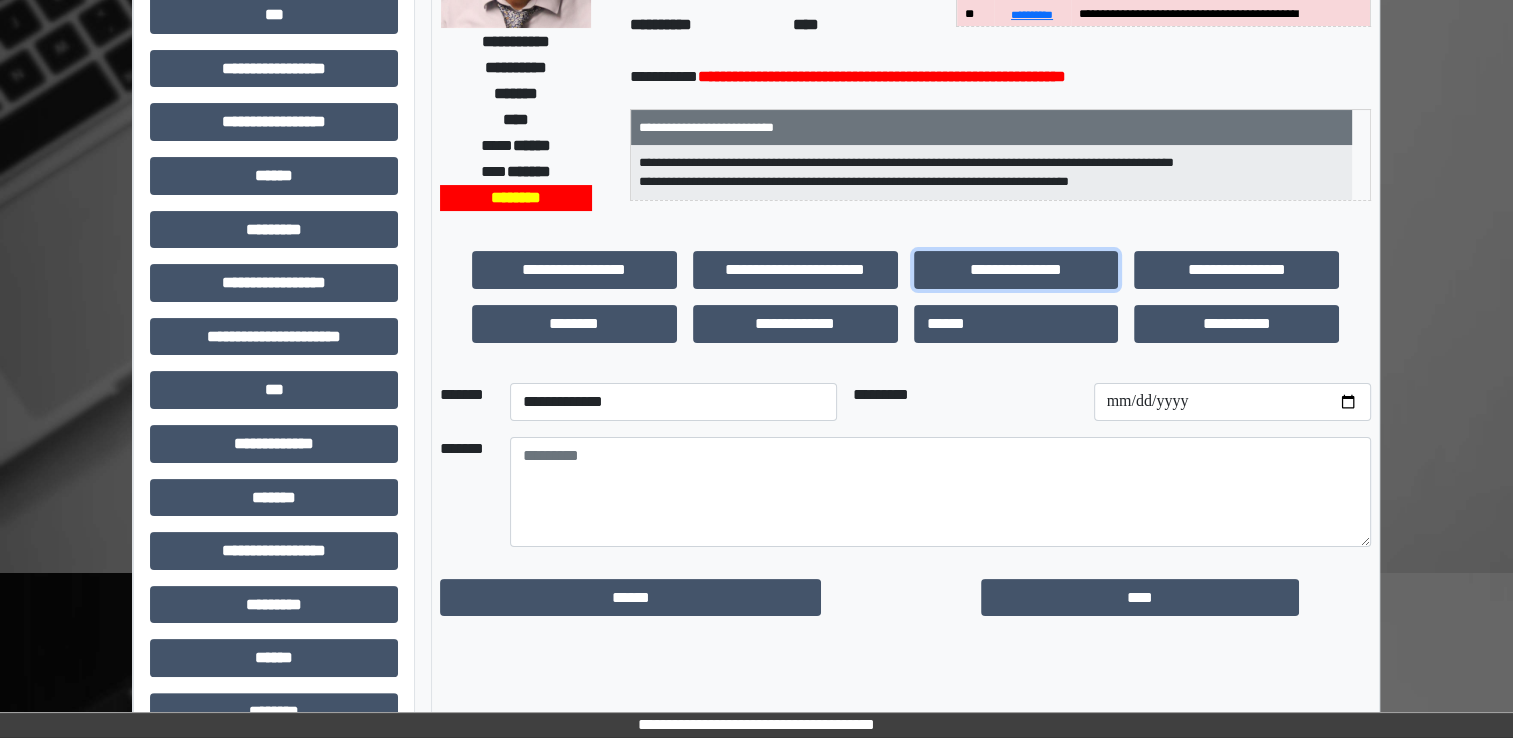 scroll, scrollTop: 400, scrollLeft: 0, axis: vertical 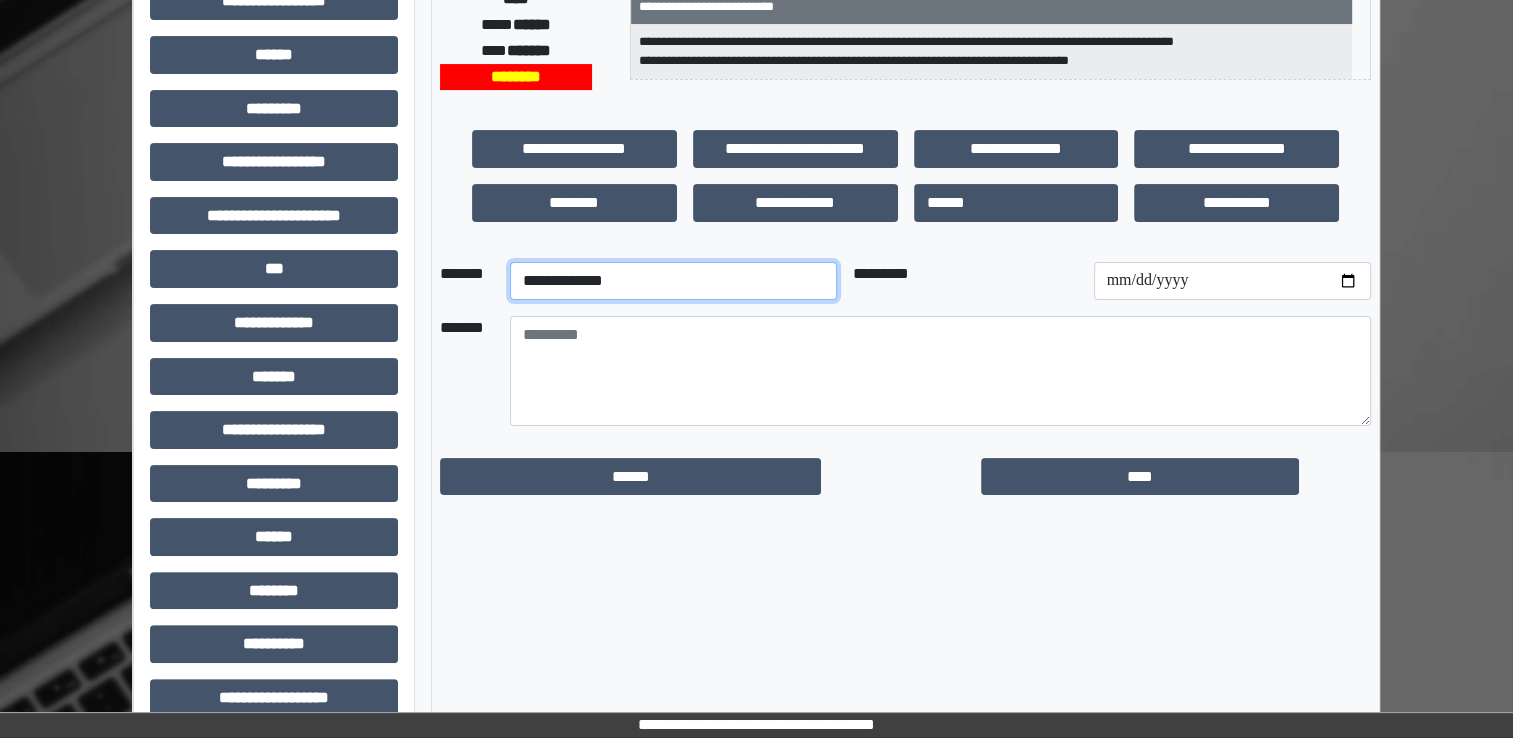 click on "**********" at bounding box center (673, 281) 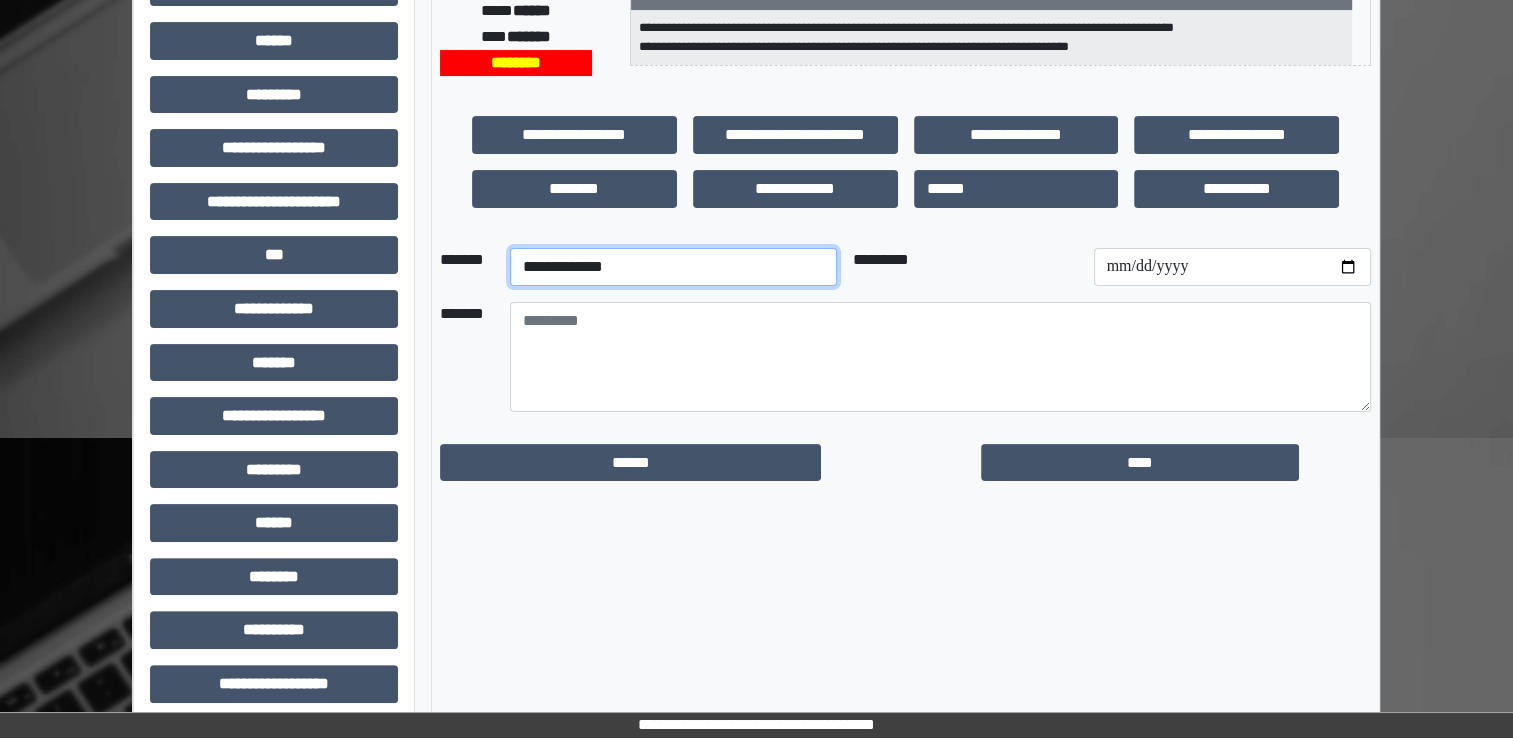 scroll, scrollTop: 428, scrollLeft: 0, axis: vertical 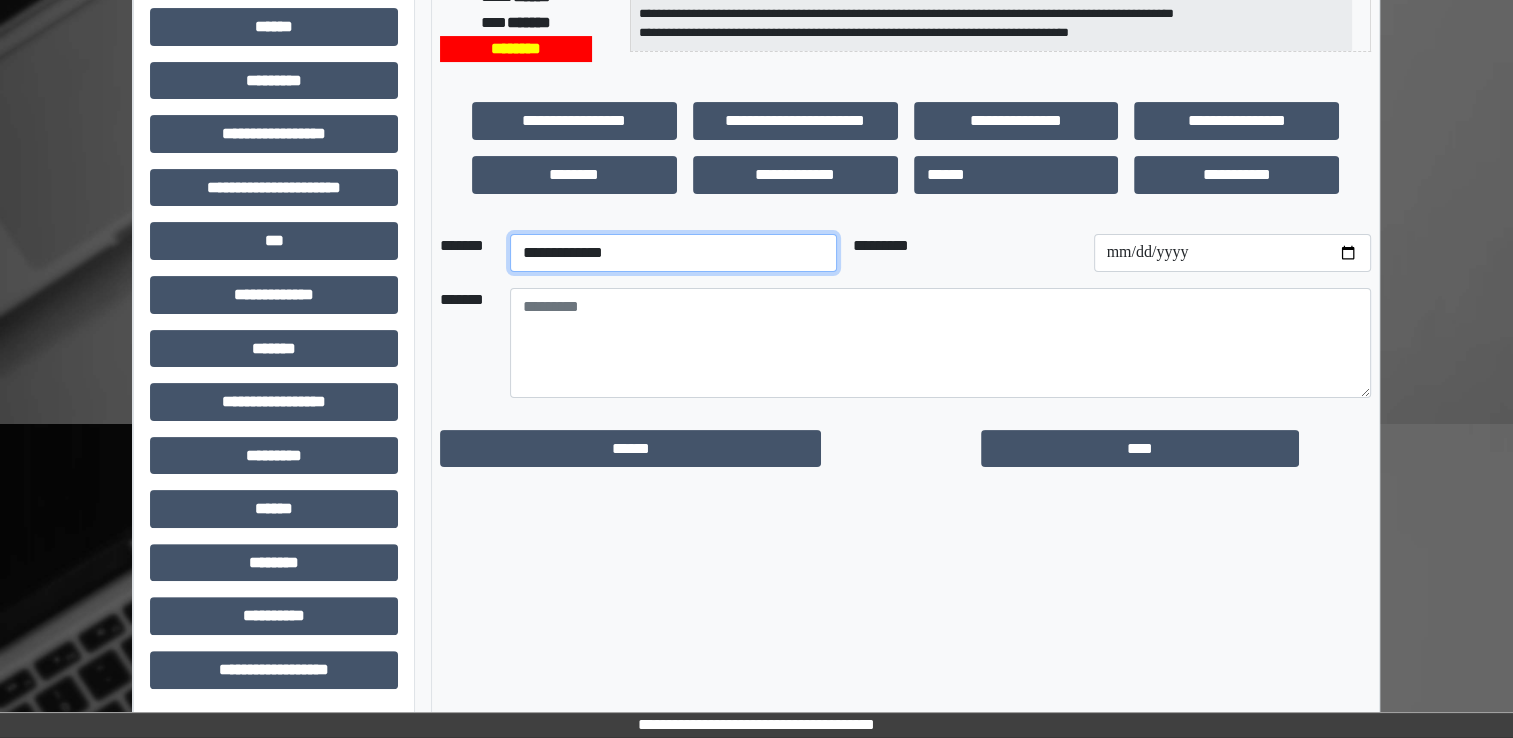 click on "**********" at bounding box center (673, 253) 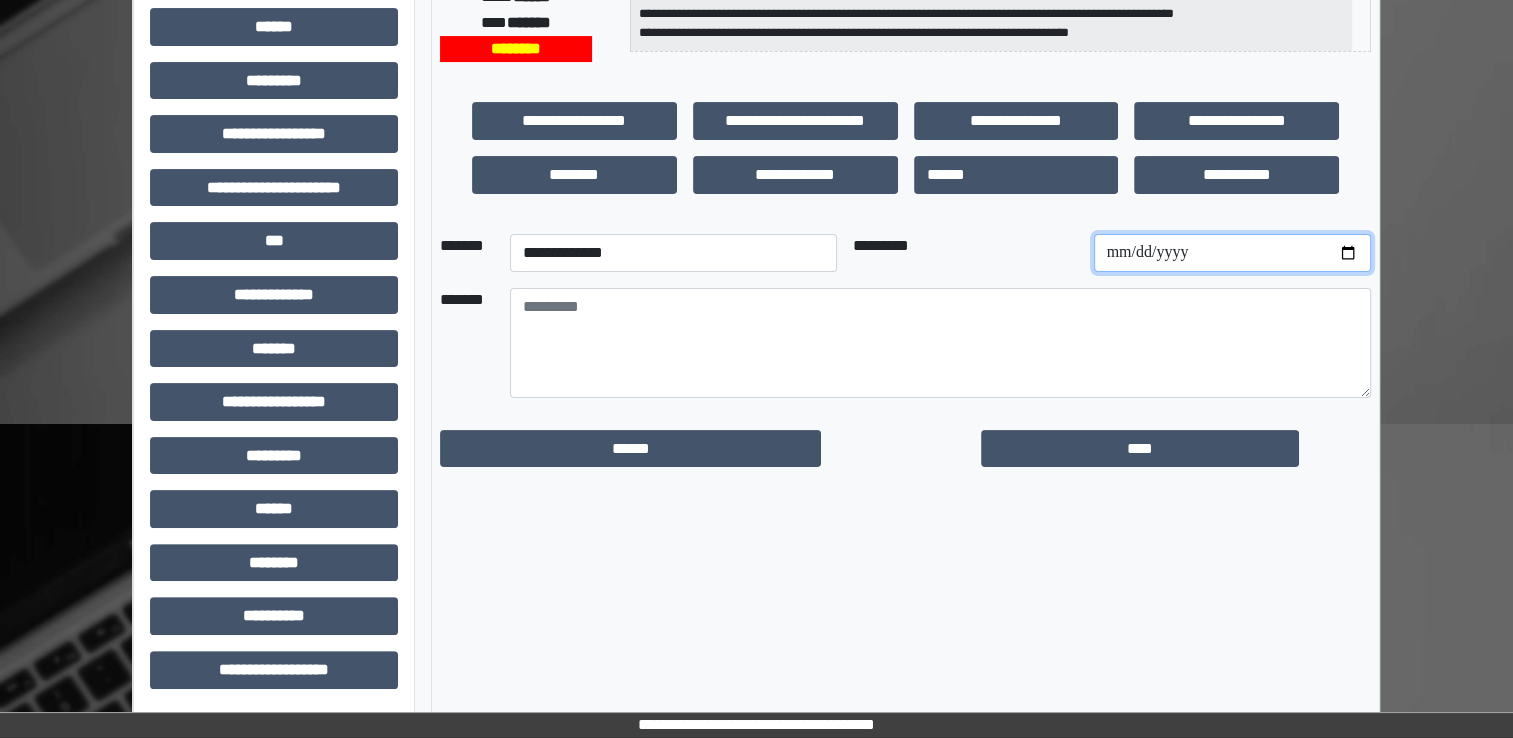 click at bounding box center [1232, 253] 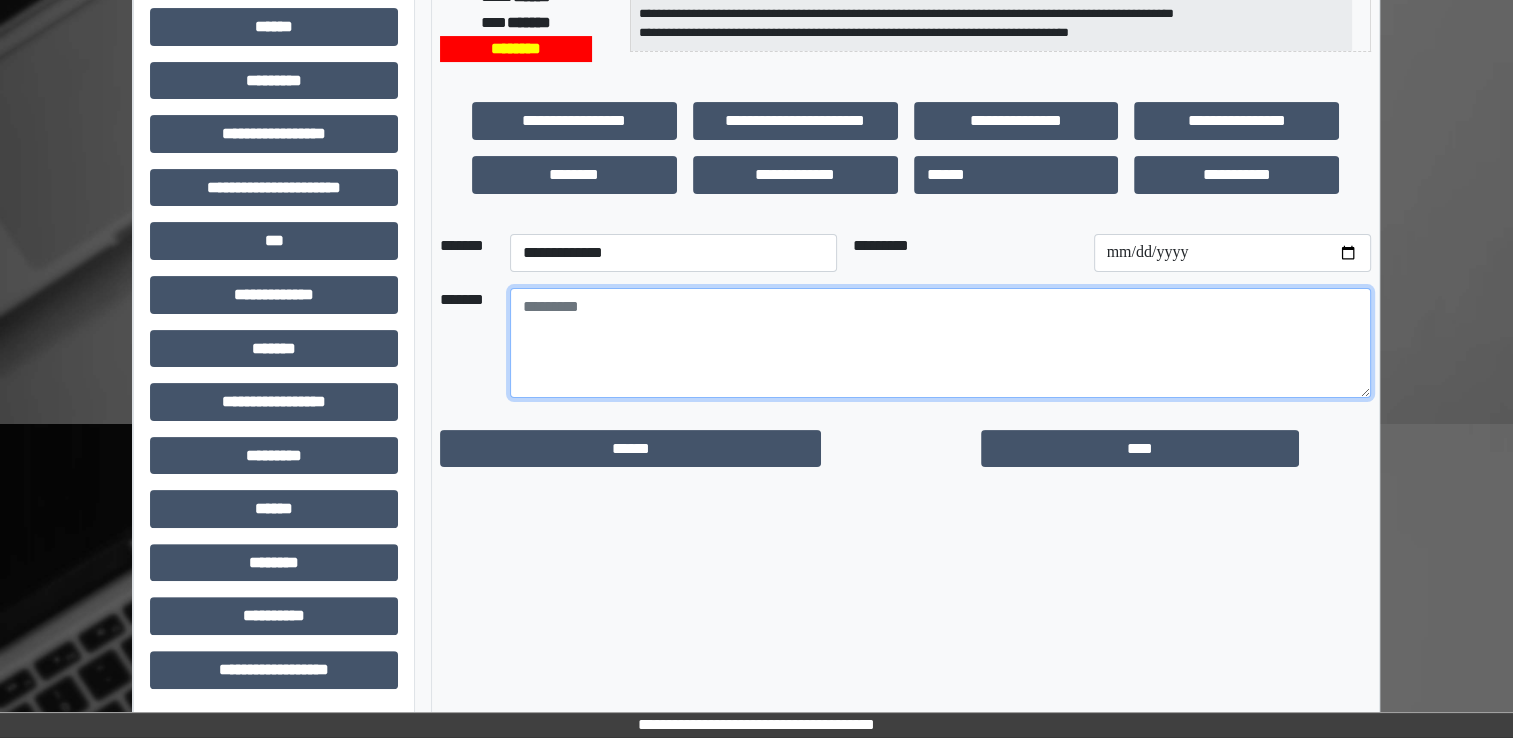 click at bounding box center (940, 343) 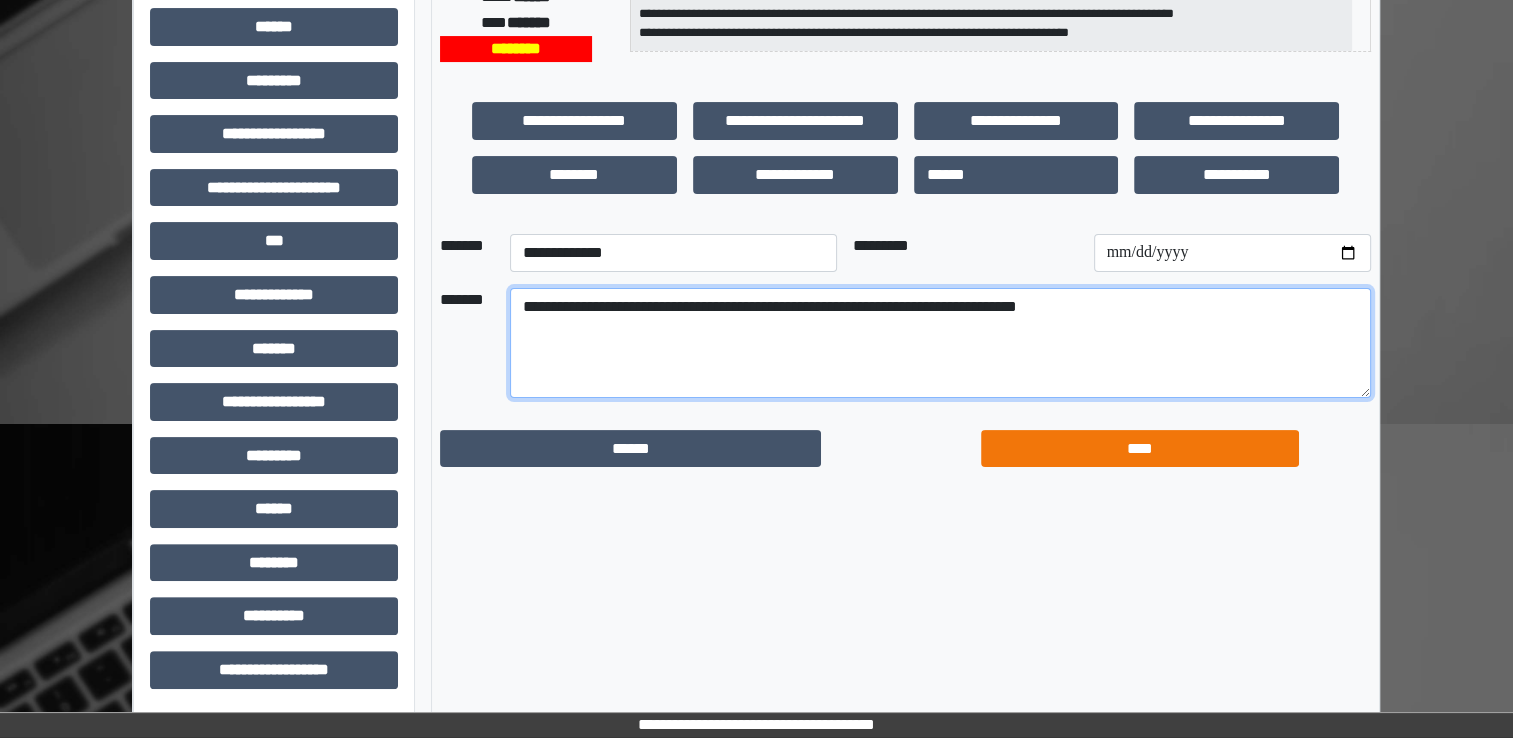 type on "**********" 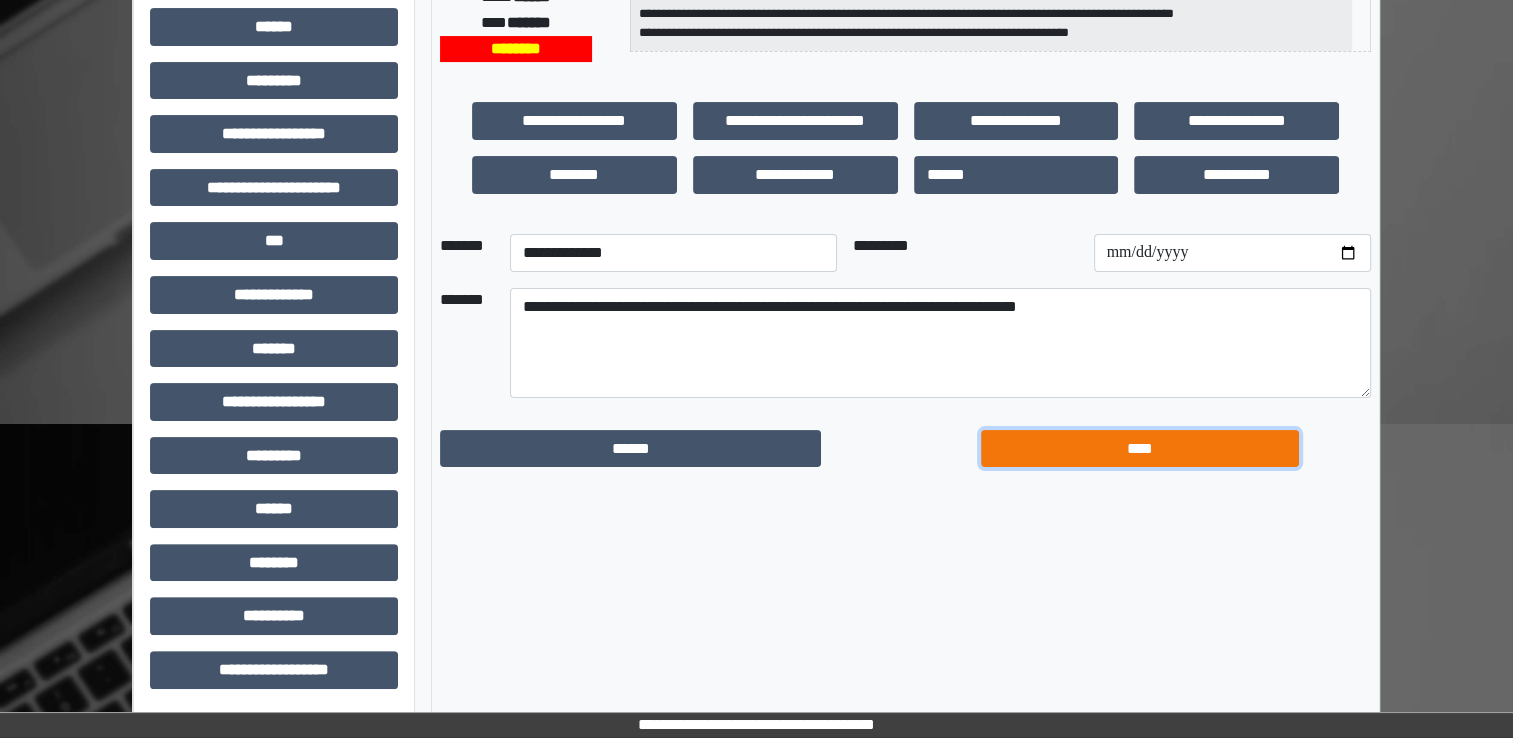 click on "****" at bounding box center (1140, 449) 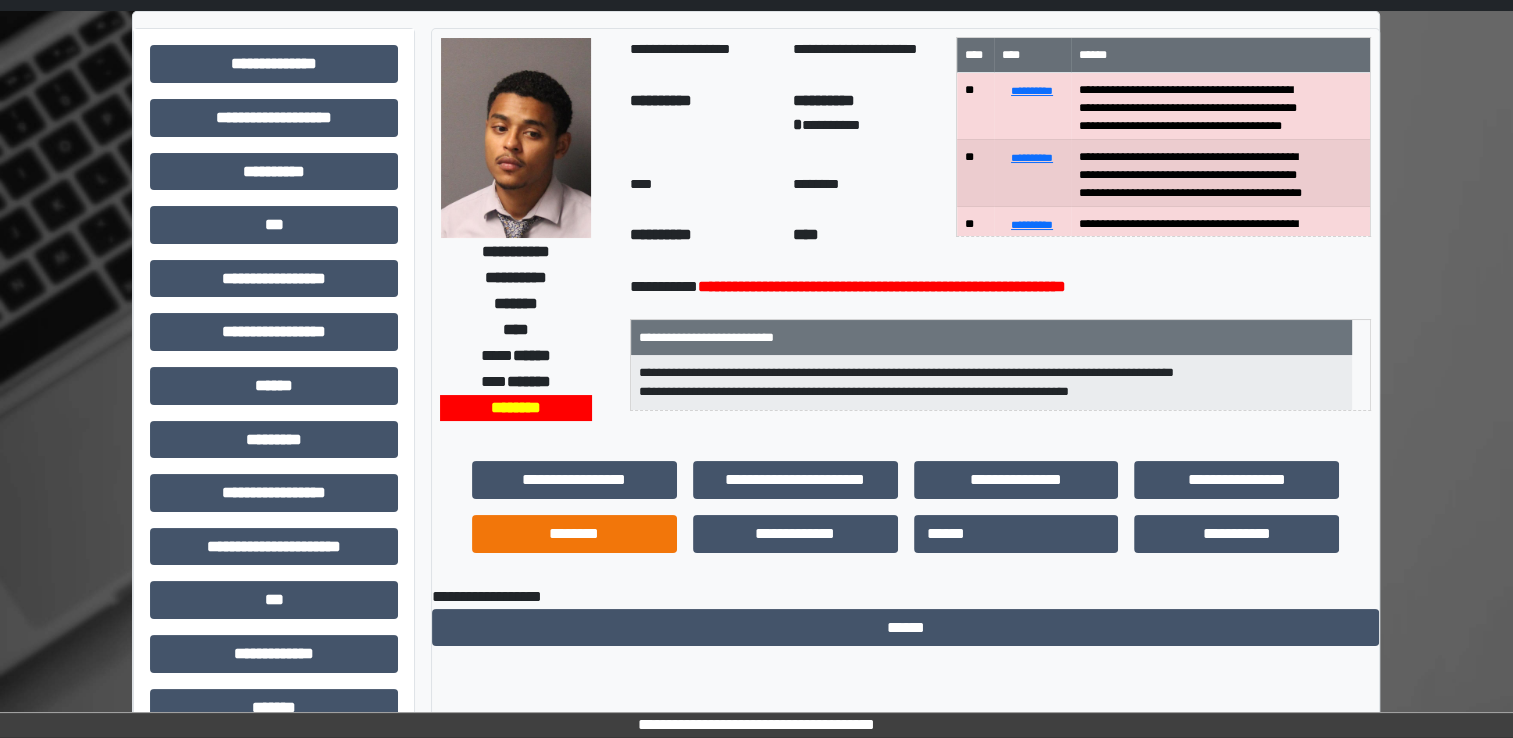 scroll, scrollTop: 0, scrollLeft: 0, axis: both 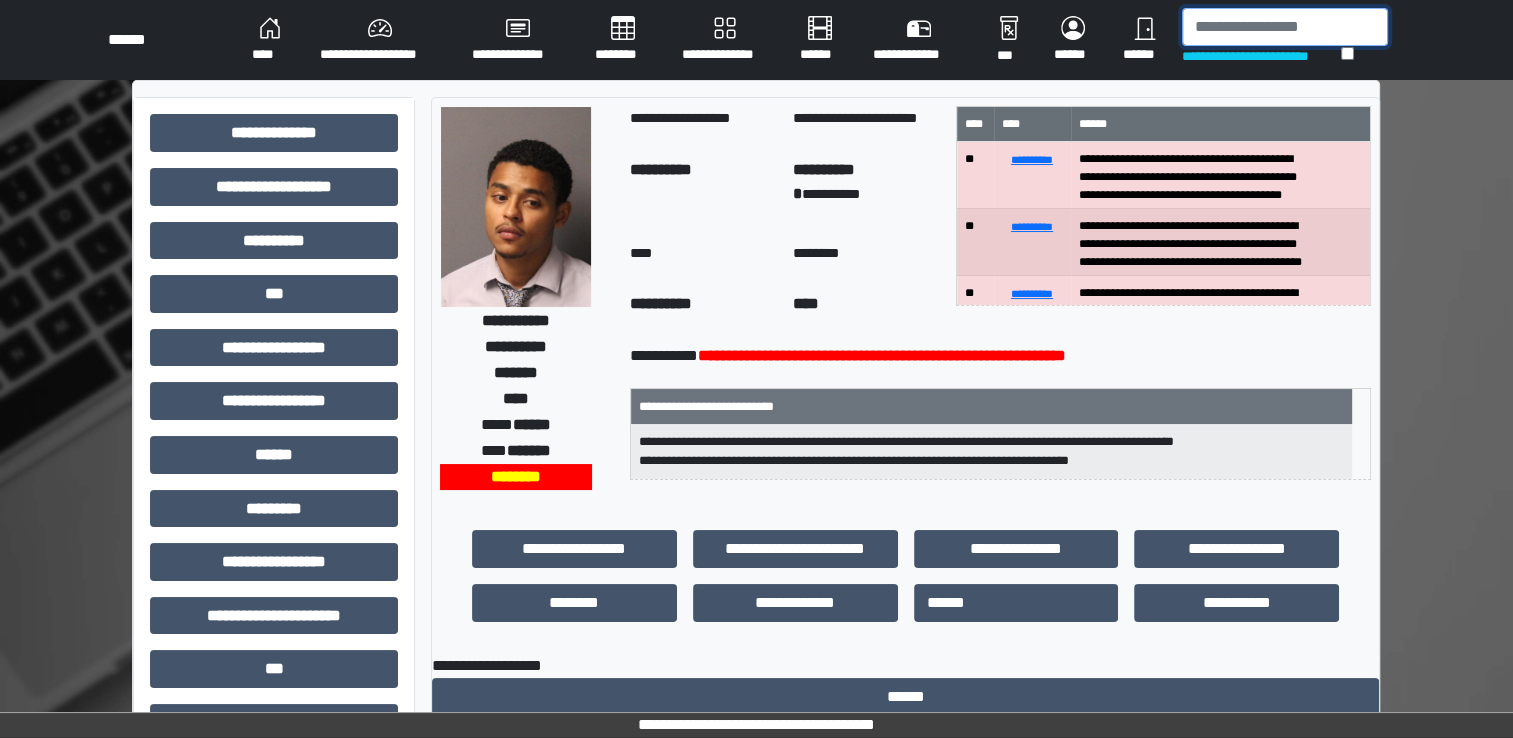 click at bounding box center (1285, 27) 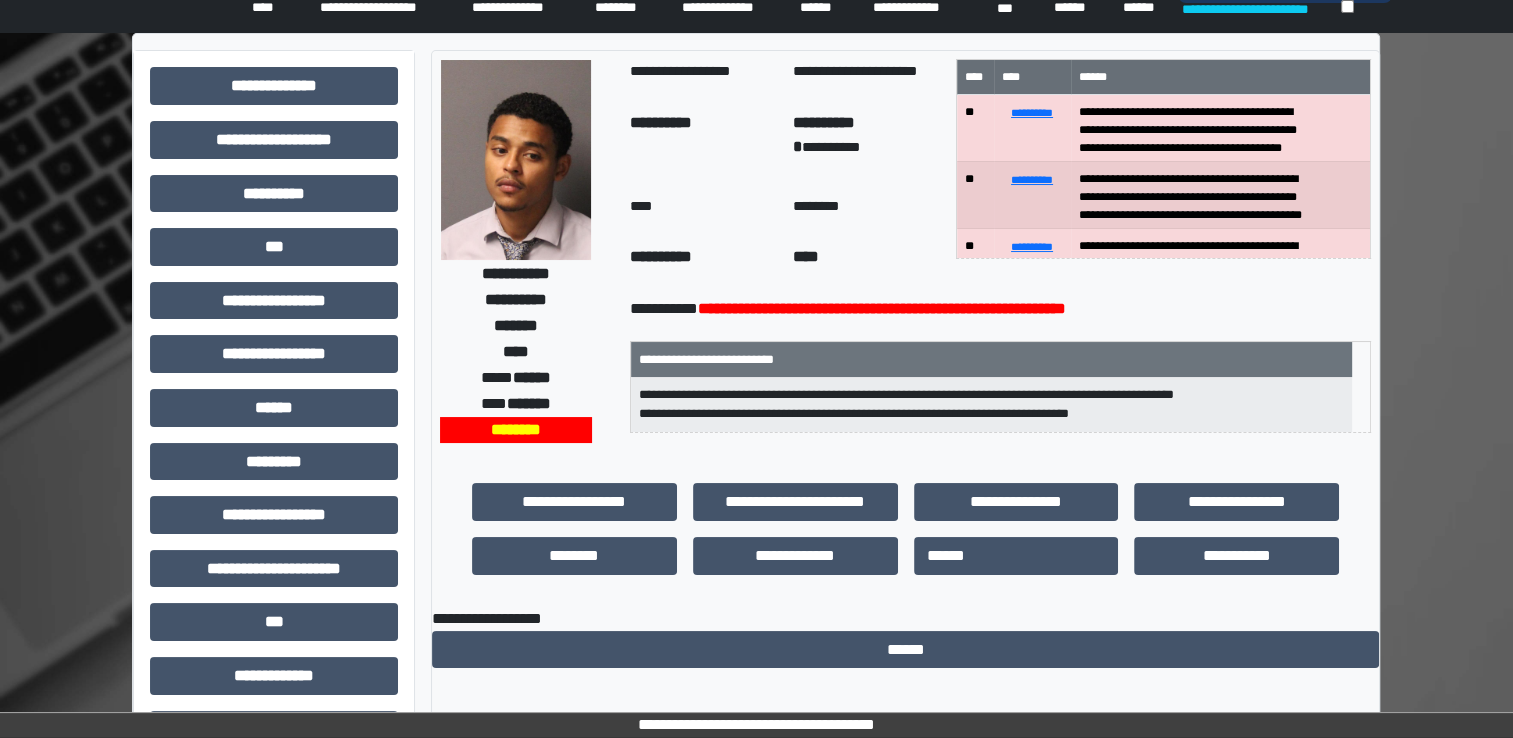 scroll, scrollTop: 15, scrollLeft: 0, axis: vertical 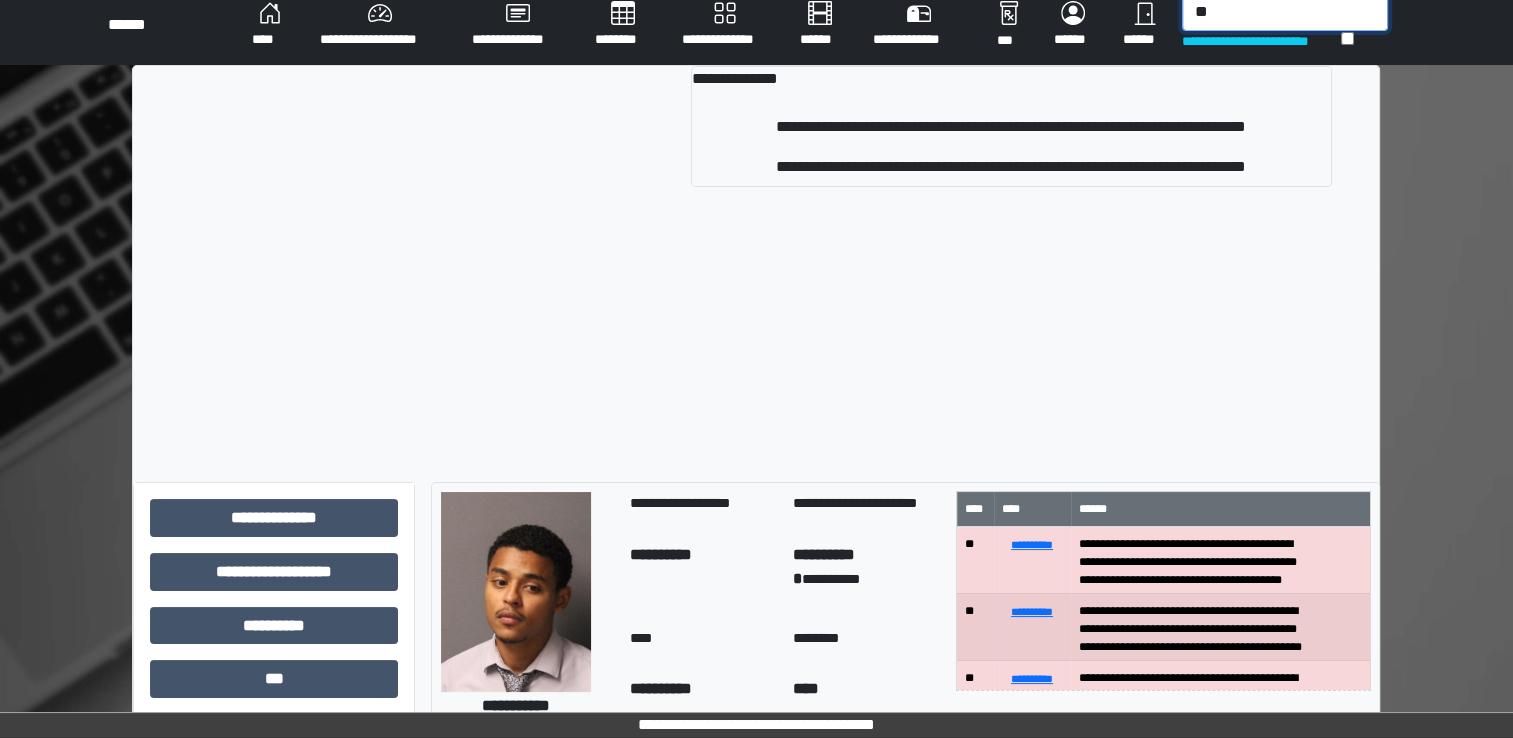 type on "*" 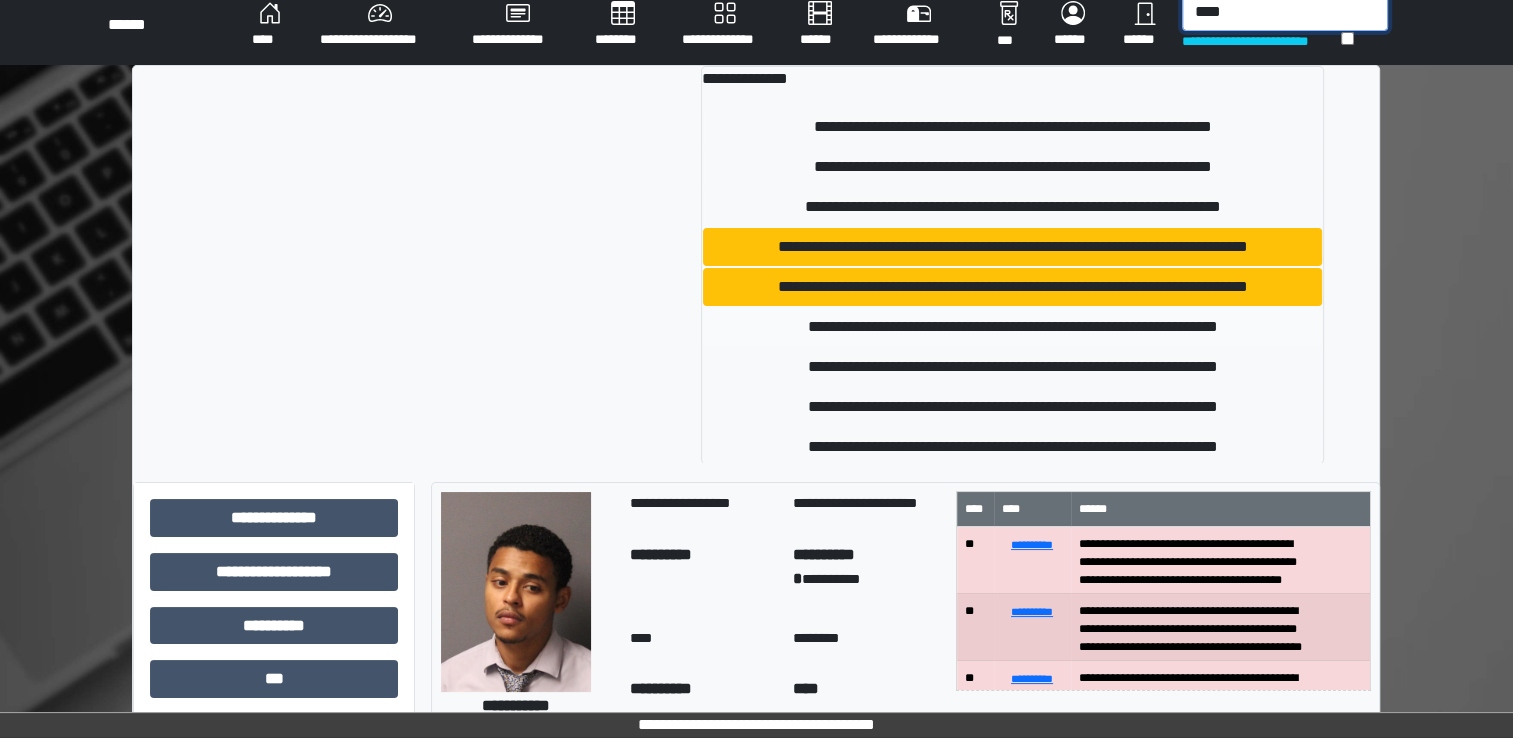 type on "****" 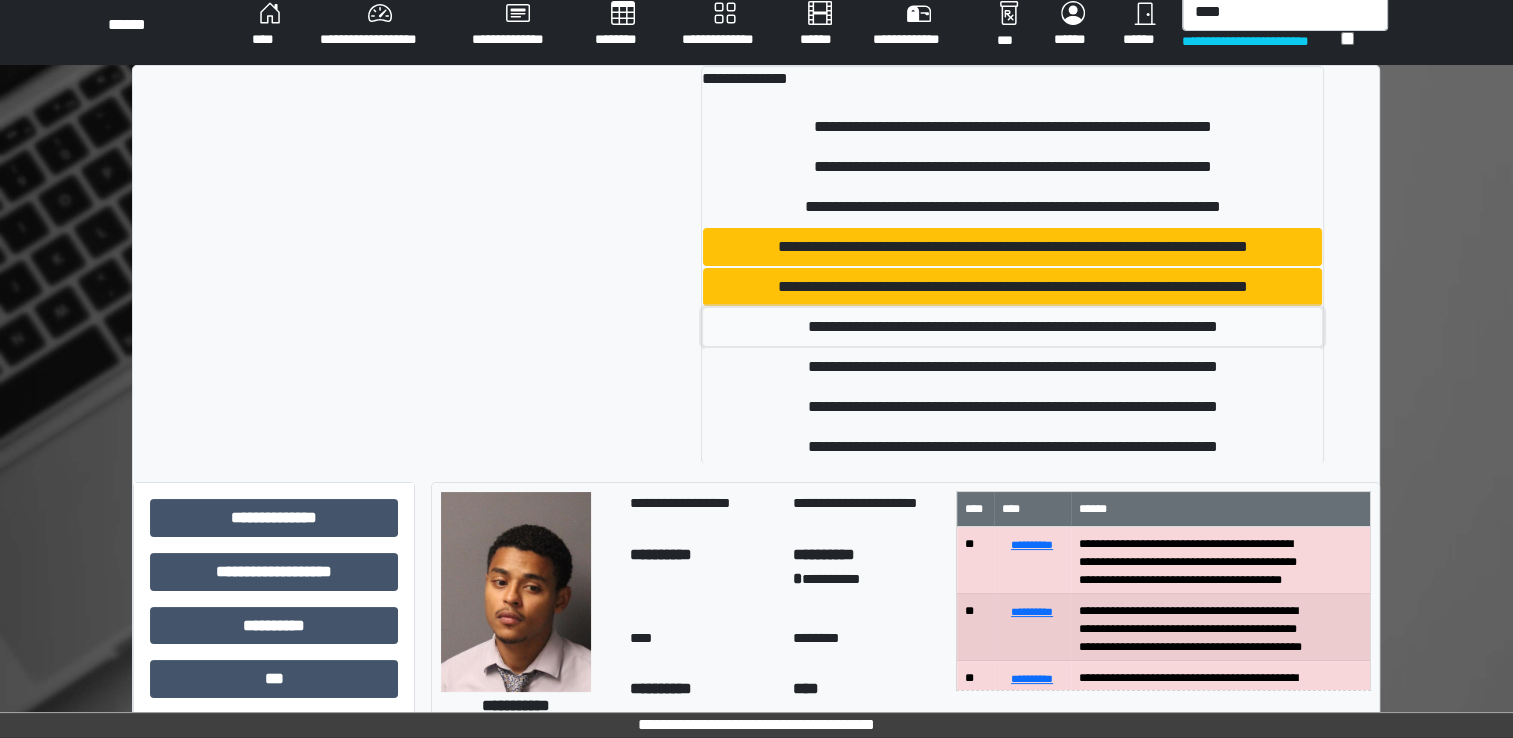 click on "**********" at bounding box center [1012, 327] 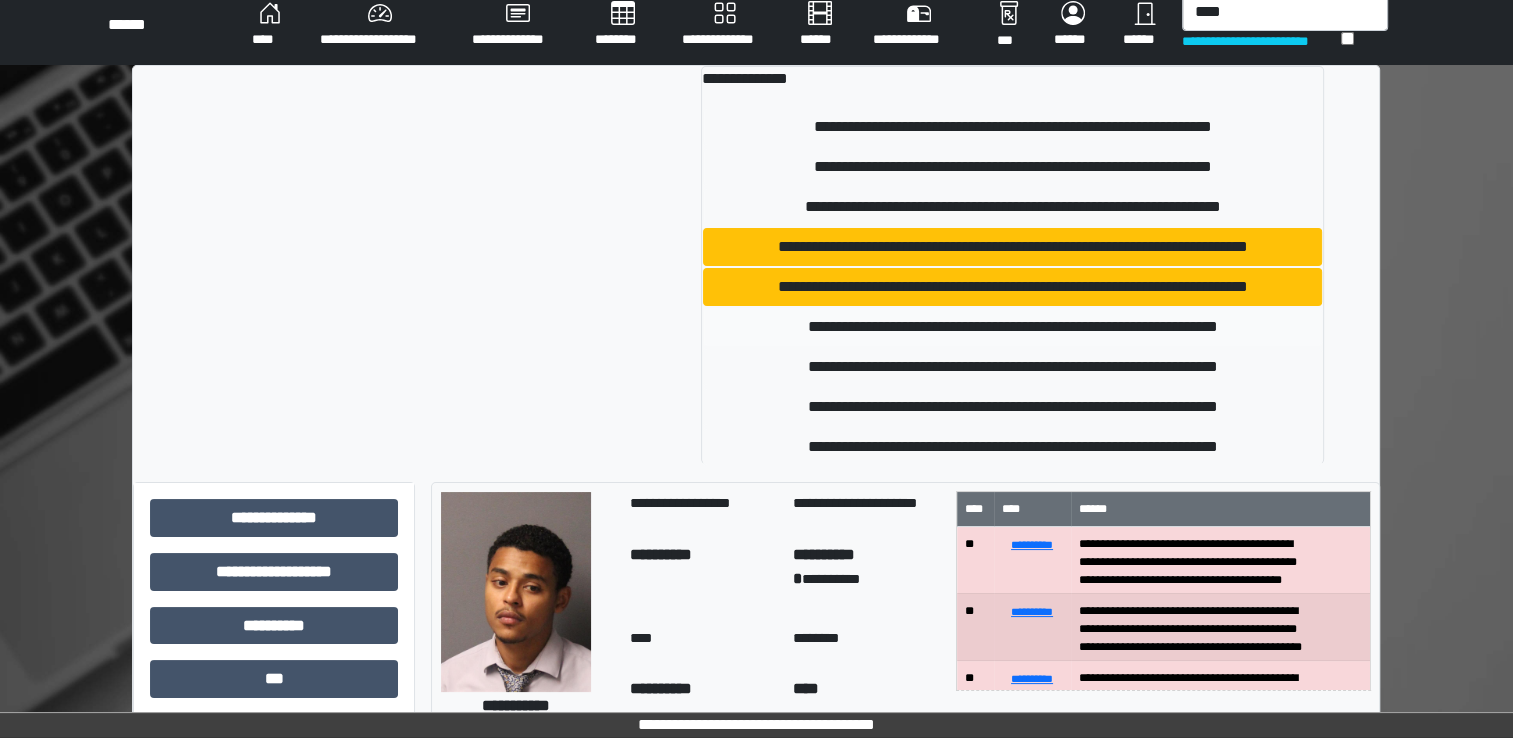 type 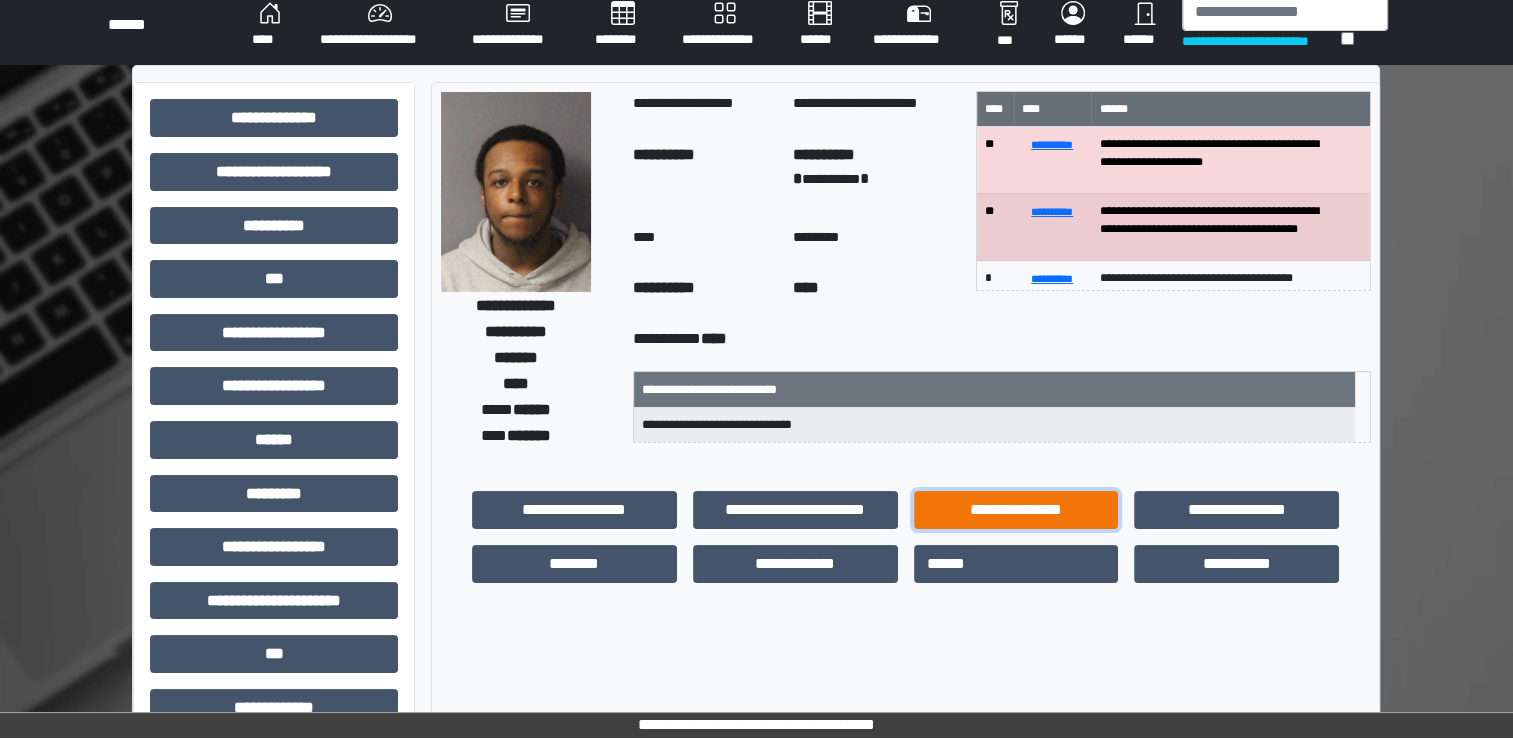 click on "**********" at bounding box center [1016, 510] 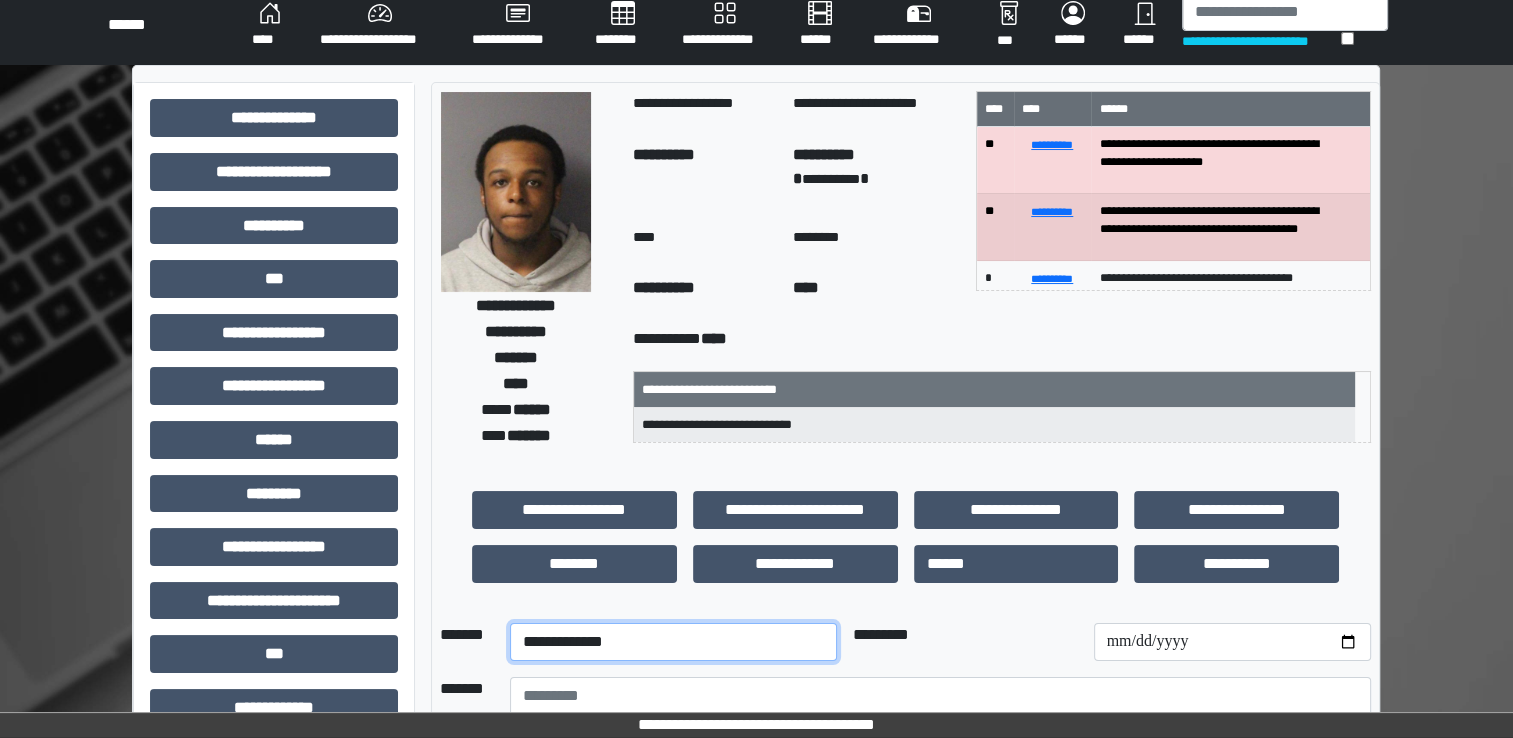 click on "**********" at bounding box center (673, 642) 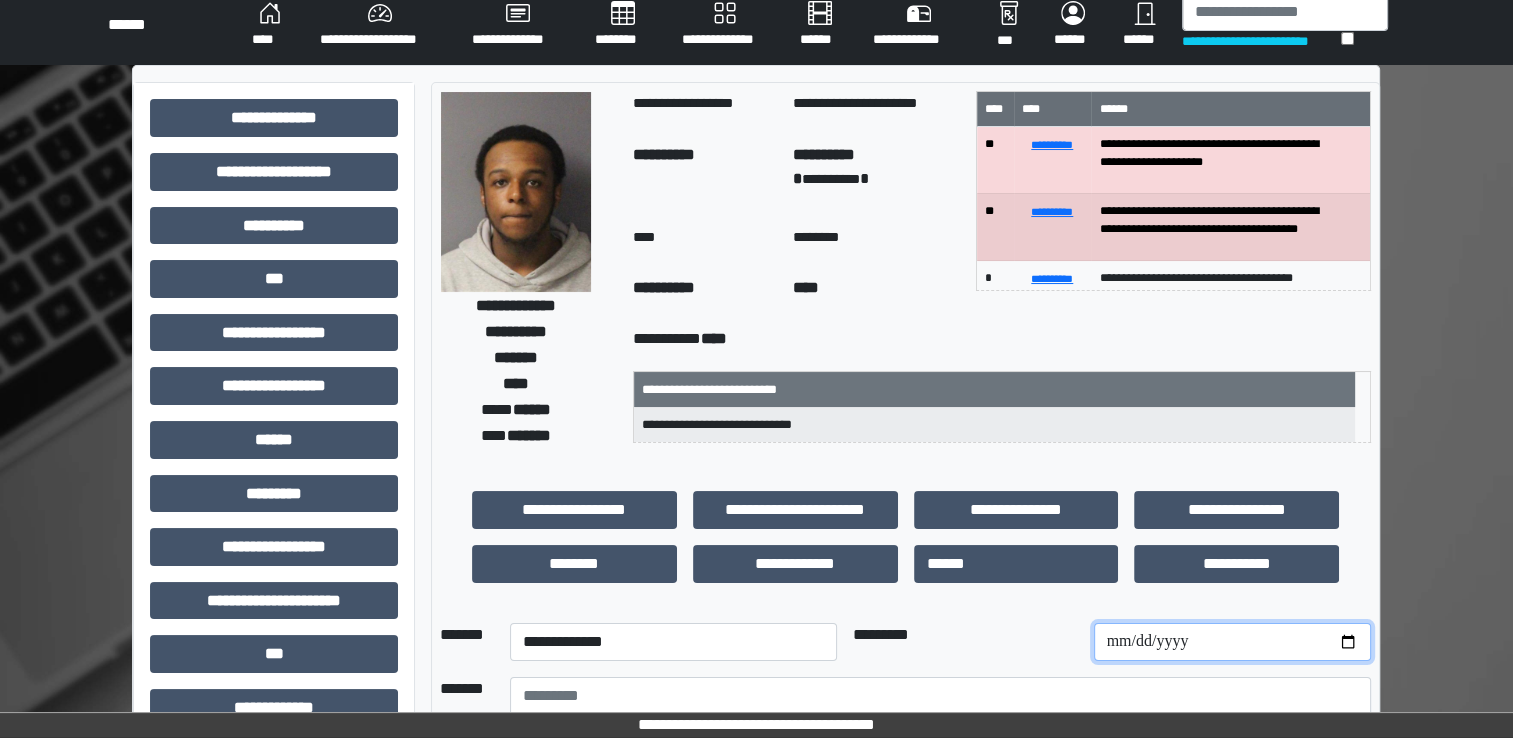 click at bounding box center [1232, 642] 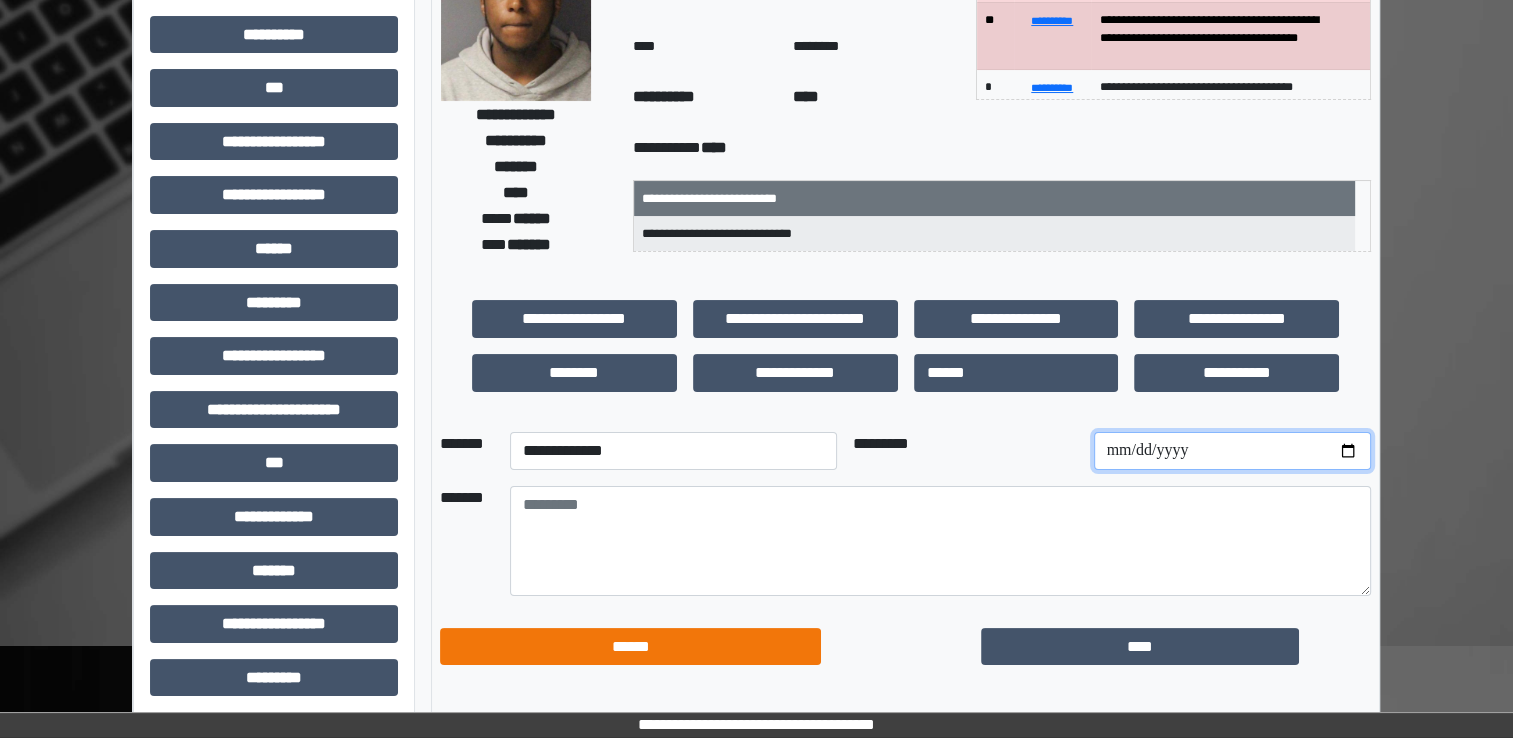 scroll, scrollTop: 315, scrollLeft: 0, axis: vertical 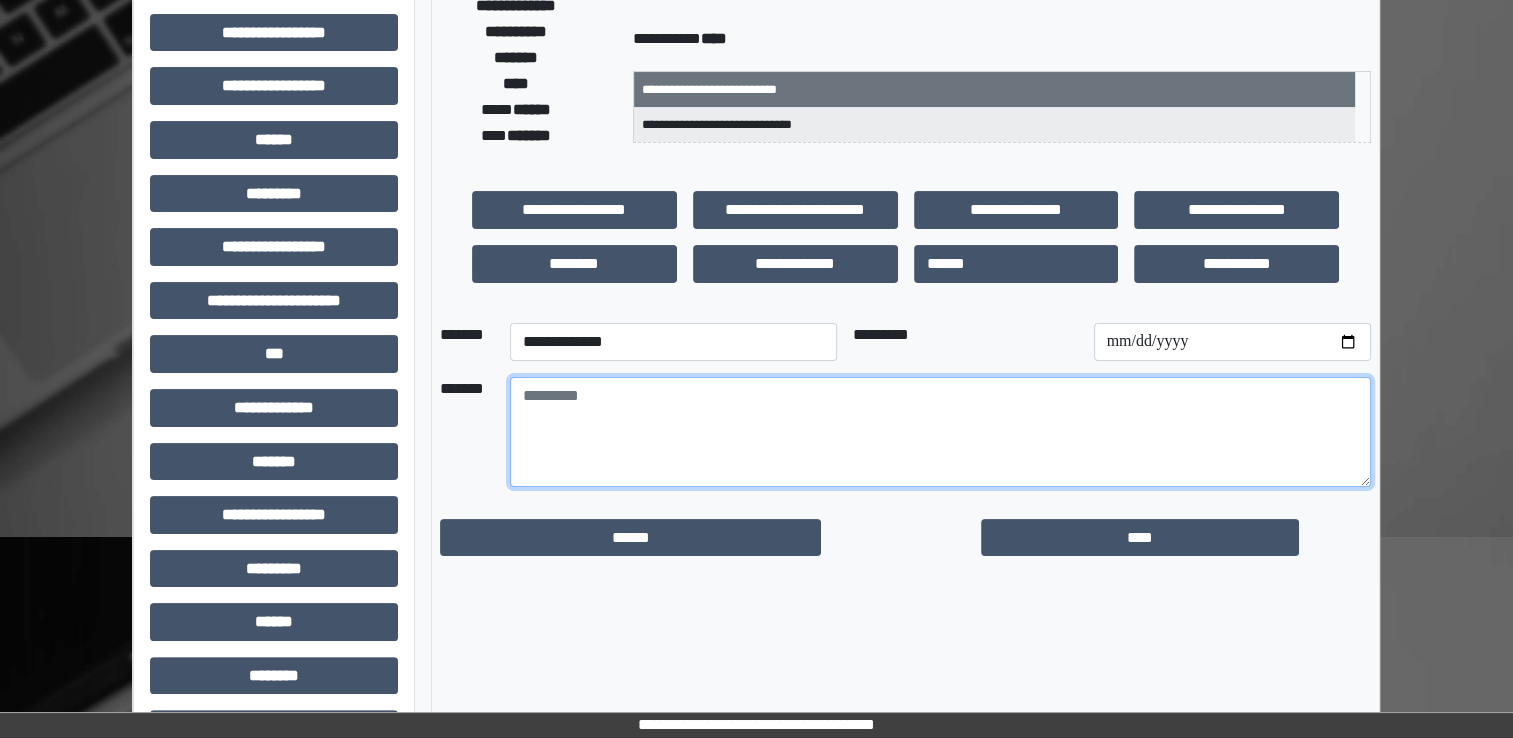 click at bounding box center [940, 432] 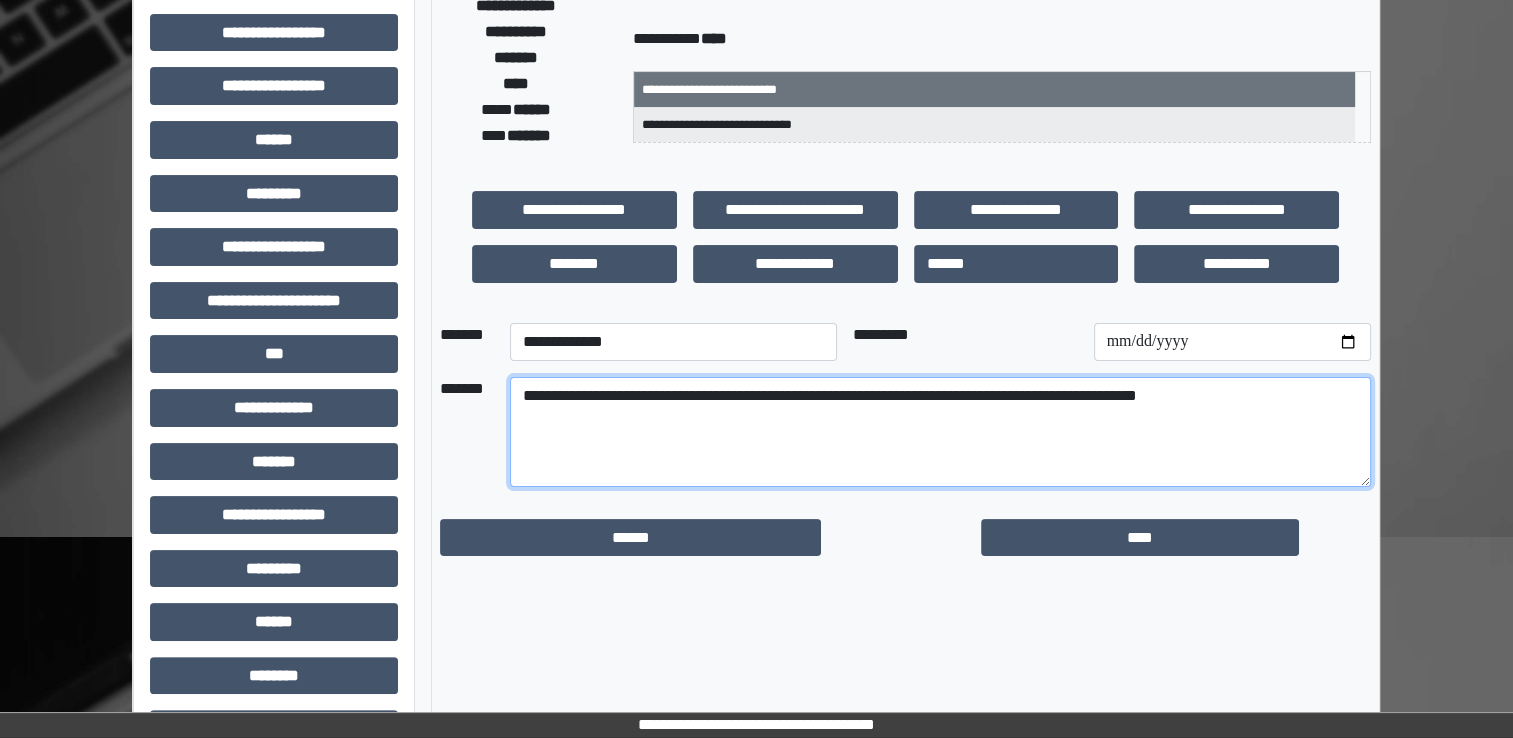 click on "**********" at bounding box center (940, 432) 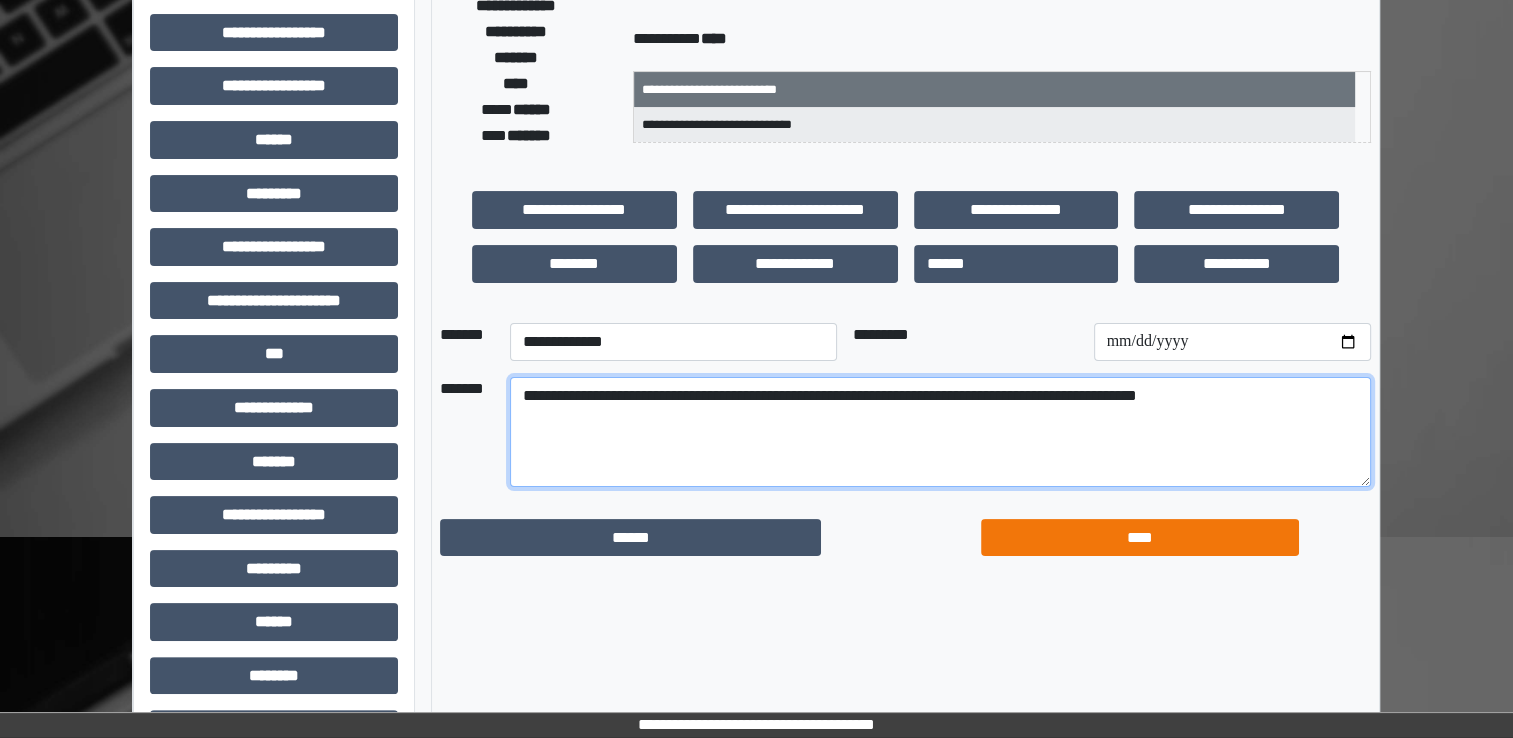 type on "**********" 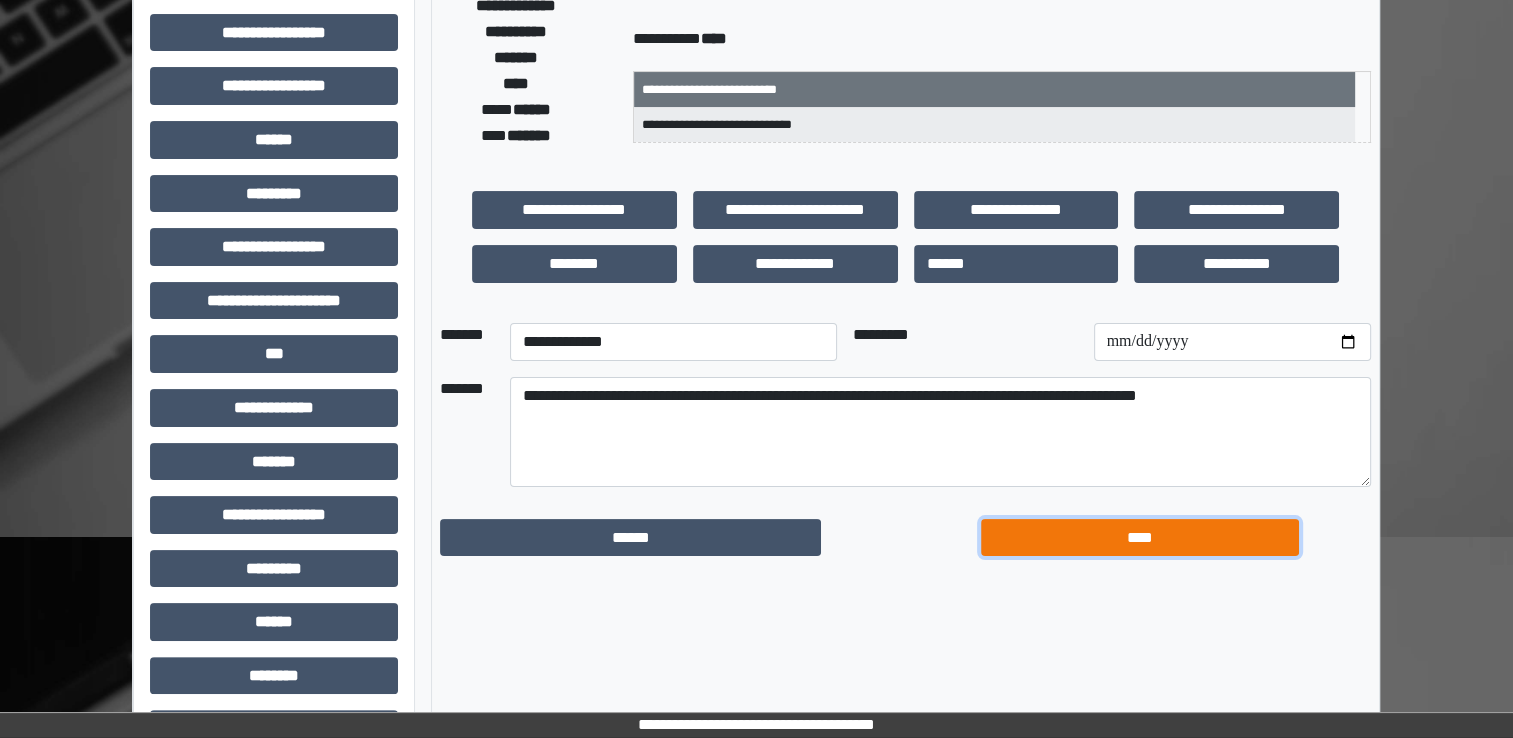click on "****" at bounding box center [1140, 538] 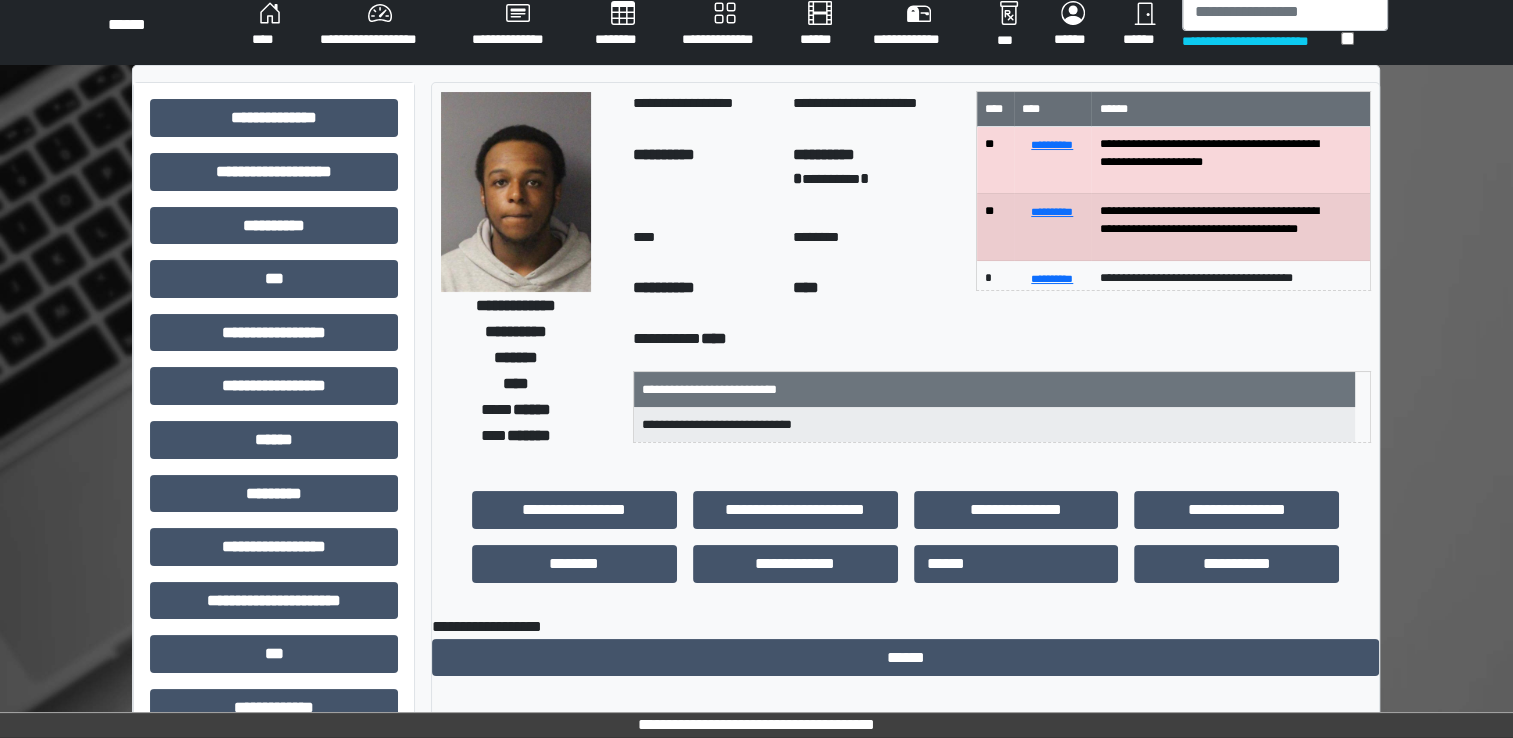 scroll, scrollTop: 0, scrollLeft: 0, axis: both 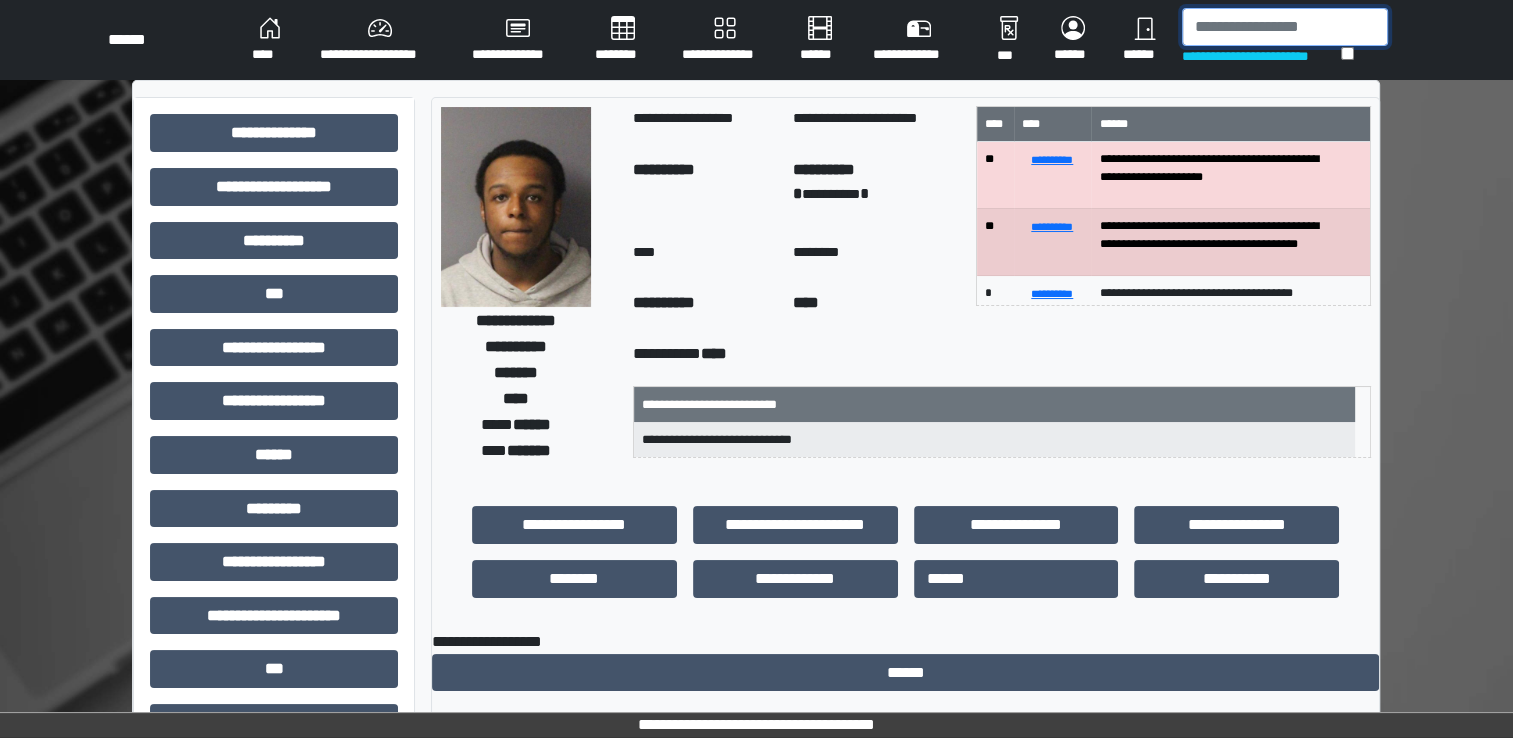 click at bounding box center [1285, 27] 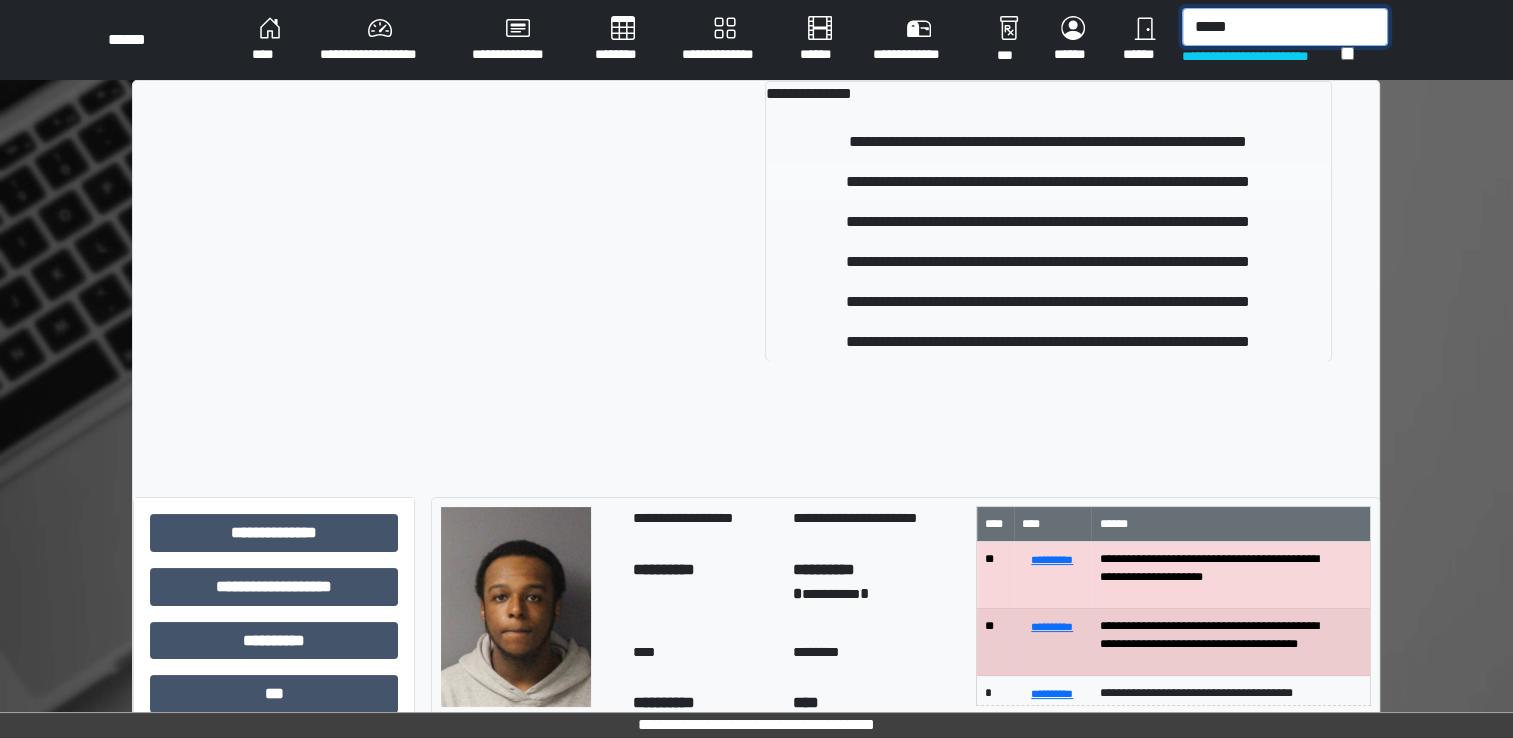 type on "*****" 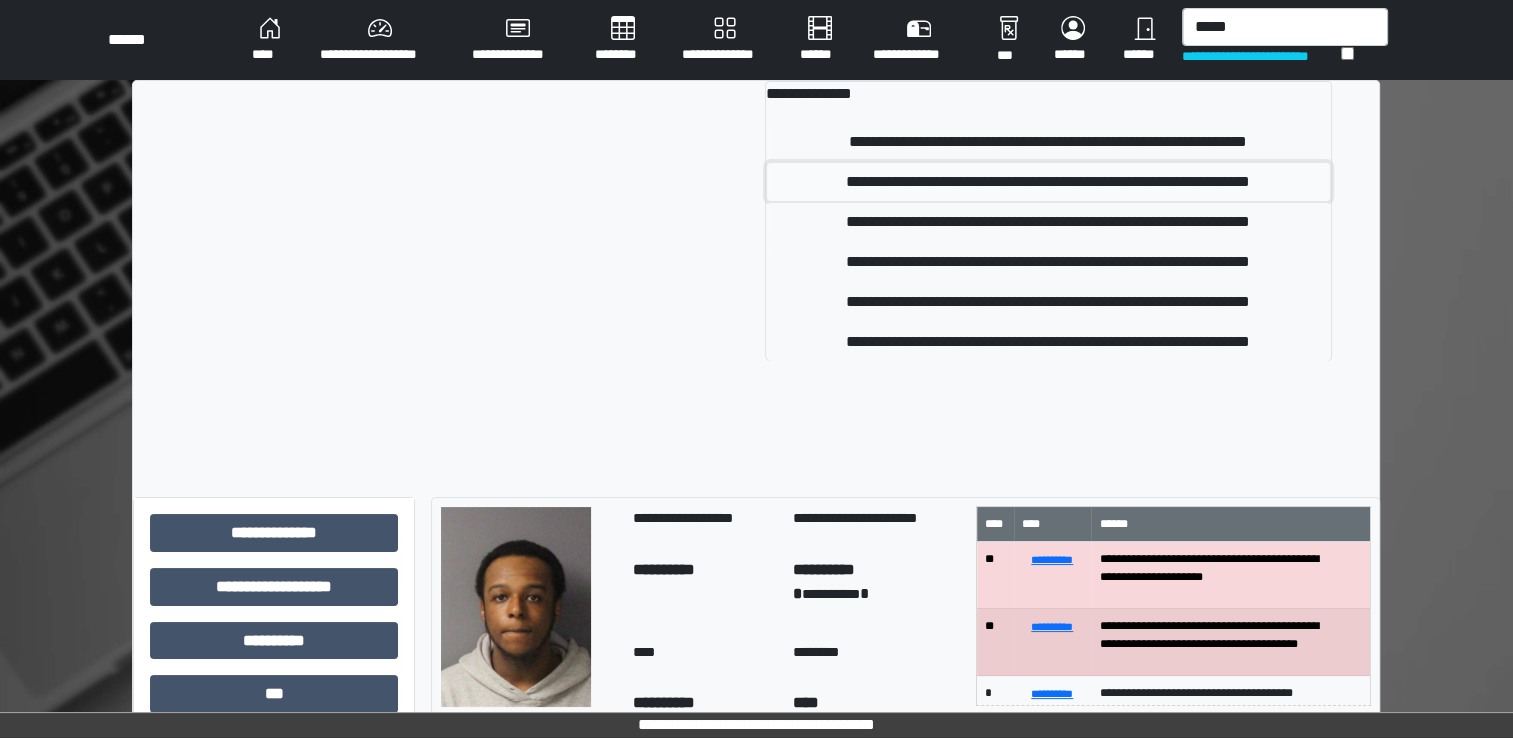 click on "**********" at bounding box center [1048, 182] 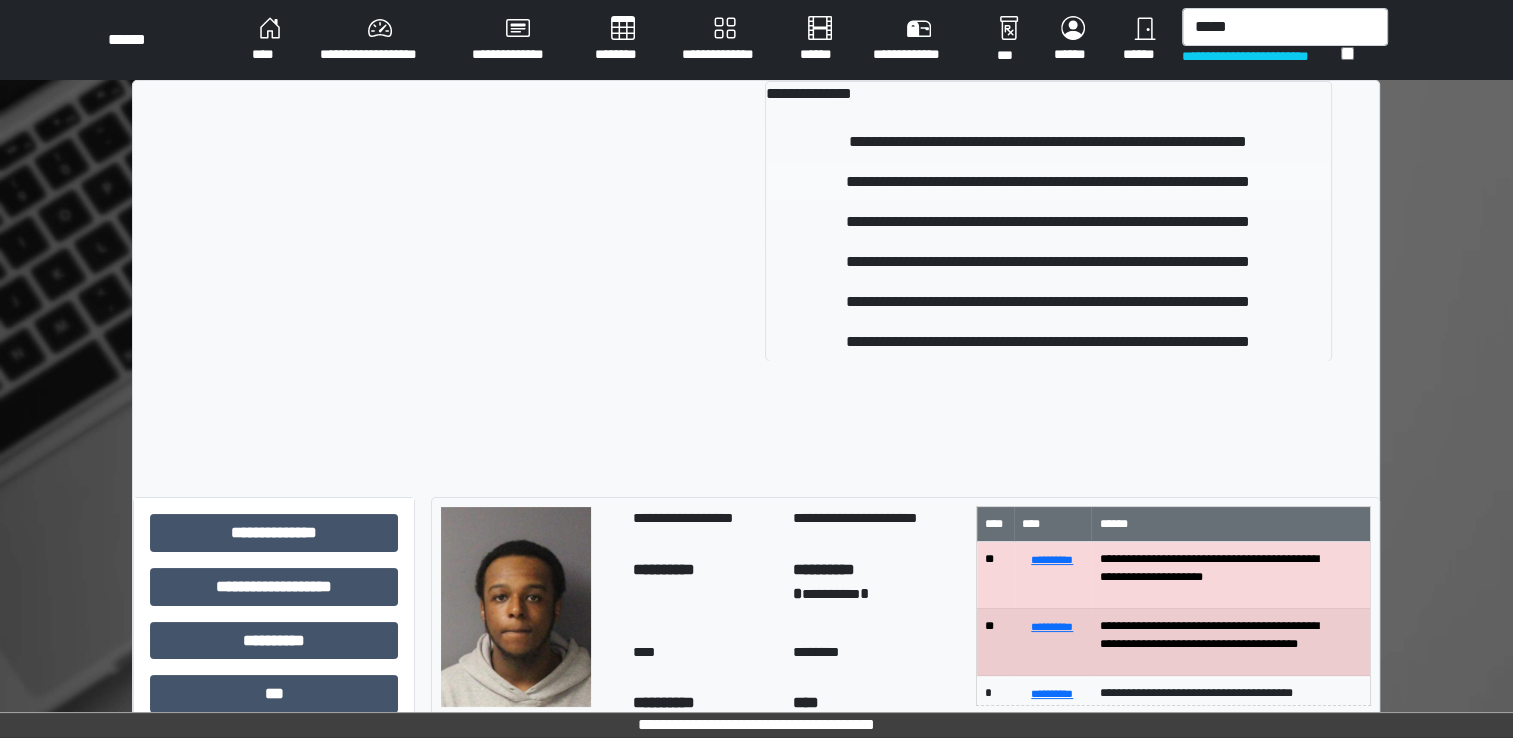 type 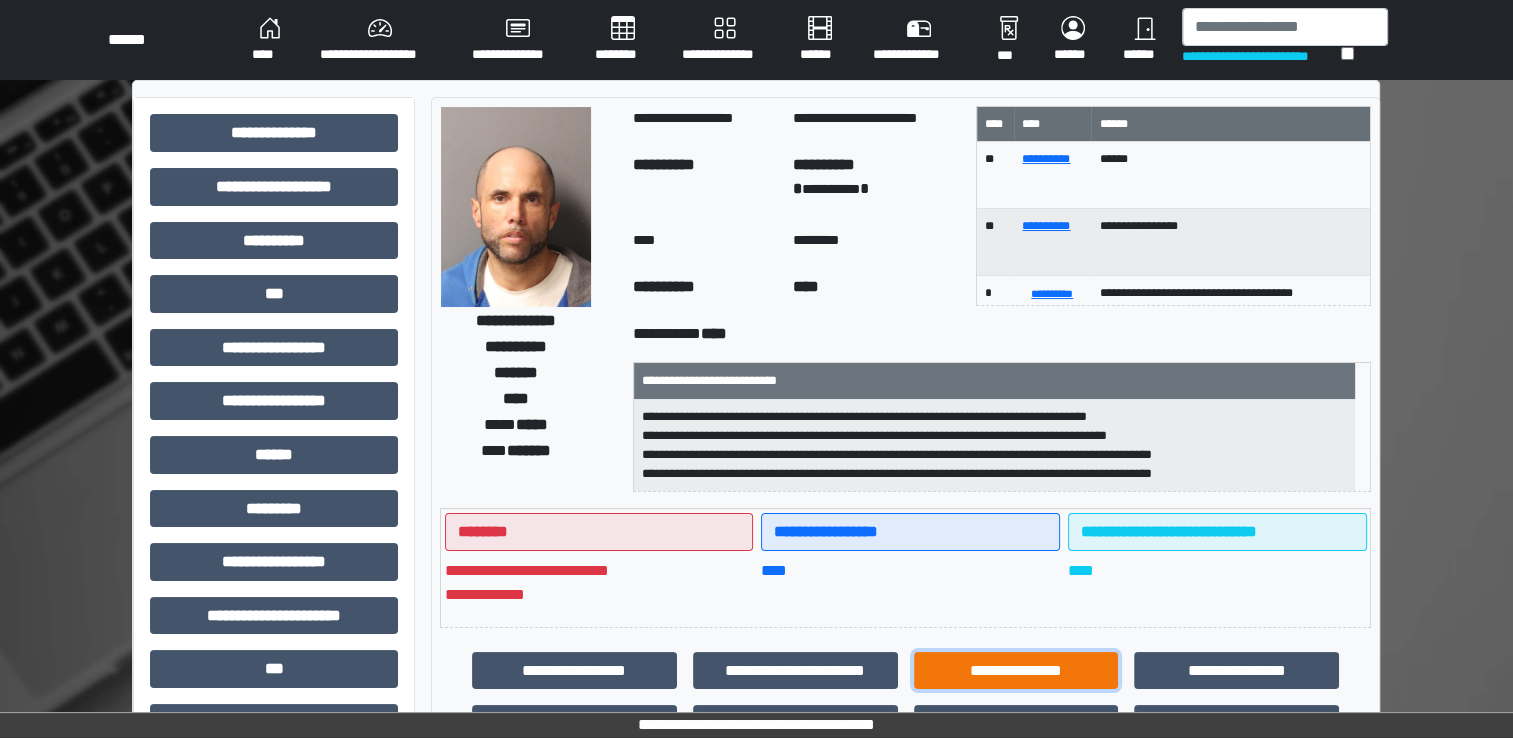 click on "**********" at bounding box center [1016, 671] 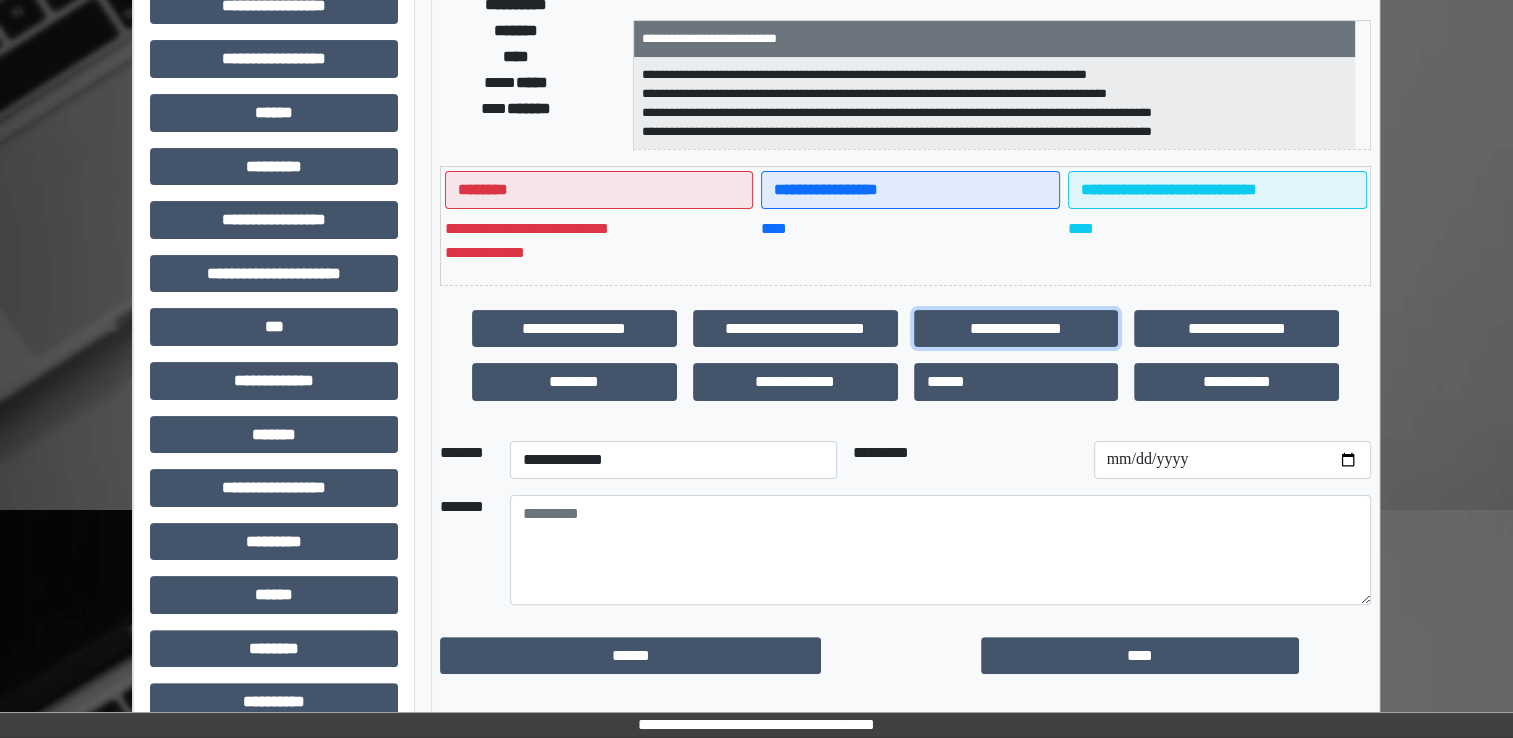 scroll, scrollTop: 400, scrollLeft: 0, axis: vertical 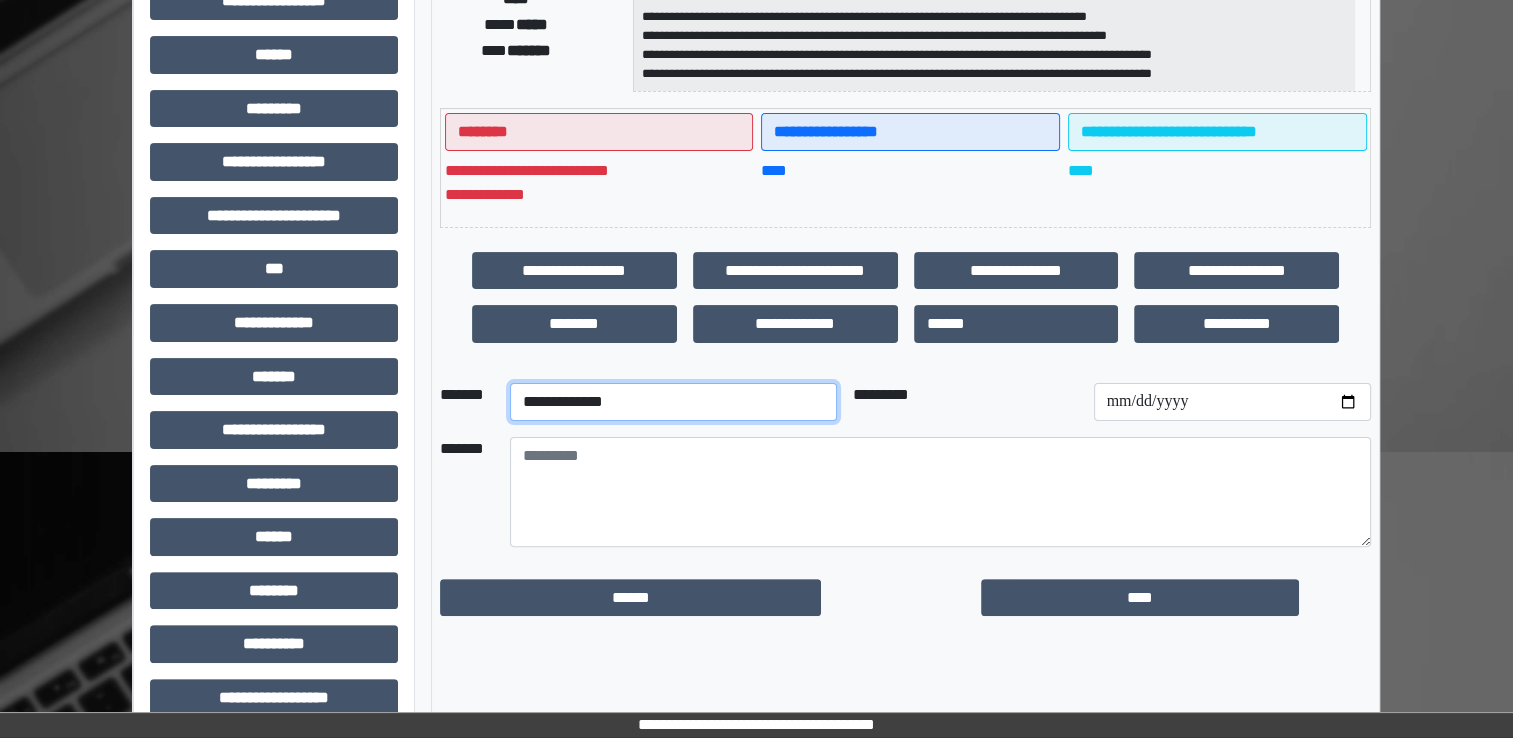 click on "**********" at bounding box center [673, 402] 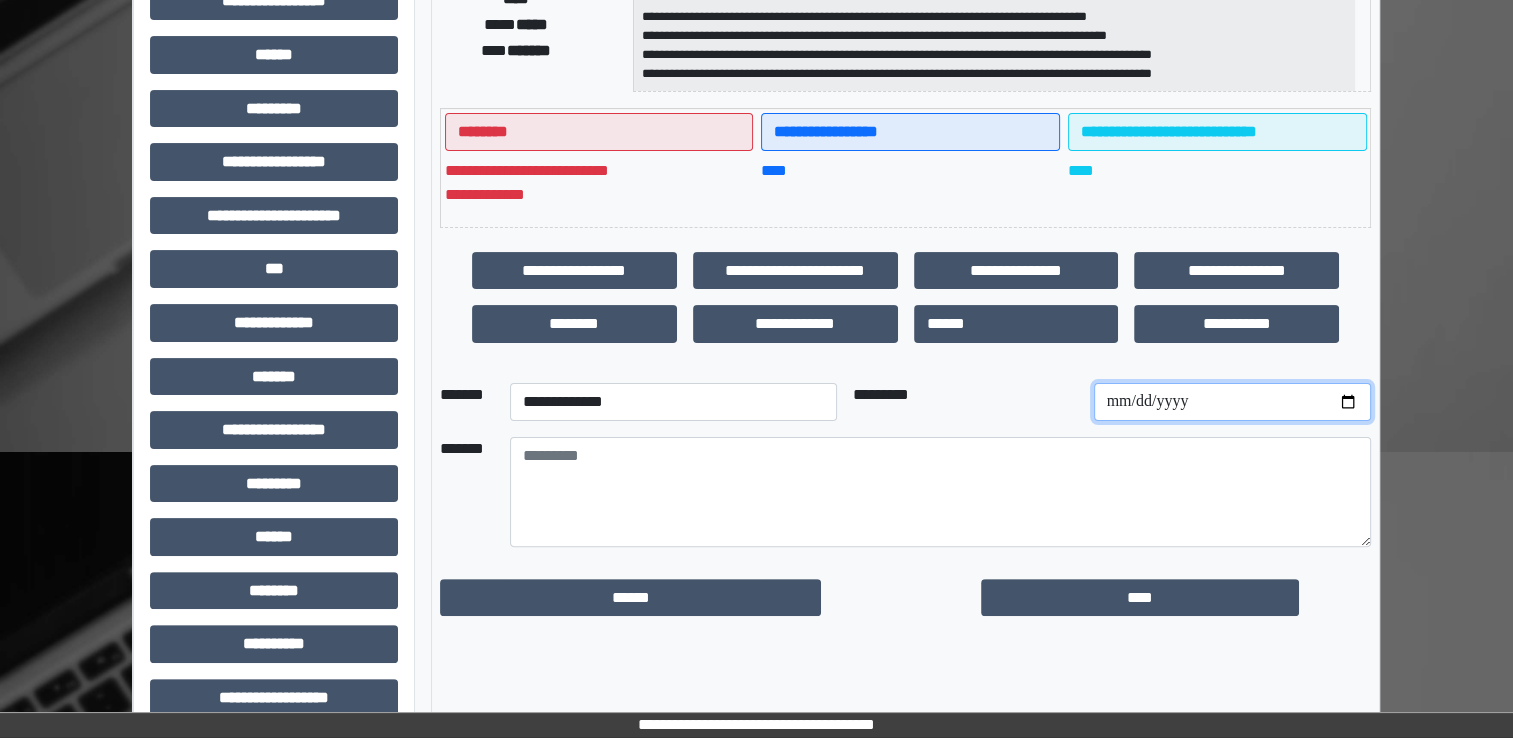click at bounding box center [1232, 402] 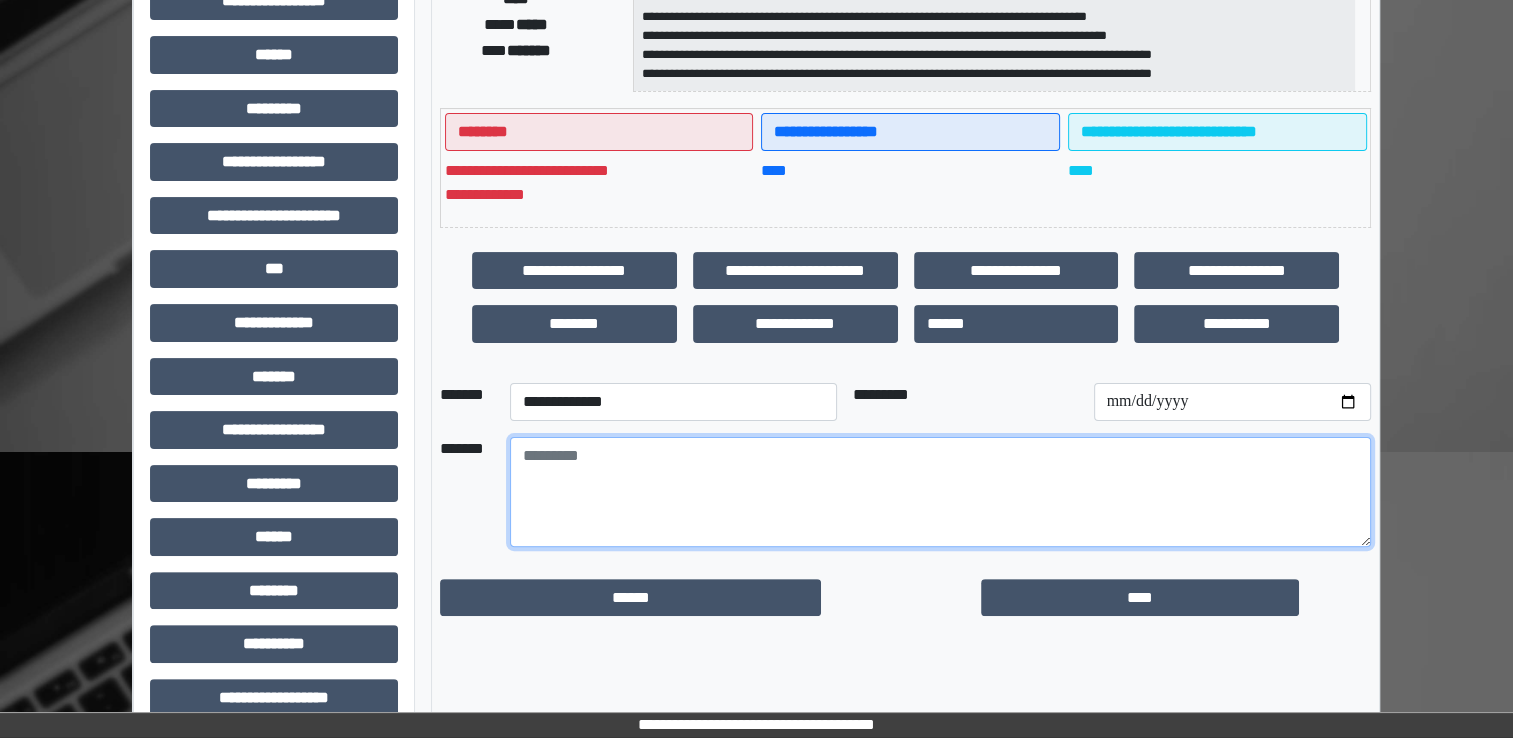 click at bounding box center (940, 492) 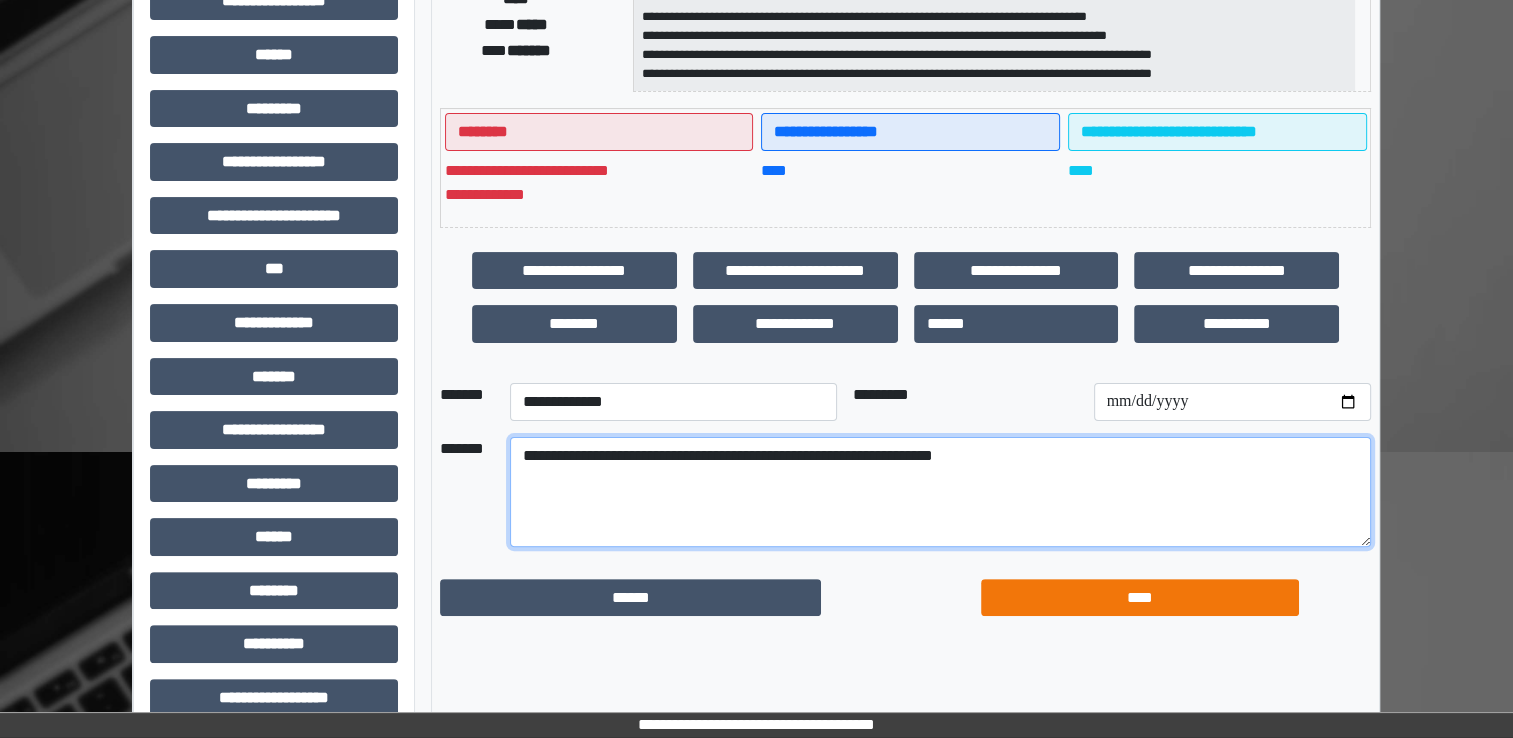 type on "**********" 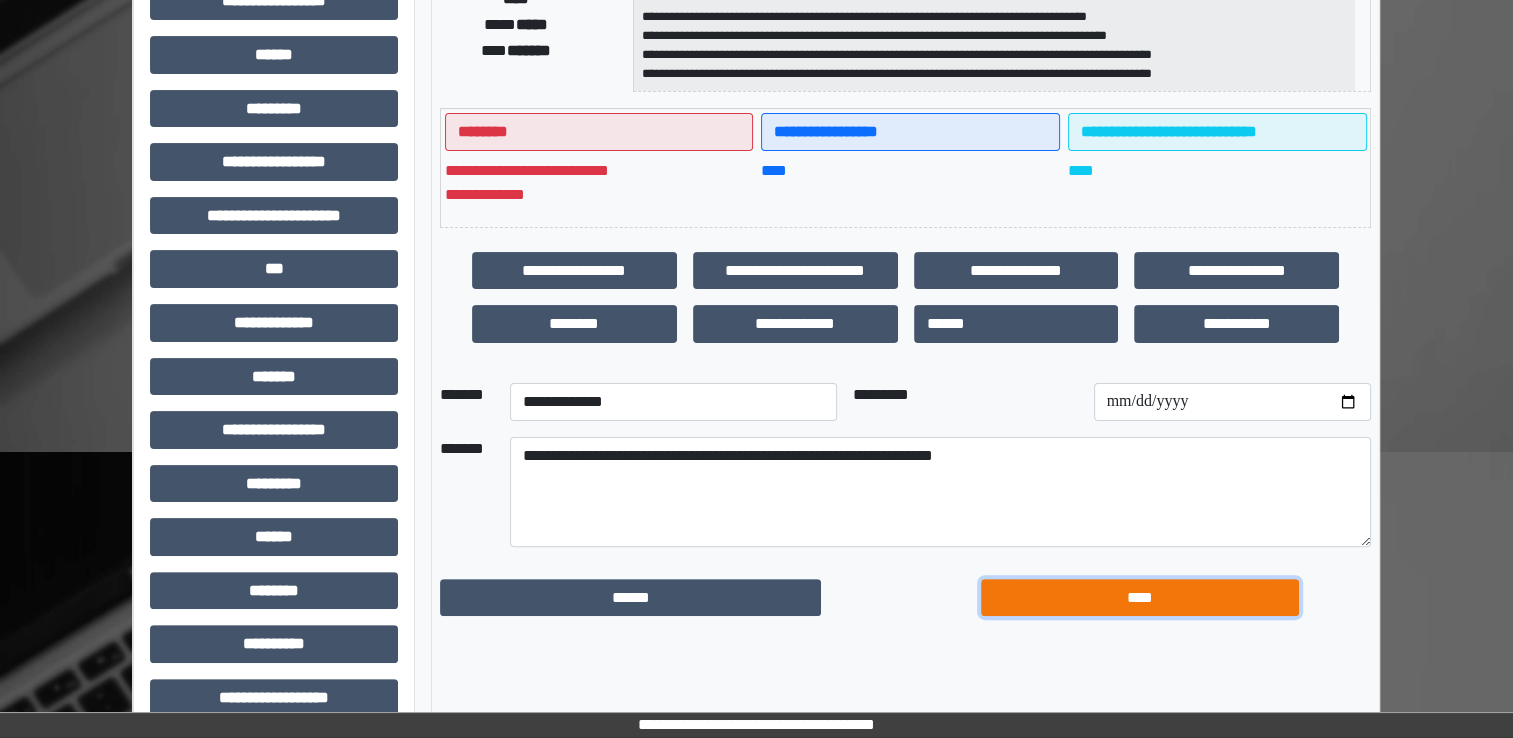 click on "****" at bounding box center (1140, 598) 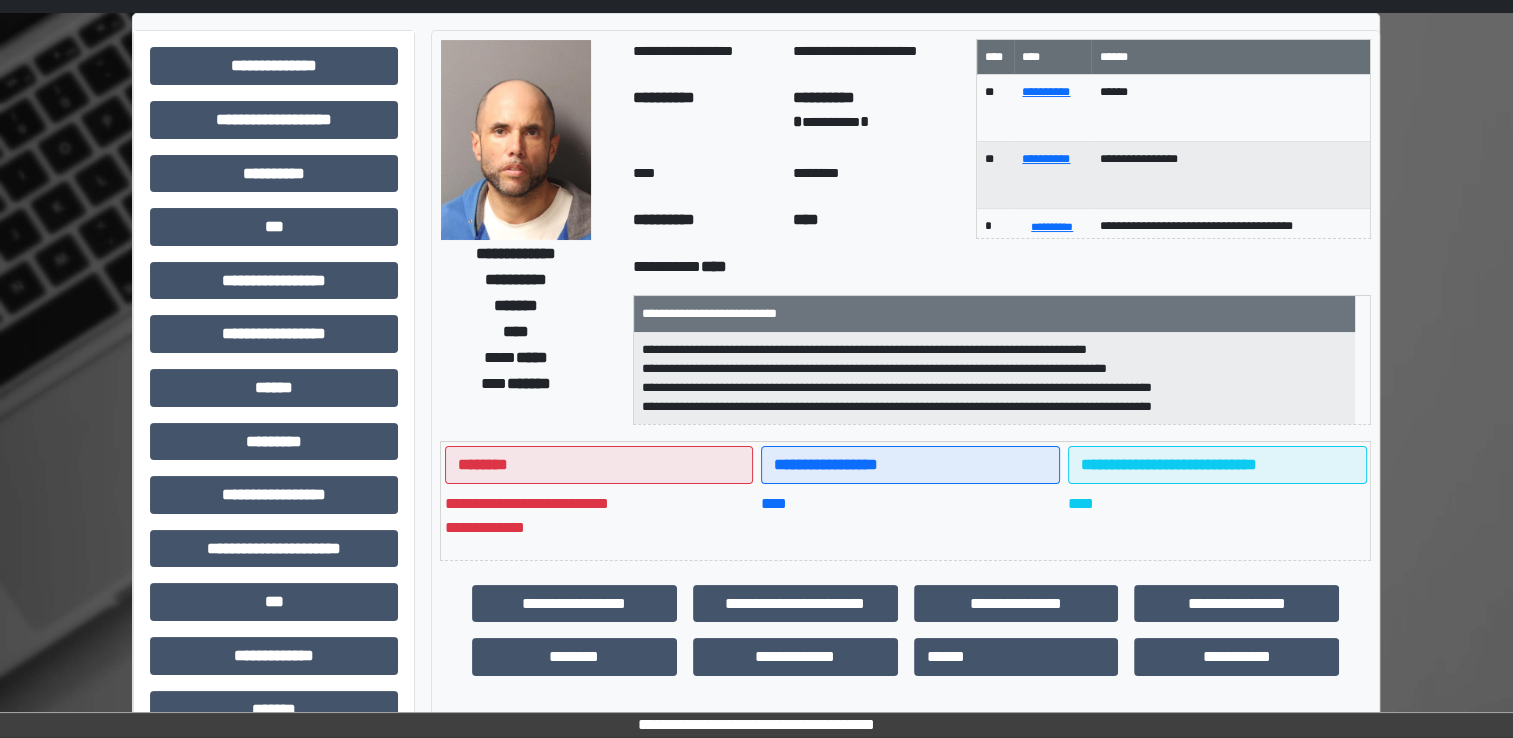 scroll, scrollTop: 0, scrollLeft: 0, axis: both 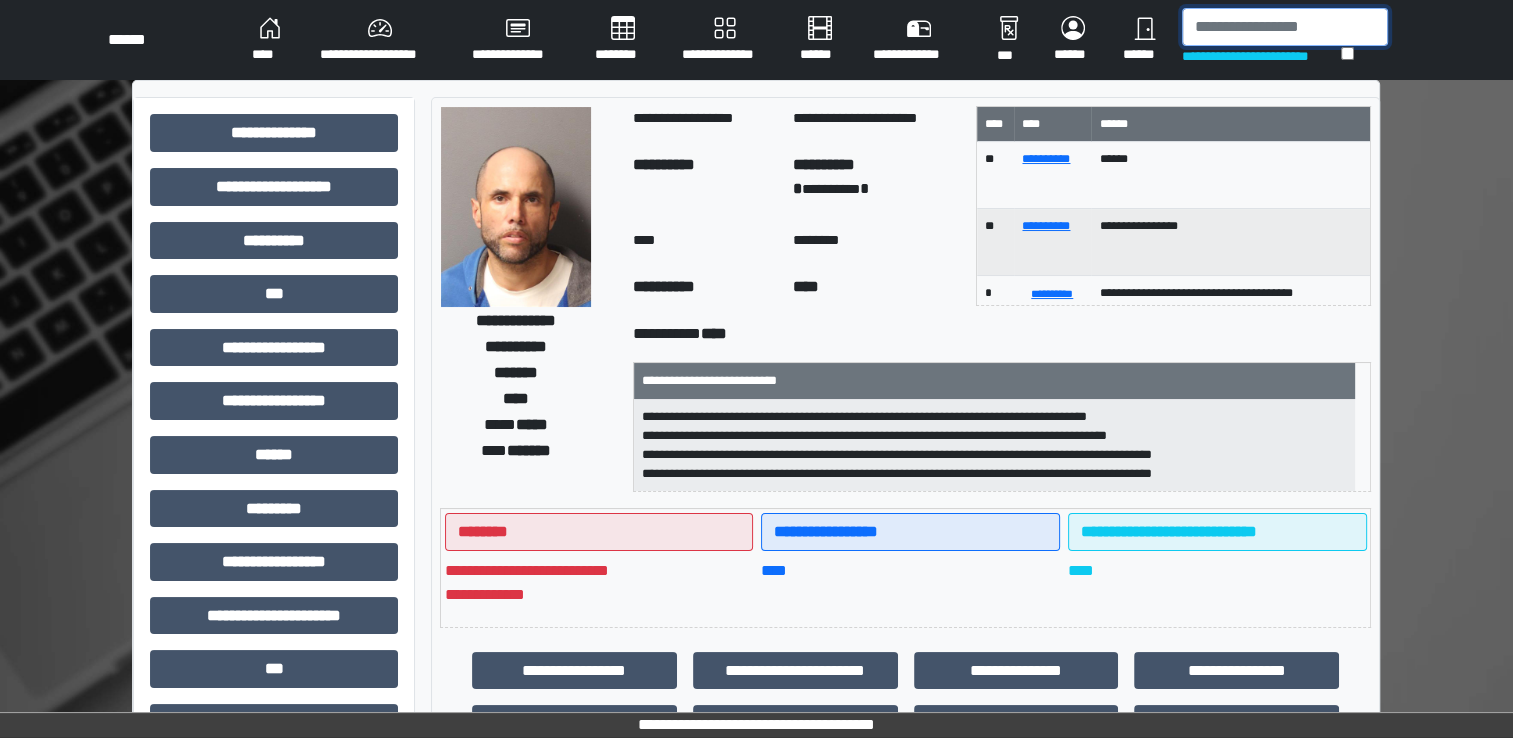 click at bounding box center [1285, 27] 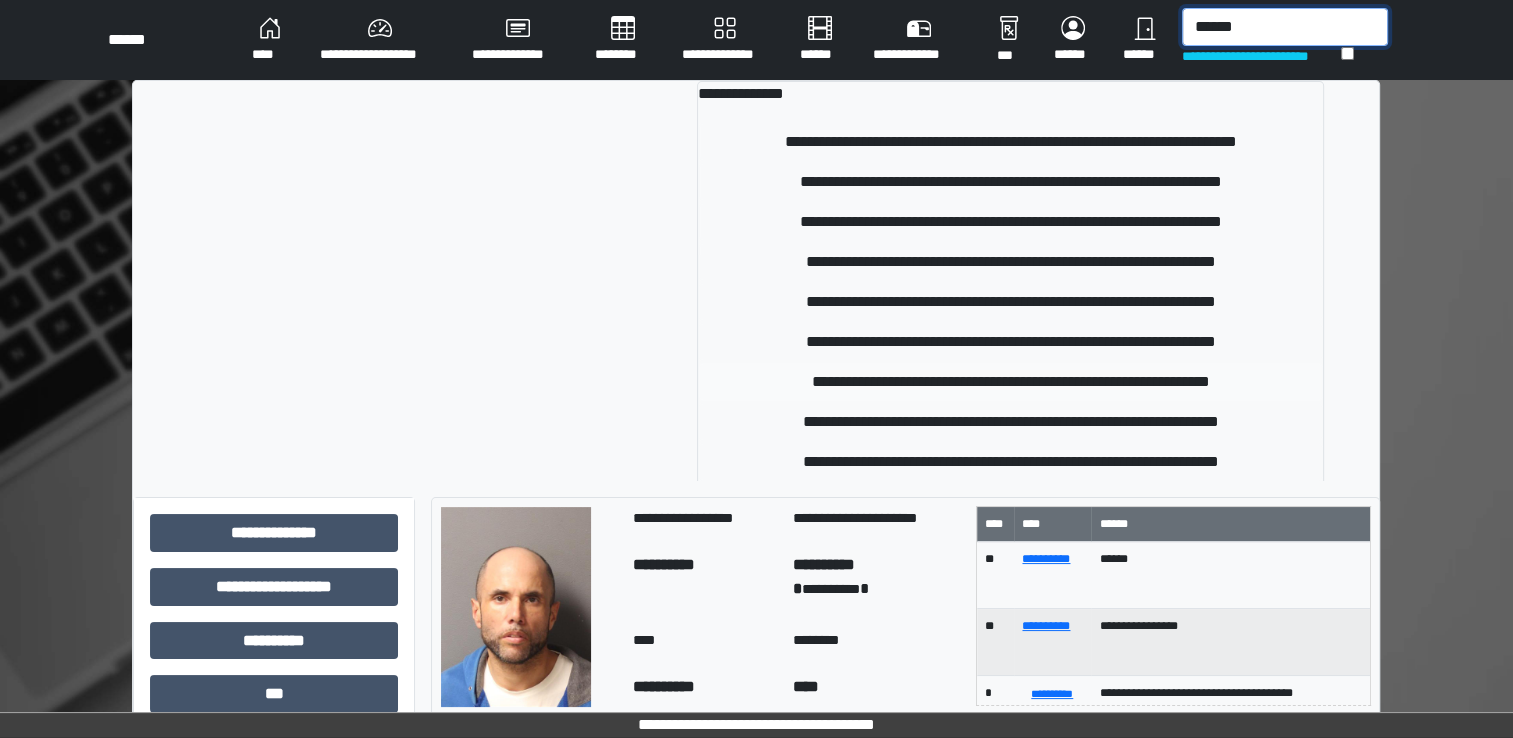 type on "******" 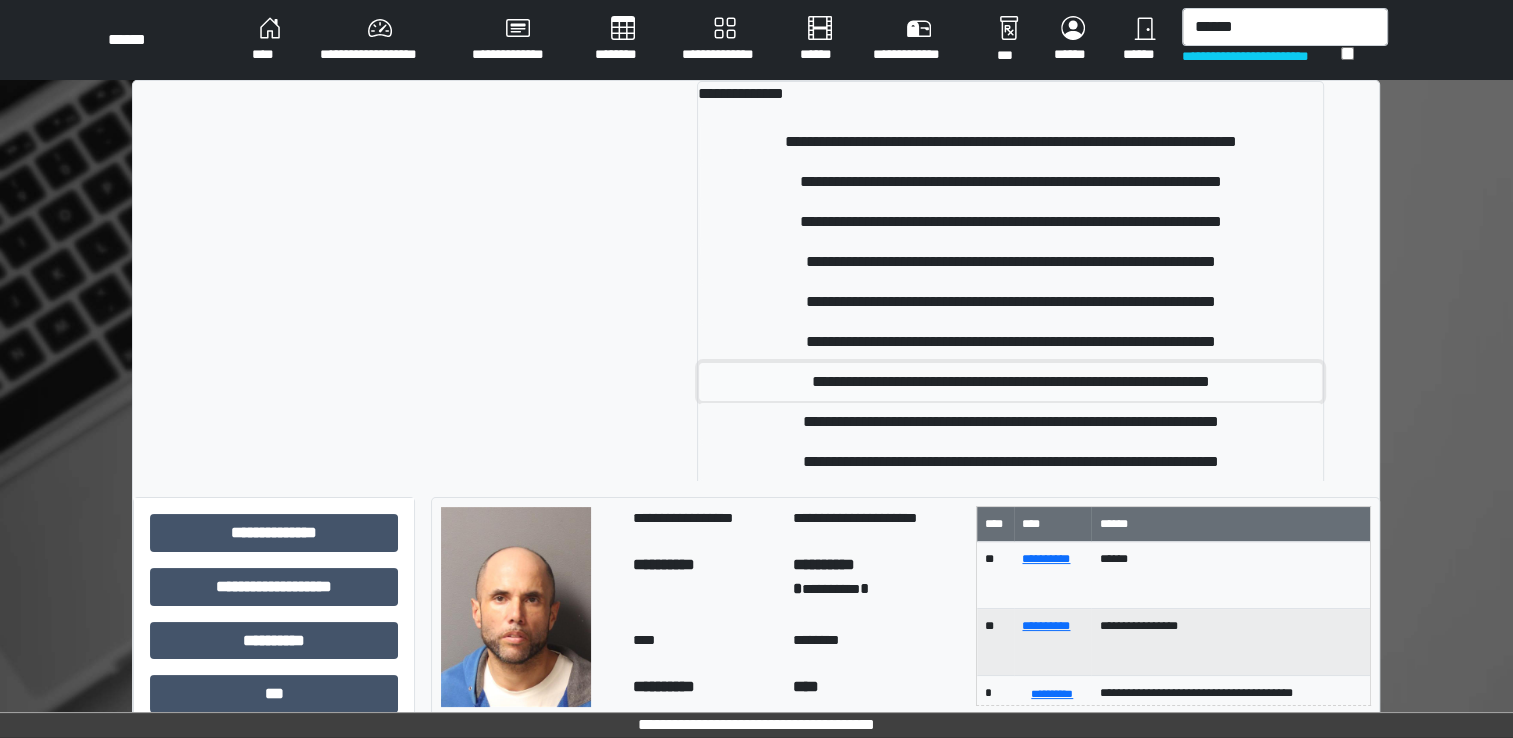 click on "**********" at bounding box center (1010, 382) 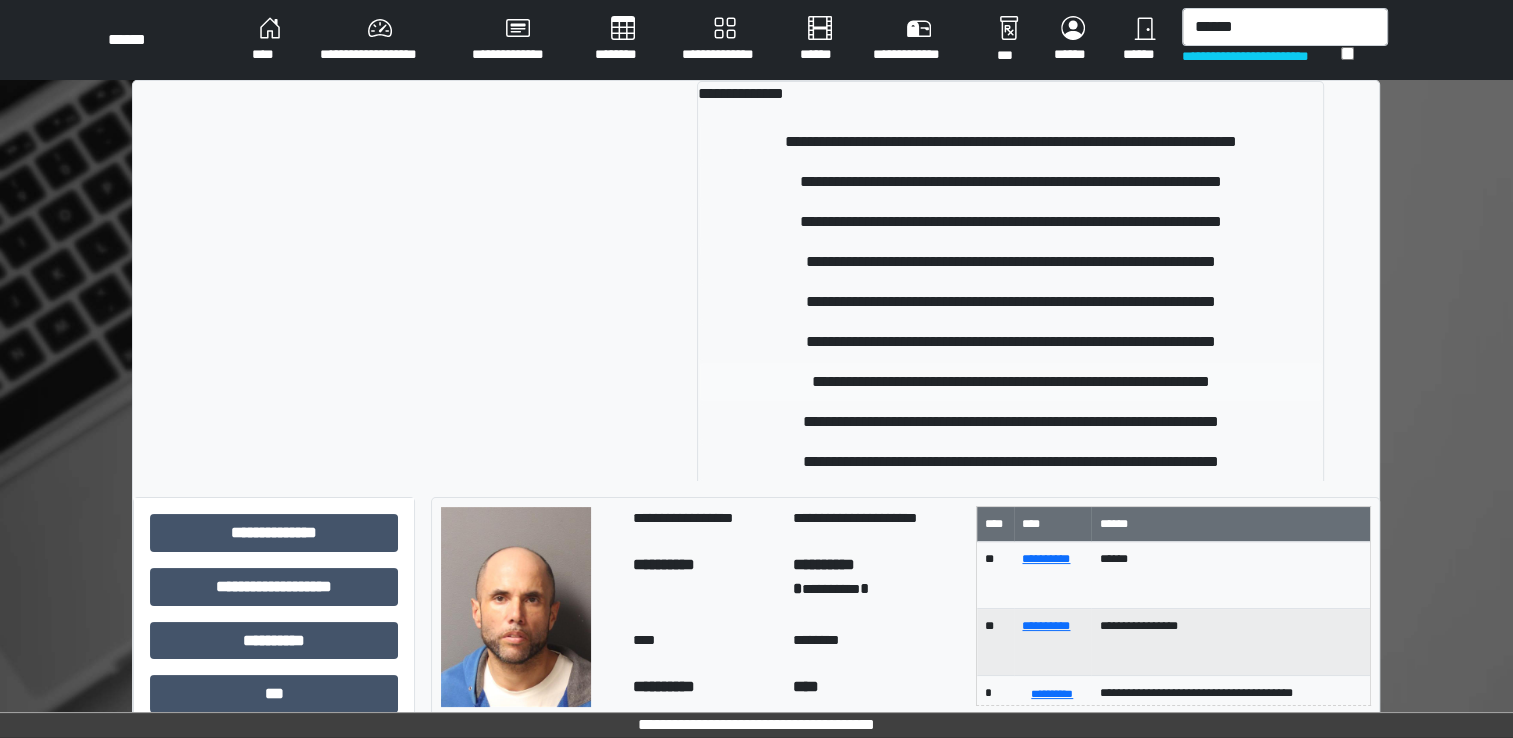 type 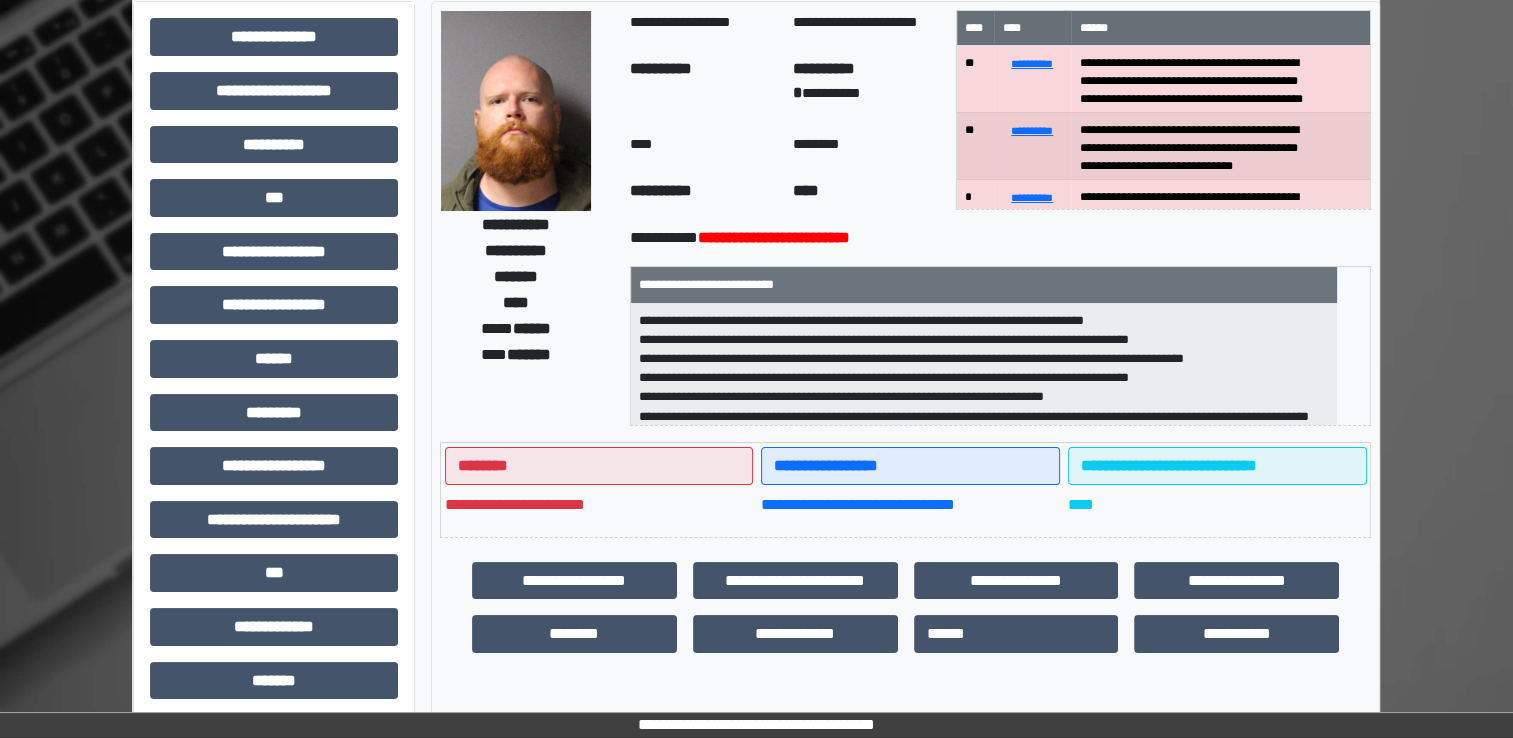 scroll, scrollTop: 100, scrollLeft: 0, axis: vertical 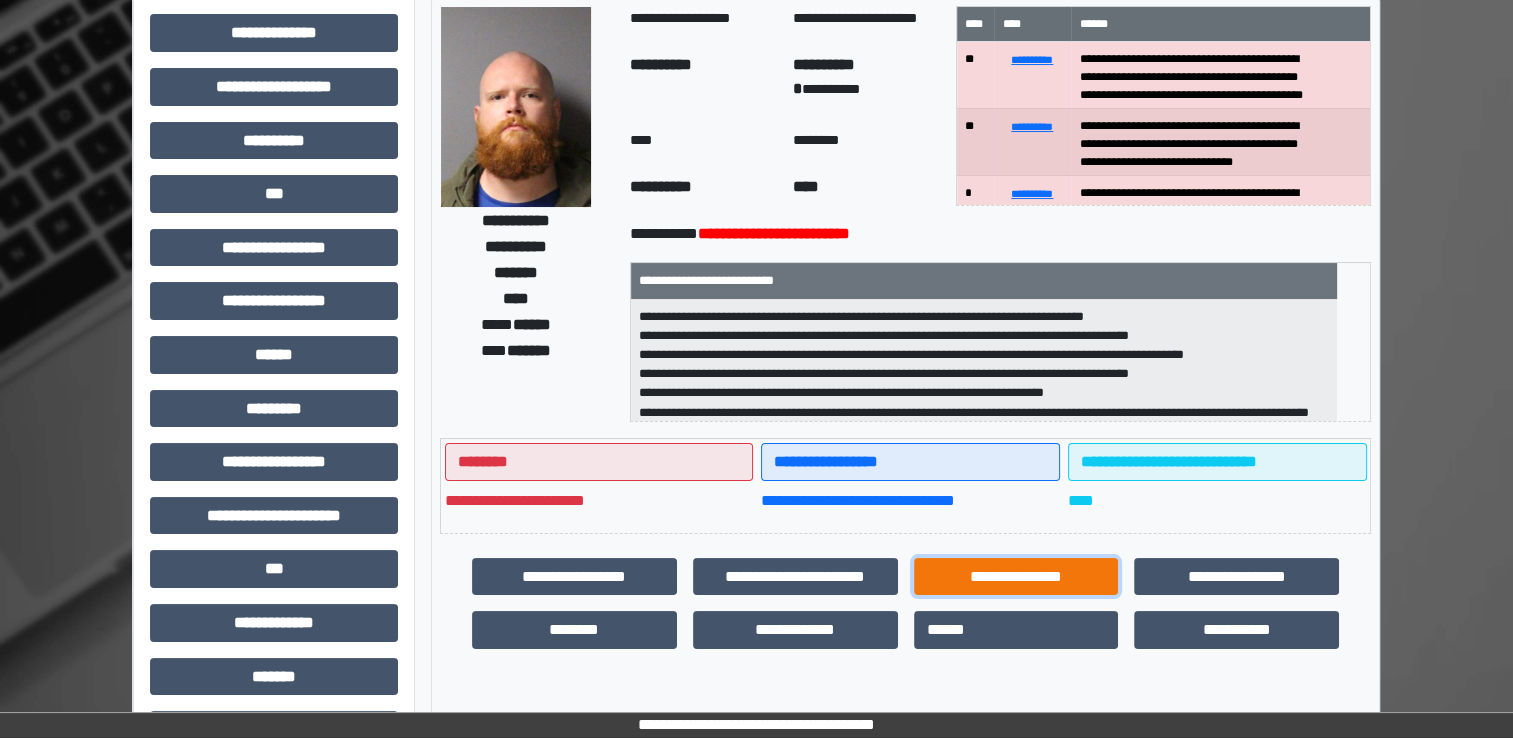 click on "**********" at bounding box center [1016, 577] 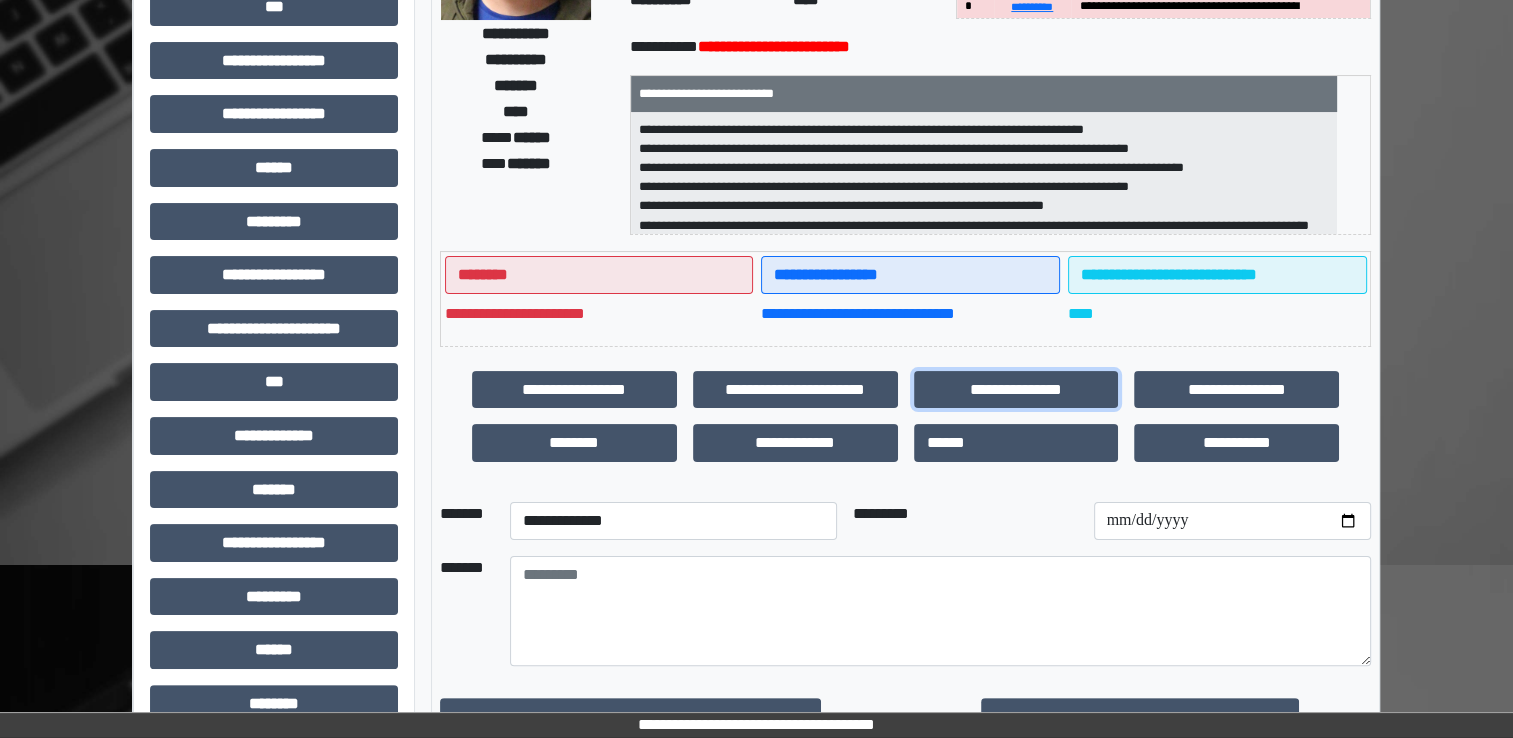 scroll, scrollTop: 400, scrollLeft: 0, axis: vertical 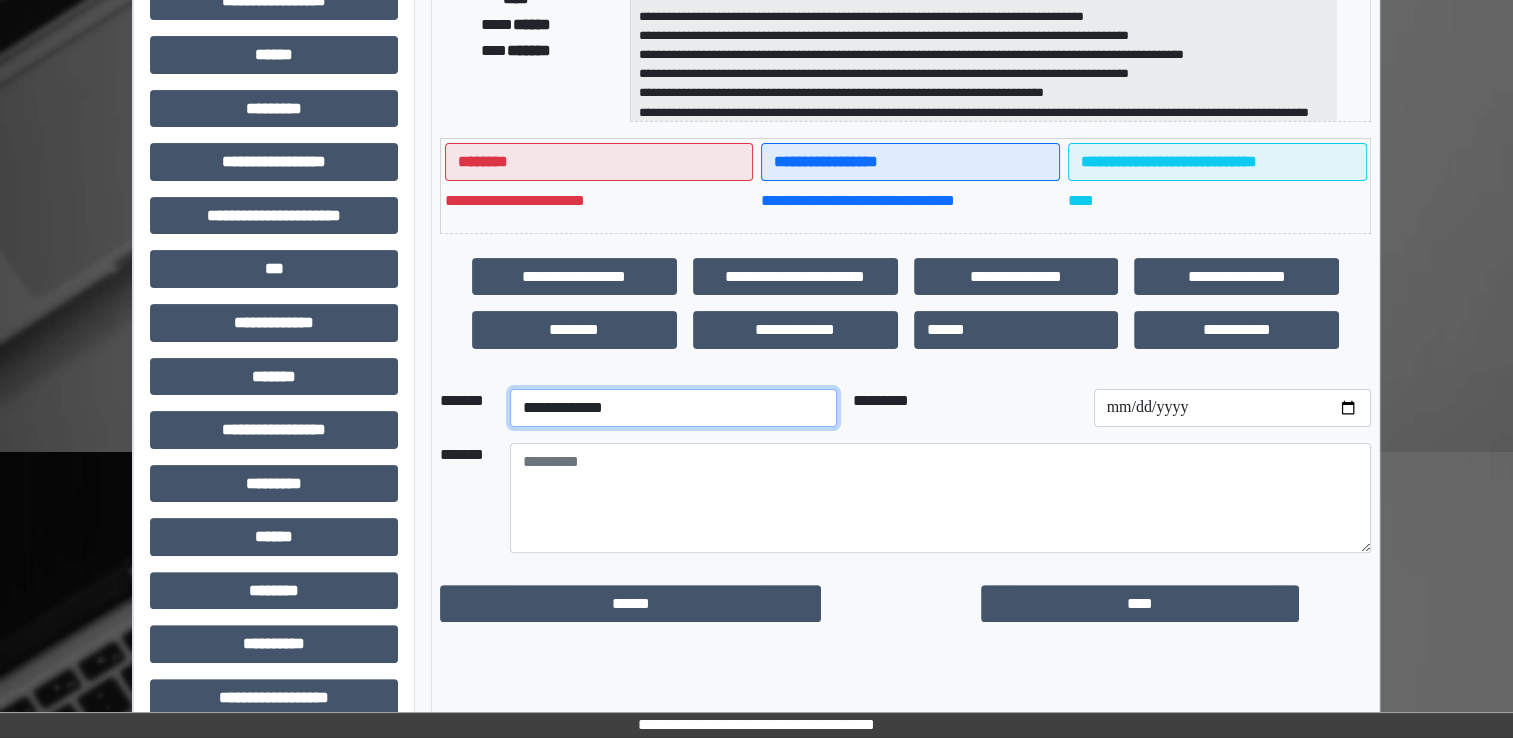 click on "**********" at bounding box center [673, 408] 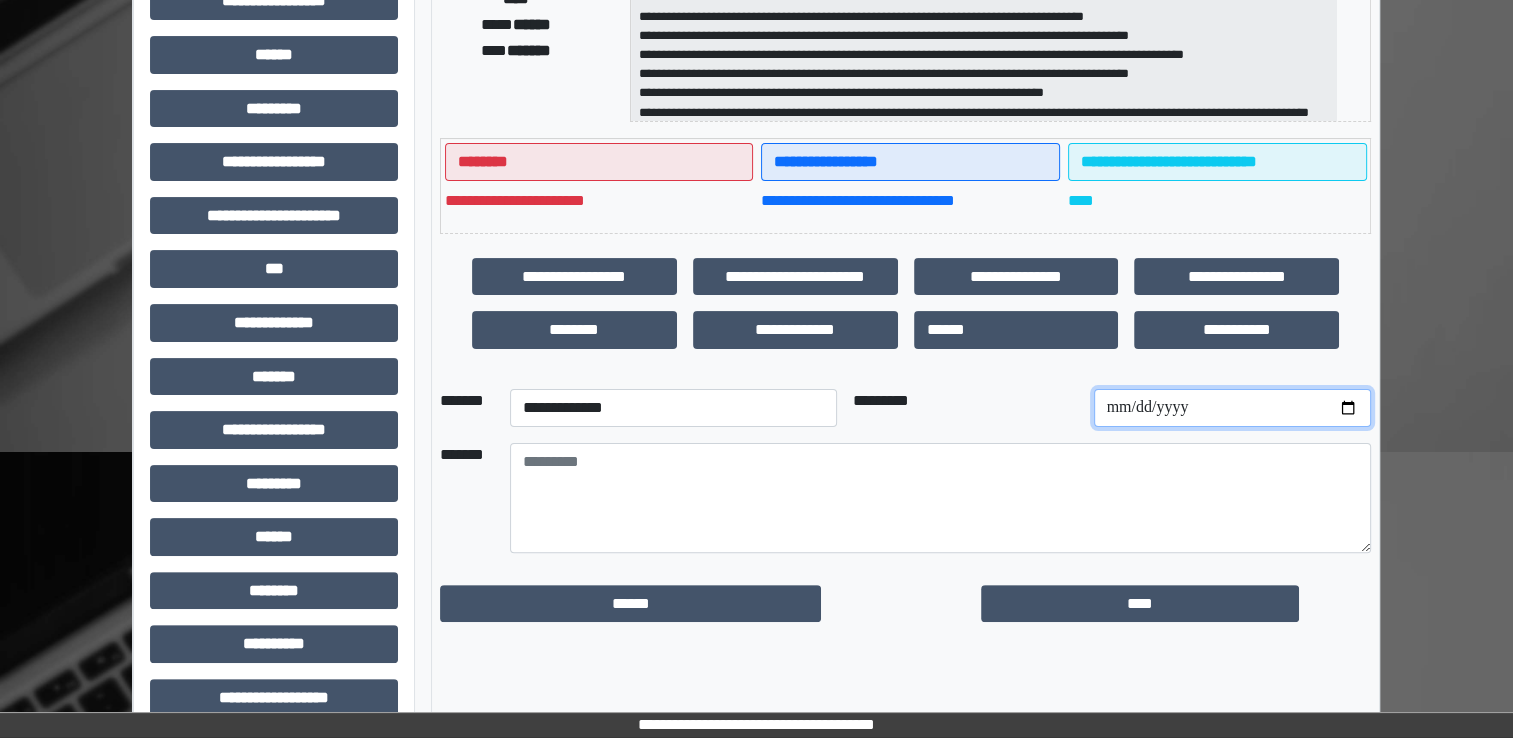 click at bounding box center [1232, 408] 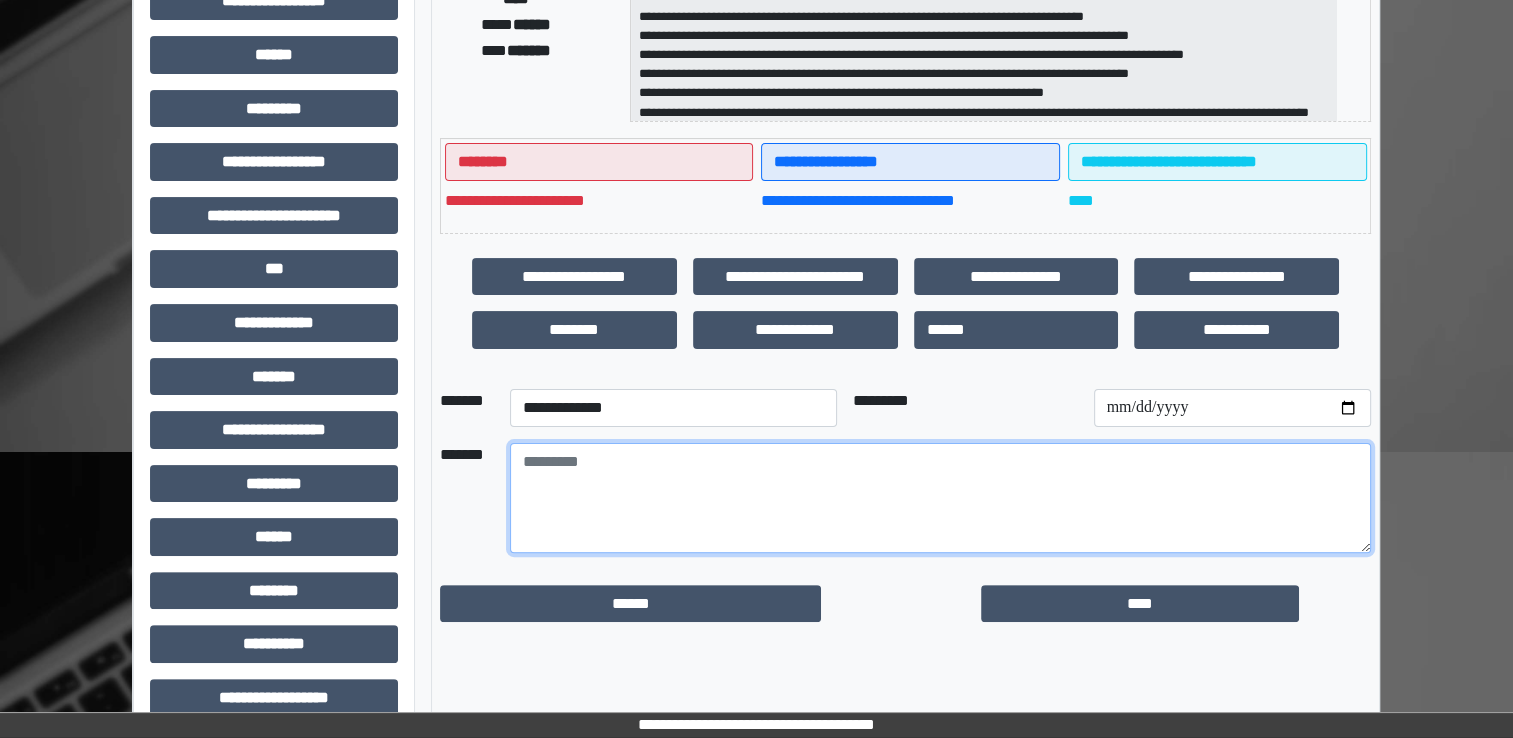 click at bounding box center [940, 498] 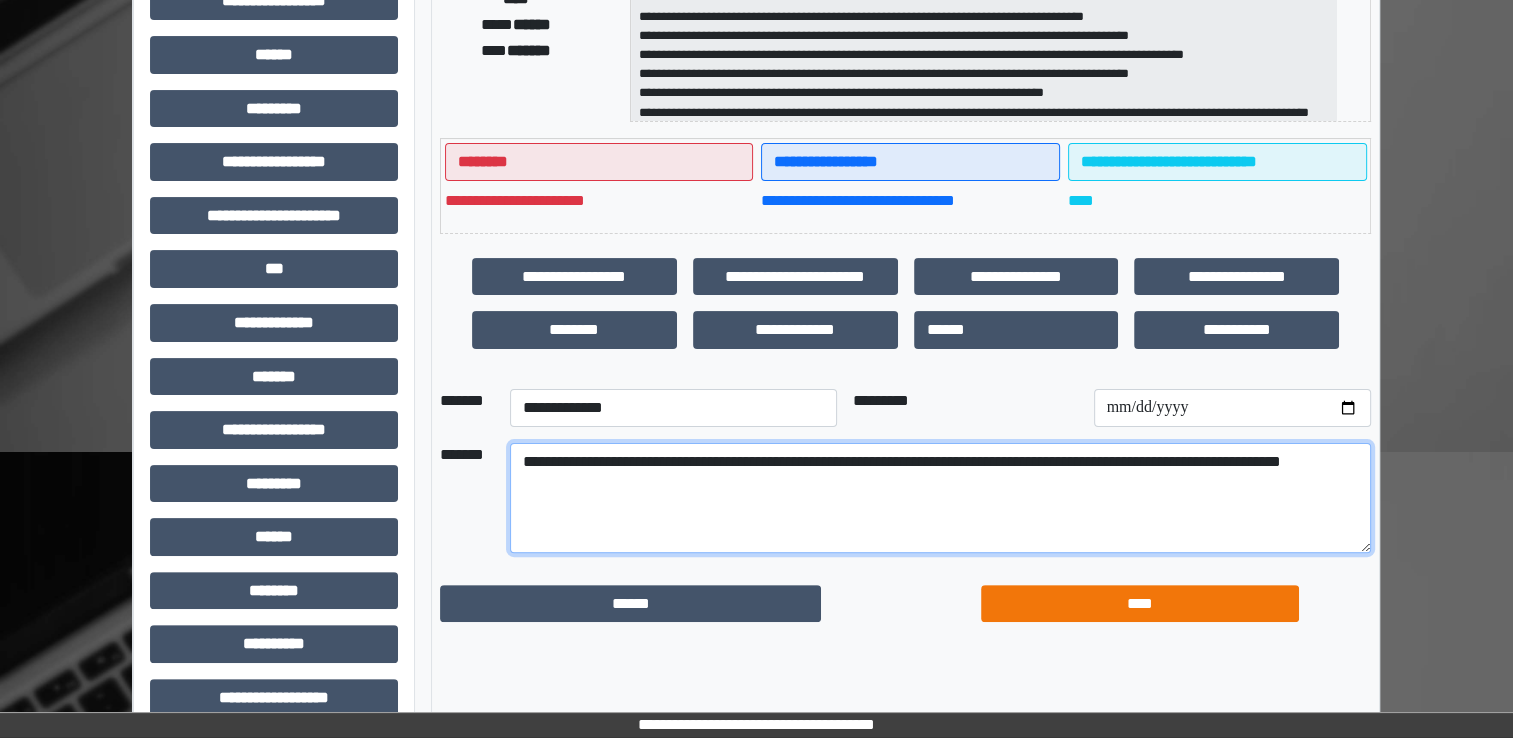 type on "**********" 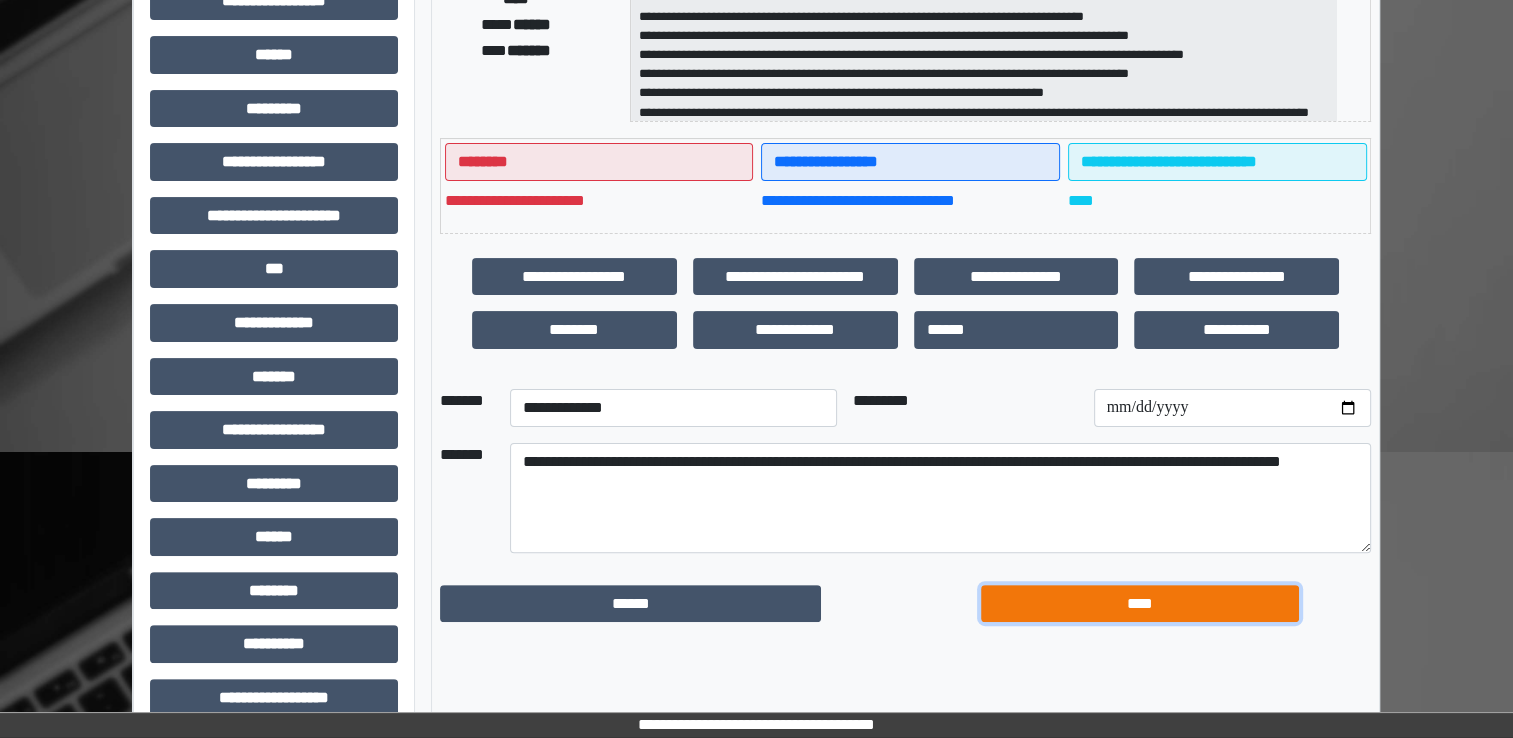 click on "****" at bounding box center [1140, 604] 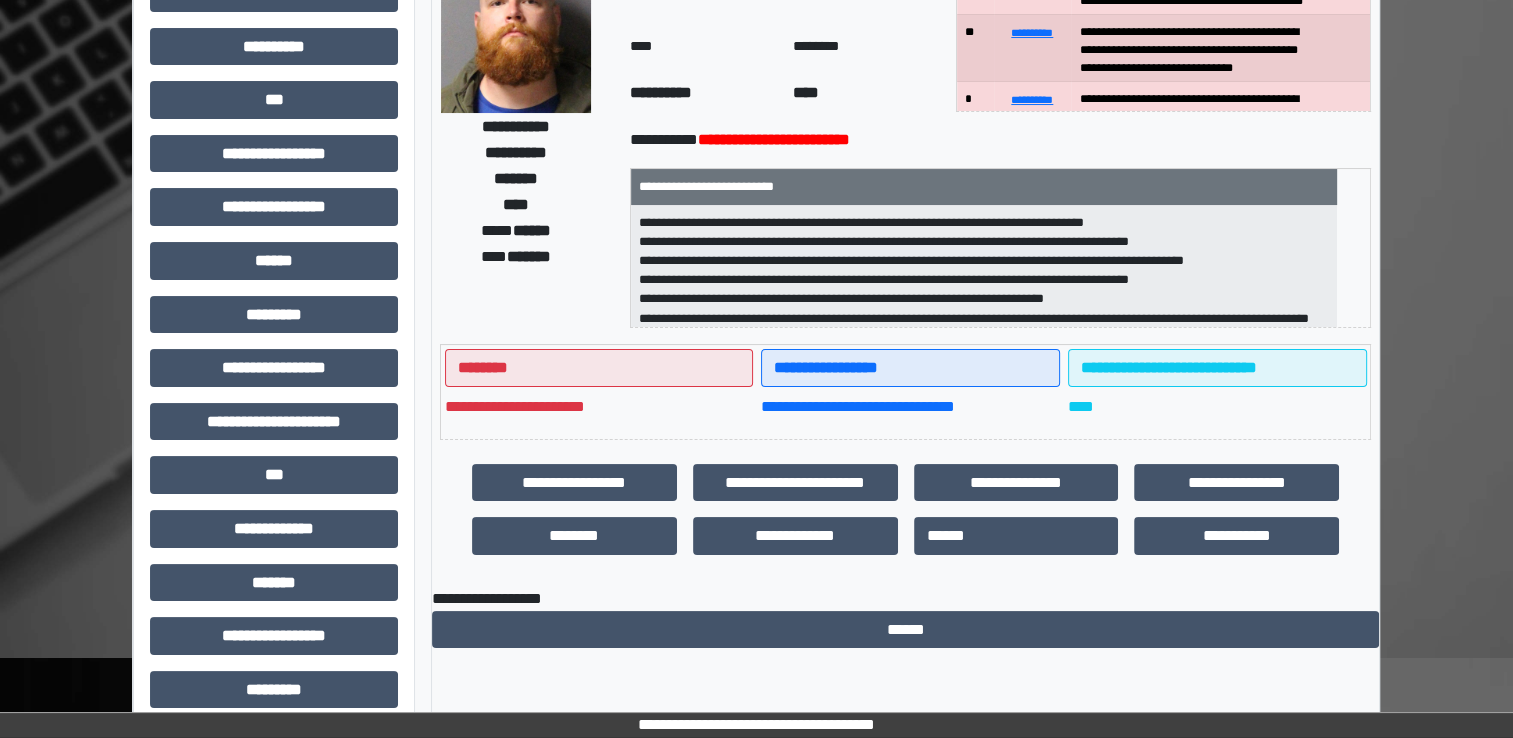 scroll, scrollTop: 0, scrollLeft: 0, axis: both 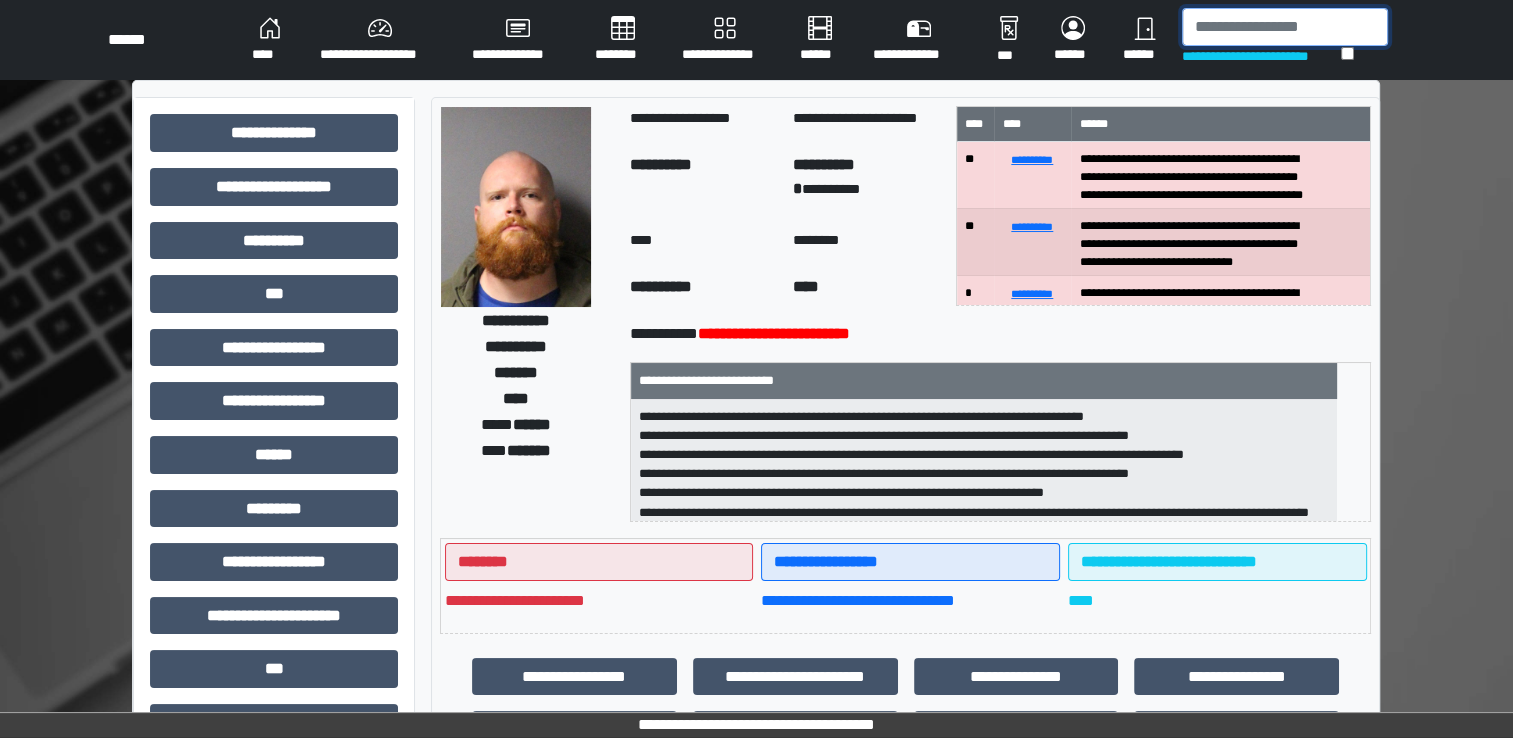 click at bounding box center (1285, 27) 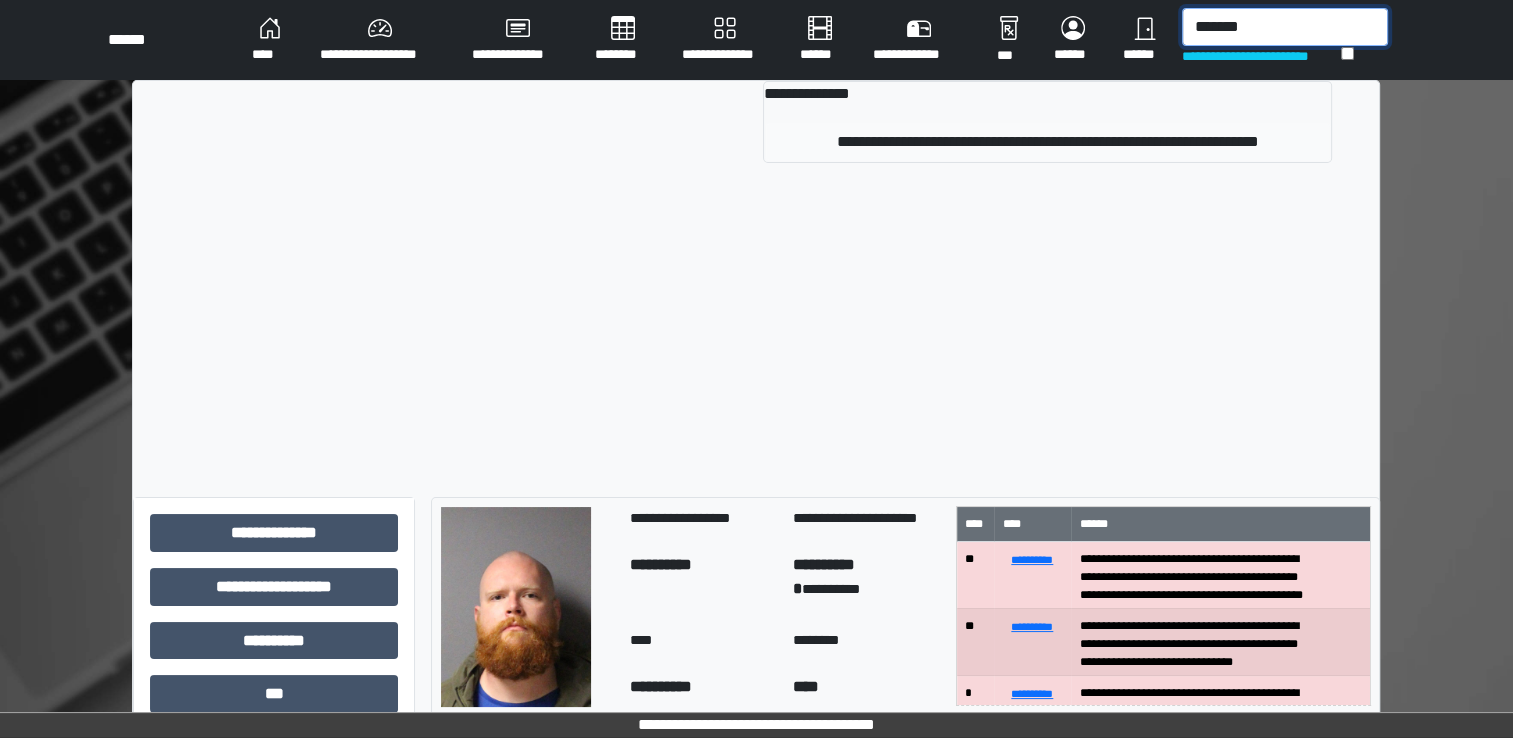 type on "*******" 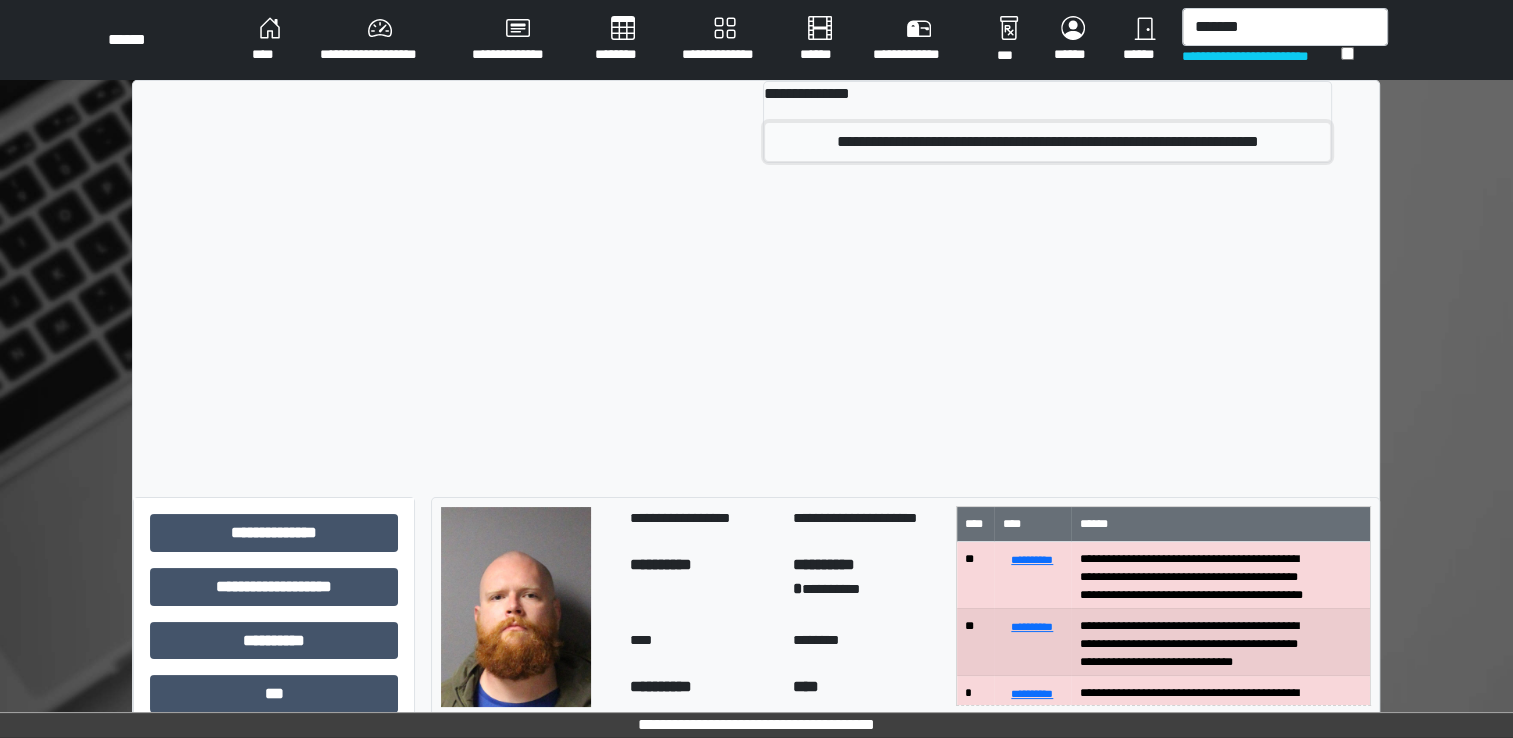 click on "**********" at bounding box center [1047, 142] 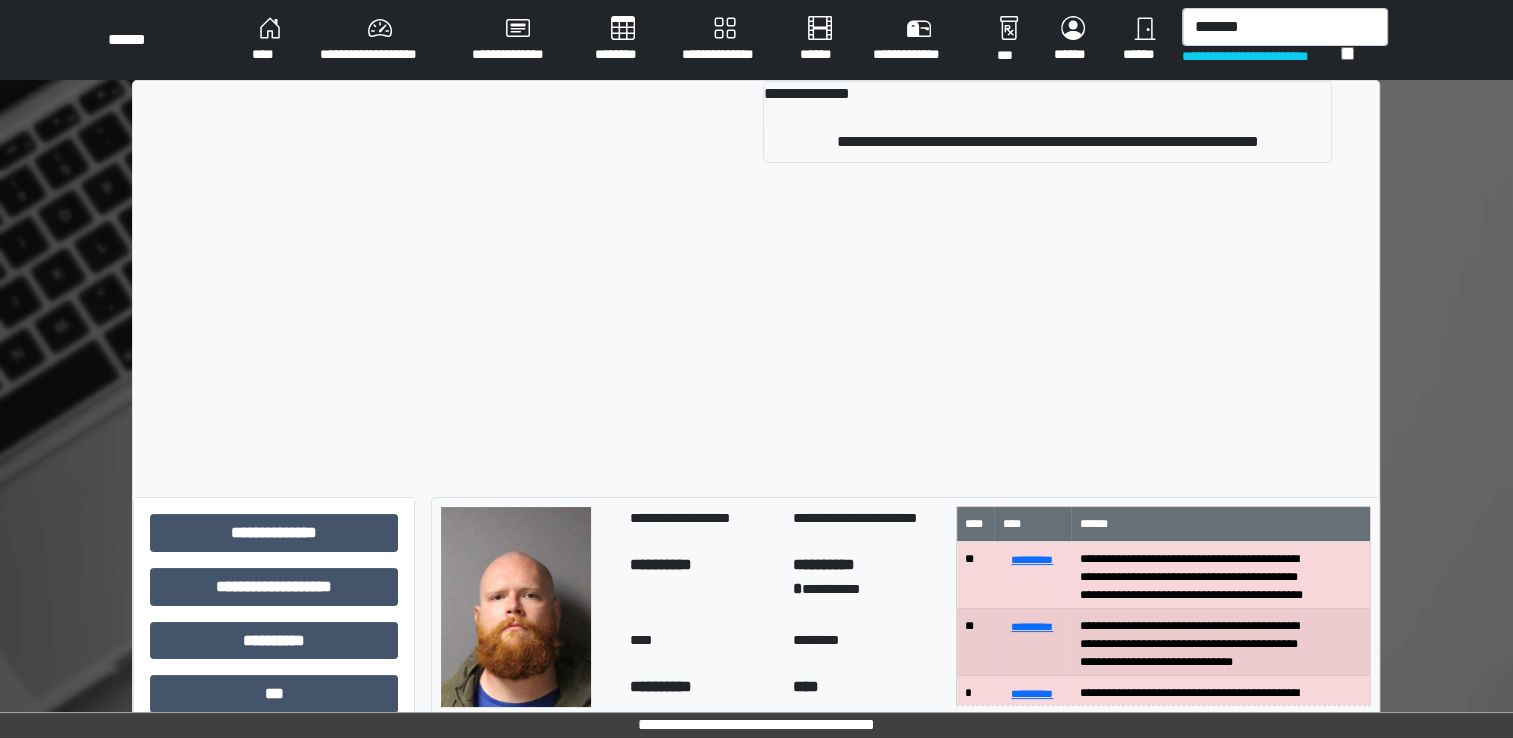 type 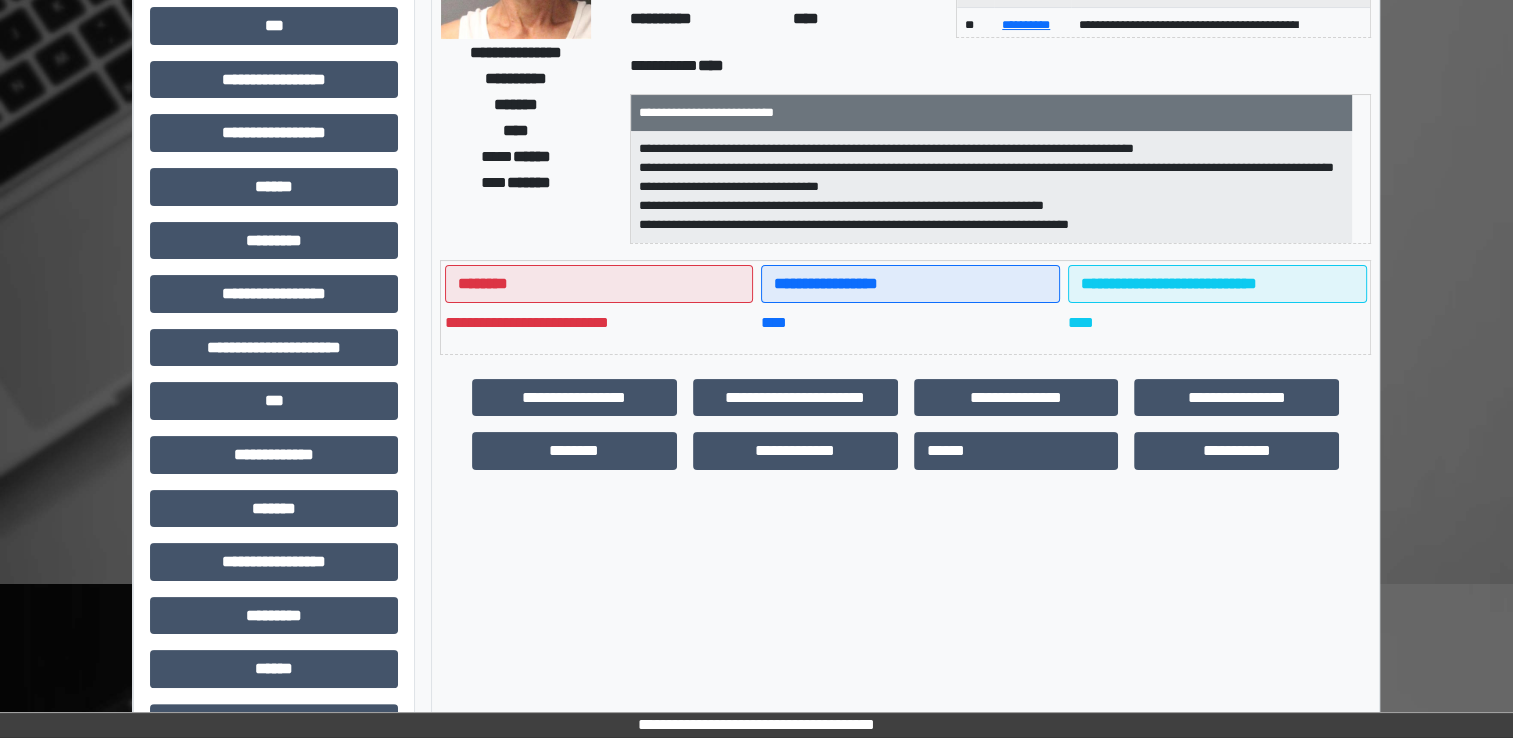 scroll, scrollTop: 400, scrollLeft: 0, axis: vertical 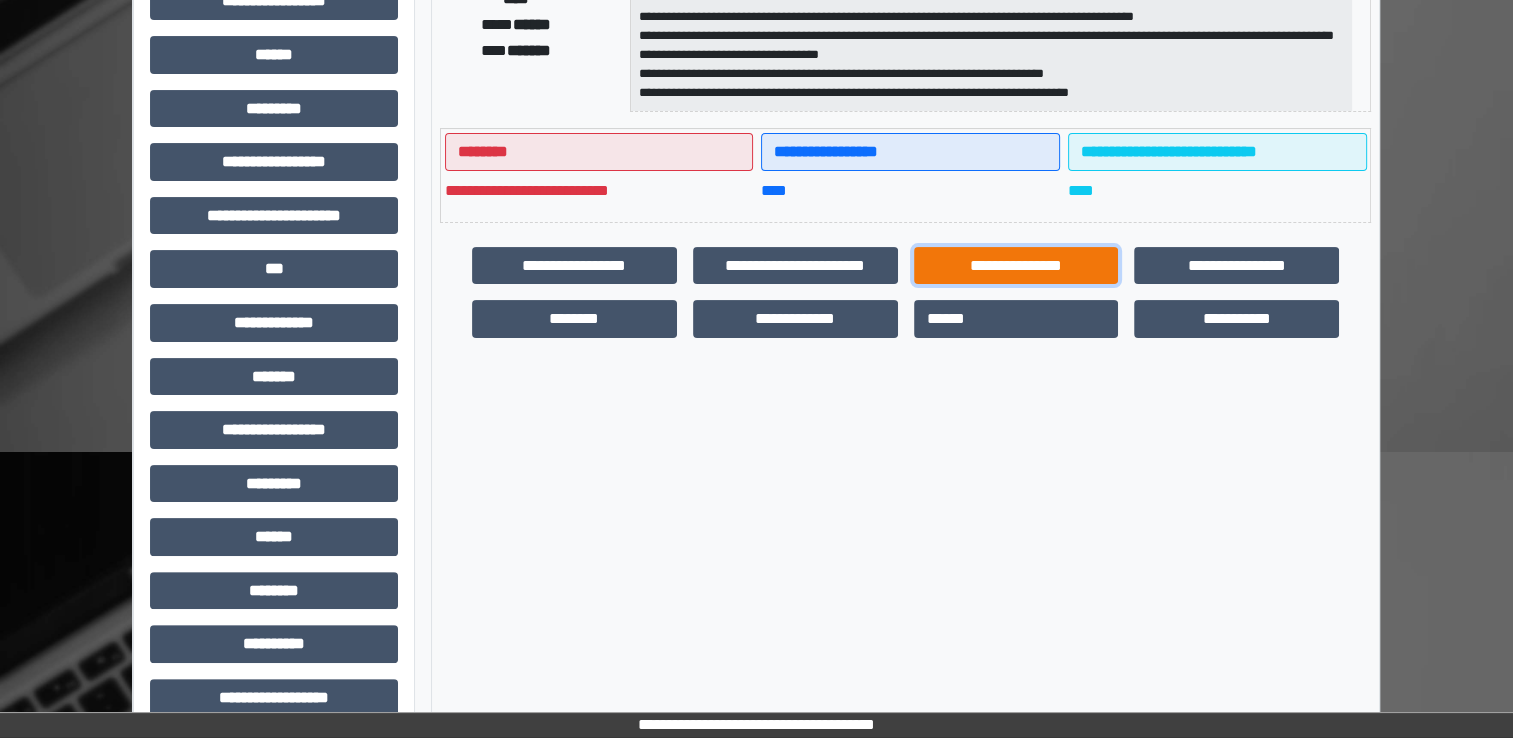 click on "**********" at bounding box center [1016, 266] 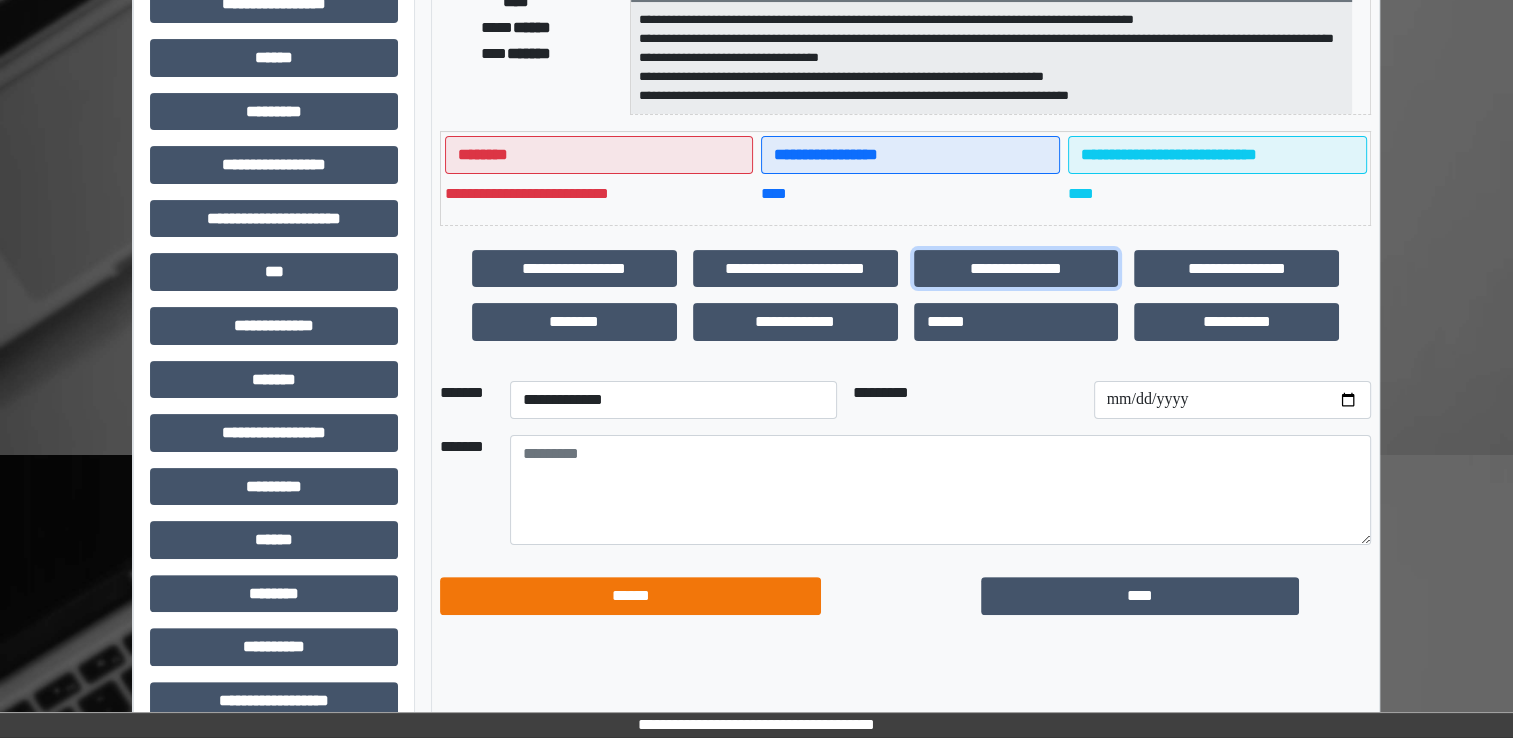scroll, scrollTop: 400, scrollLeft: 0, axis: vertical 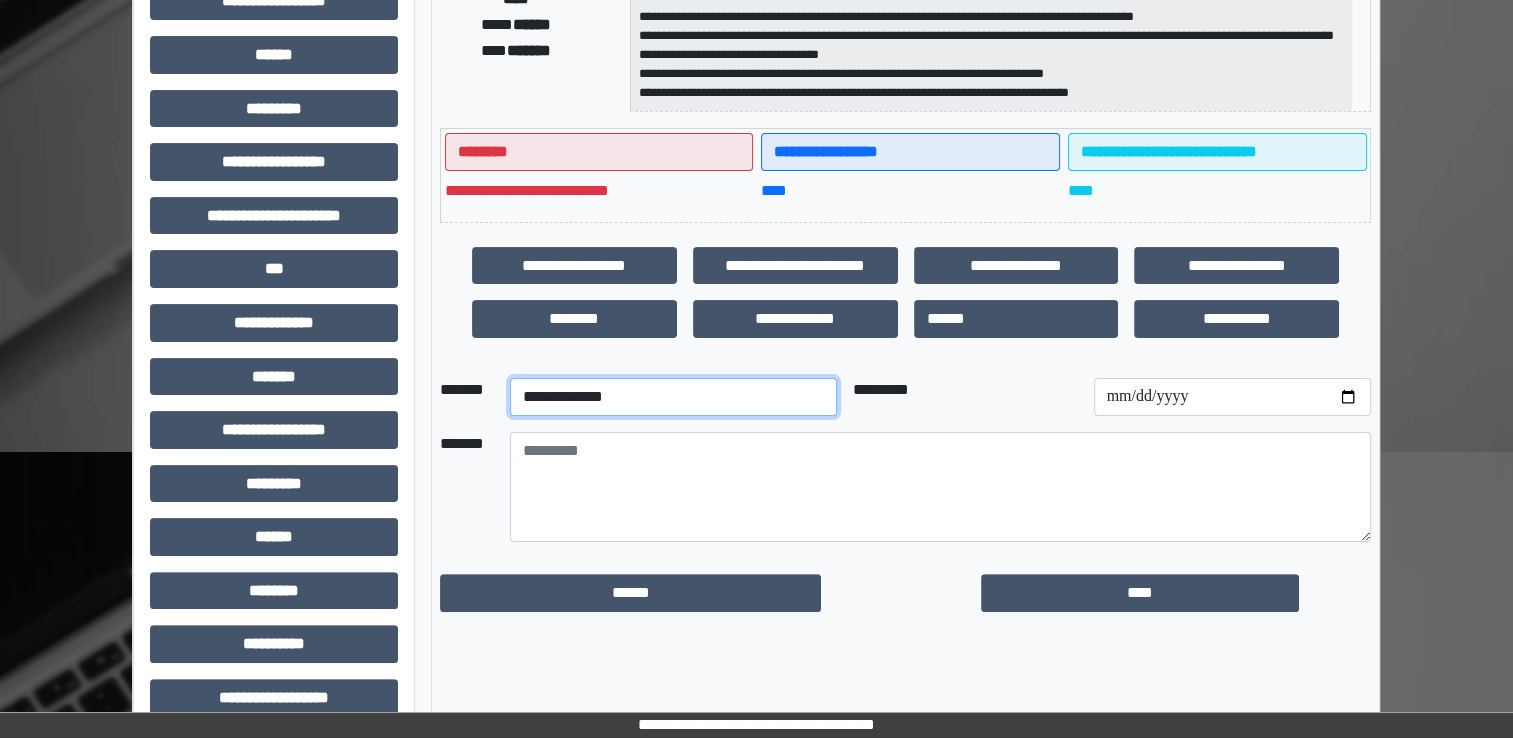 click on "**********" at bounding box center (673, 397) 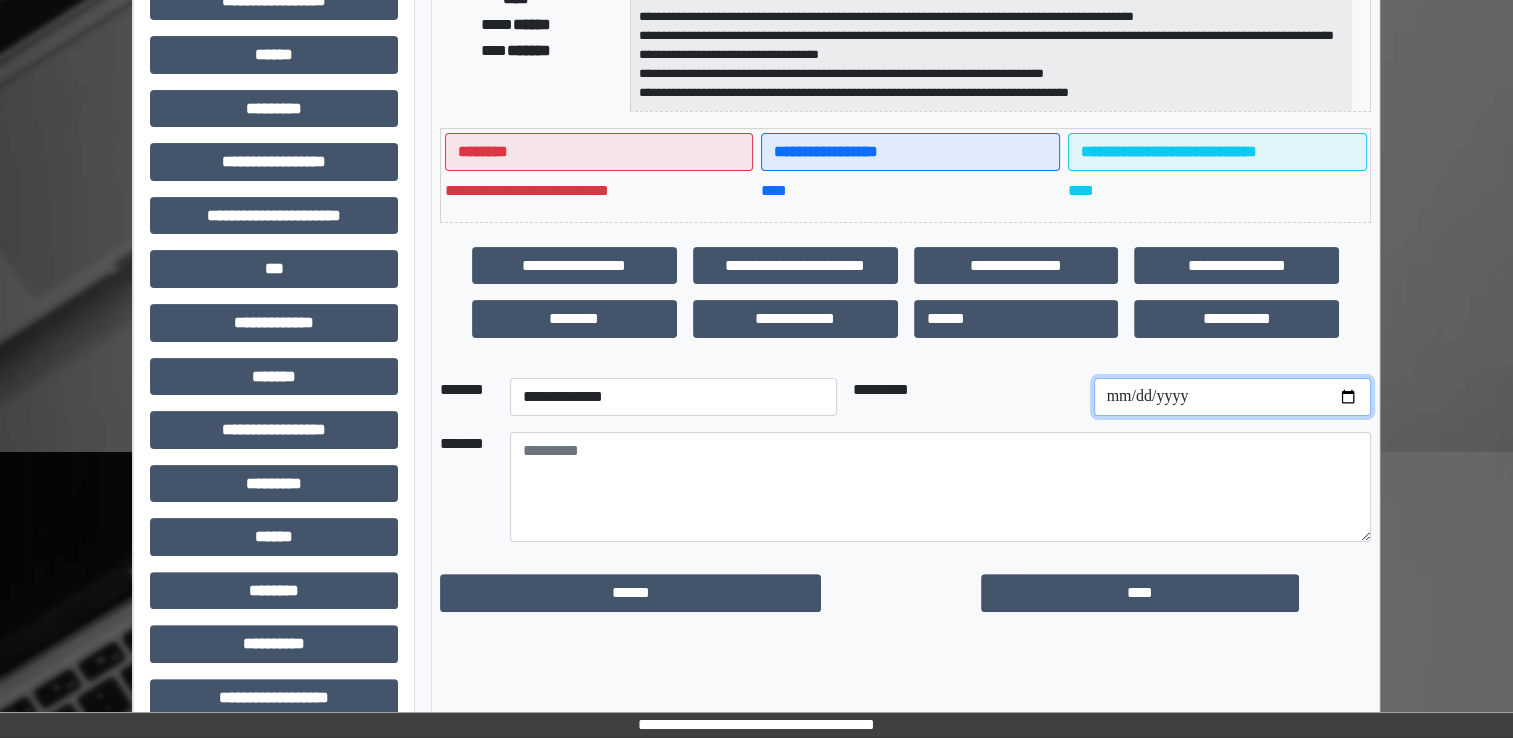 click at bounding box center (1232, 397) 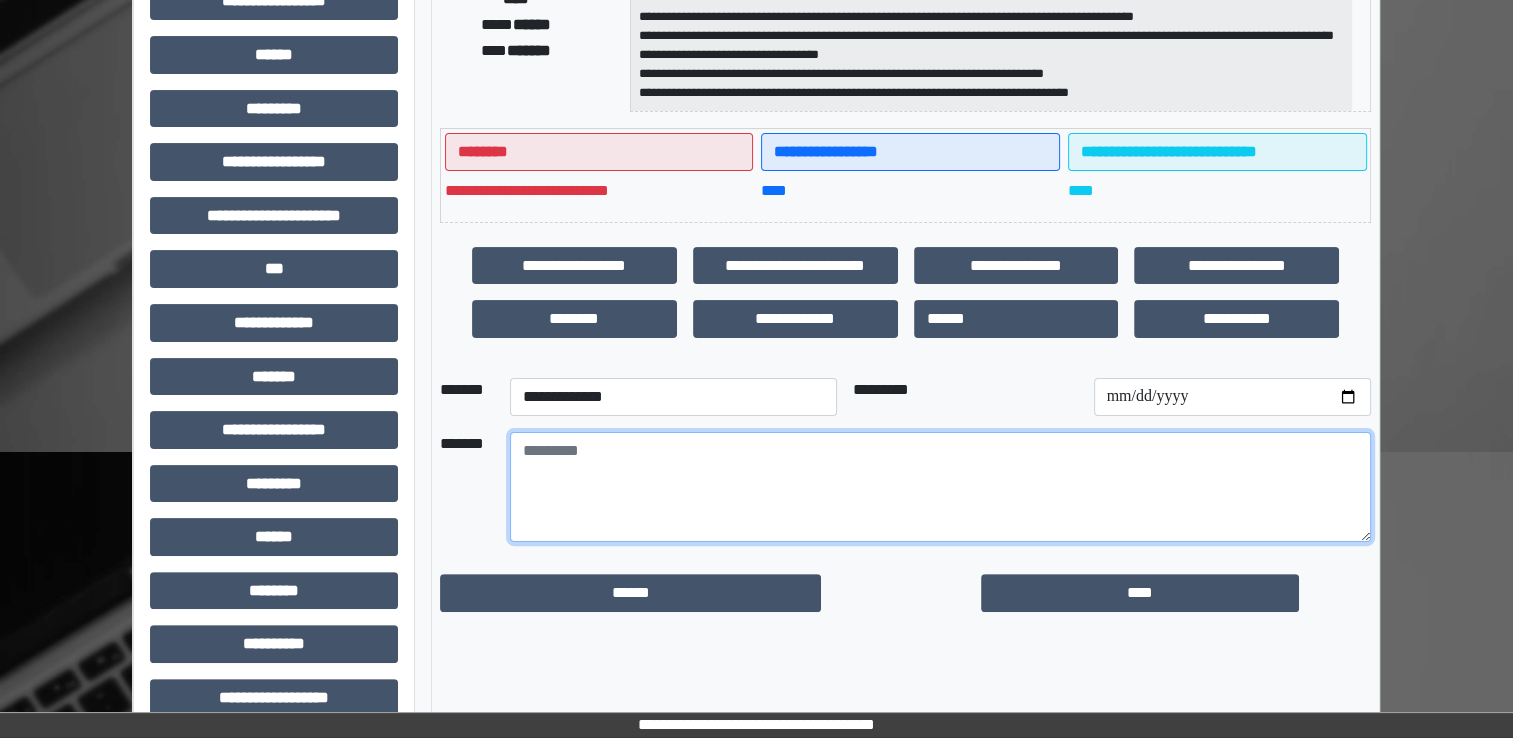 click at bounding box center [940, 487] 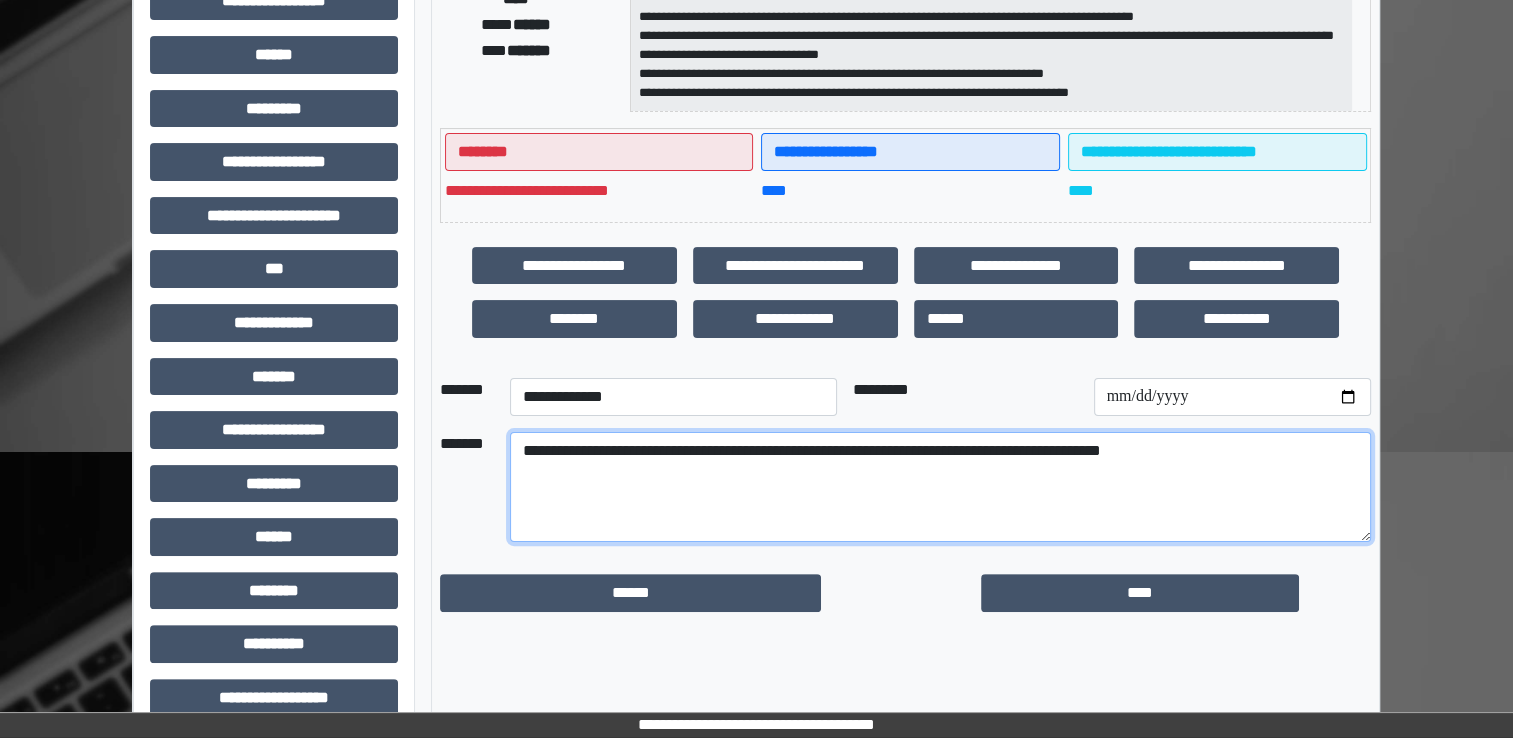 click on "**********" at bounding box center [940, 487] 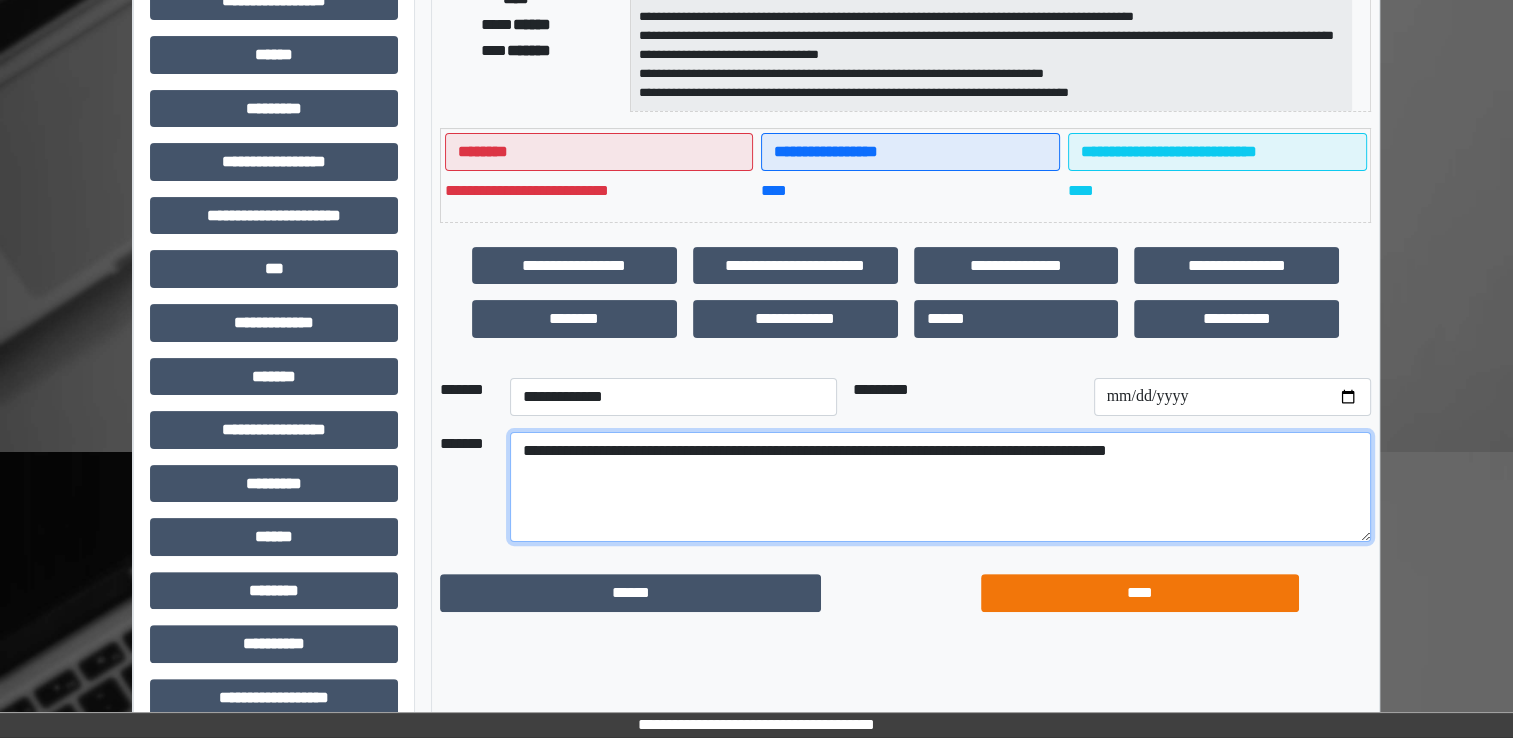 type on "**********" 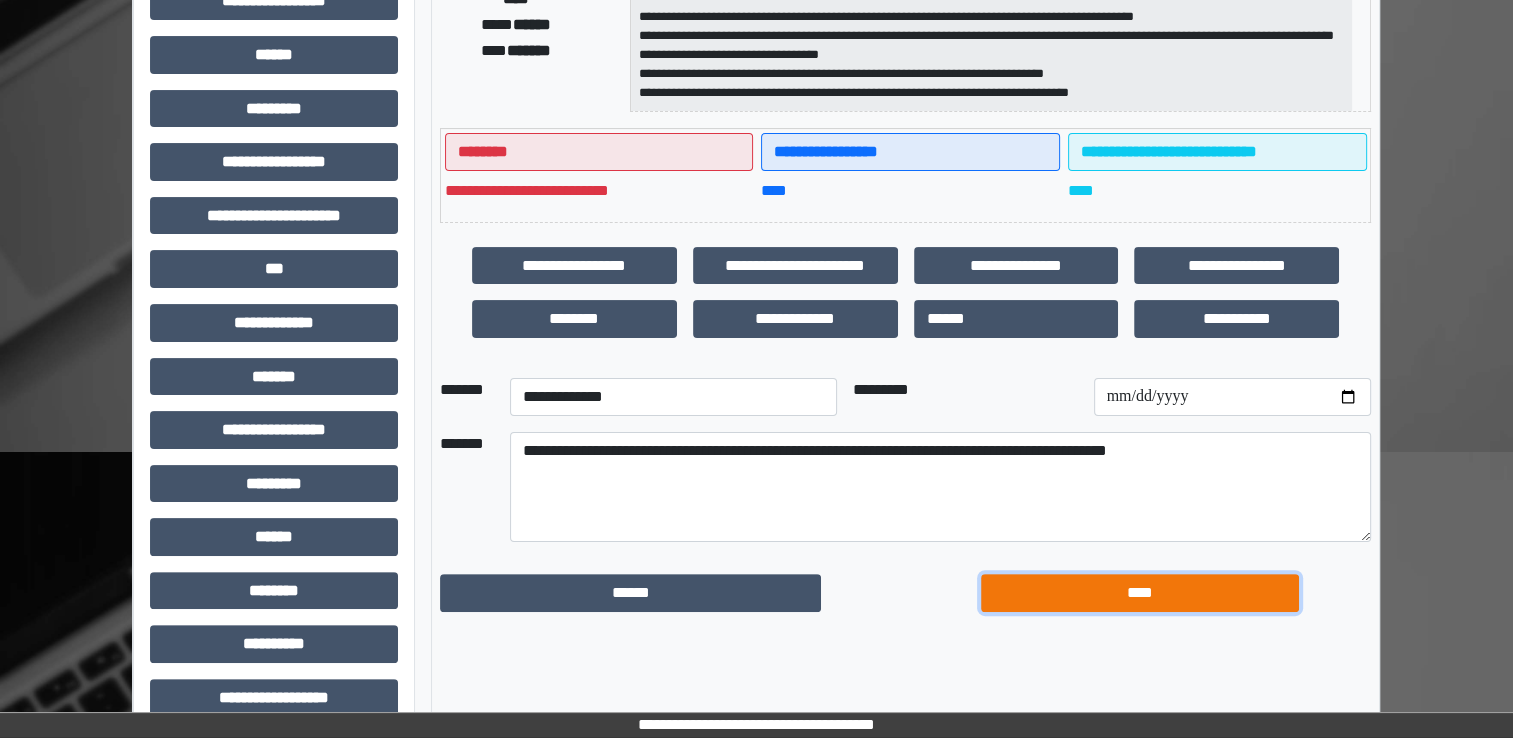 click on "****" at bounding box center (1140, 593) 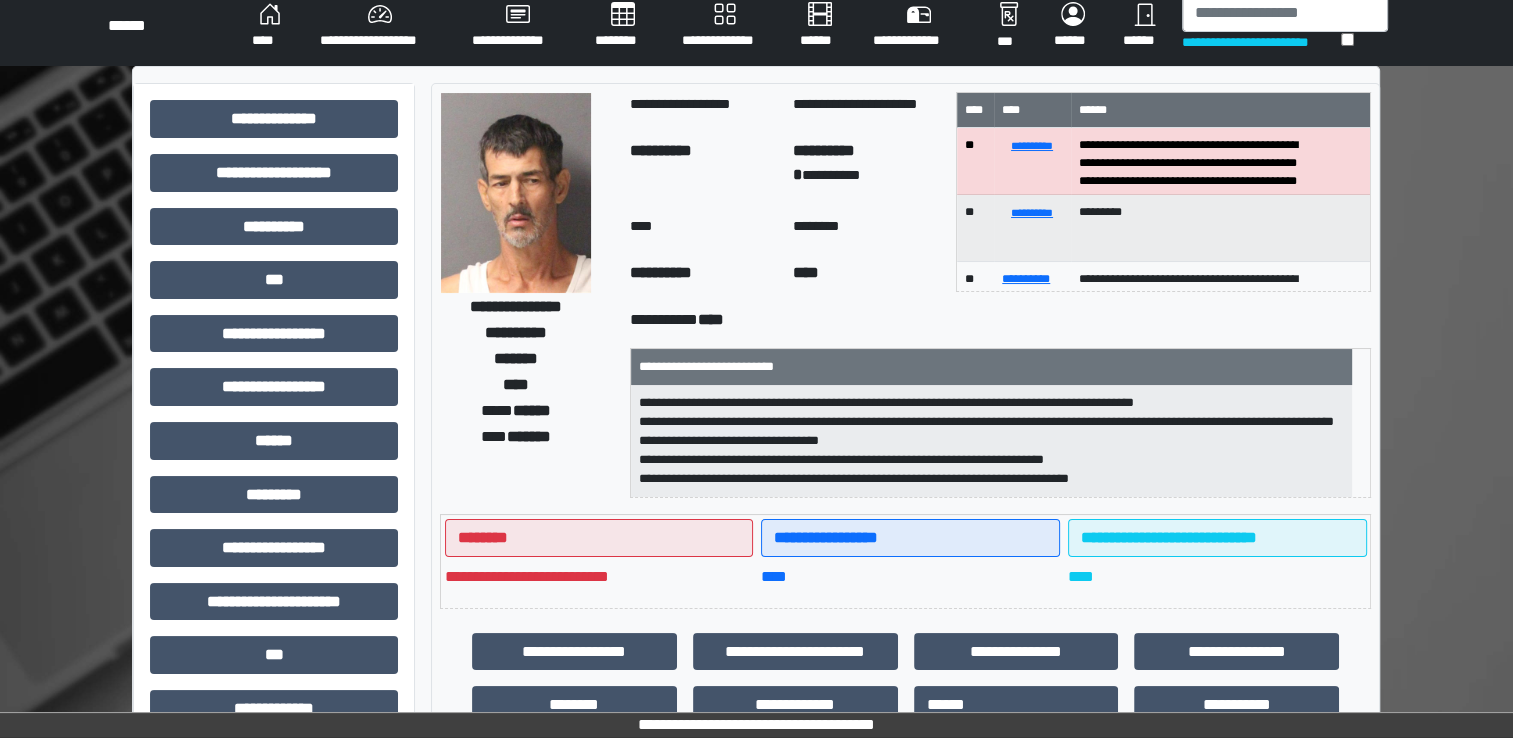 scroll, scrollTop: 0, scrollLeft: 0, axis: both 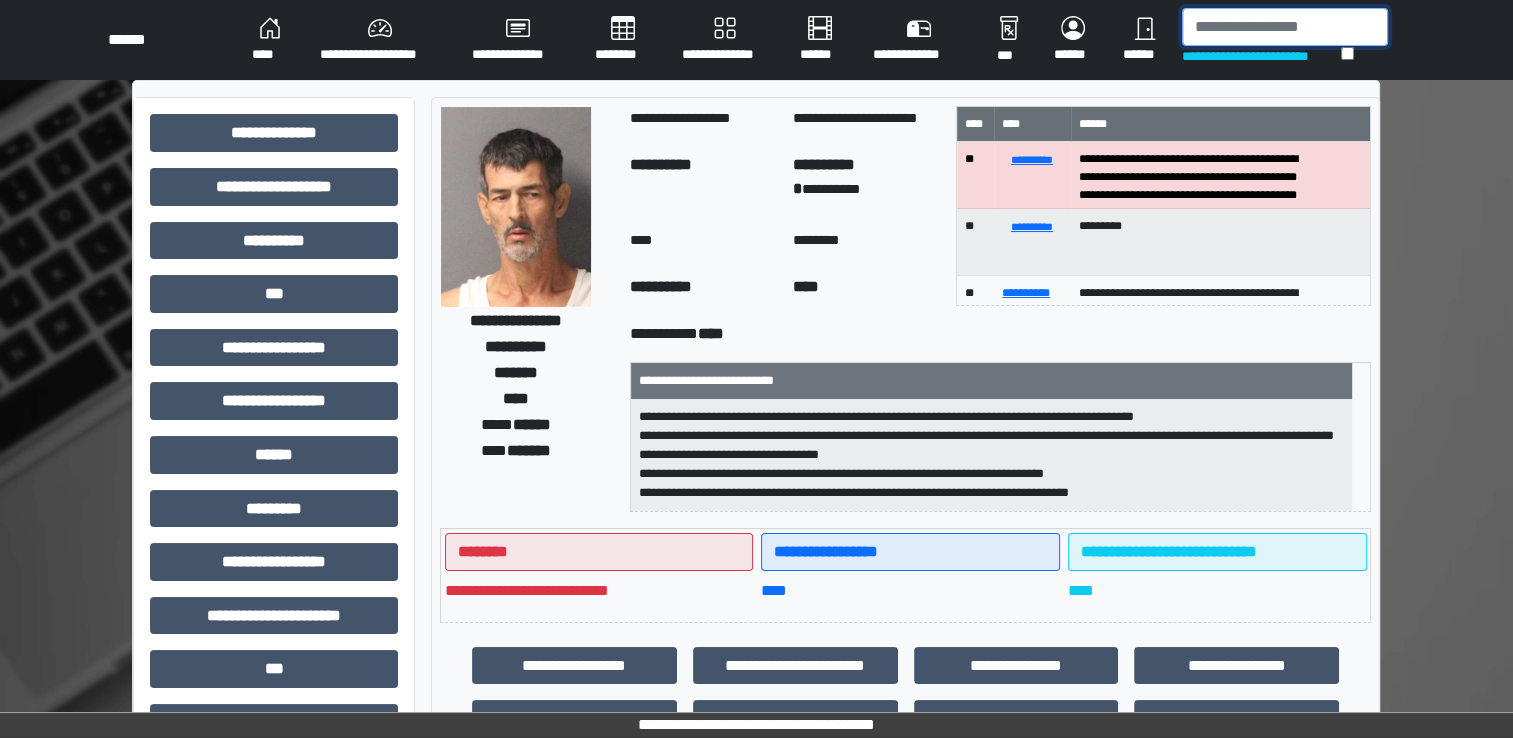 click at bounding box center [1285, 27] 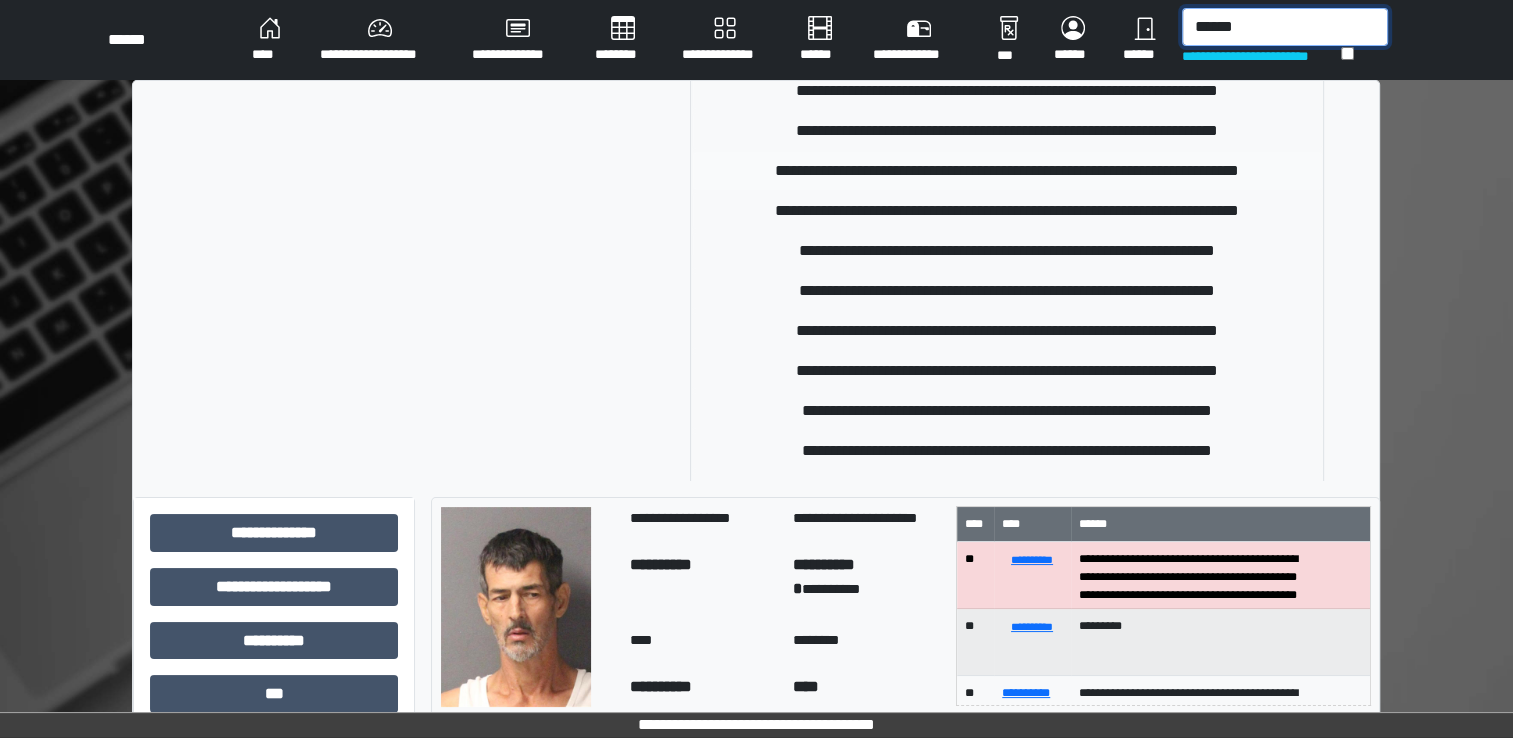 scroll, scrollTop: 409, scrollLeft: 0, axis: vertical 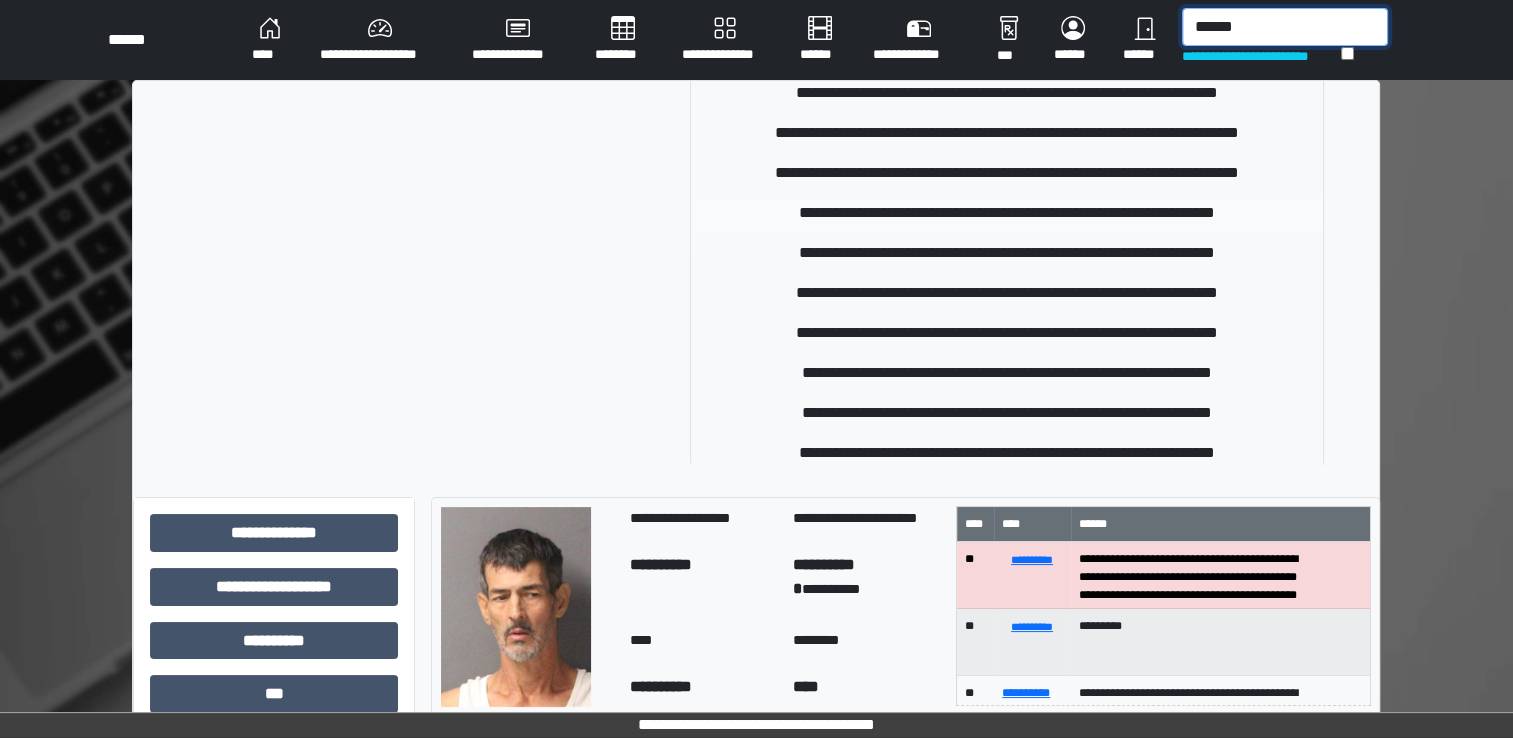 type on "******" 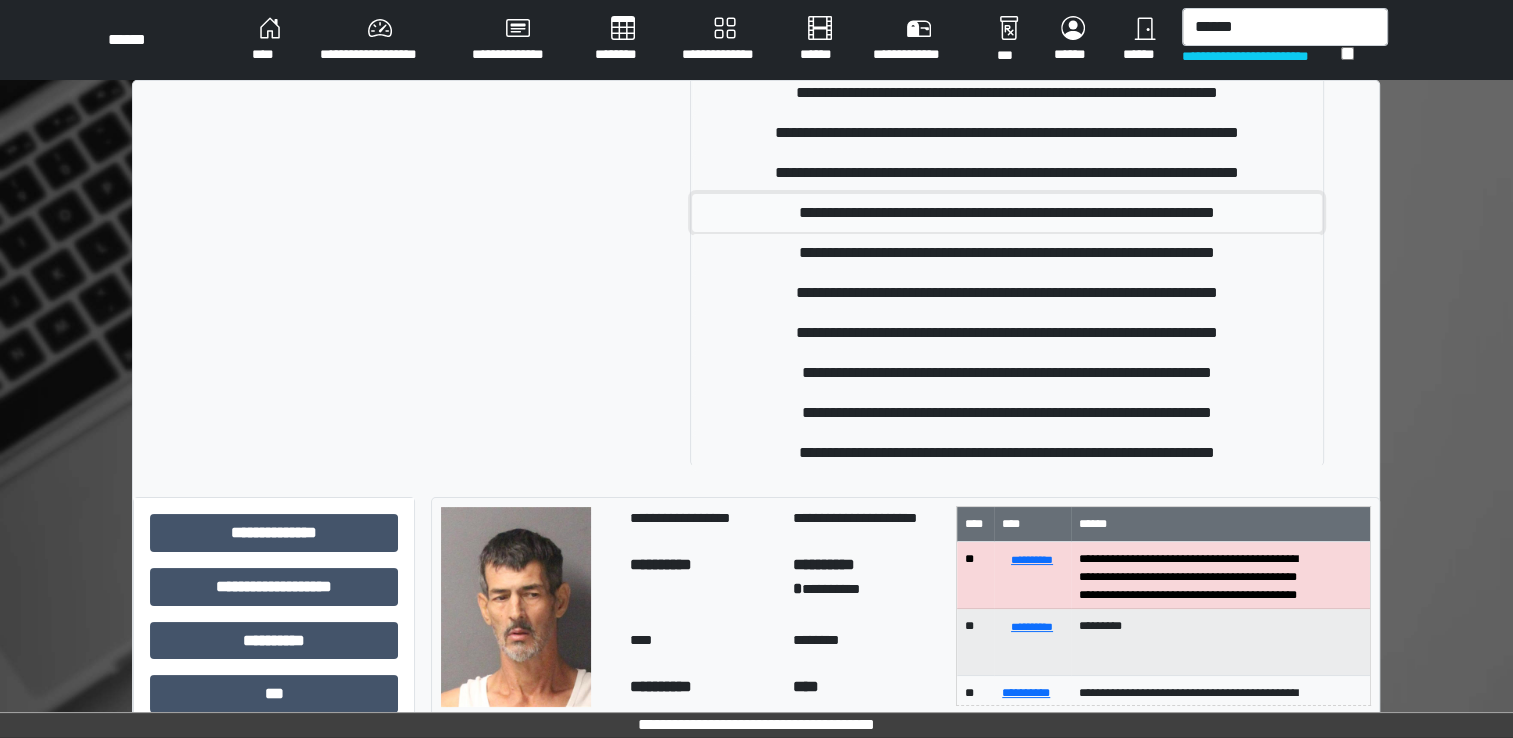 click on "**********" at bounding box center (1007, 213) 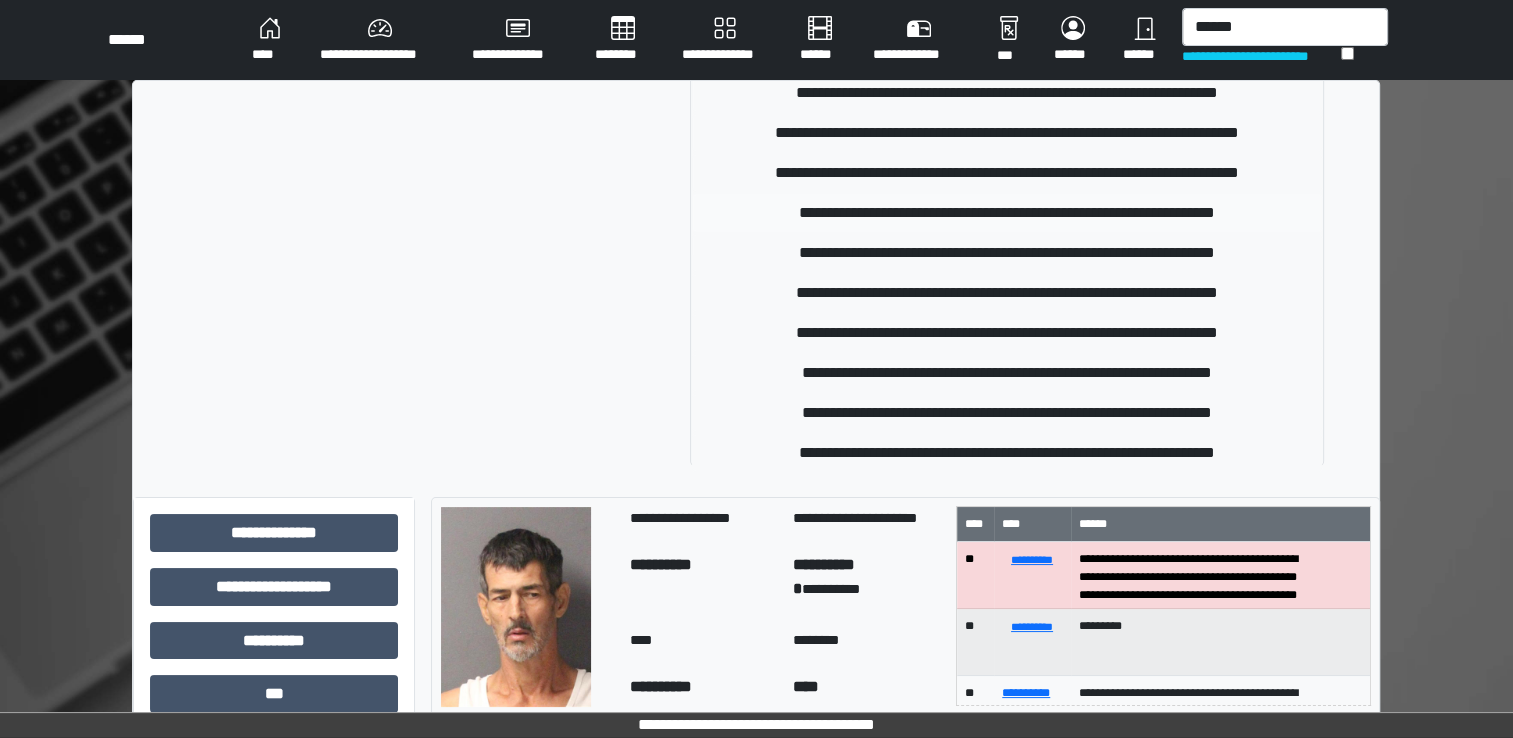 type 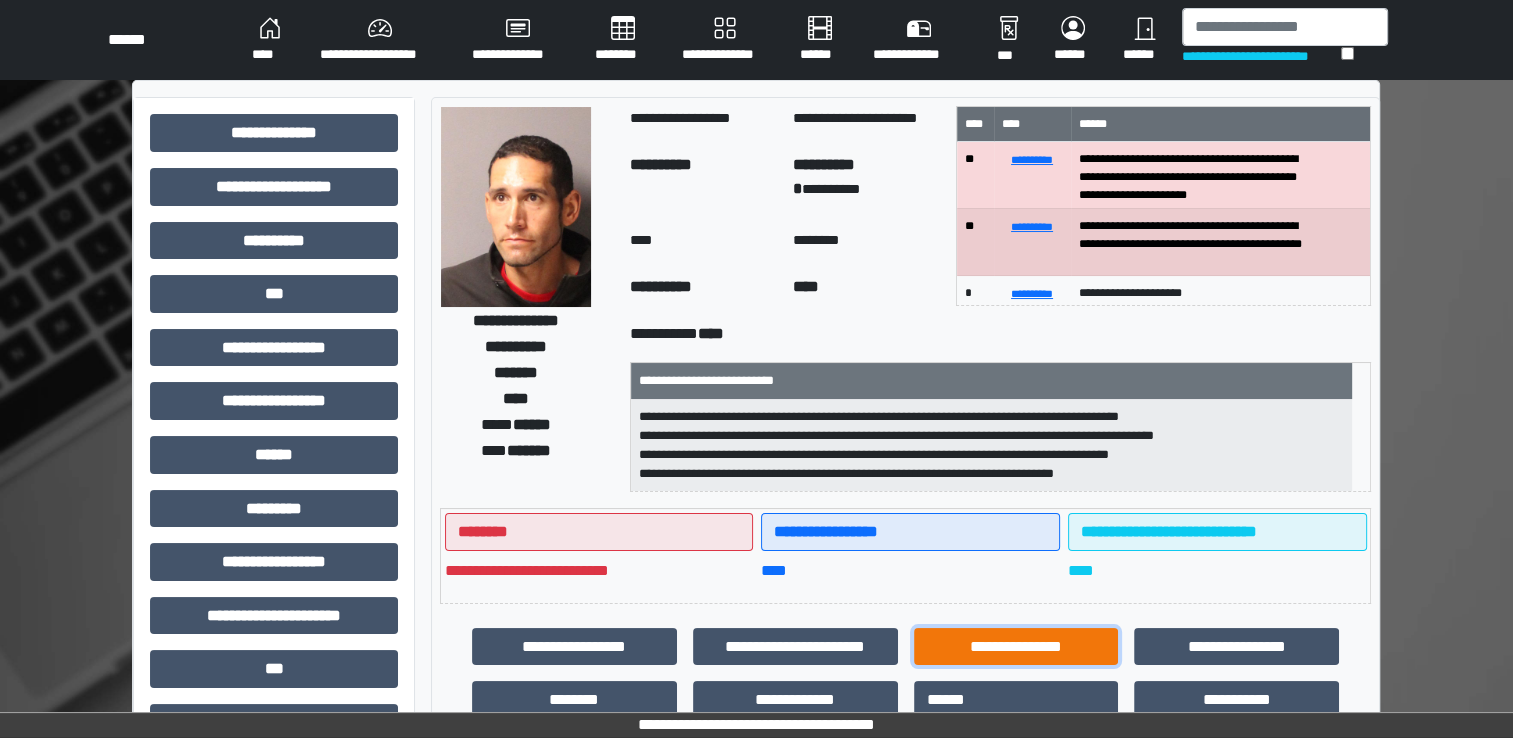 click on "**********" at bounding box center (1016, 647) 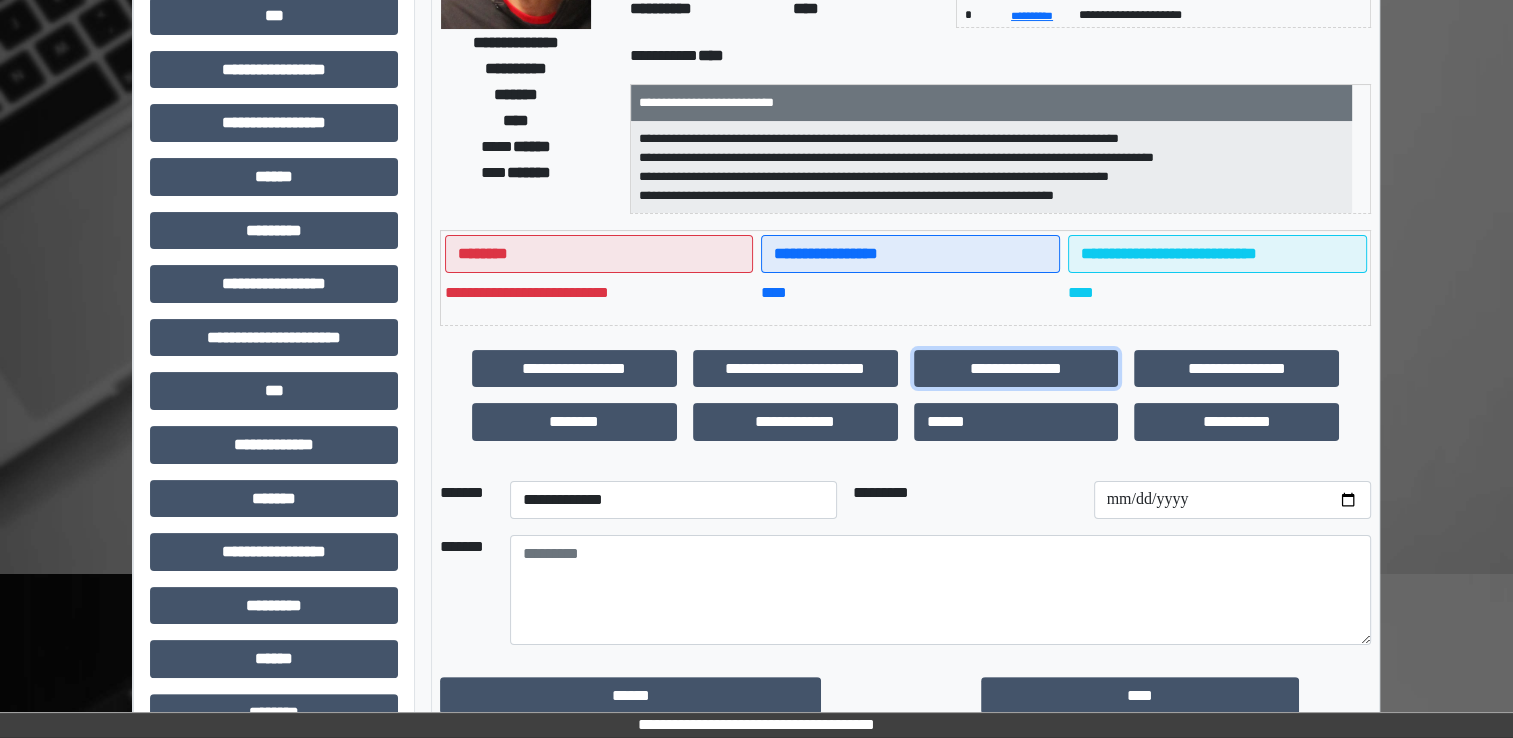 scroll, scrollTop: 400, scrollLeft: 0, axis: vertical 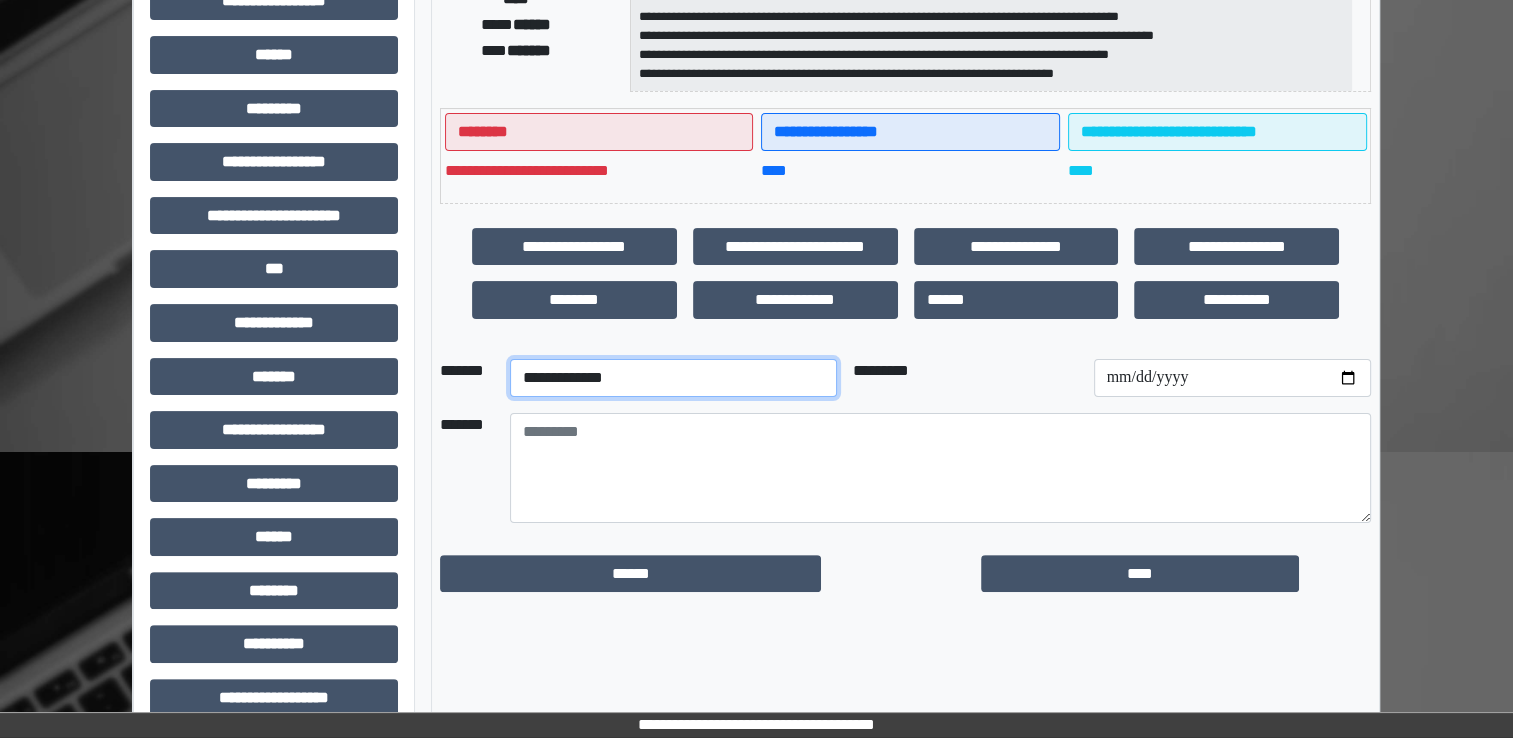 click on "**********" at bounding box center [673, 378] 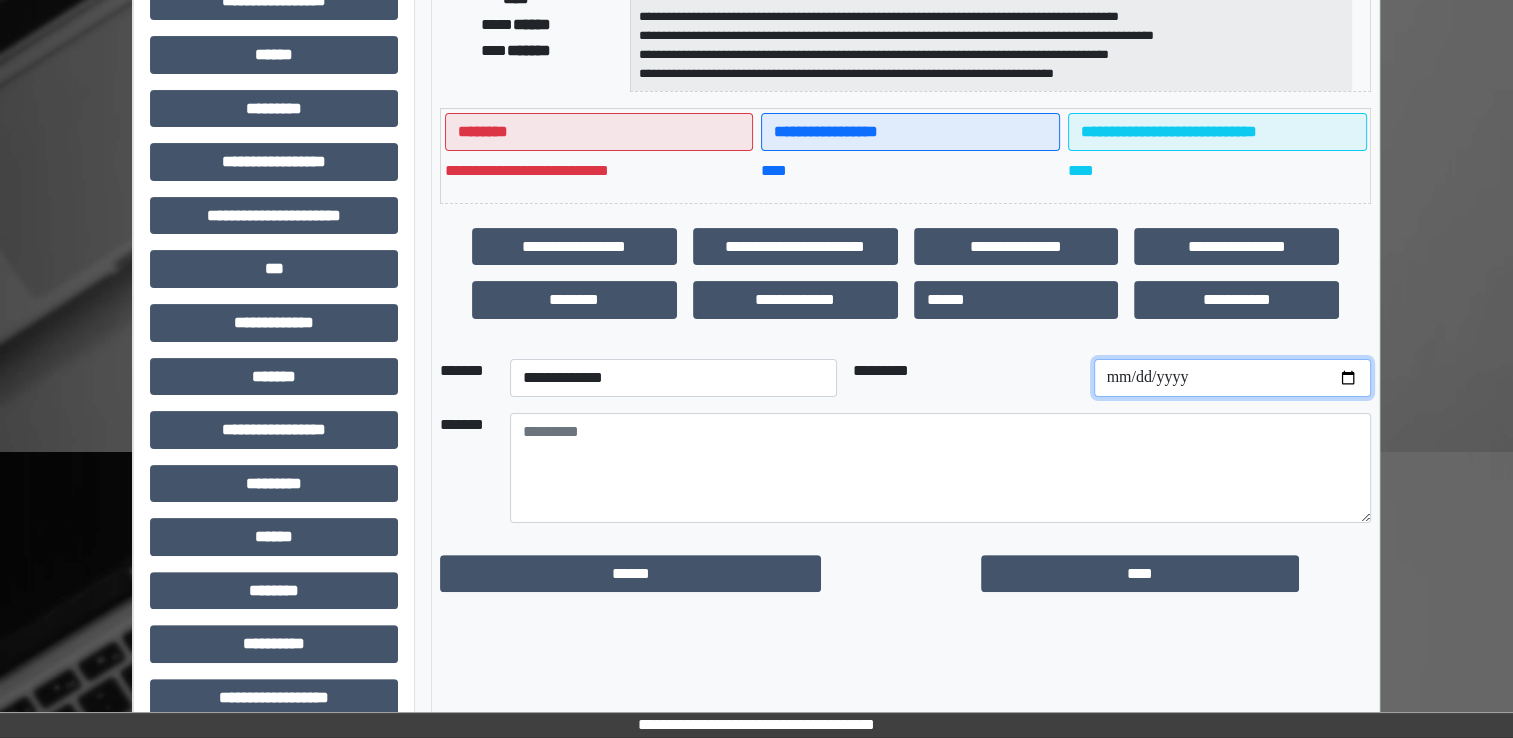click at bounding box center (1232, 378) 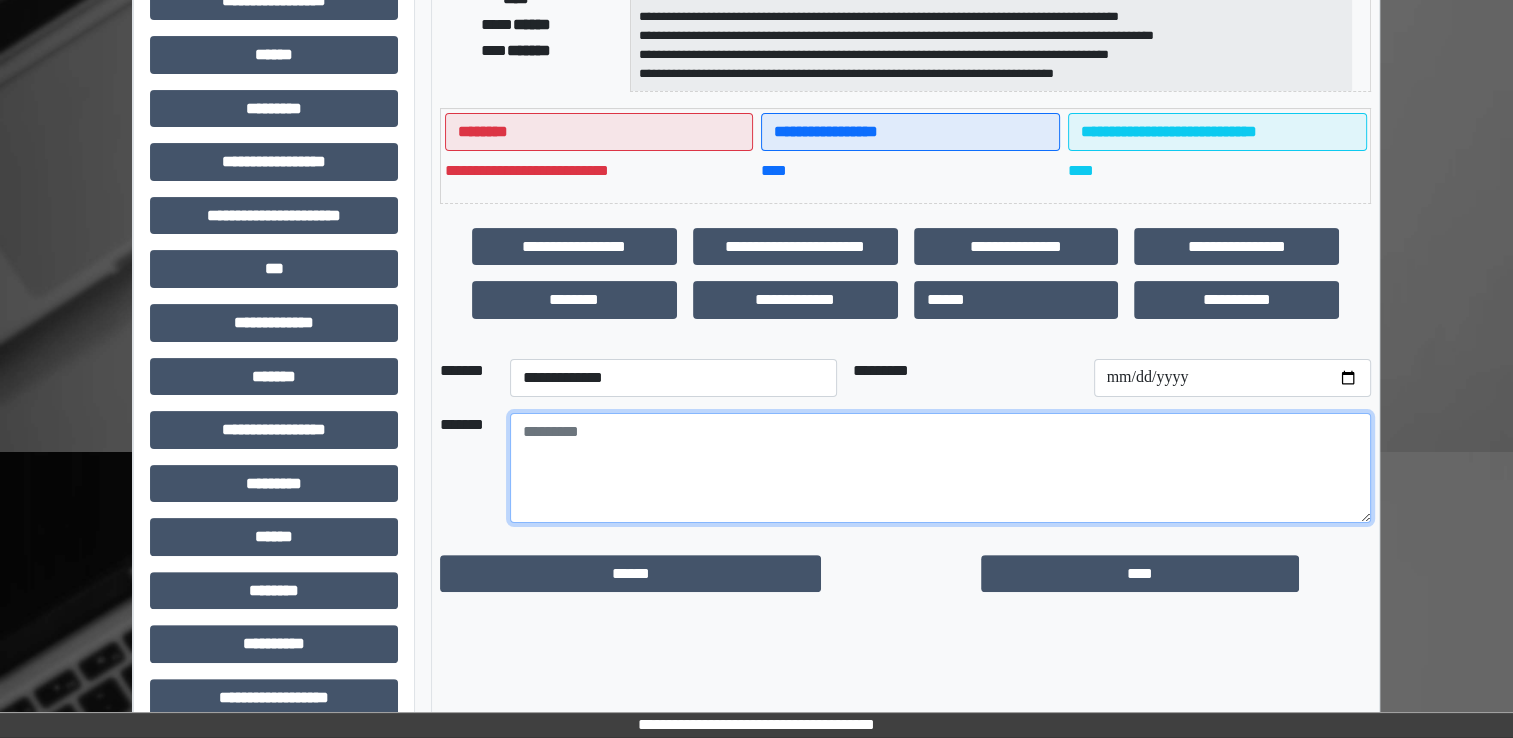 click at bounding box center [940, 468] 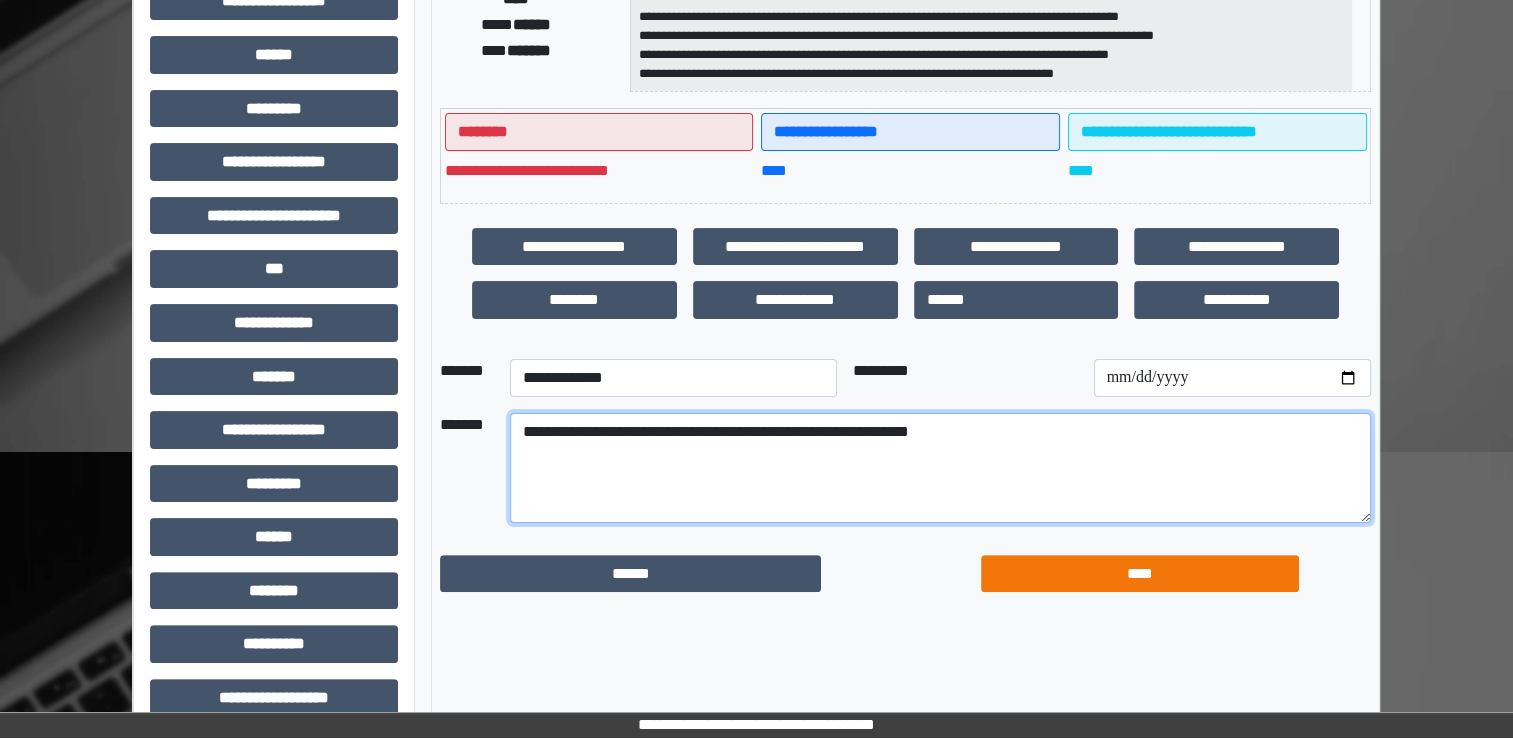 type on "**********" 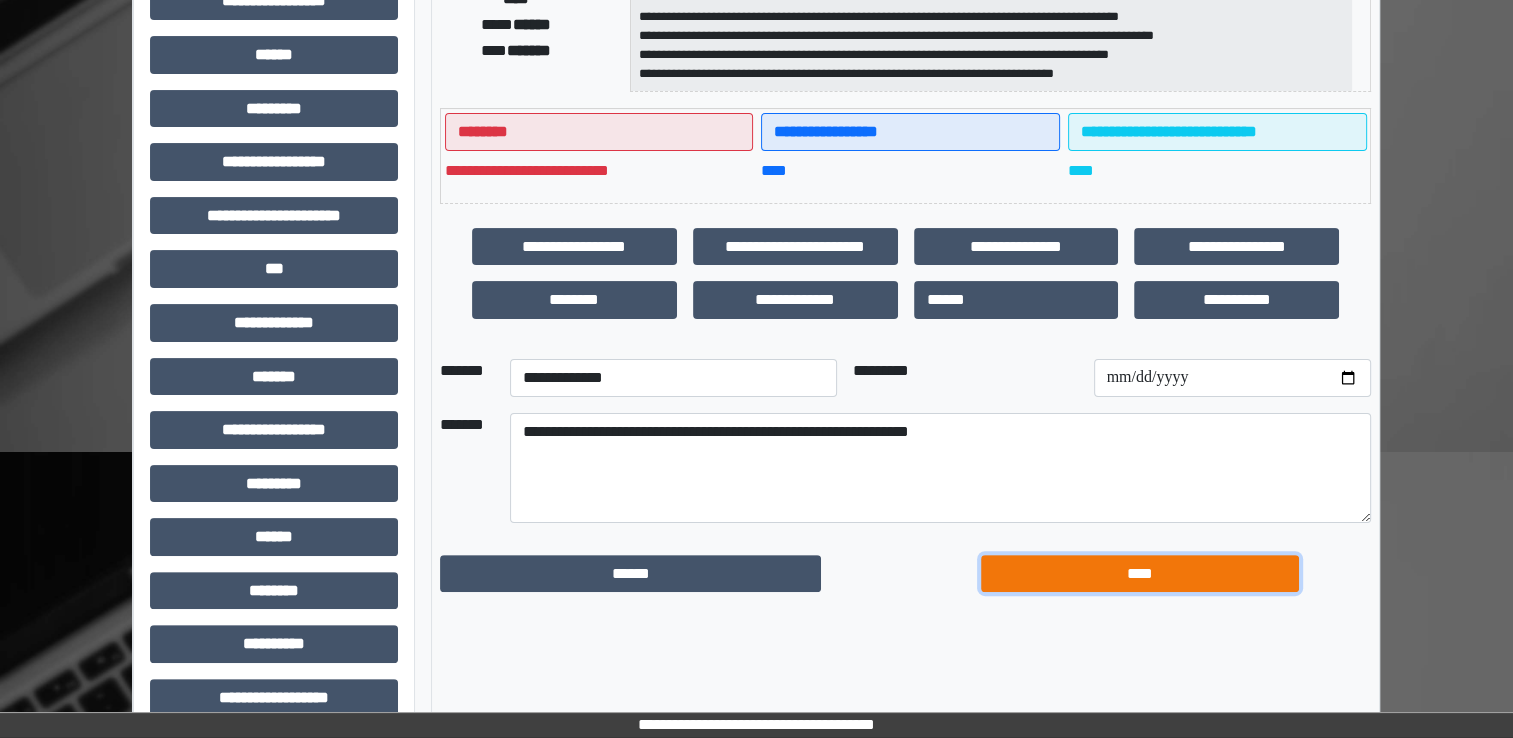 click on "****" at bounding box center (1140, 574) 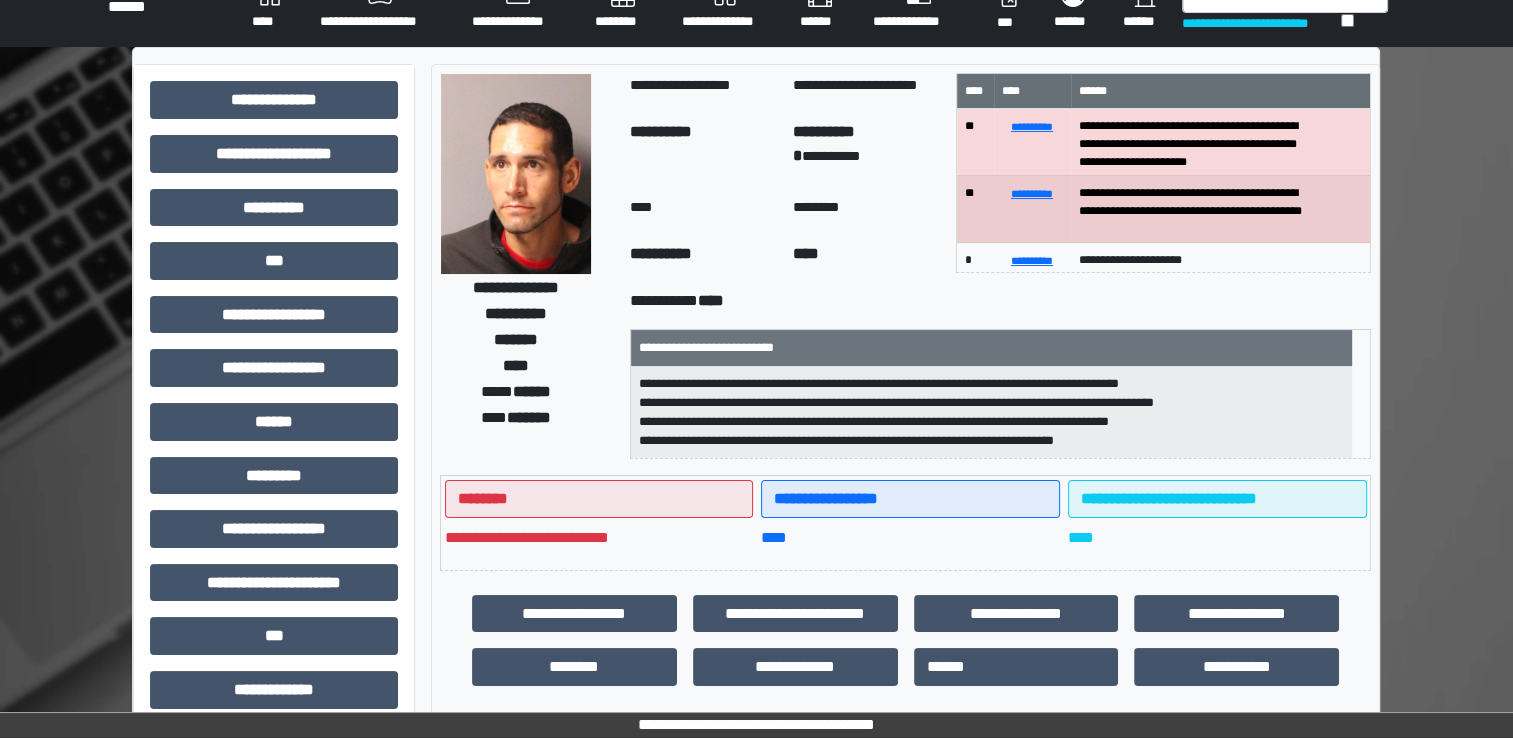 scroll, scrollTop: 0, scrollLeft: 0, axis: both 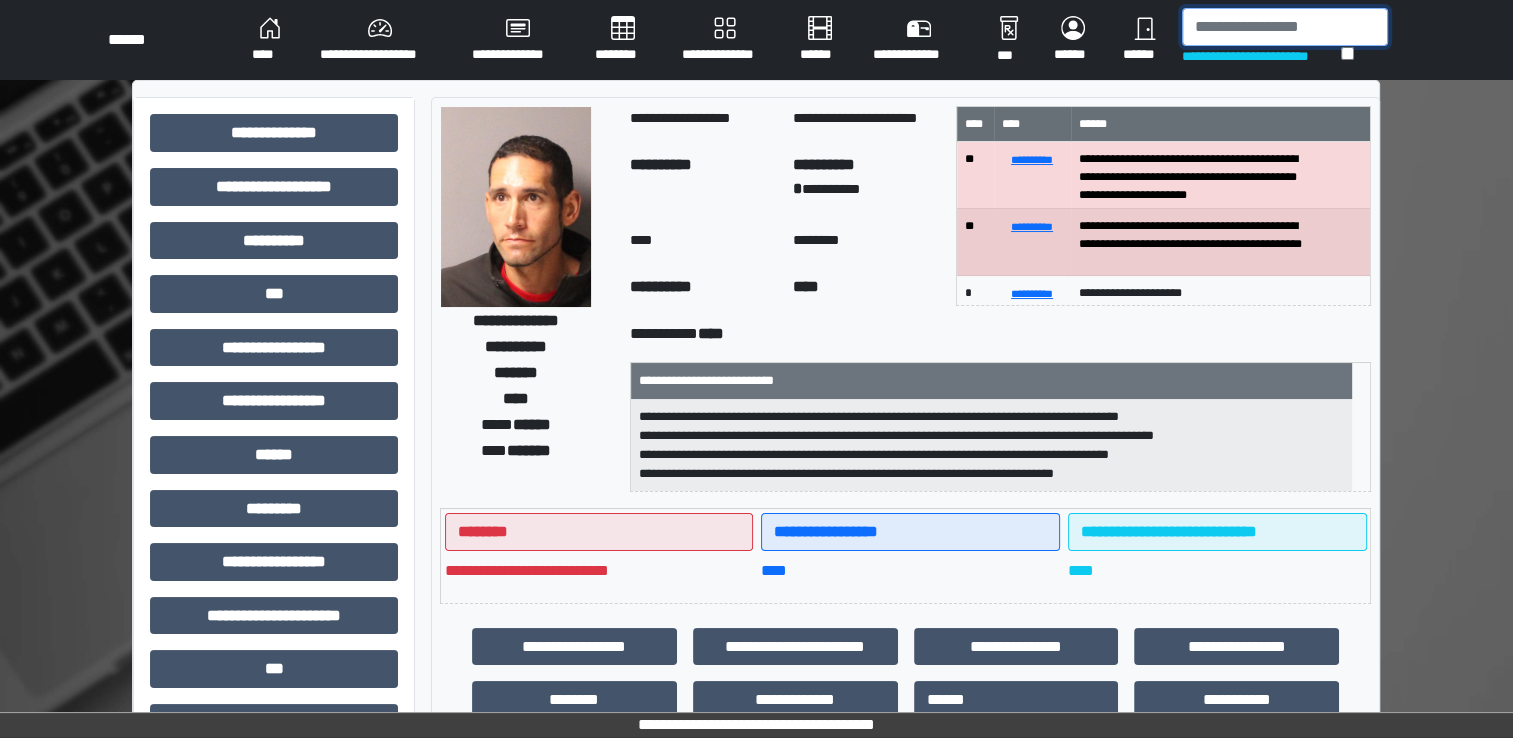 click at bounding box center (1285, 27) 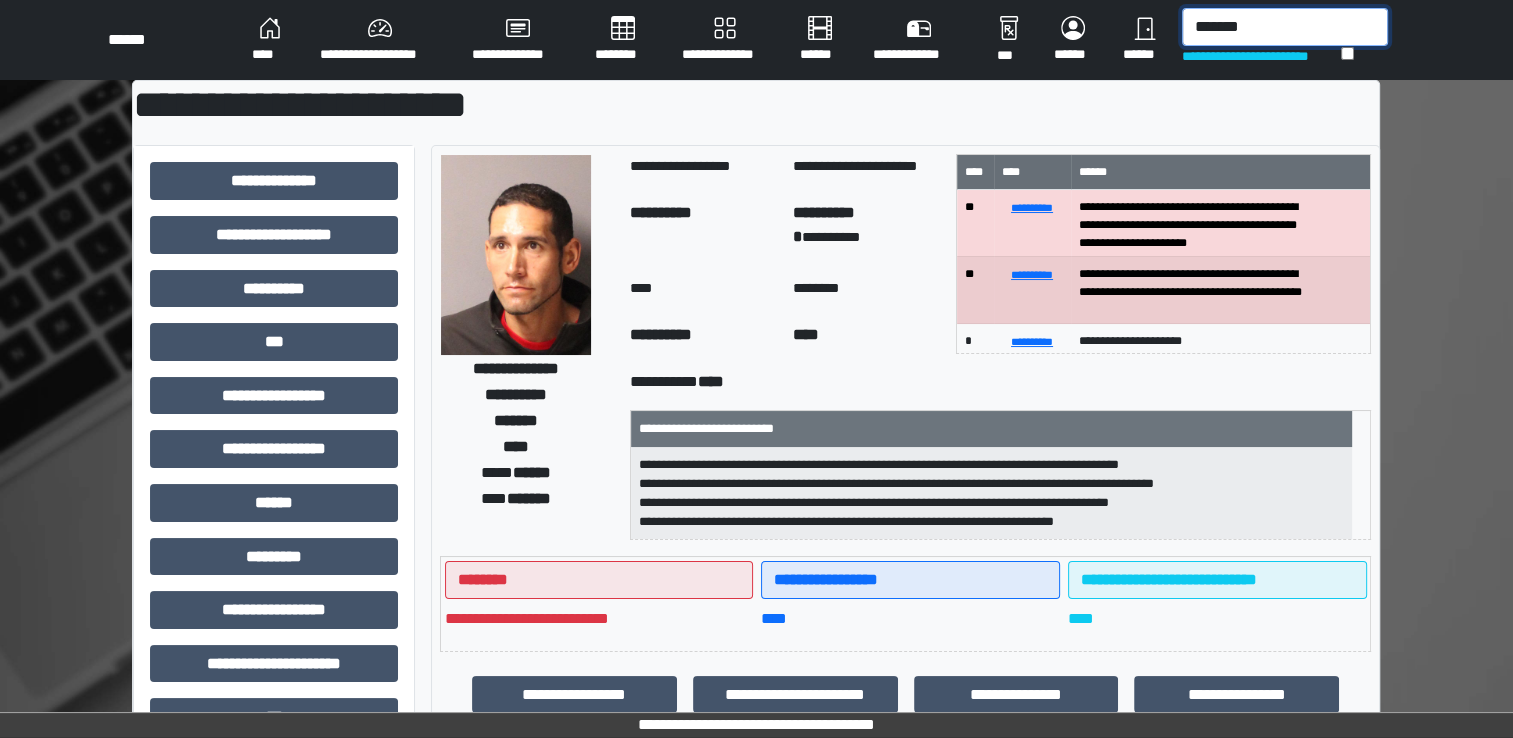 click on "*******" at bounding box center [1285, 27] 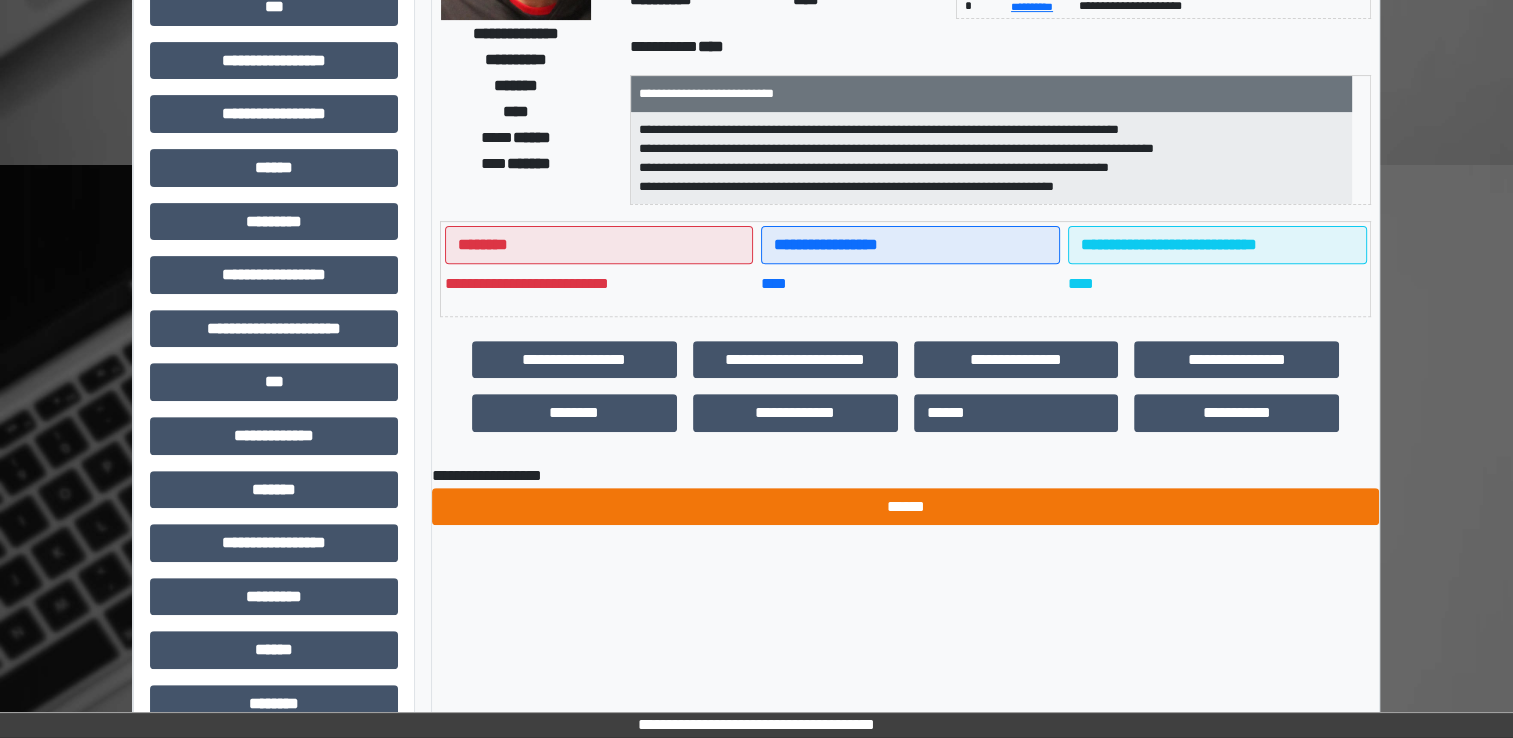 scroll, scrollTop: 700, scrollLeft: 0, axis: vertical 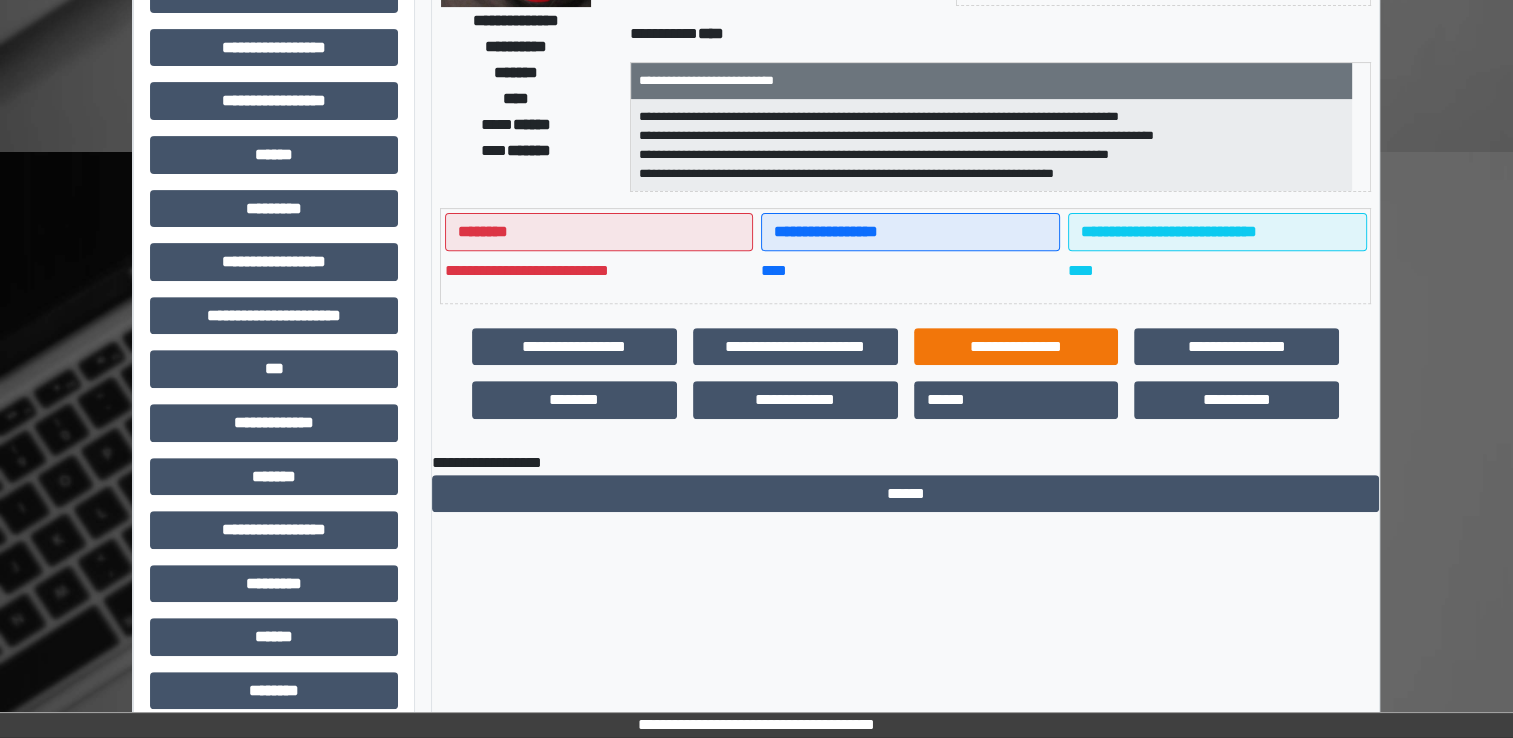 type on "****" 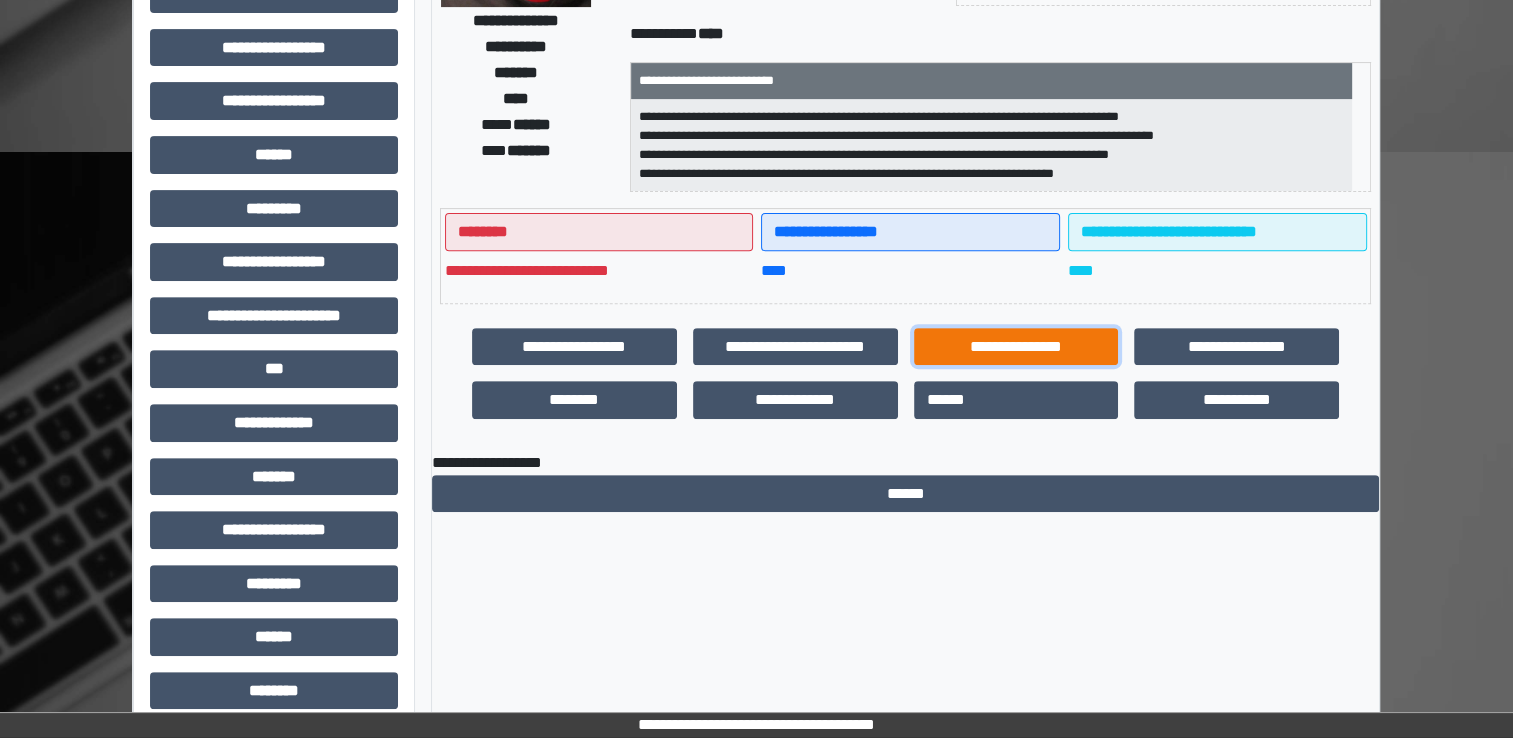 click on "**********" at bounding box center (1016, 347) 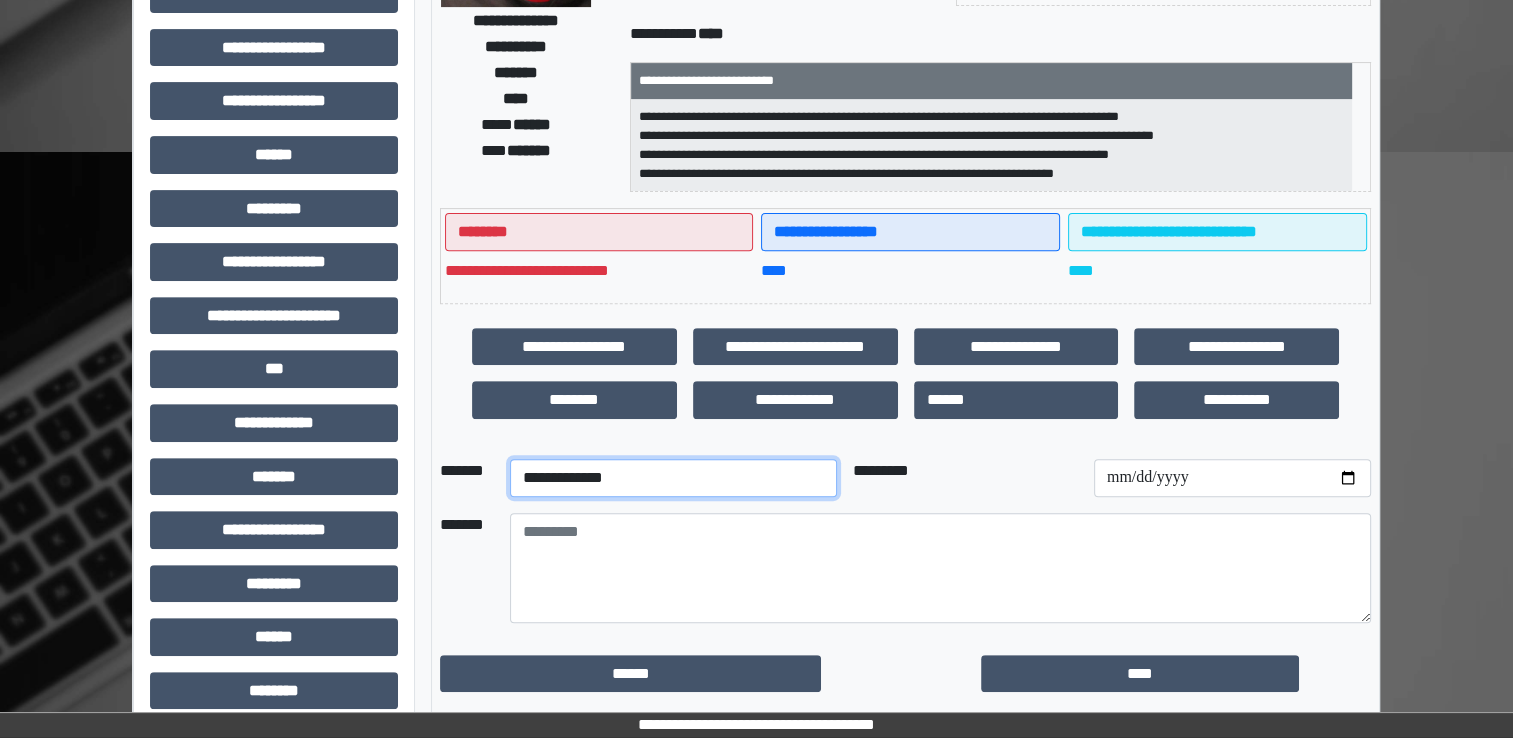 click on "**********" at bounding box center (673, 478) 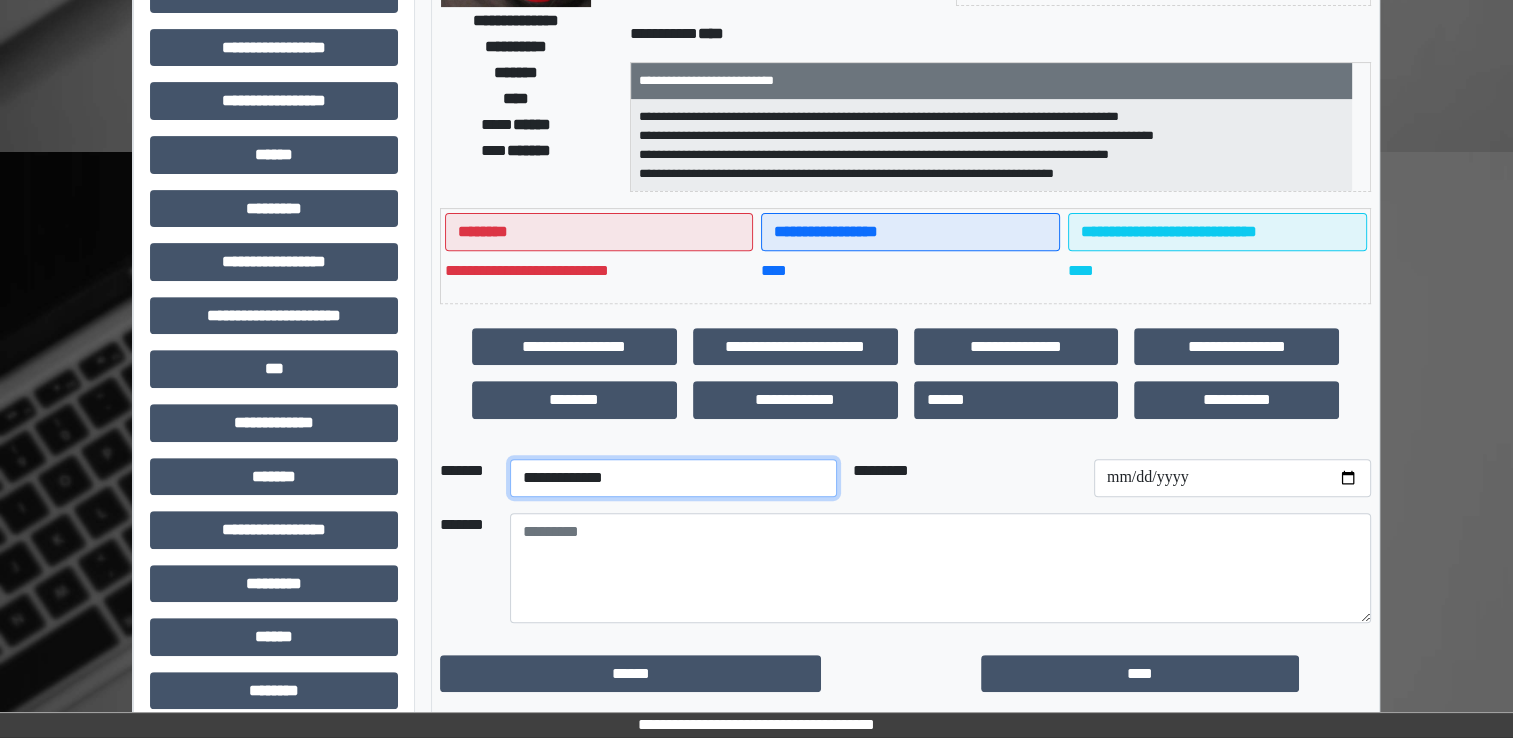 select on "**" 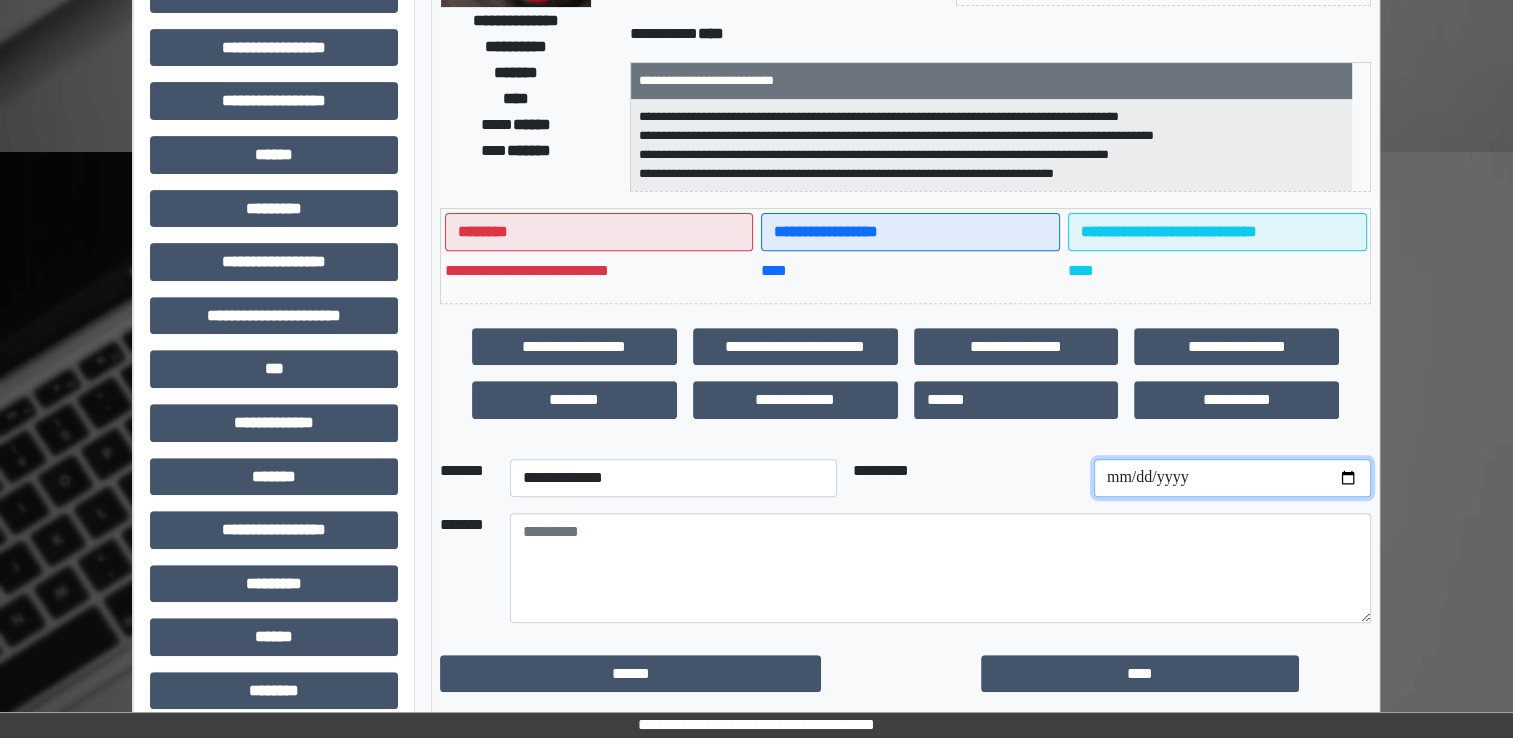 click at bounding box center (1232, 478) 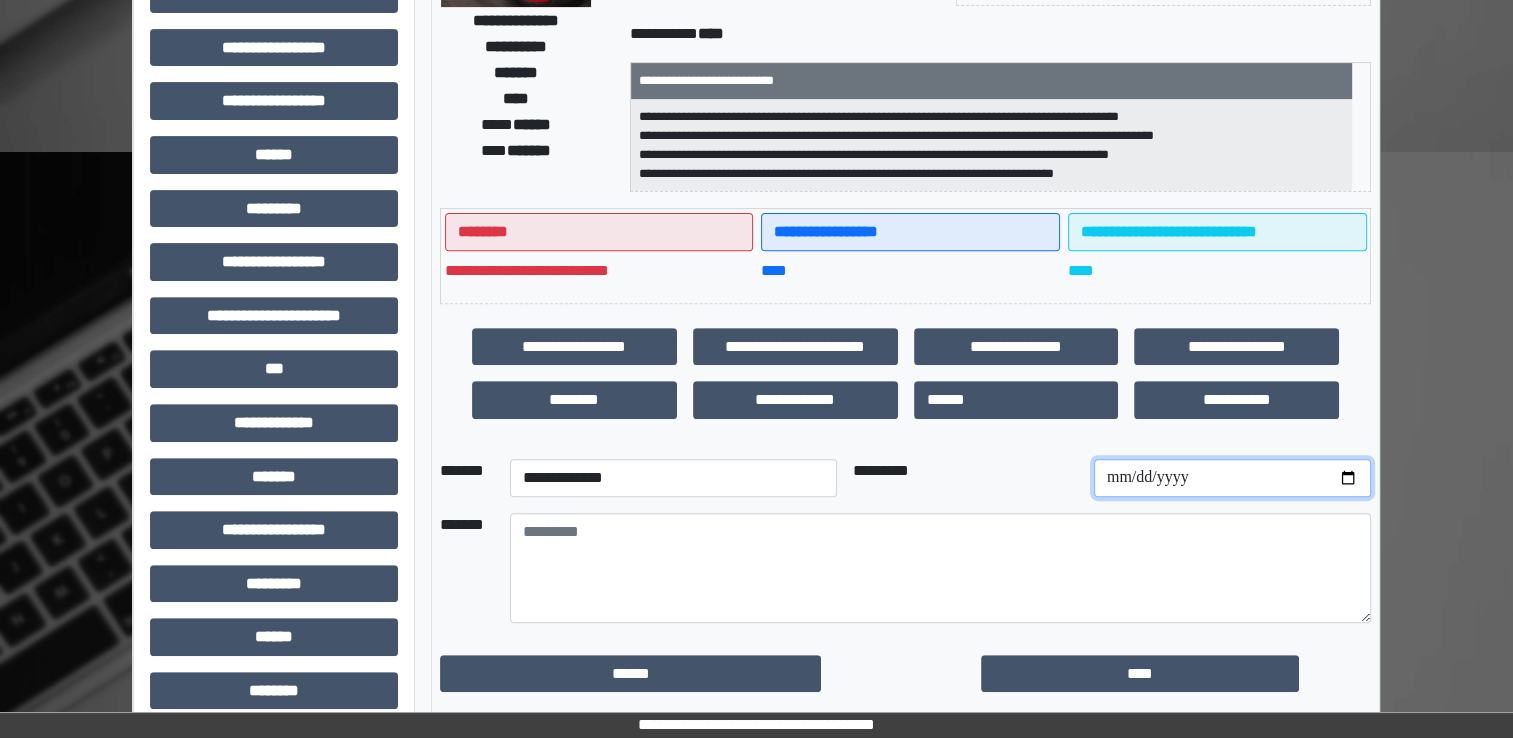 type on "**********" 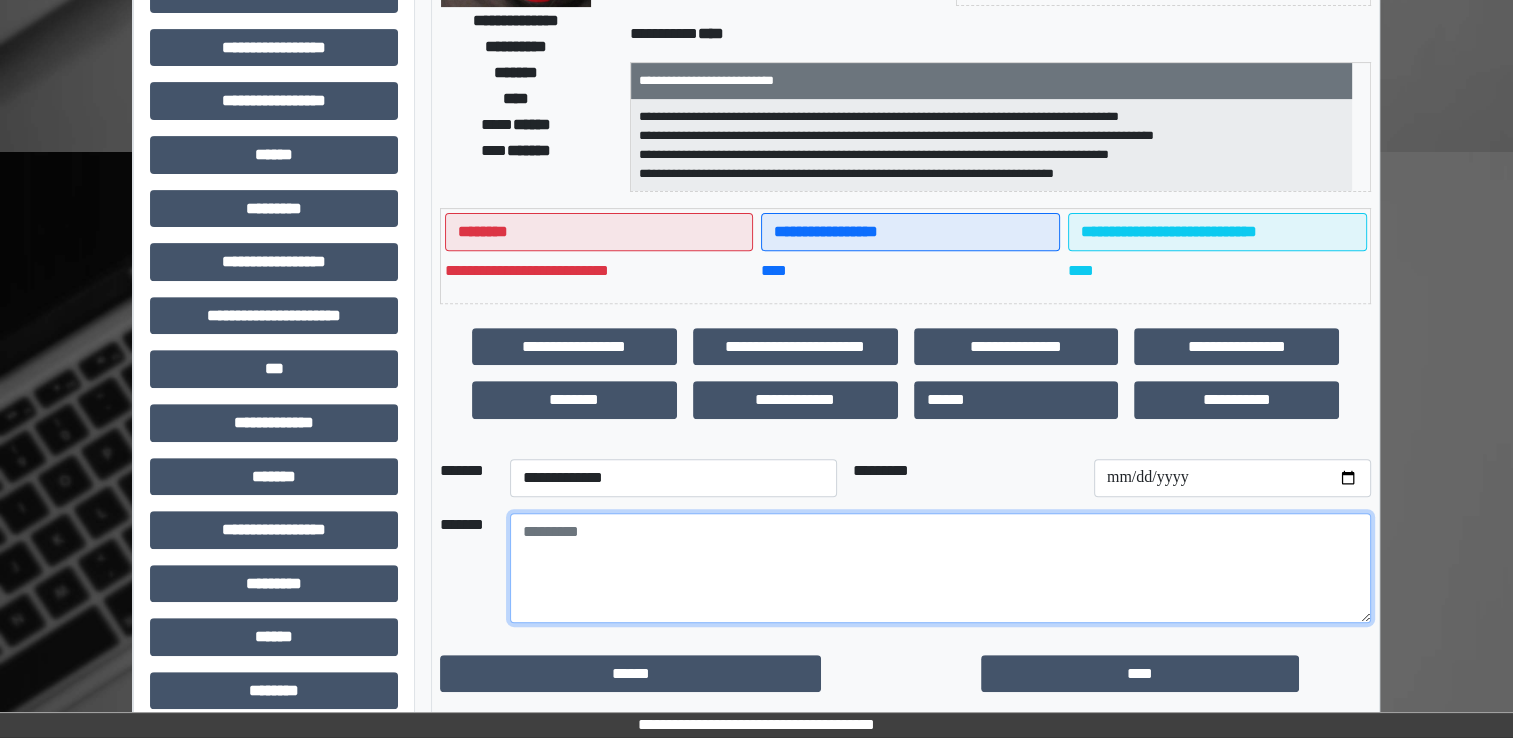 click at bounding box center [940, 568] 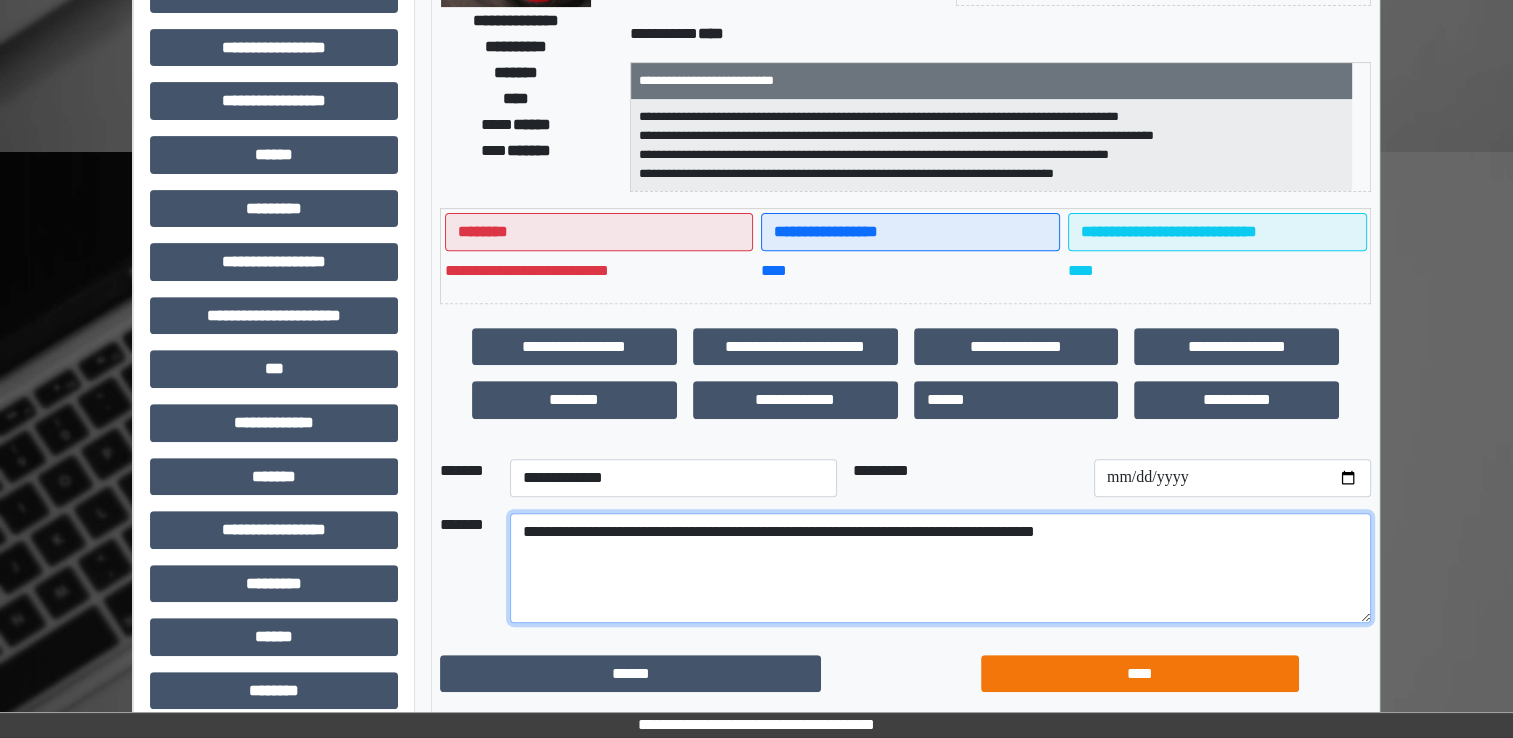 type on "**********" 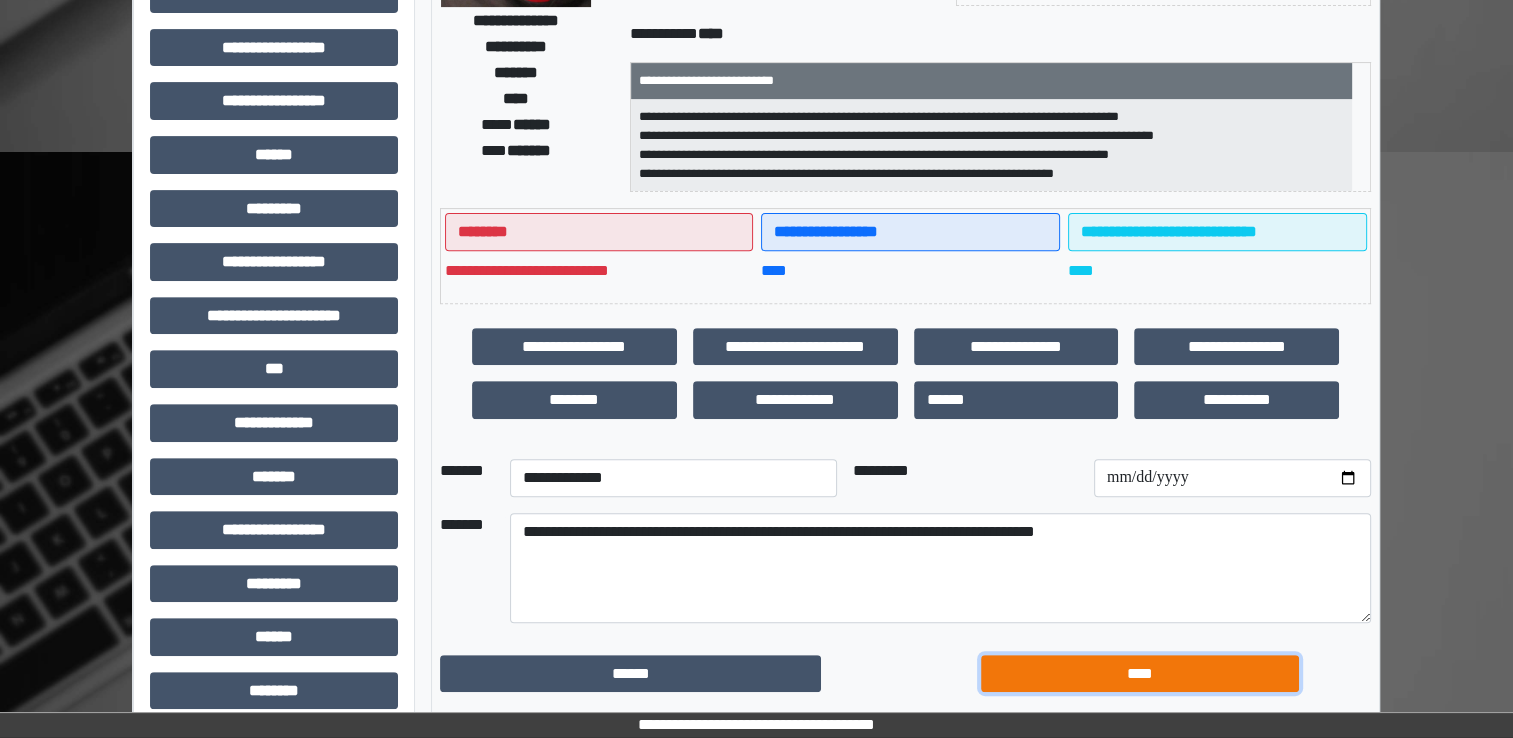 click on "****" at bounding box center (1140, 674) 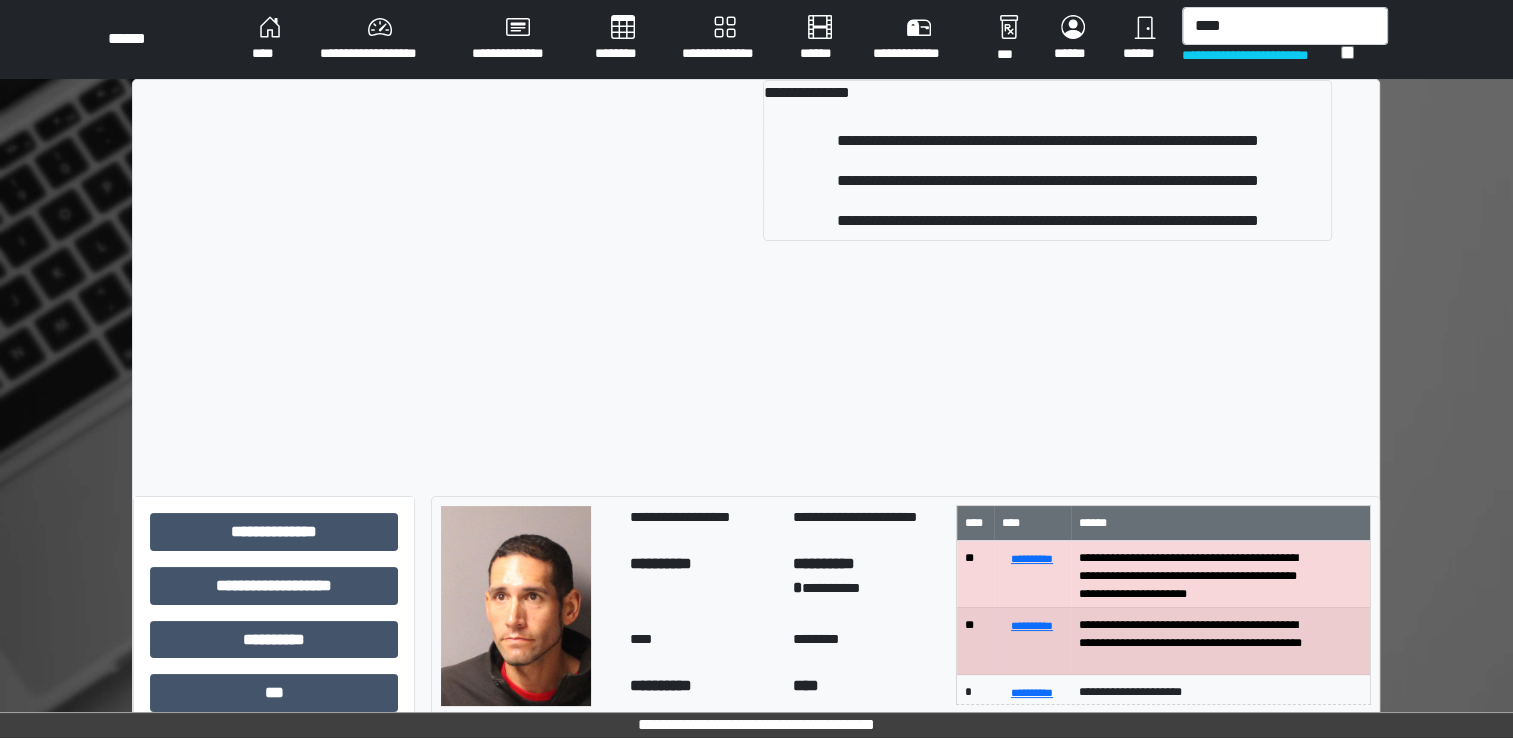 scroll, scrollTop: 0, scrollLeft: 0, axis: both 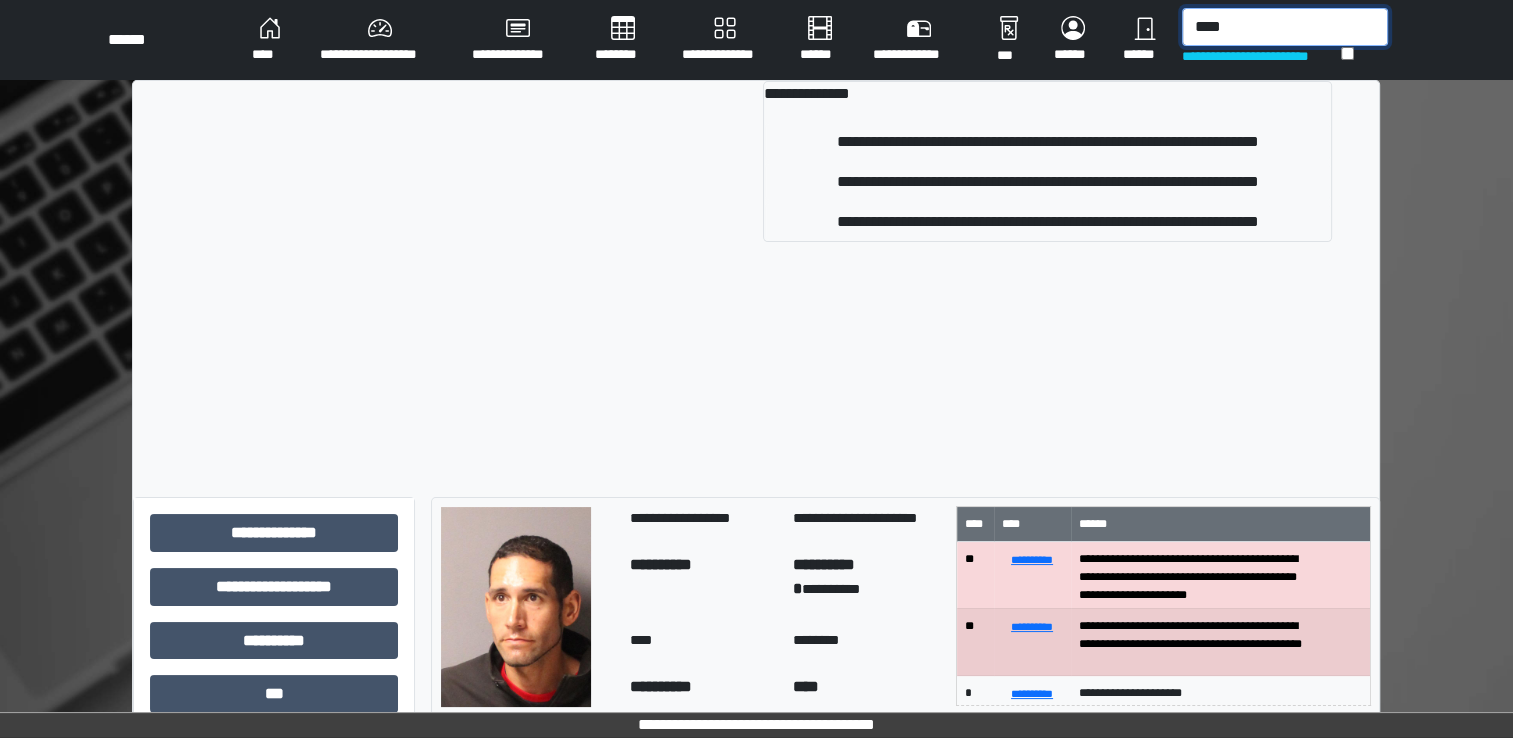 click on "****" at bounding box center [1285, 27] 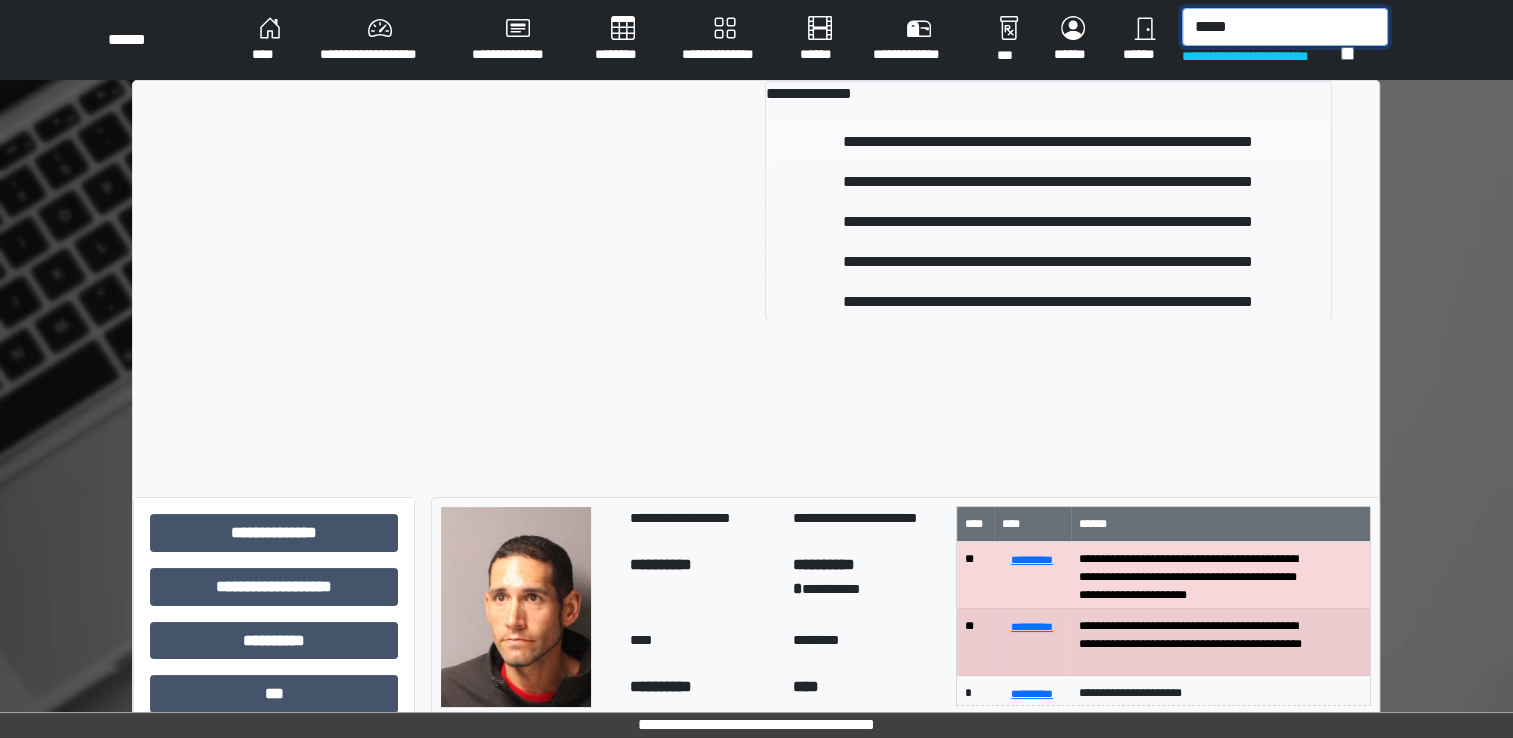 type on "*****" 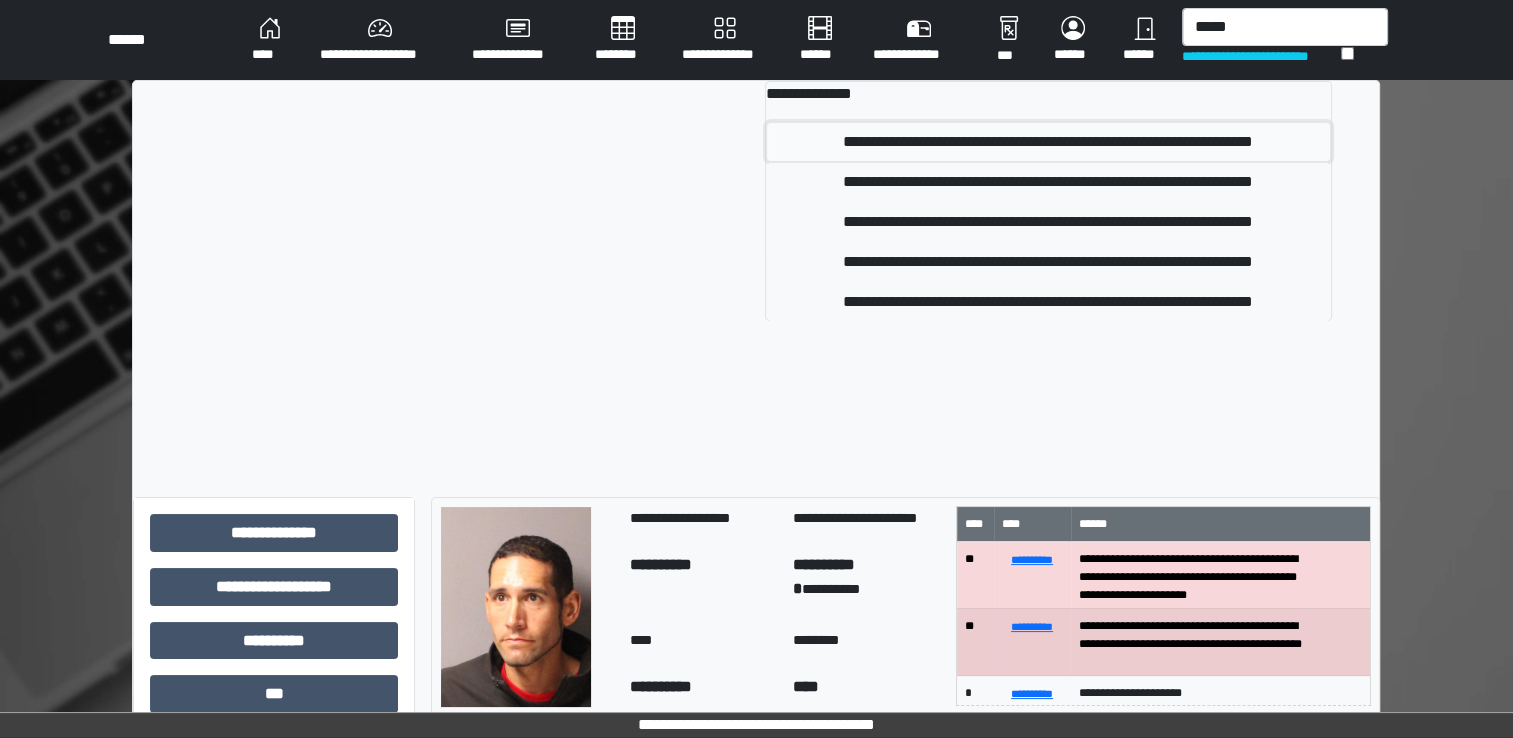 click on "**********" at bounding box center (1048, 142) 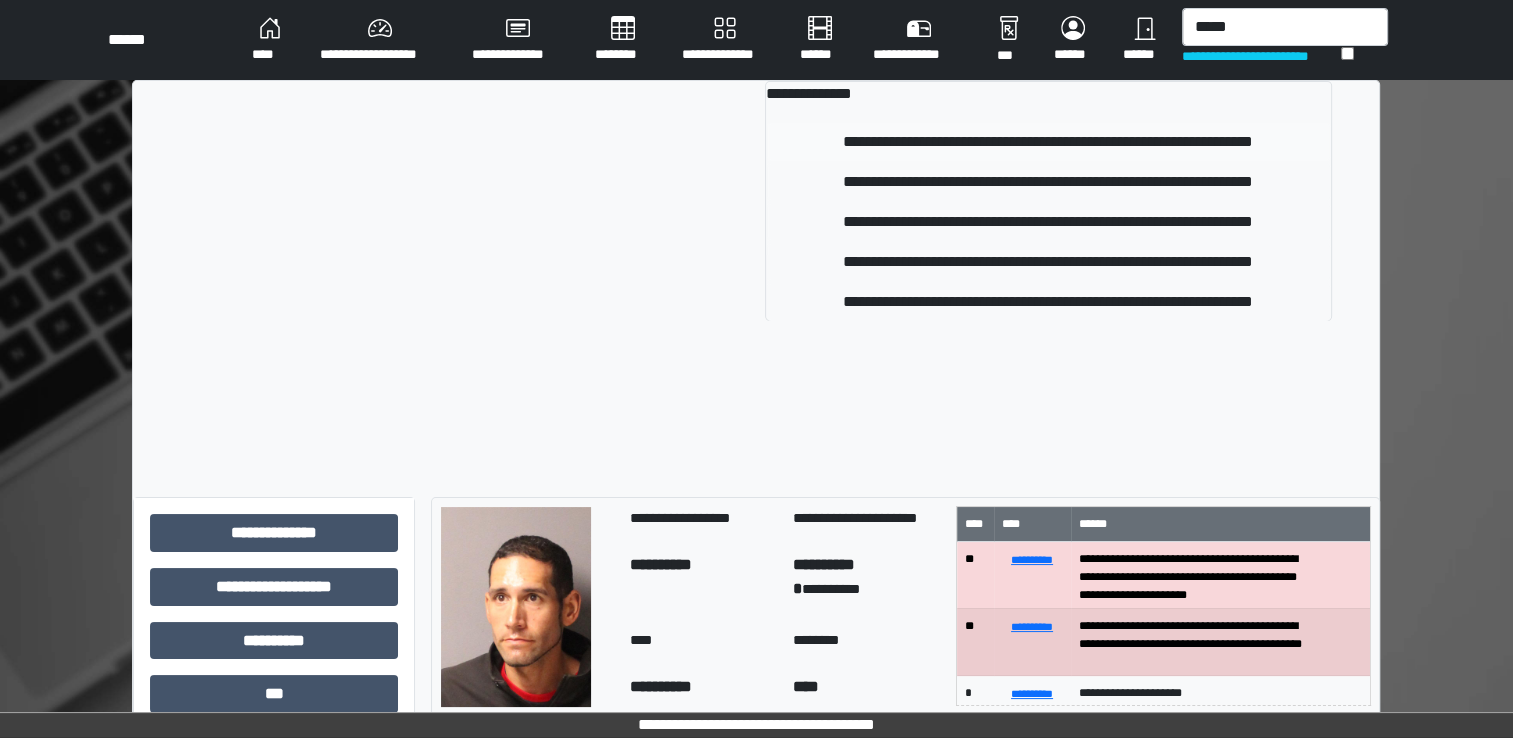 type 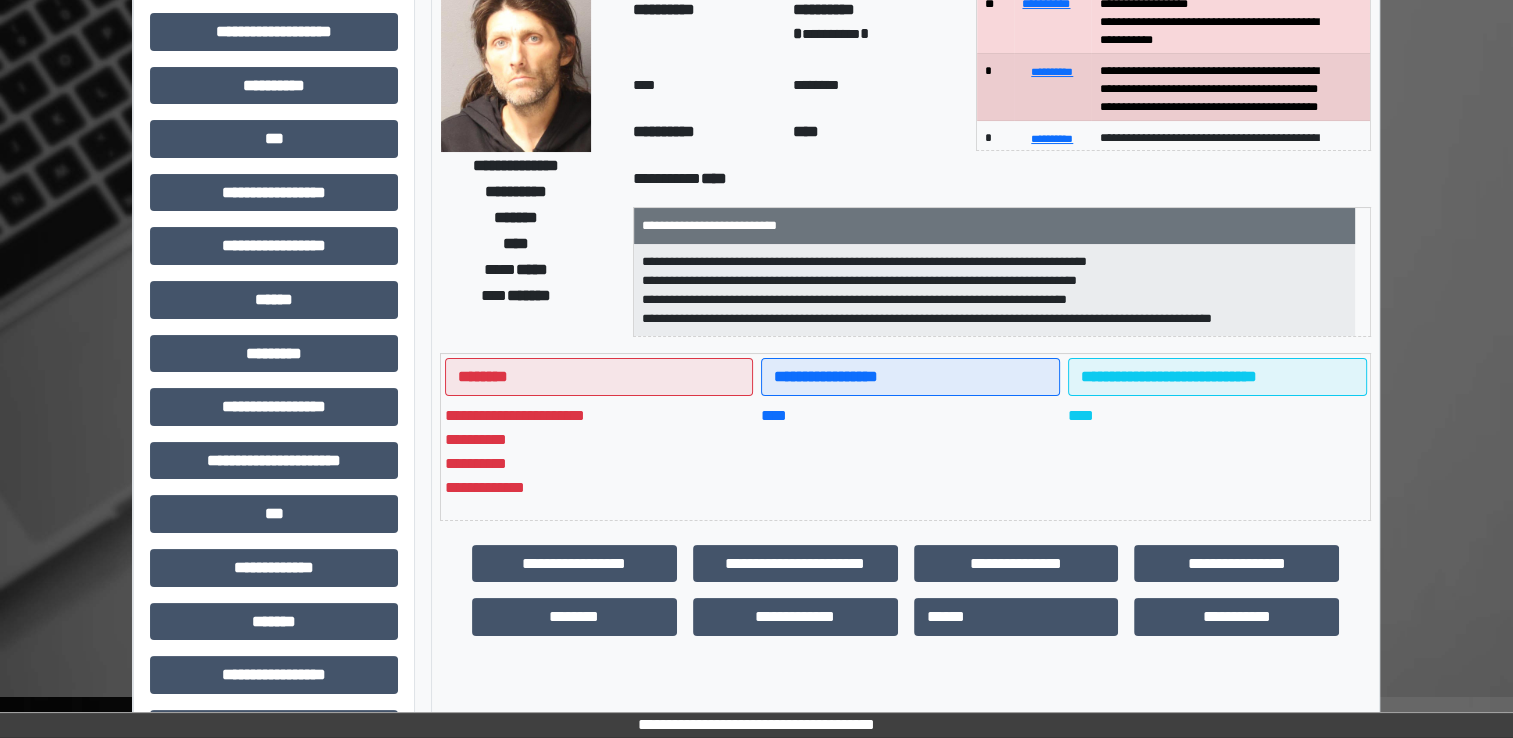 scroll, scrollTop: 300, scrollLeft: 0, axis: vertical 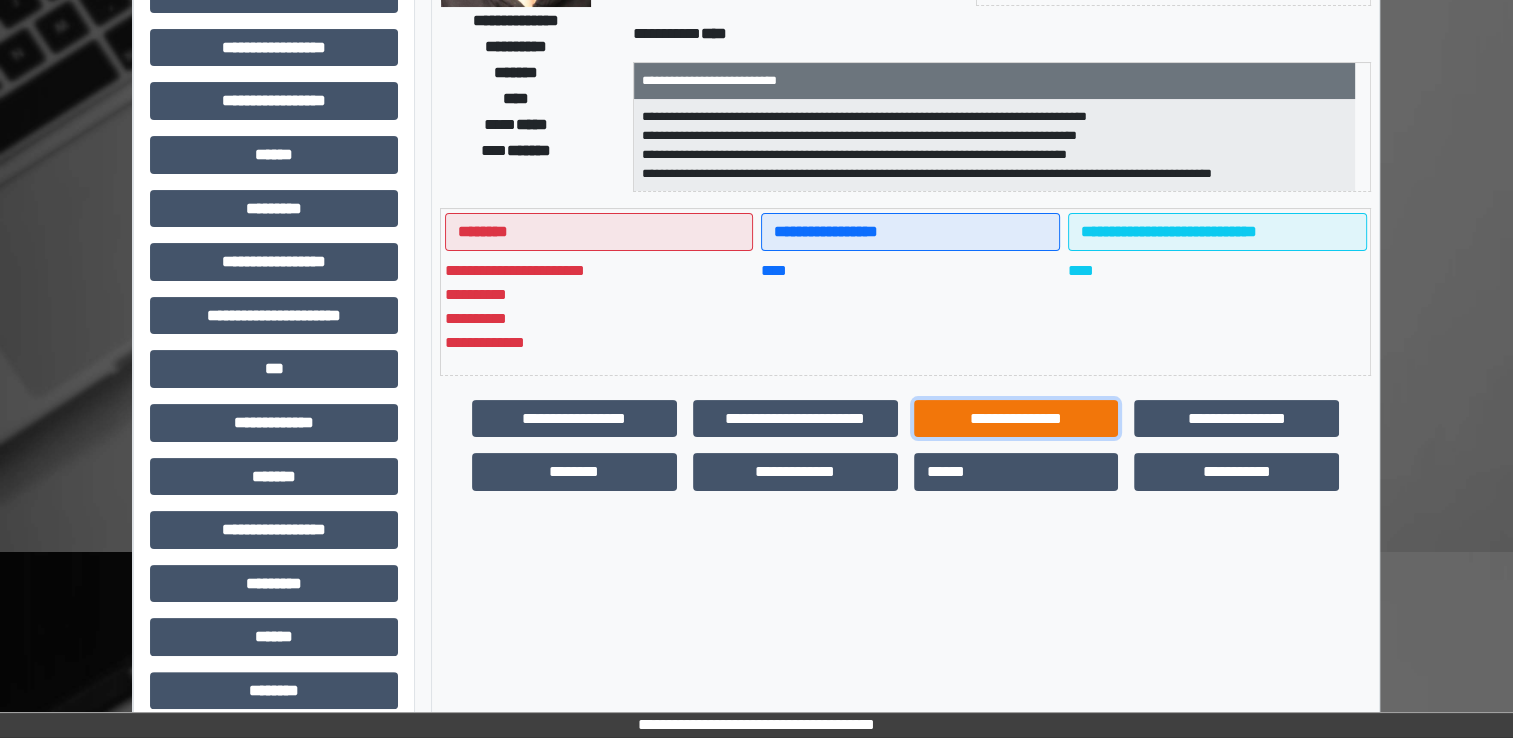 click on "**********" at bounding box center [1016, 419] 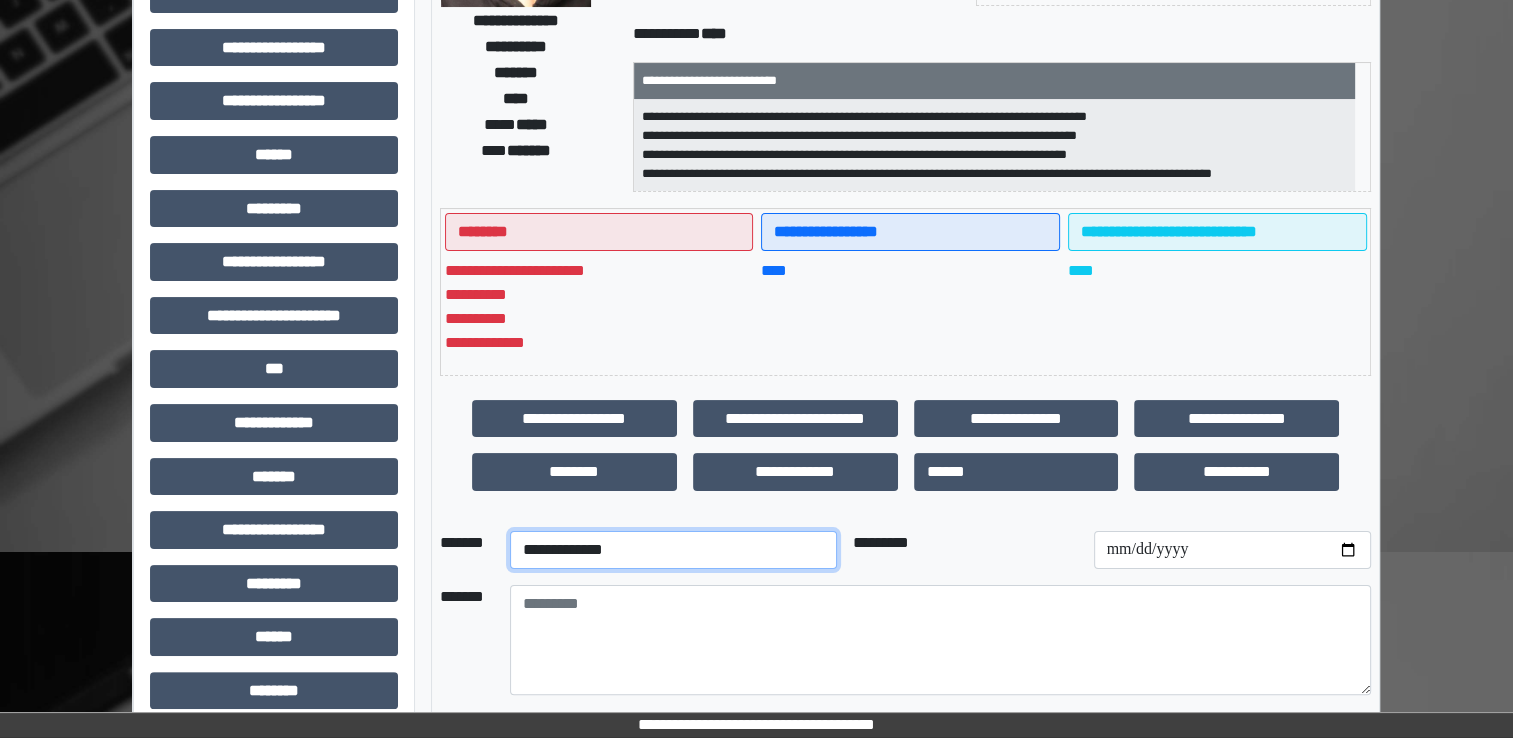 click on "**********" at bounding box center (673, 550) 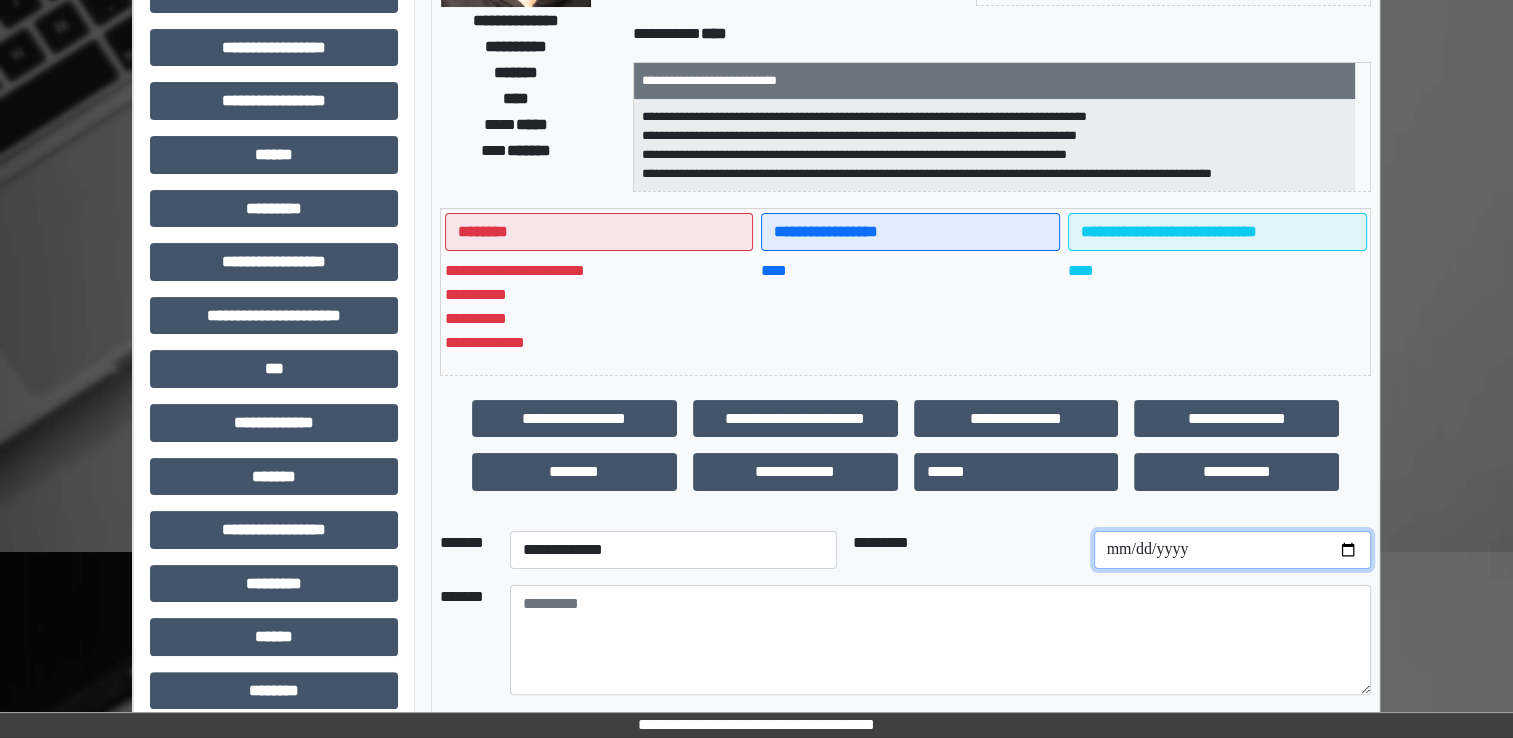 click at bounding box center (1232, 550) 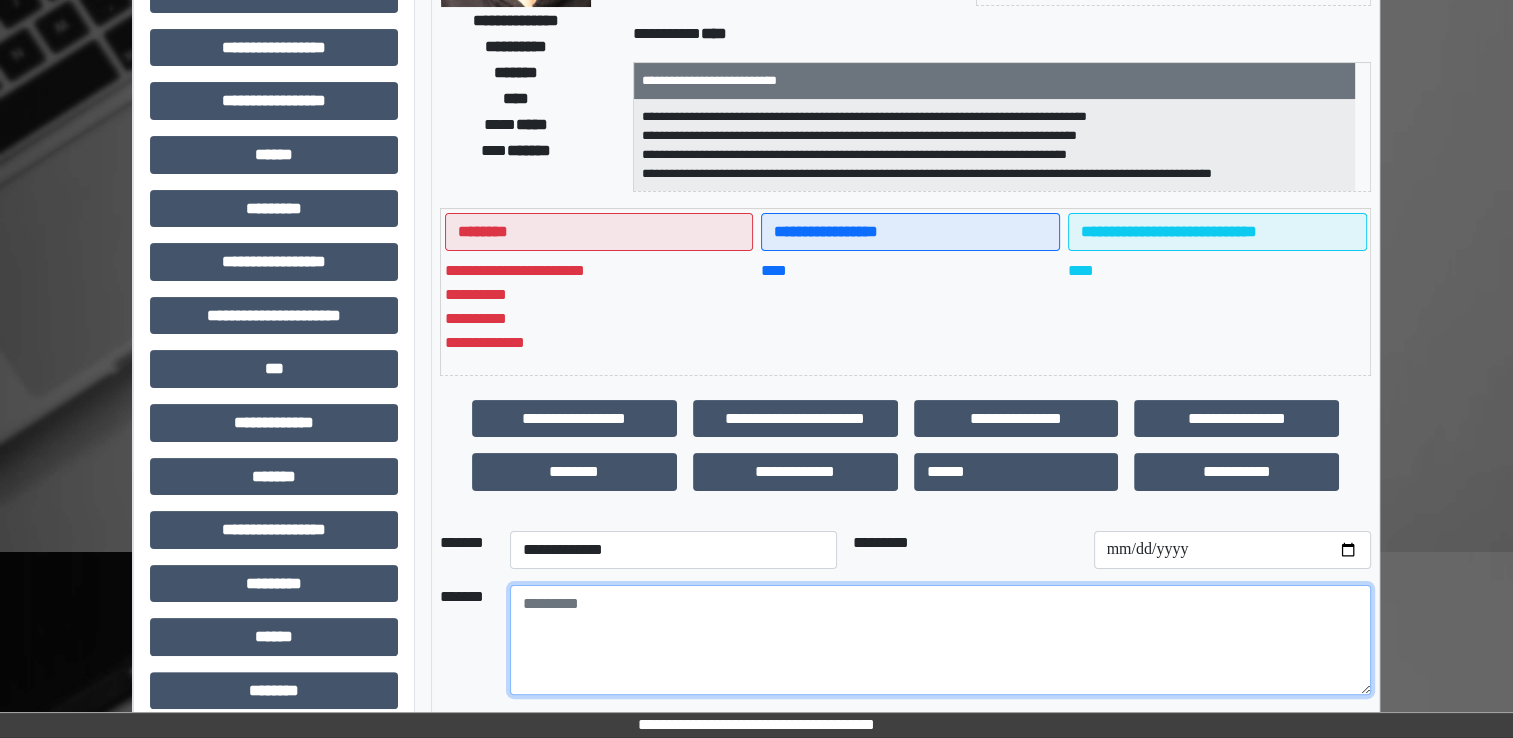 click at bounding box center [940, 640] 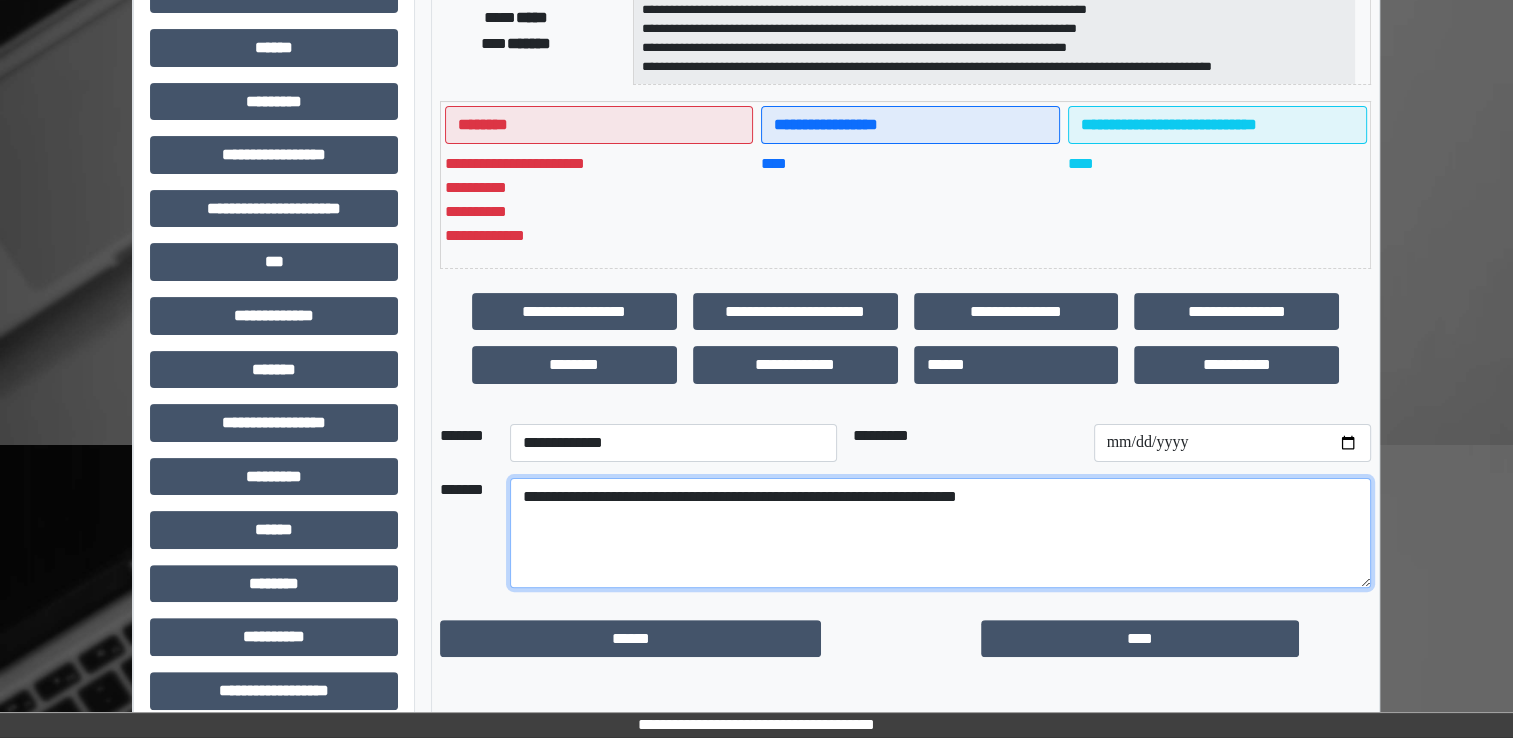 scroll, scrollTop: 428, scrollLeft: 0, axis: vertical 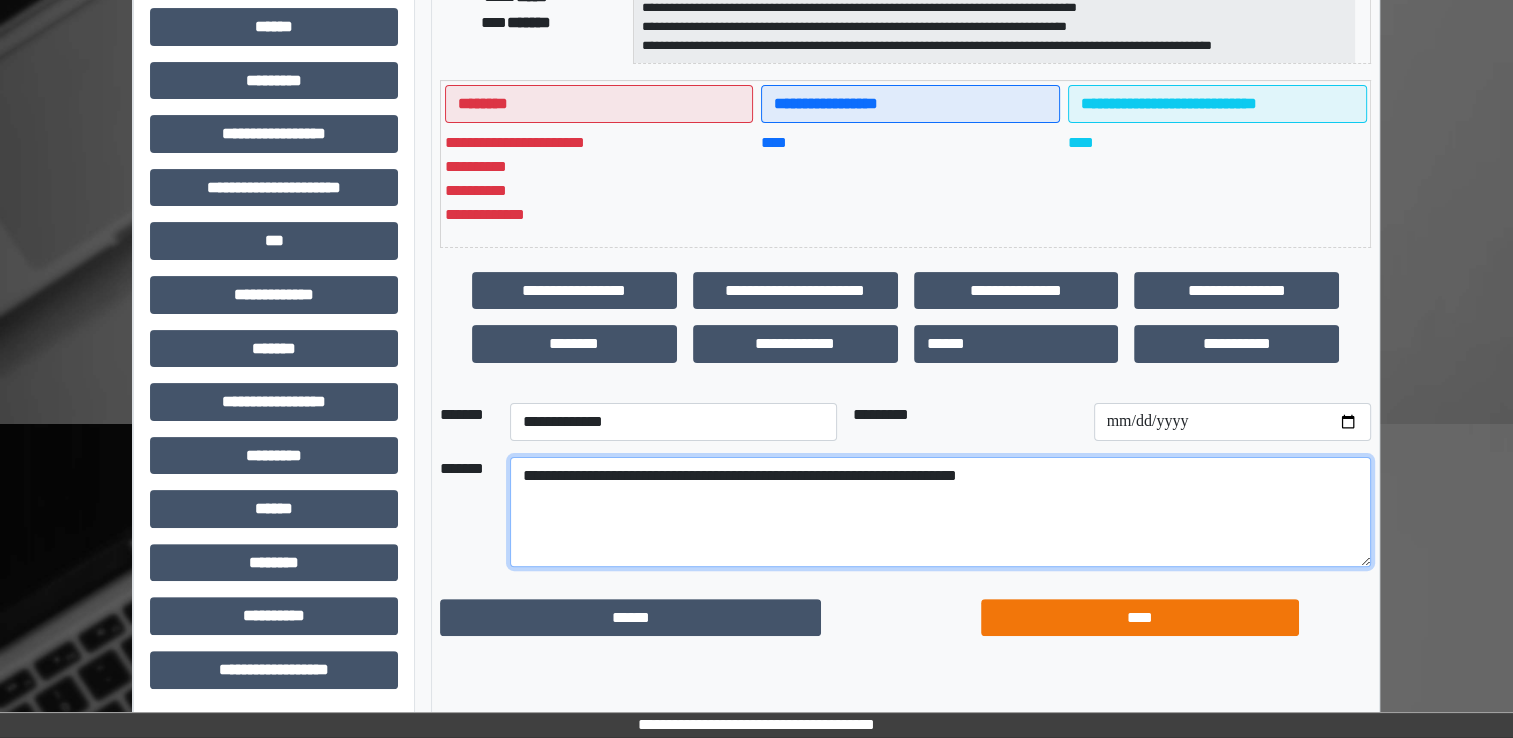 type on "**********" 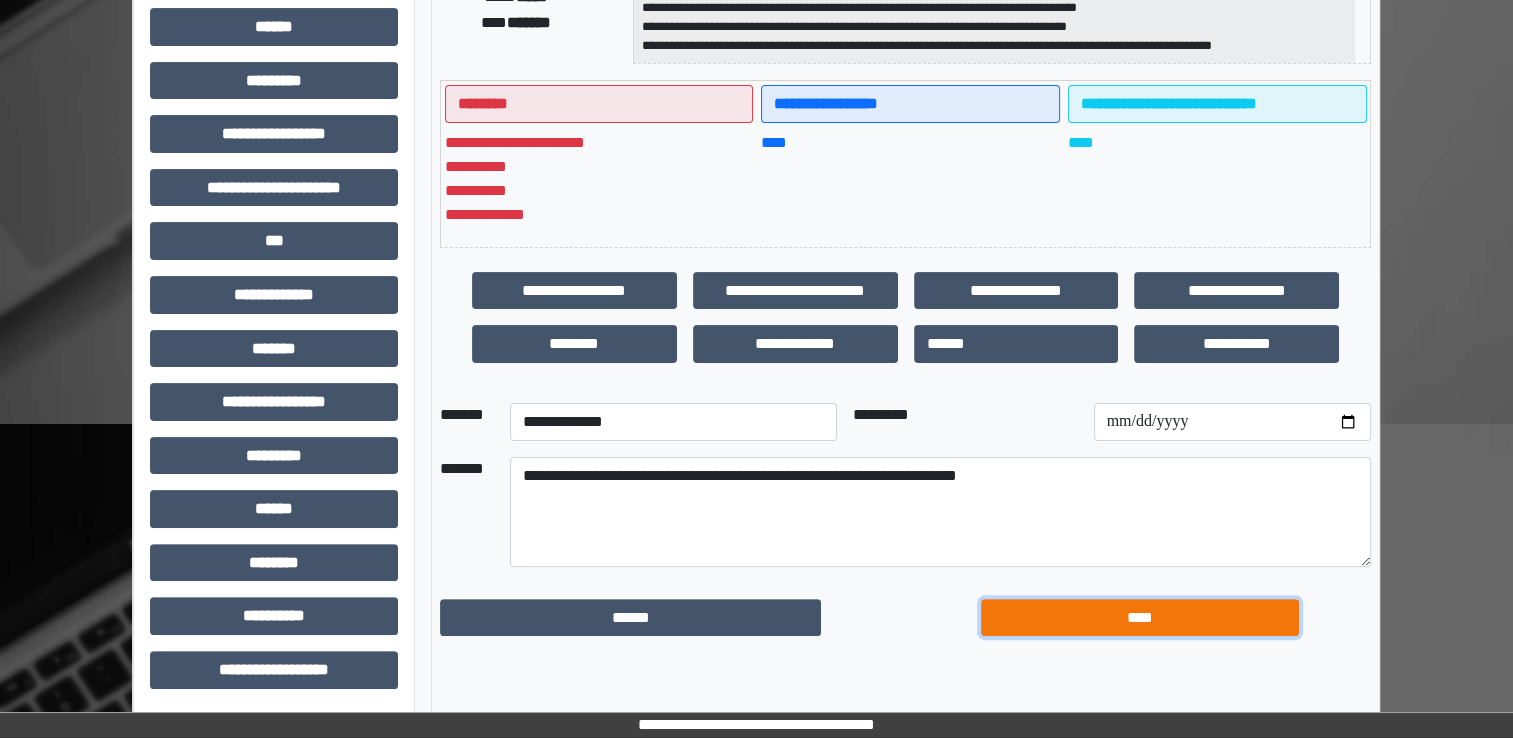 click on "****" at bounding box center (1140, 618) 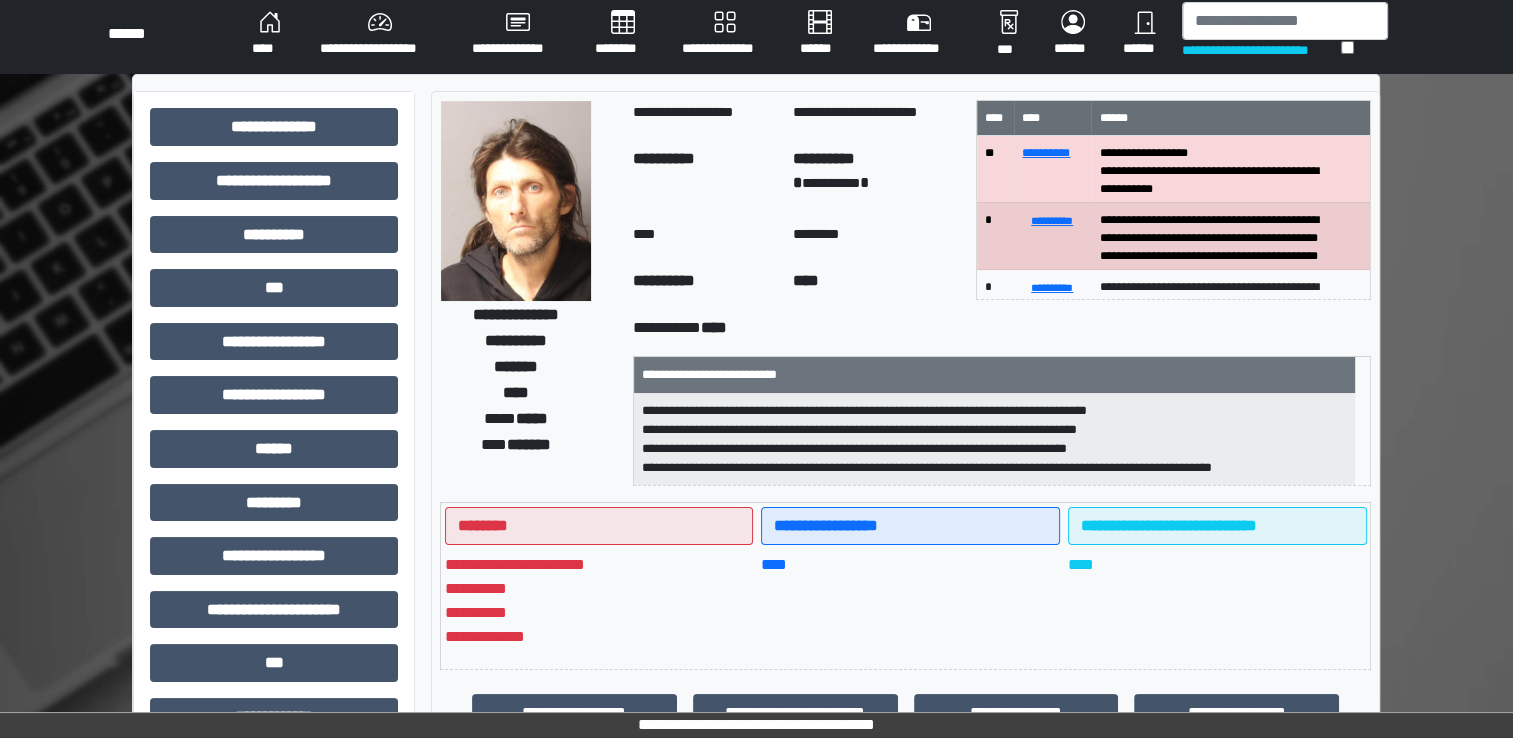 scroll, scrollTop: 0, scrollLeft: 0, axis: both 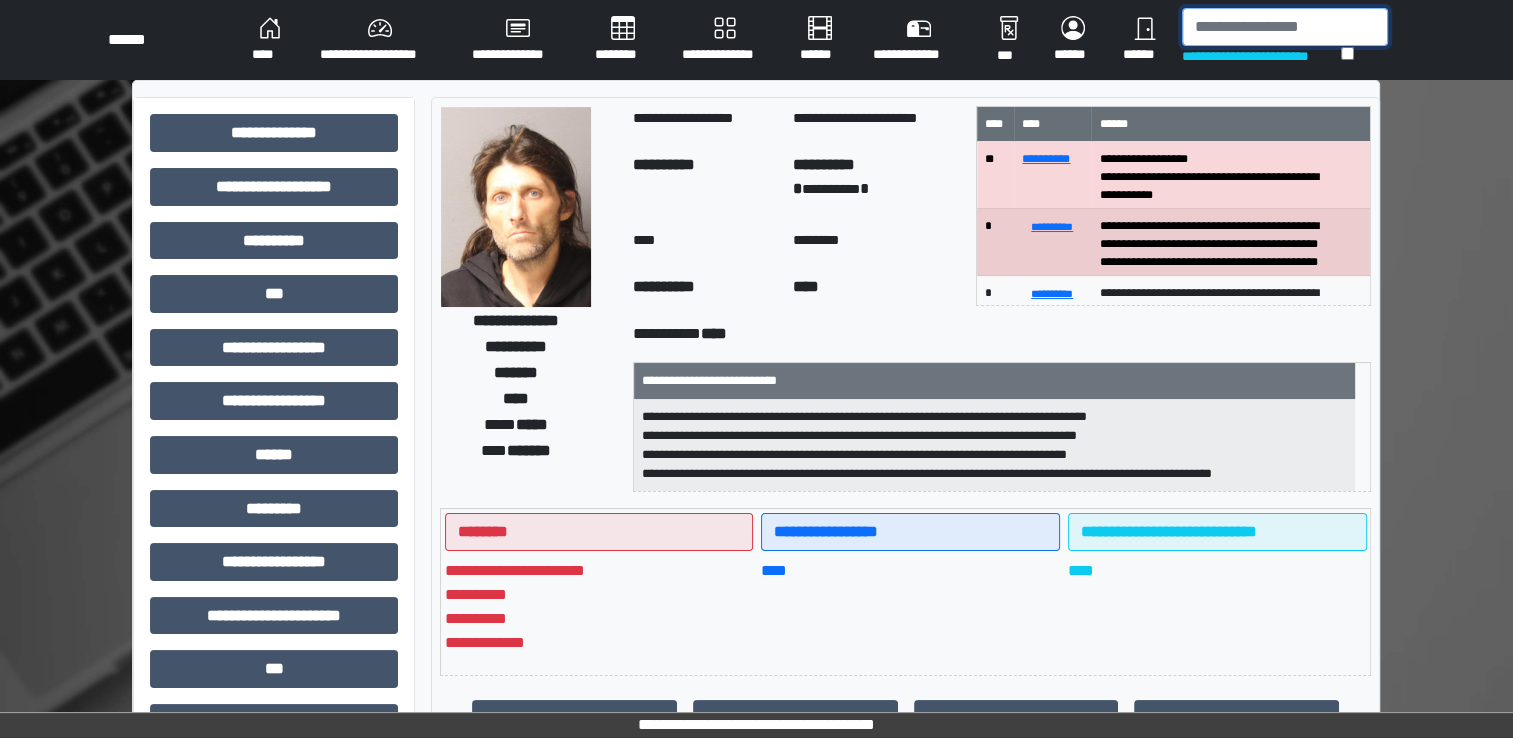 click at bounding box center (1285, 27) 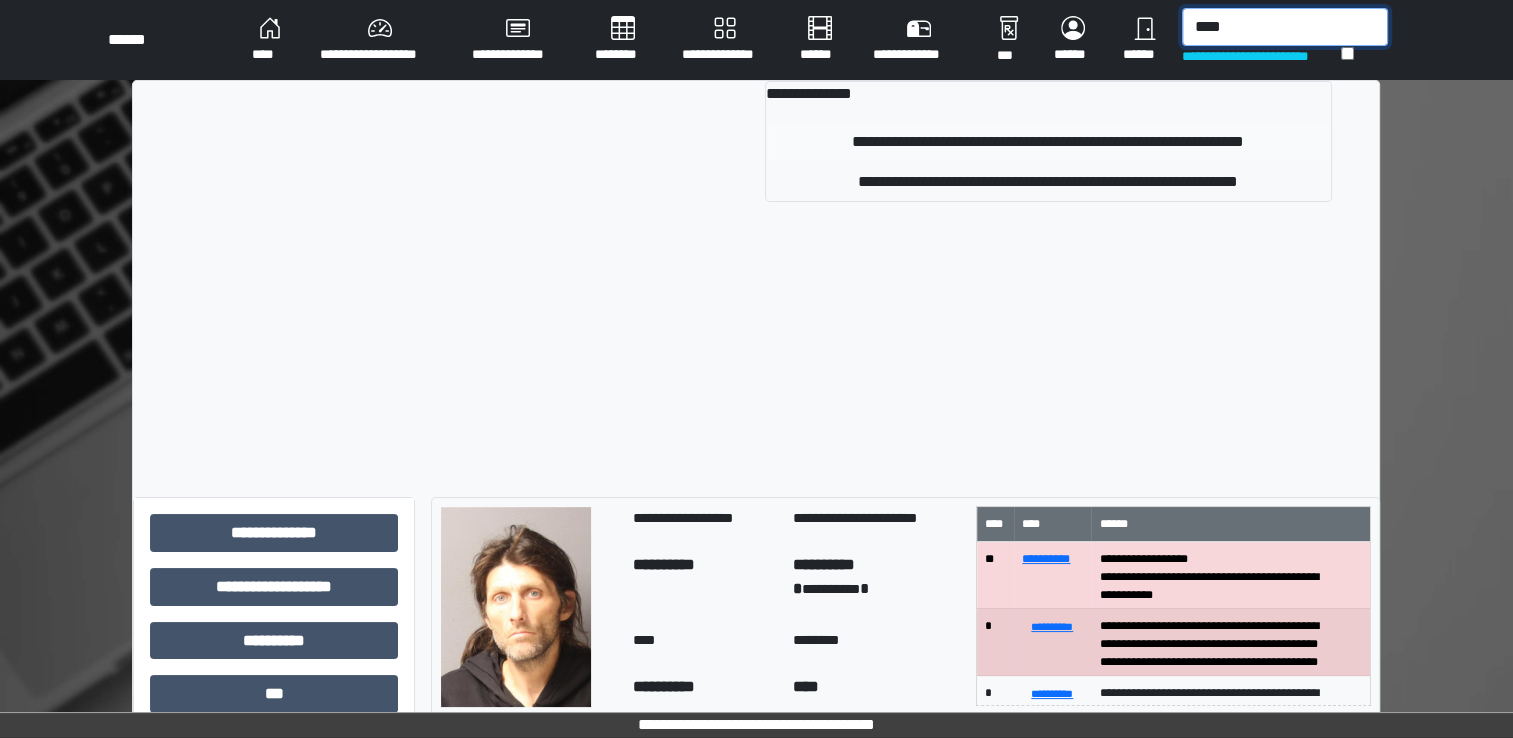 type on "****" 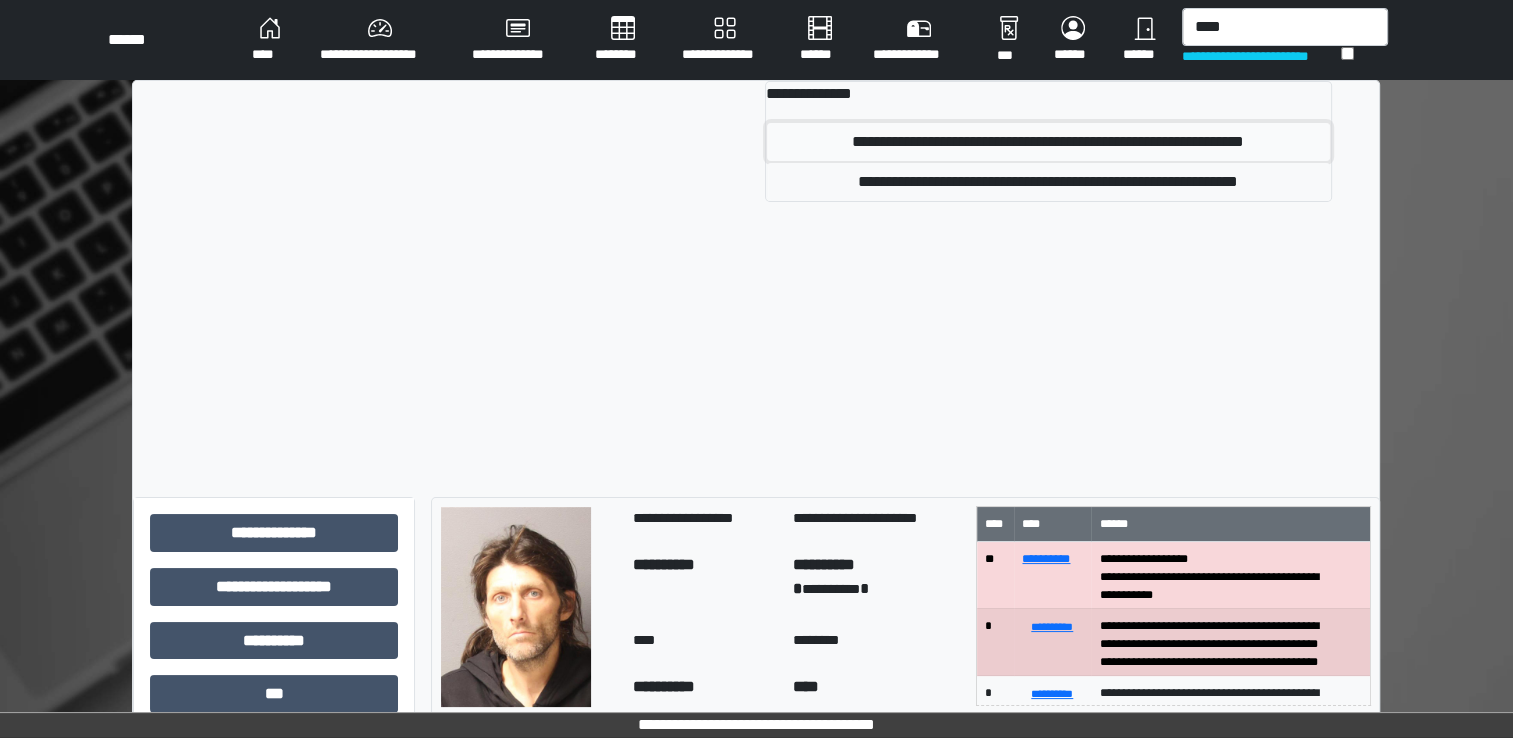 click on "**********" at bounding box center [1048, 142] 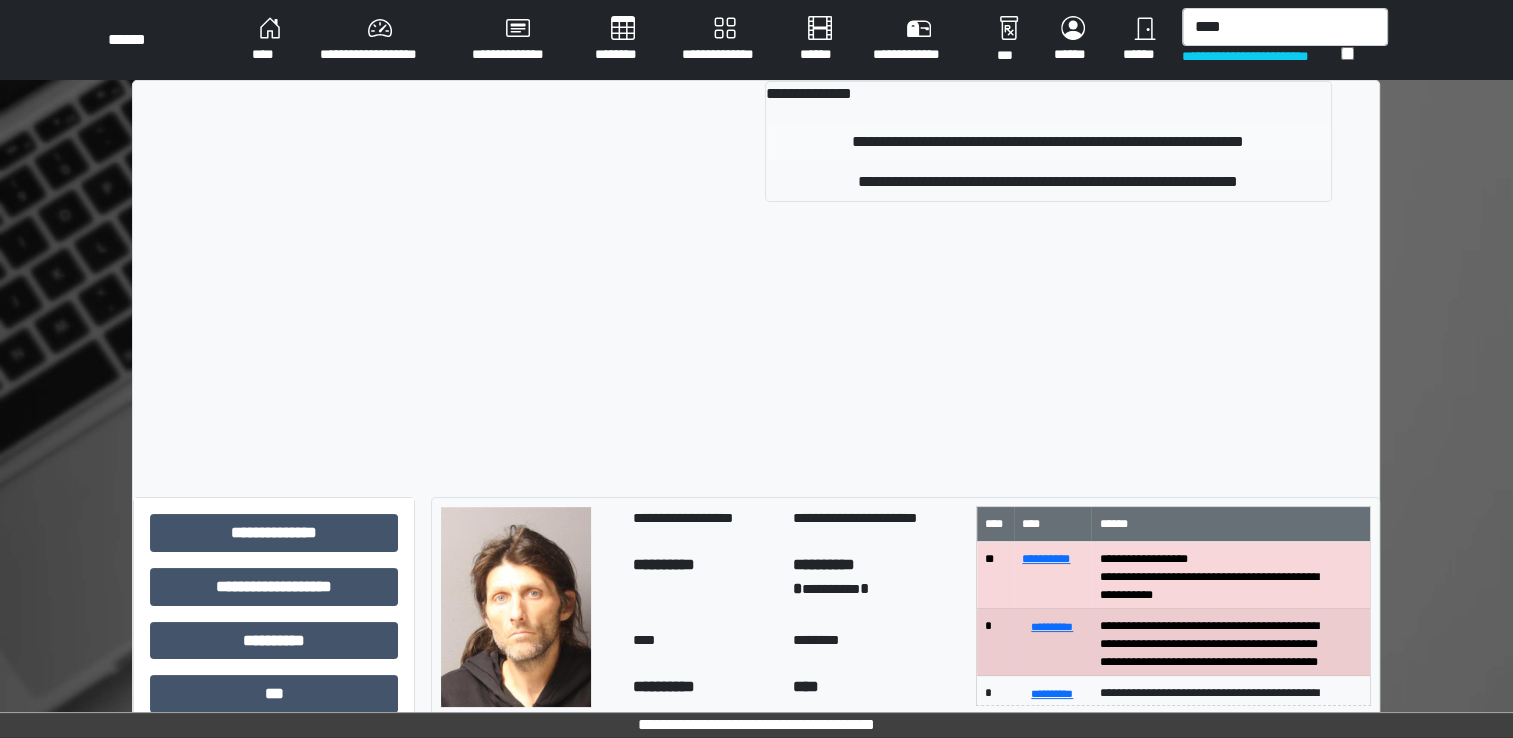 type 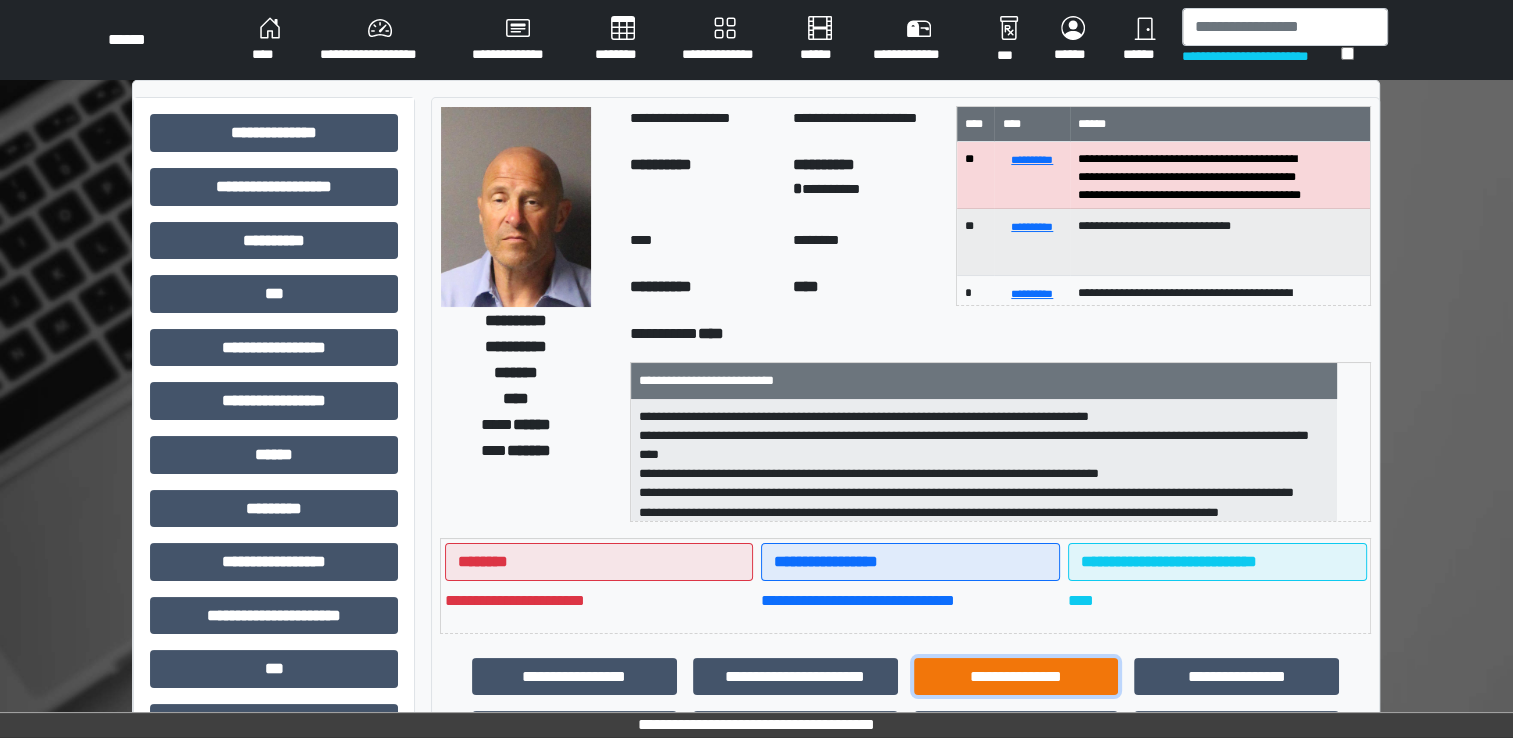 click on "**********" at bounding box center [1016, 677] 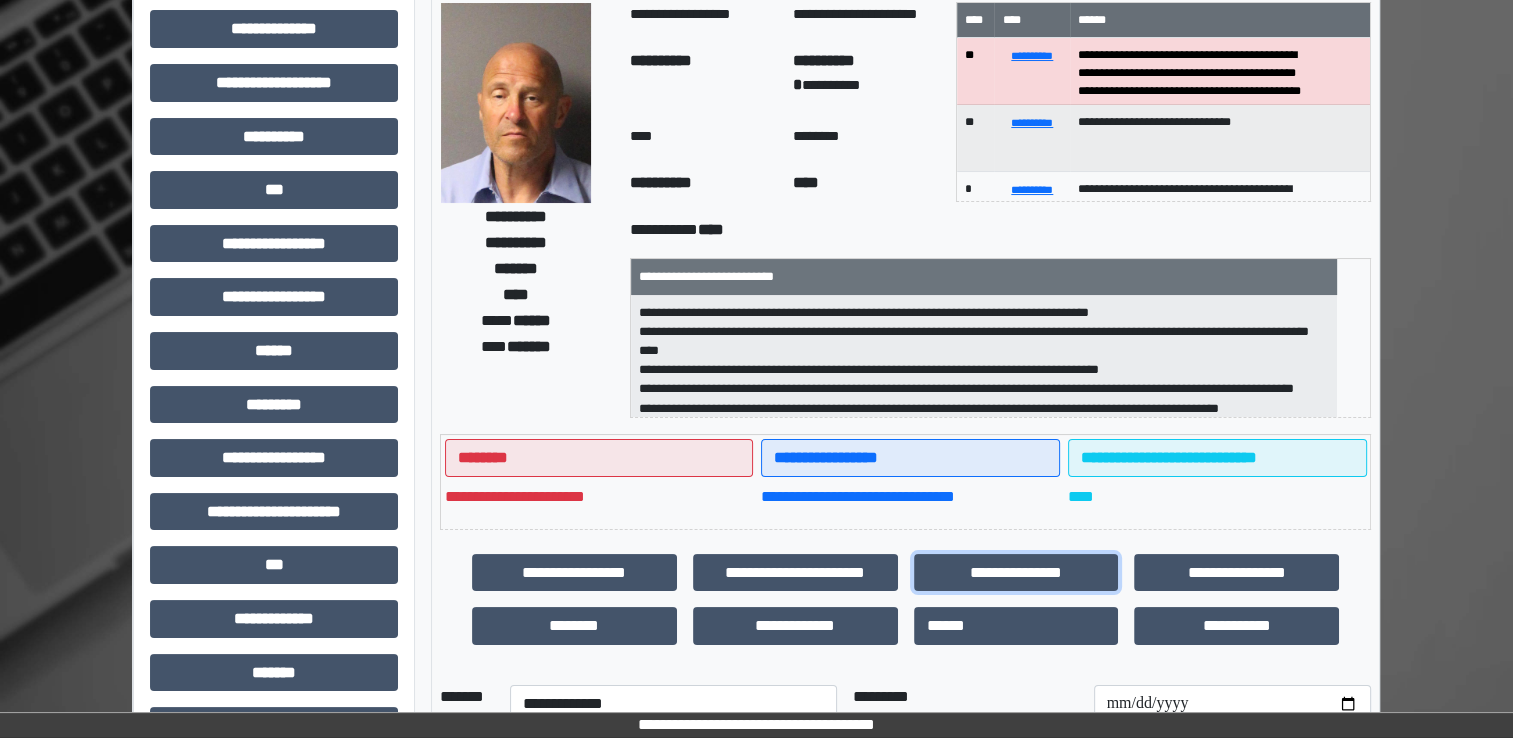 scroll, scrollTop: 200, scrollLeft: 0, axis: vertical 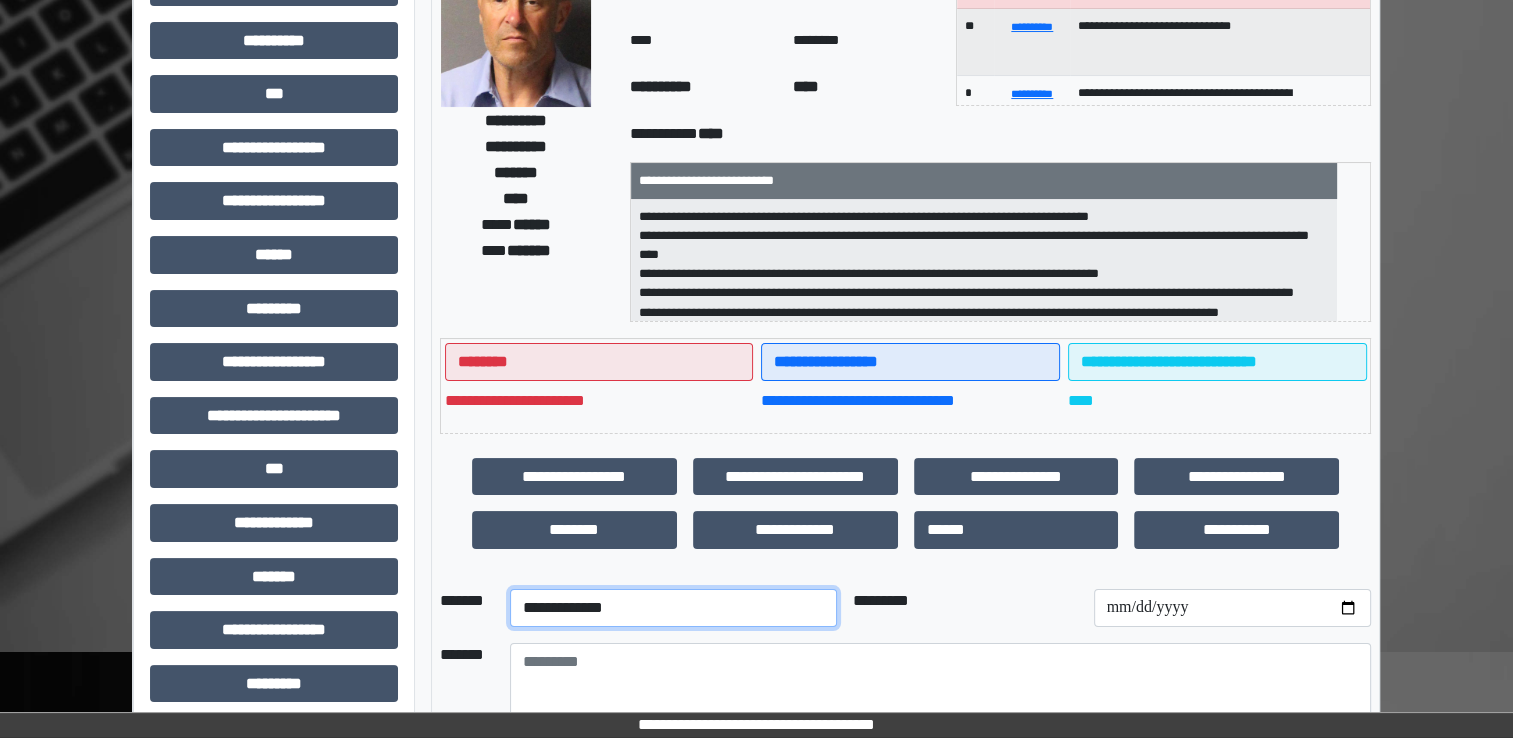 click on "**********" at bounding box center [673, 608] 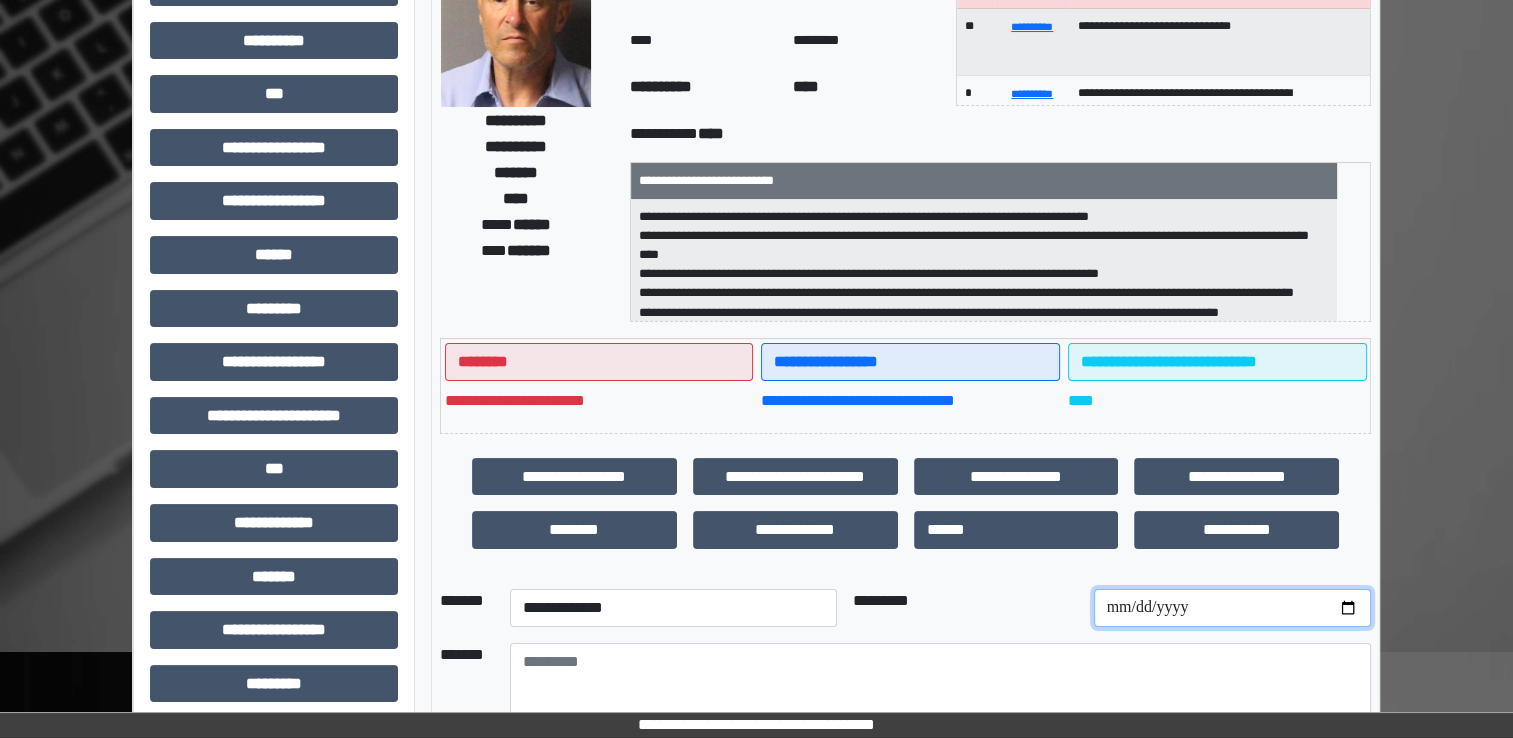 click at bounding box center (1232, 608) 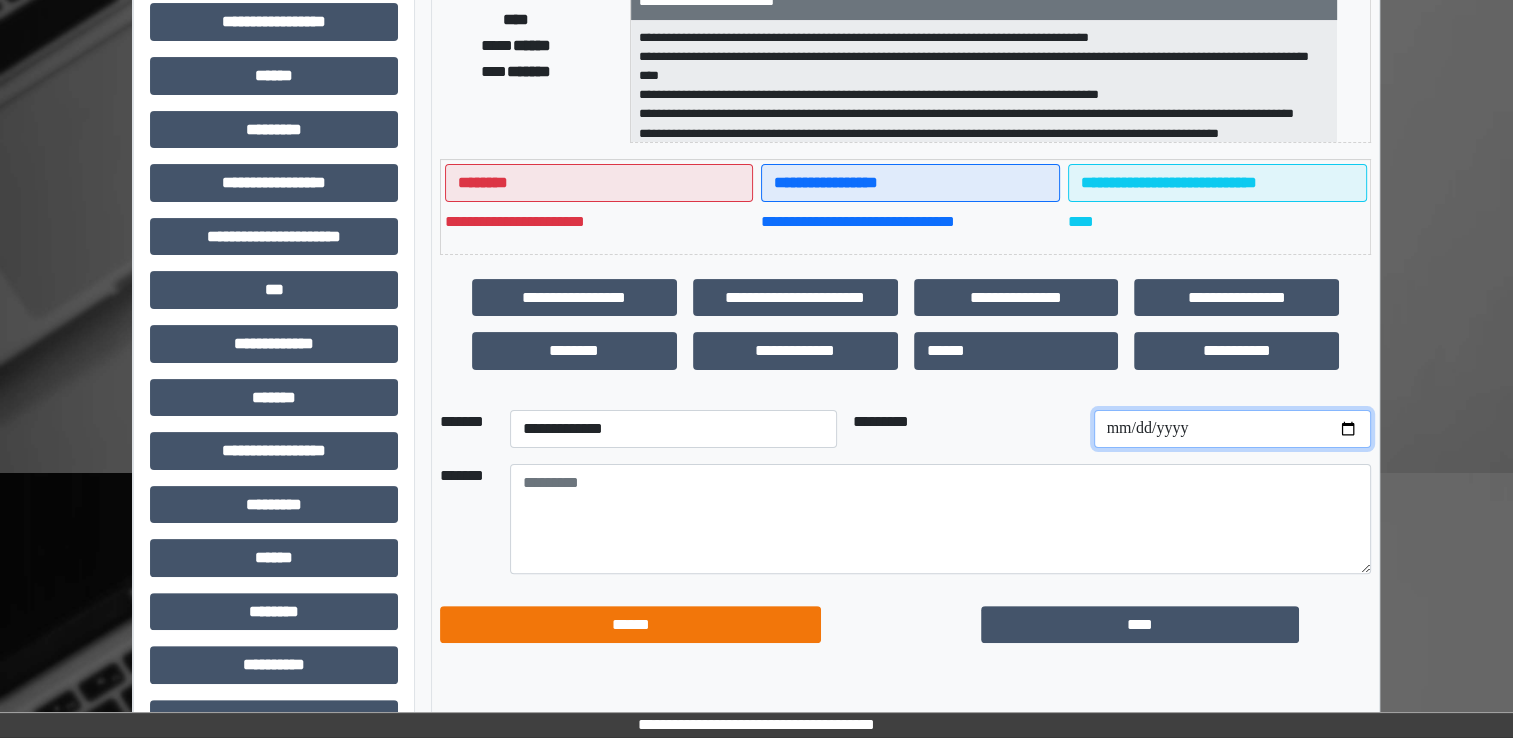 scroll, scrollTop: 428, scrollLeft: 0, axis: vertical 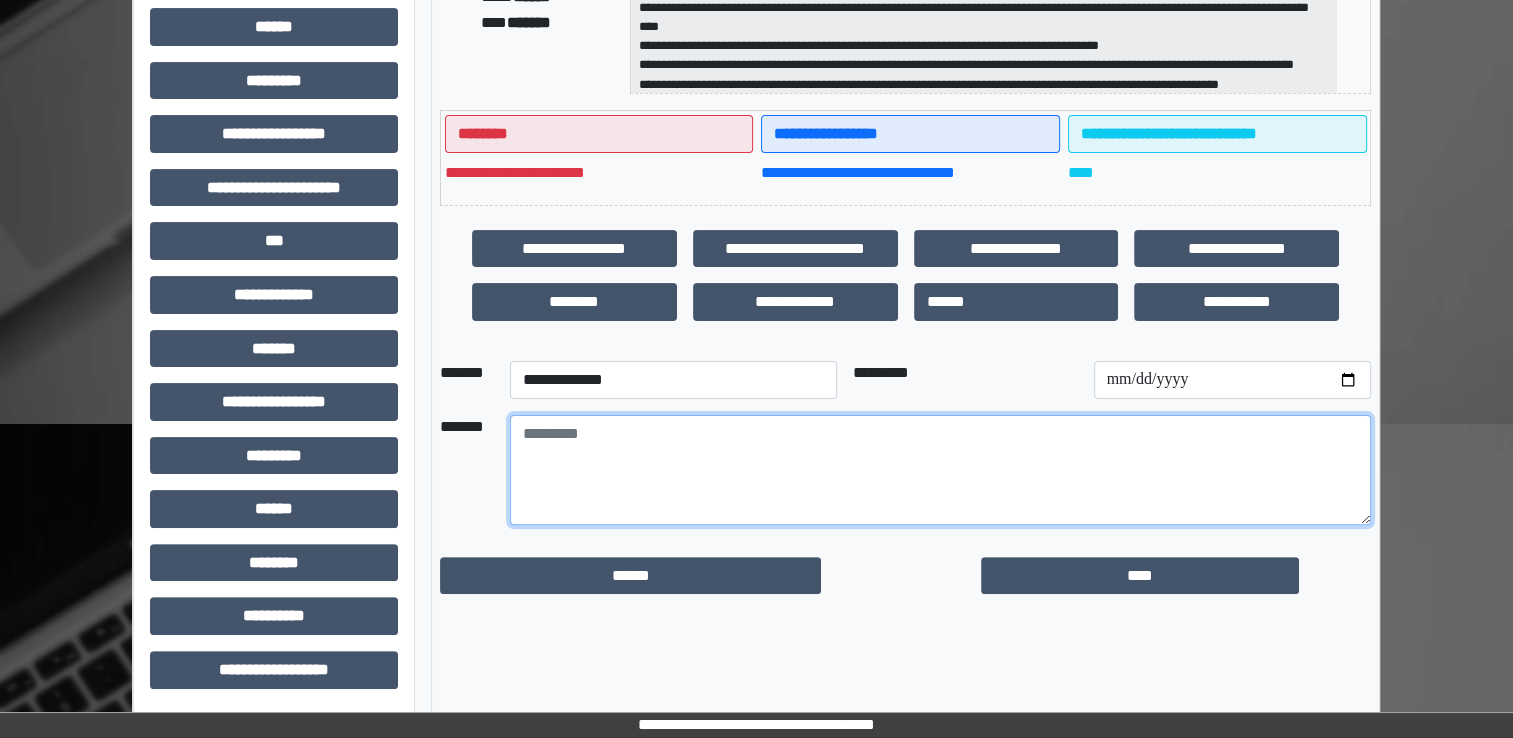 click at bounding box center [940, 470] 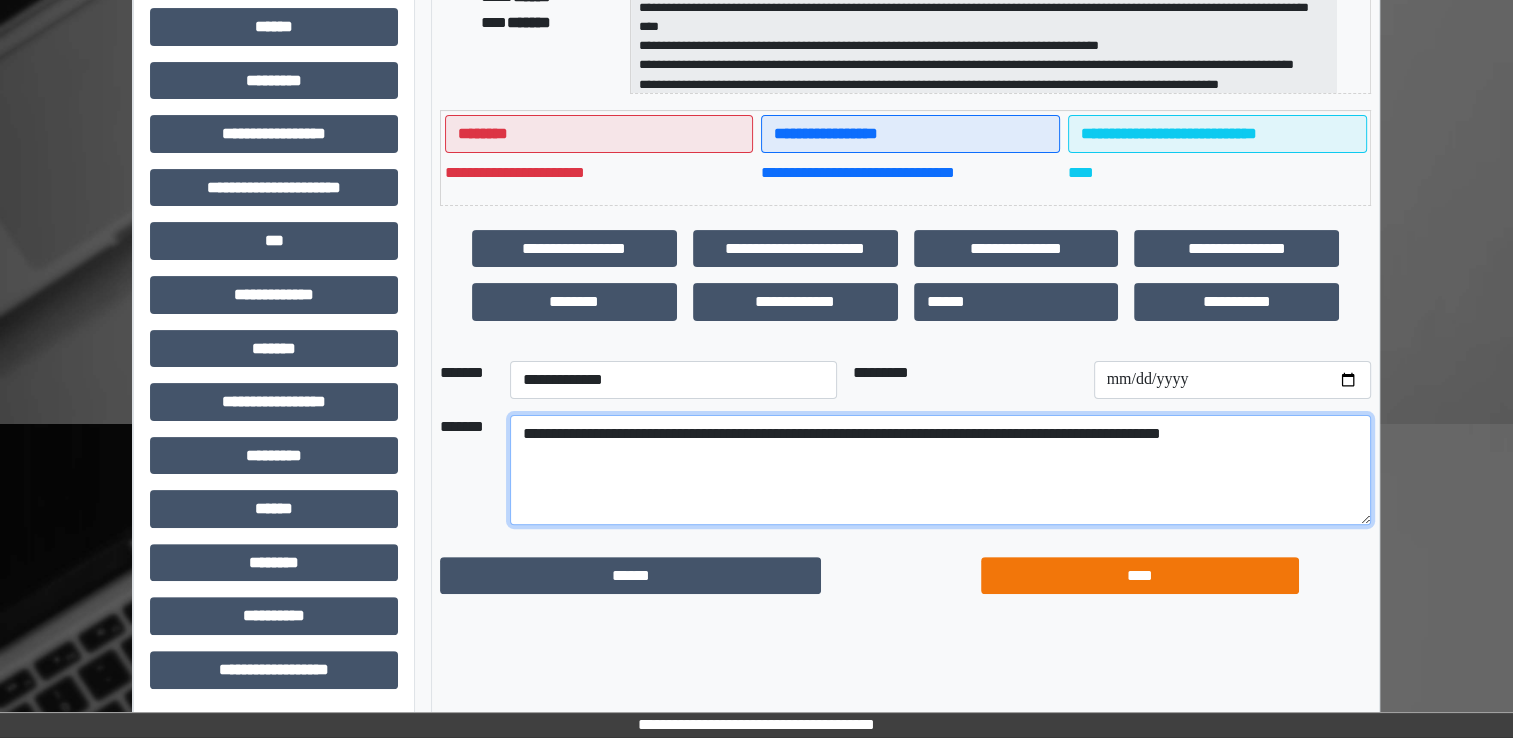 type on "**********" 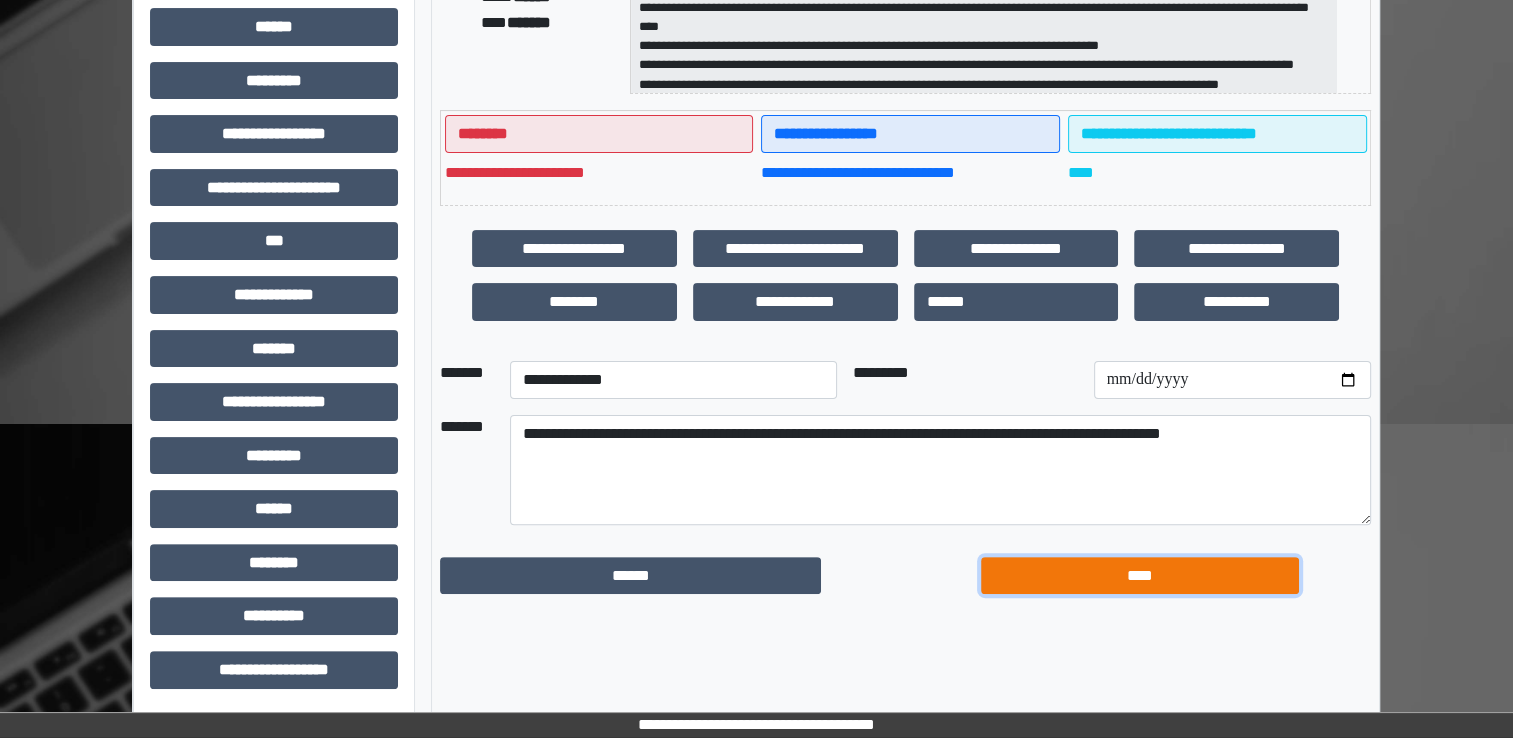 click on "****" at bounding box center [1140, 576] 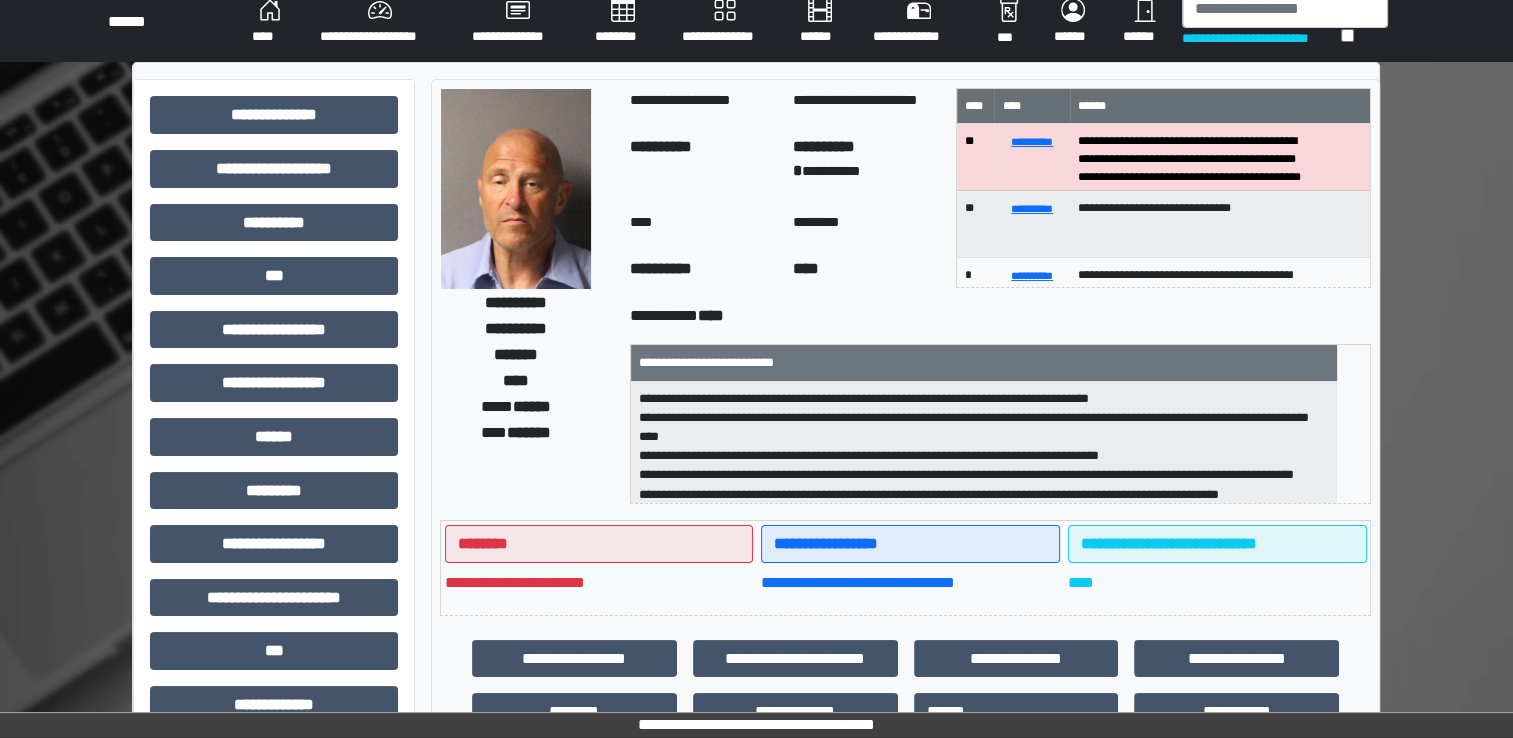 scroll, scrollTop: 0, scrollLeft: 0, axis: both 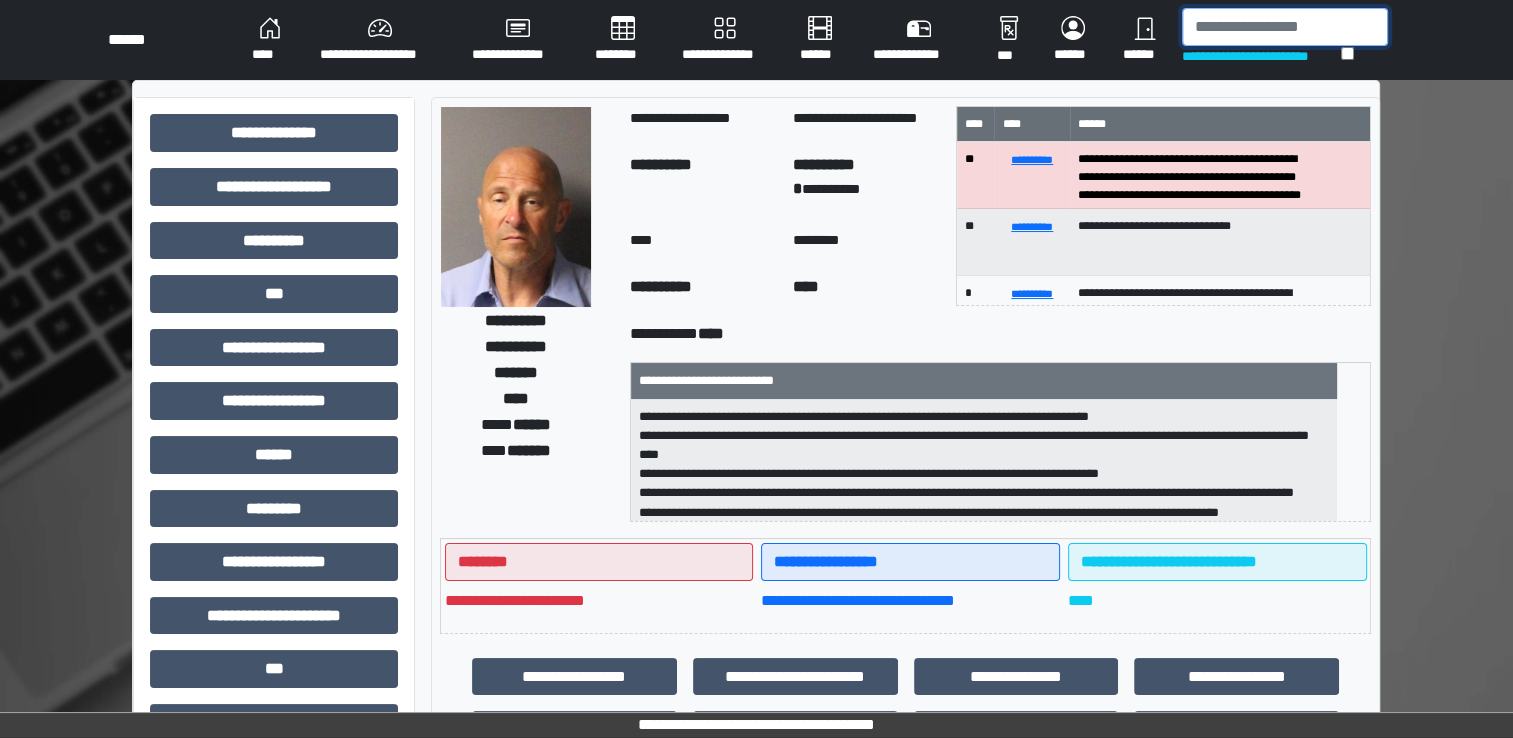 click at bounding box center (1285, 27) 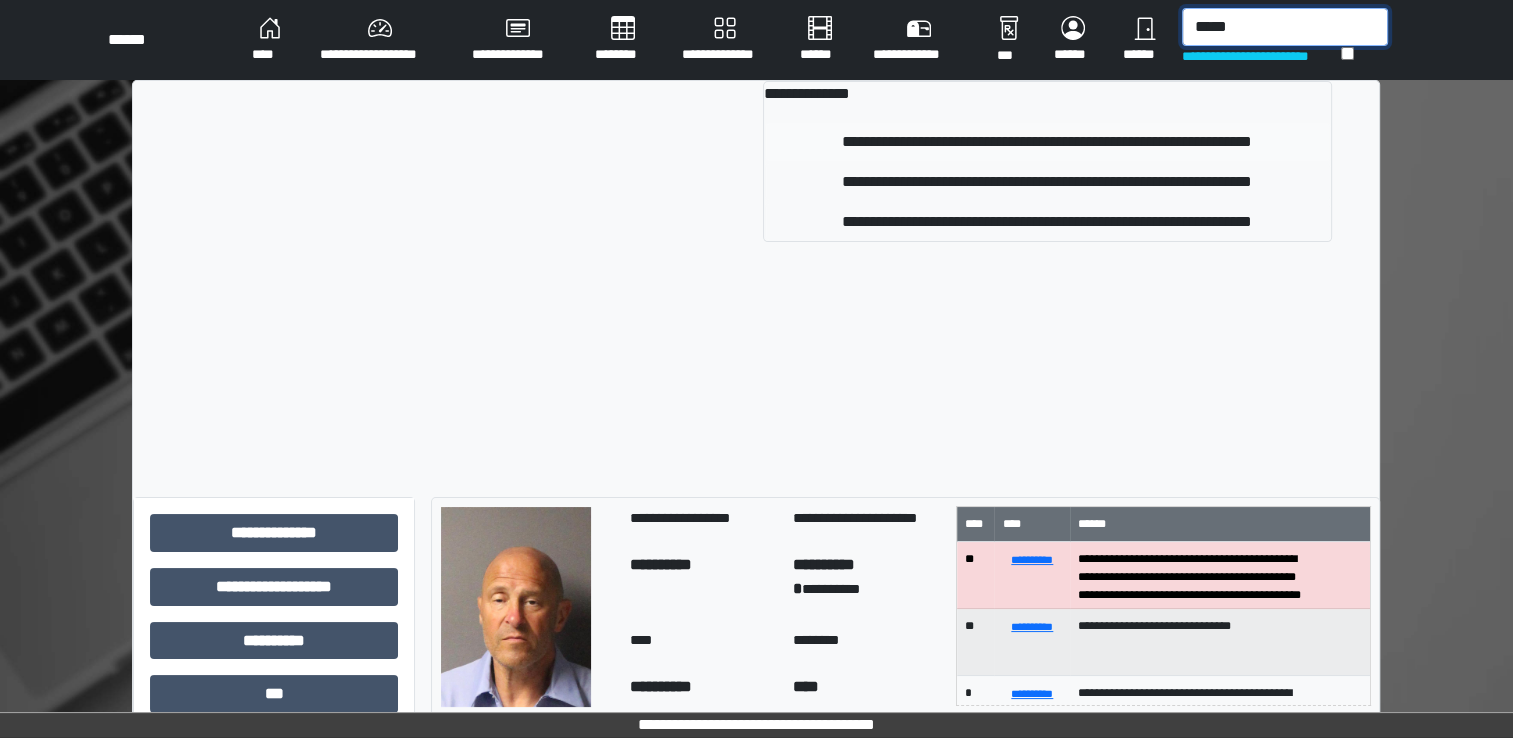 type on "*****" 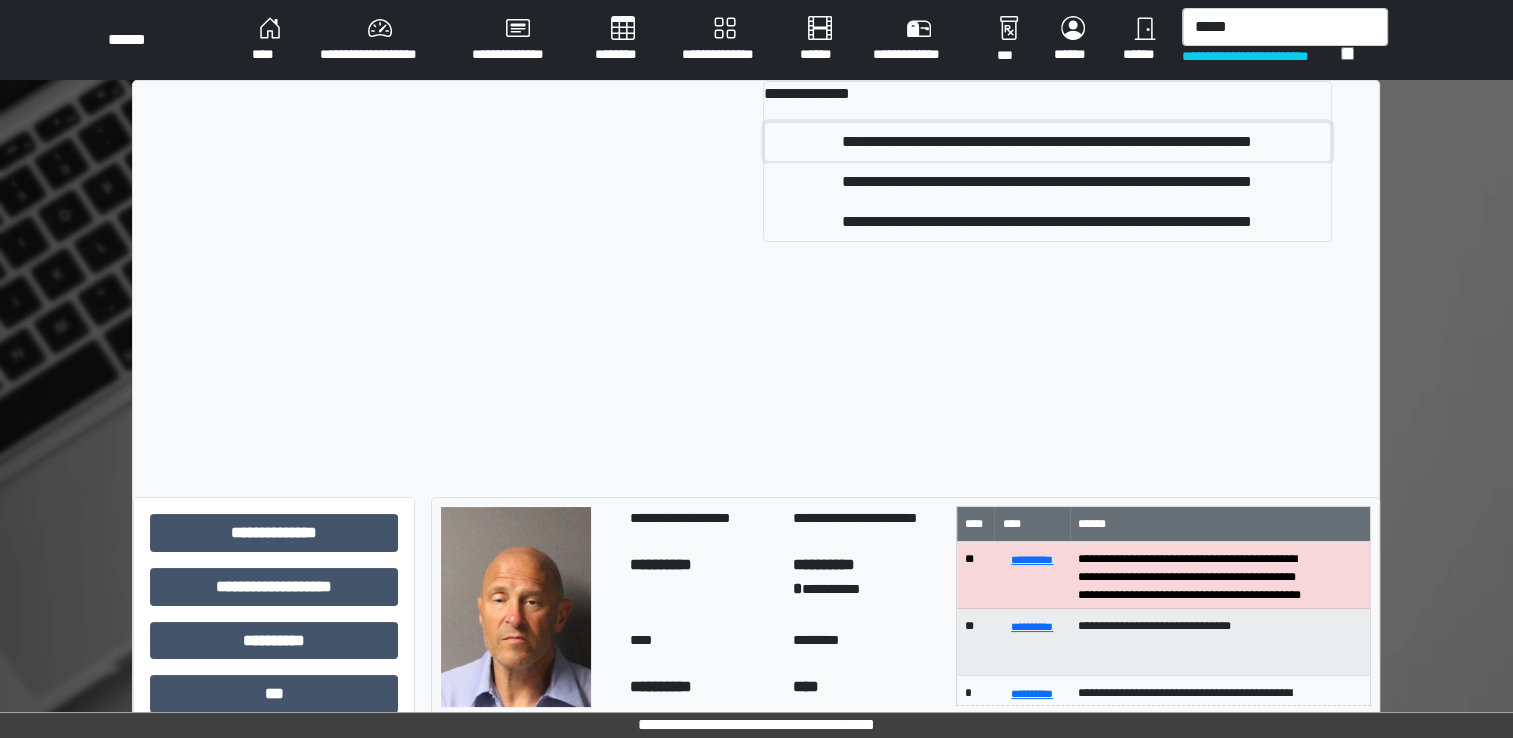 click on "**********" at bounding box center (1047, 142) 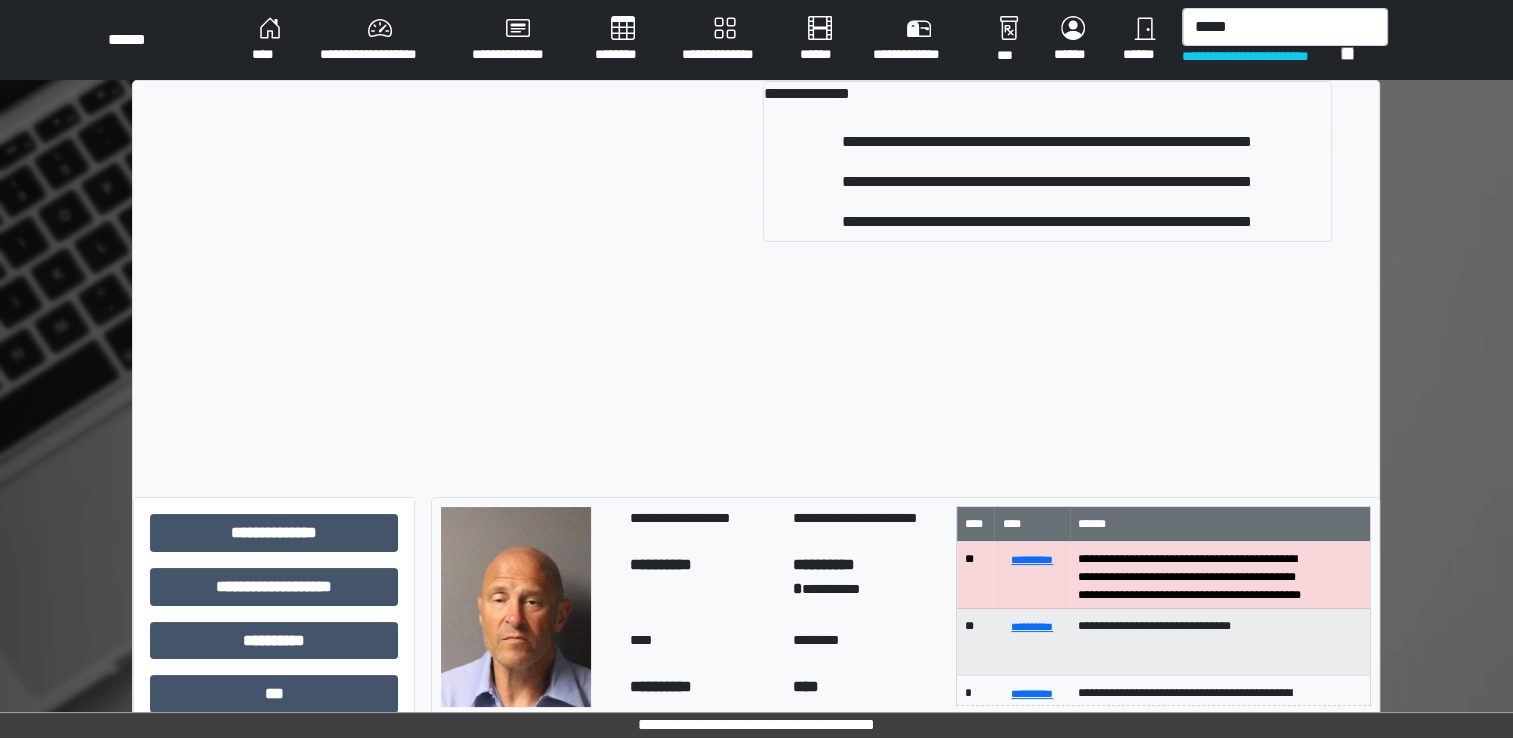 type 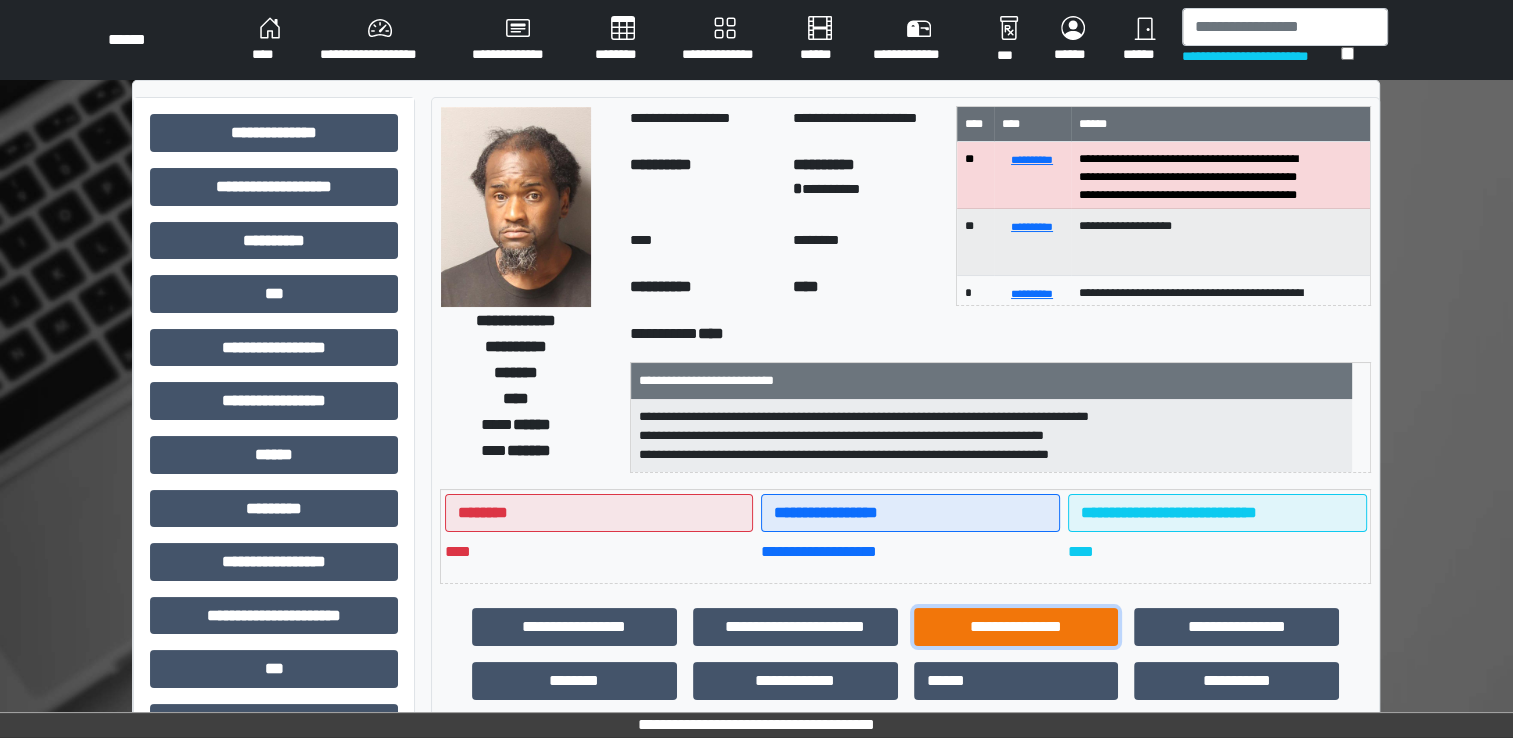 click on "**********" at bounding box center [1016, 627] 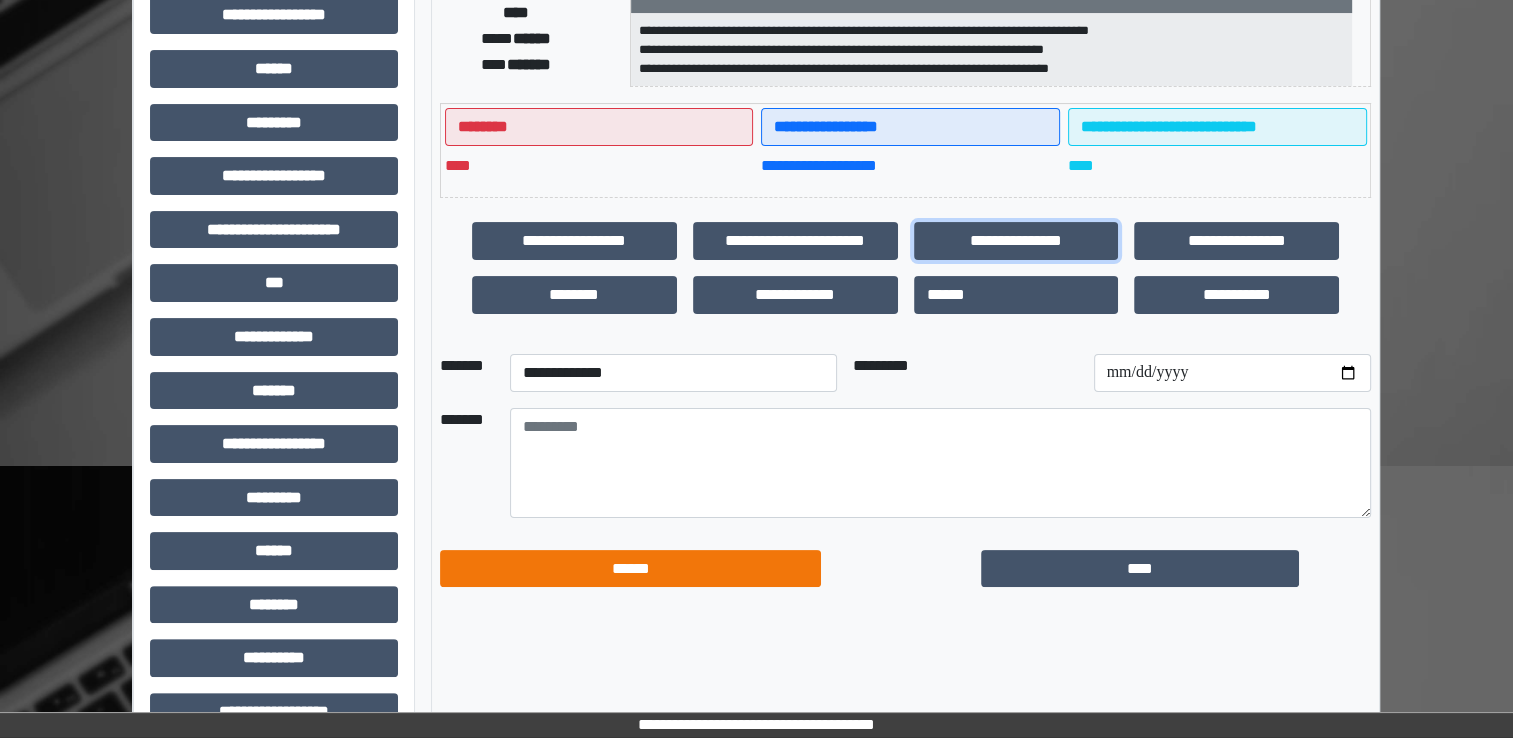 scroll, scrollTop: 400, scrollLeft: 0, axis: vertical 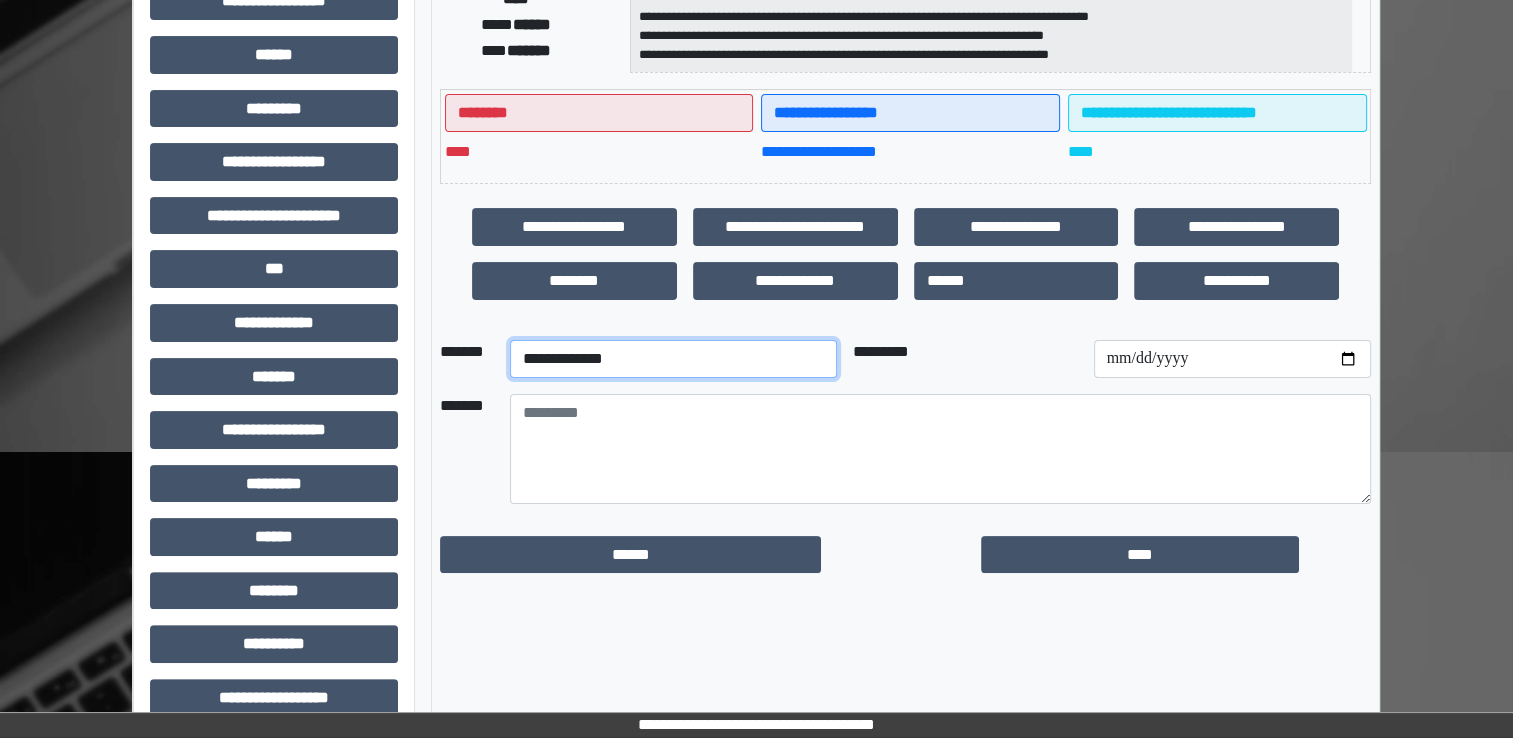 click on "**********" at bounding box center [673, 359] 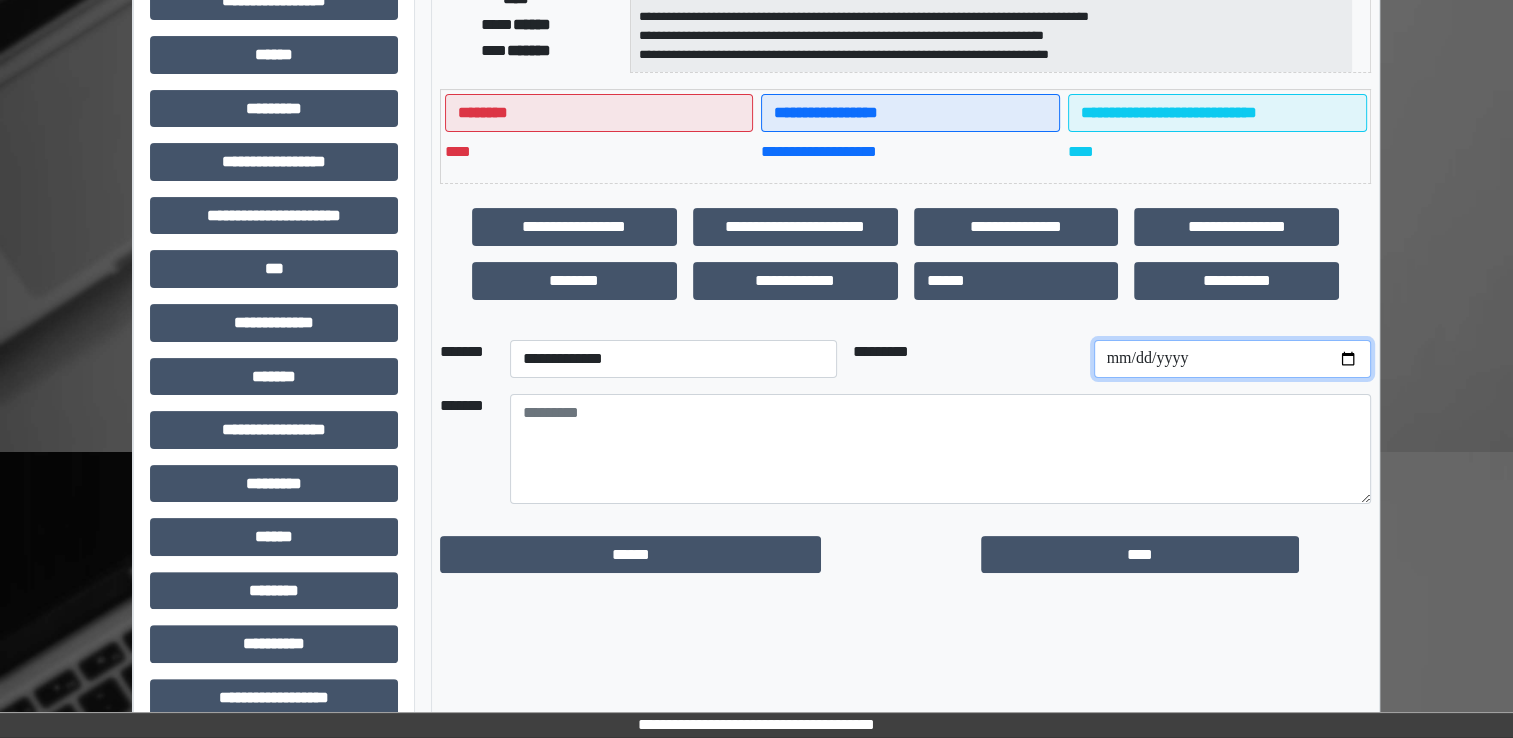 click at bounding box center [1232, 359] 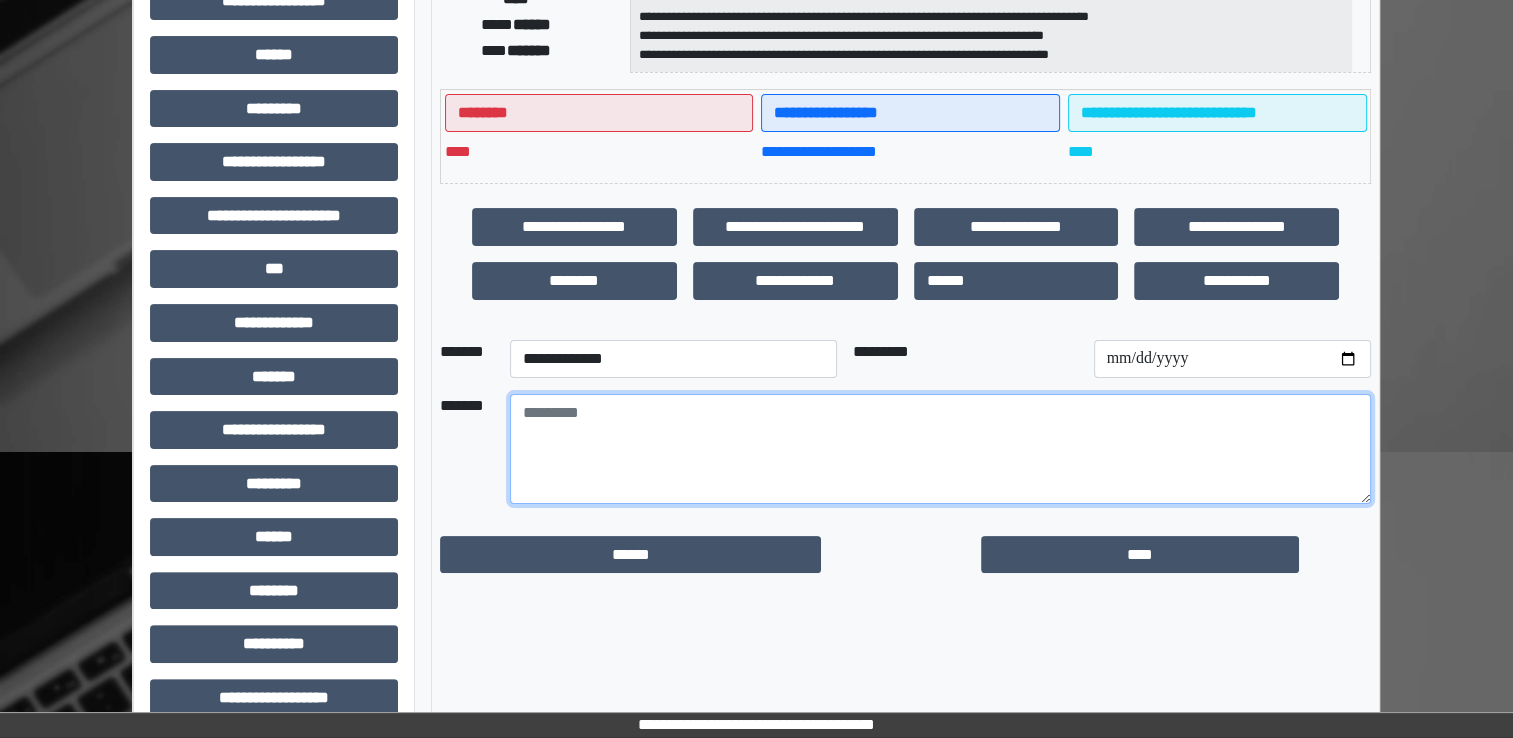 click at bounding box center [940, 449] 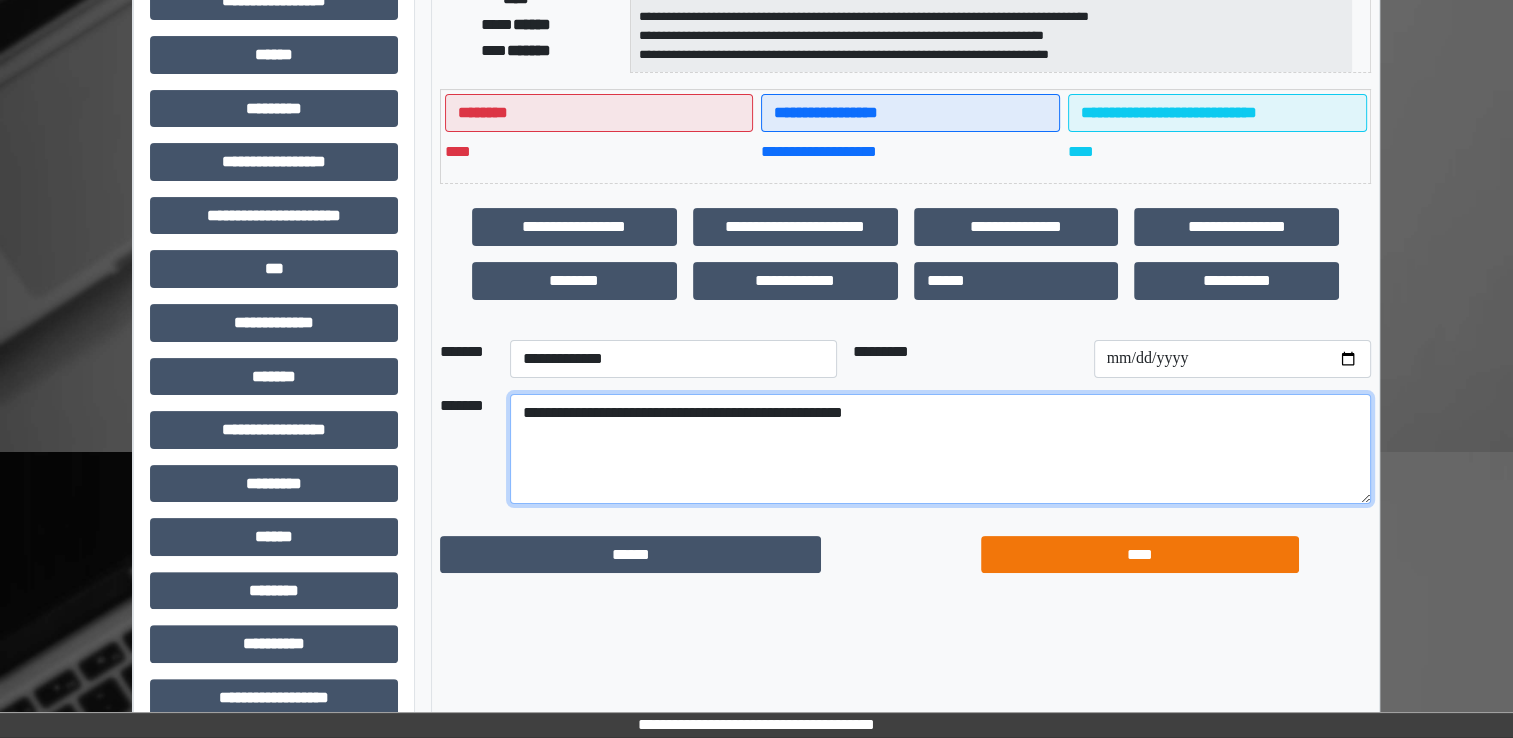 type on "**********" 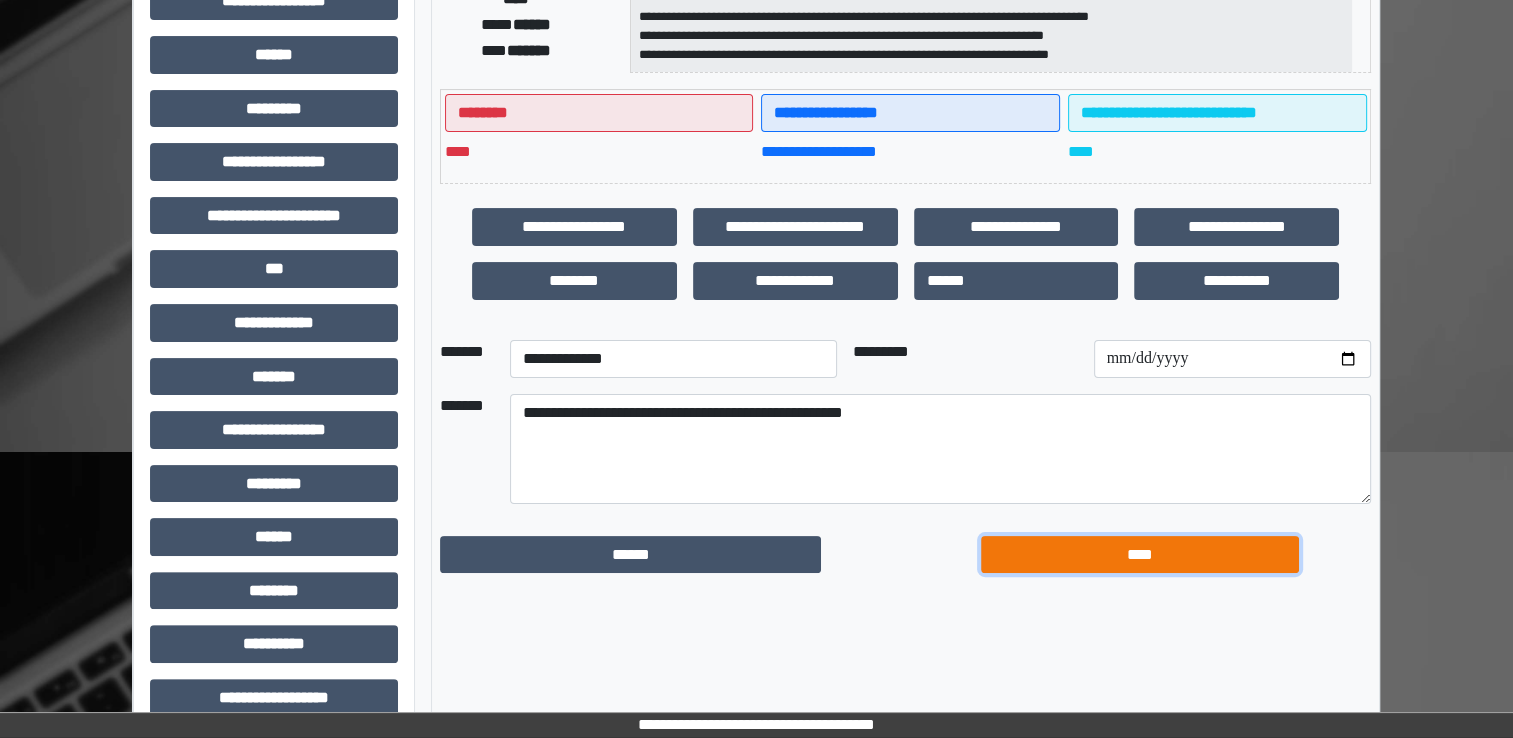 click on "****" at bounding box center (1140, 555) 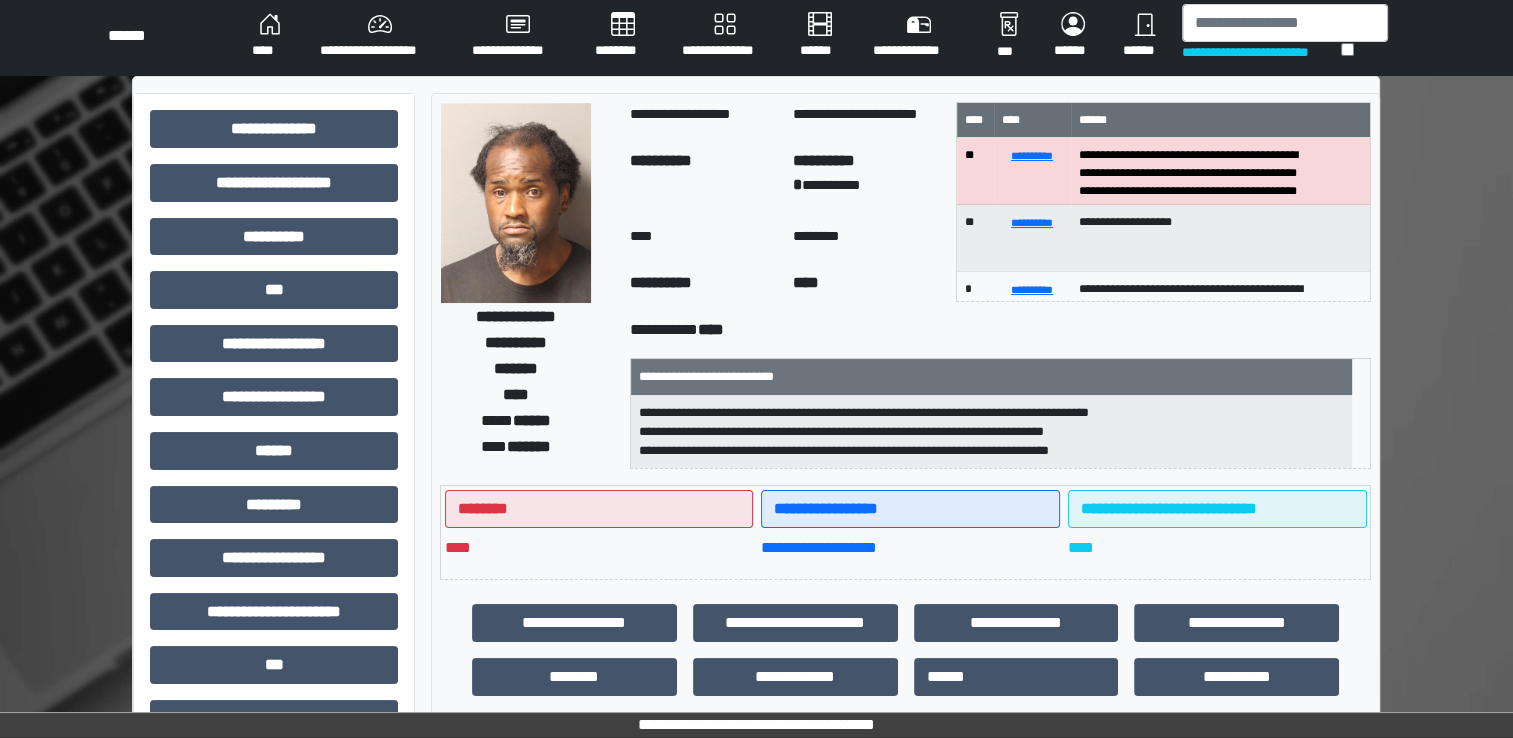 scroll, scrollTop: 0, scrollLeft: 0, axis: both 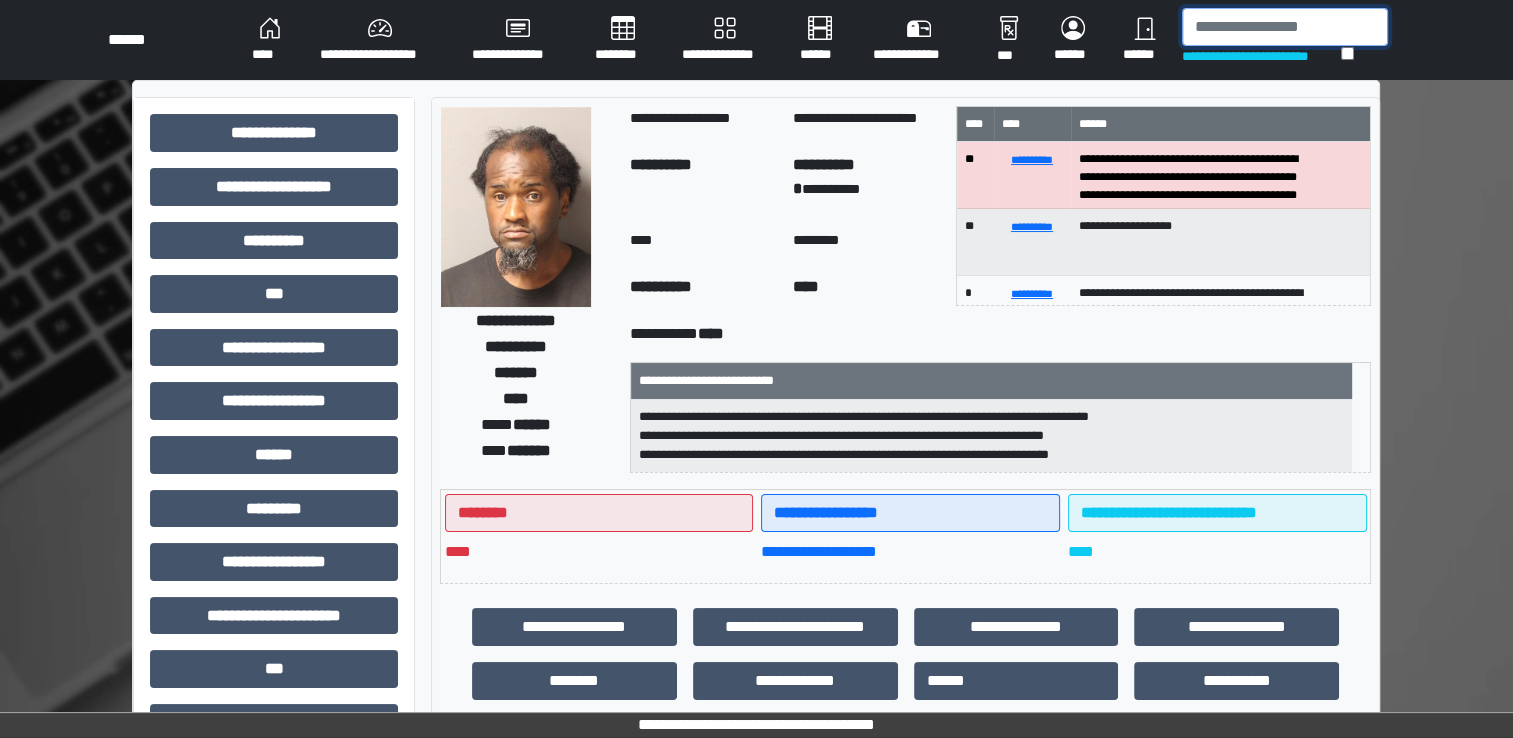 click at bounding box center [1285, 27] 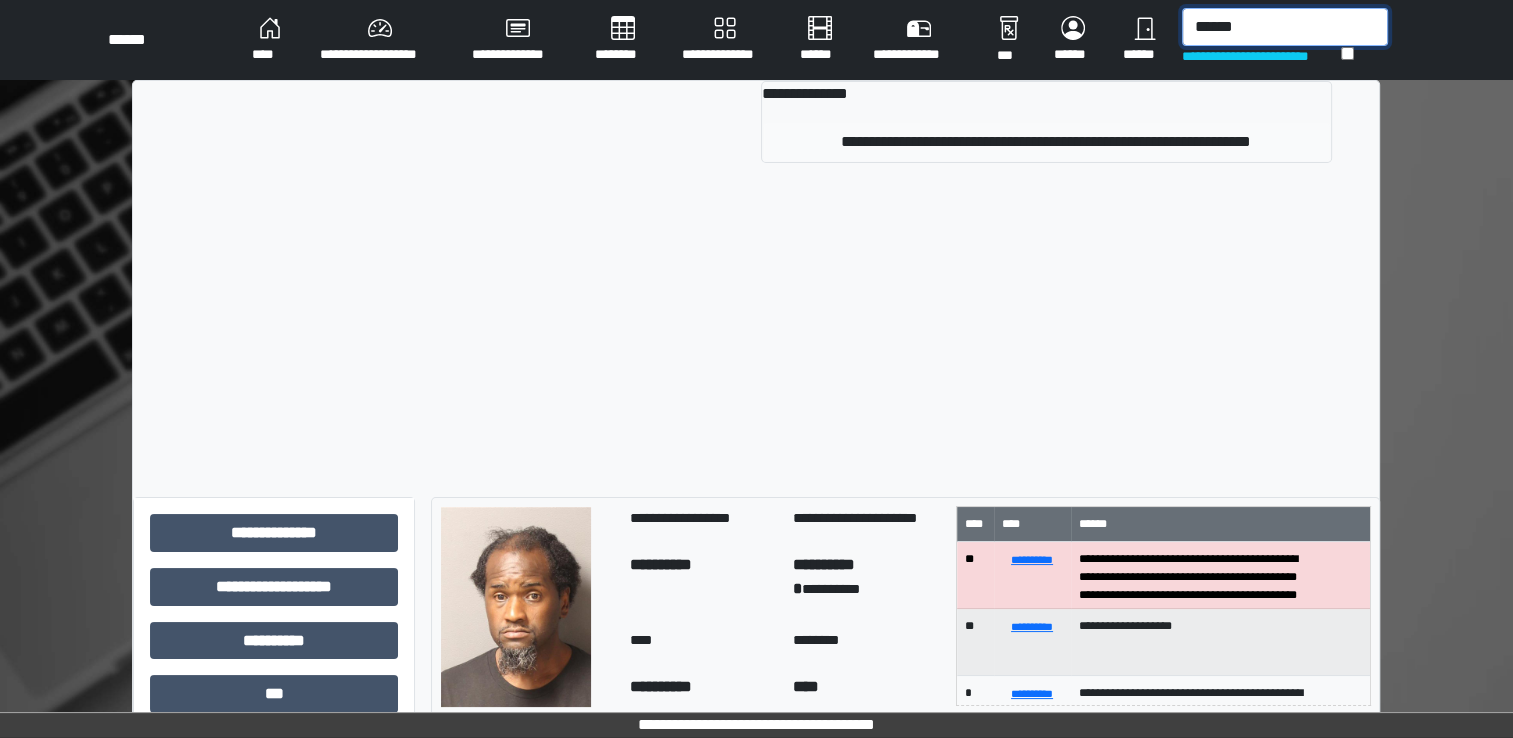 type on "******" 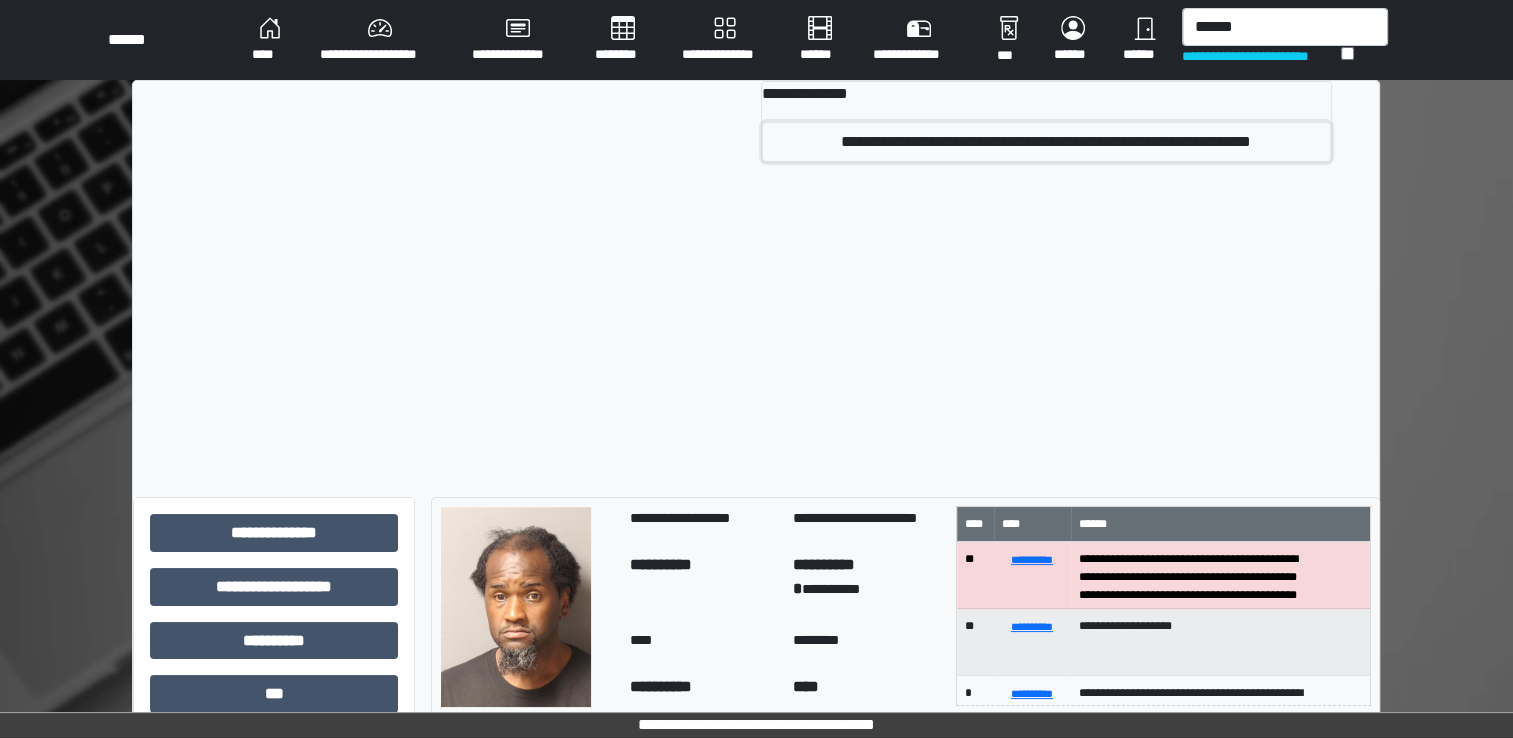 click on "**********" at bounding box center [1046, 142] 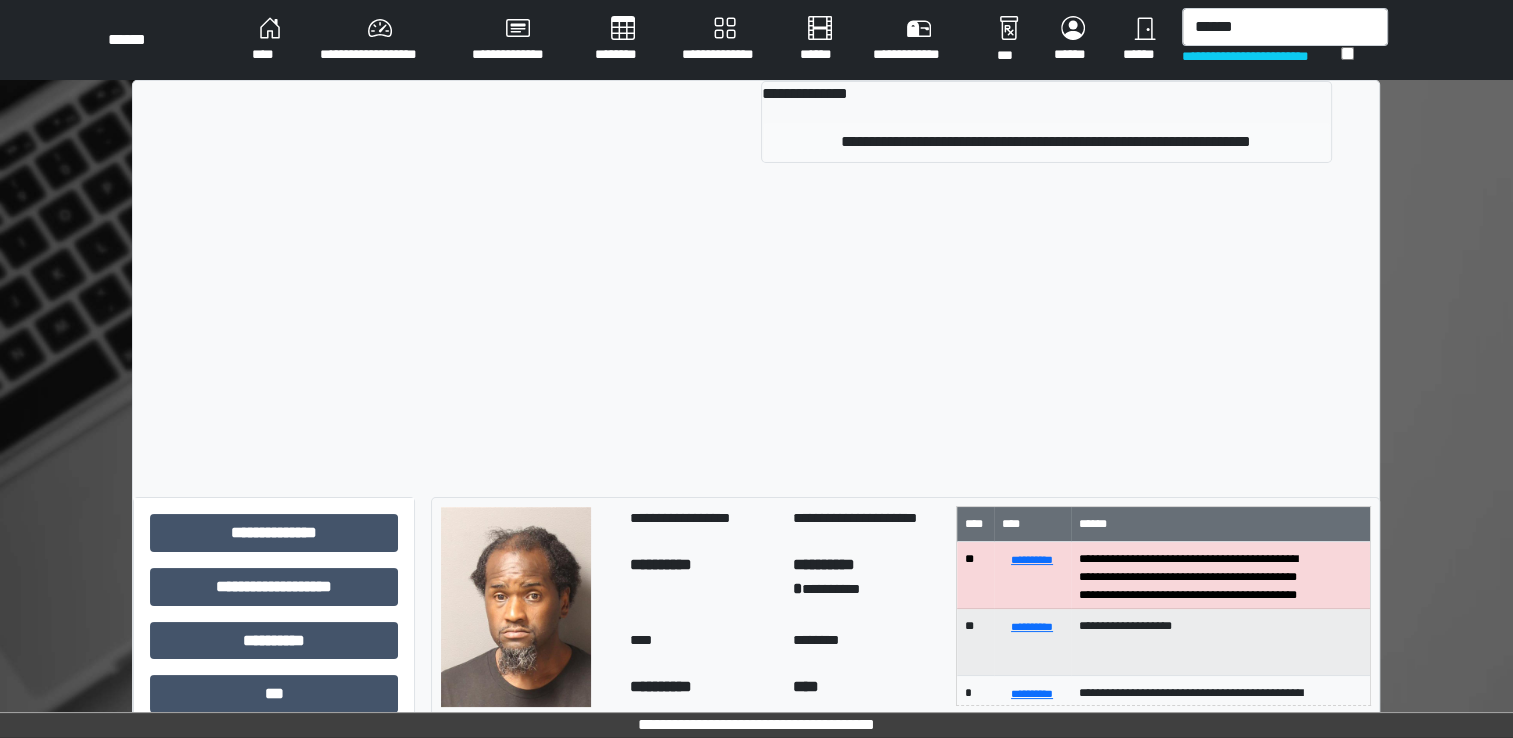 type 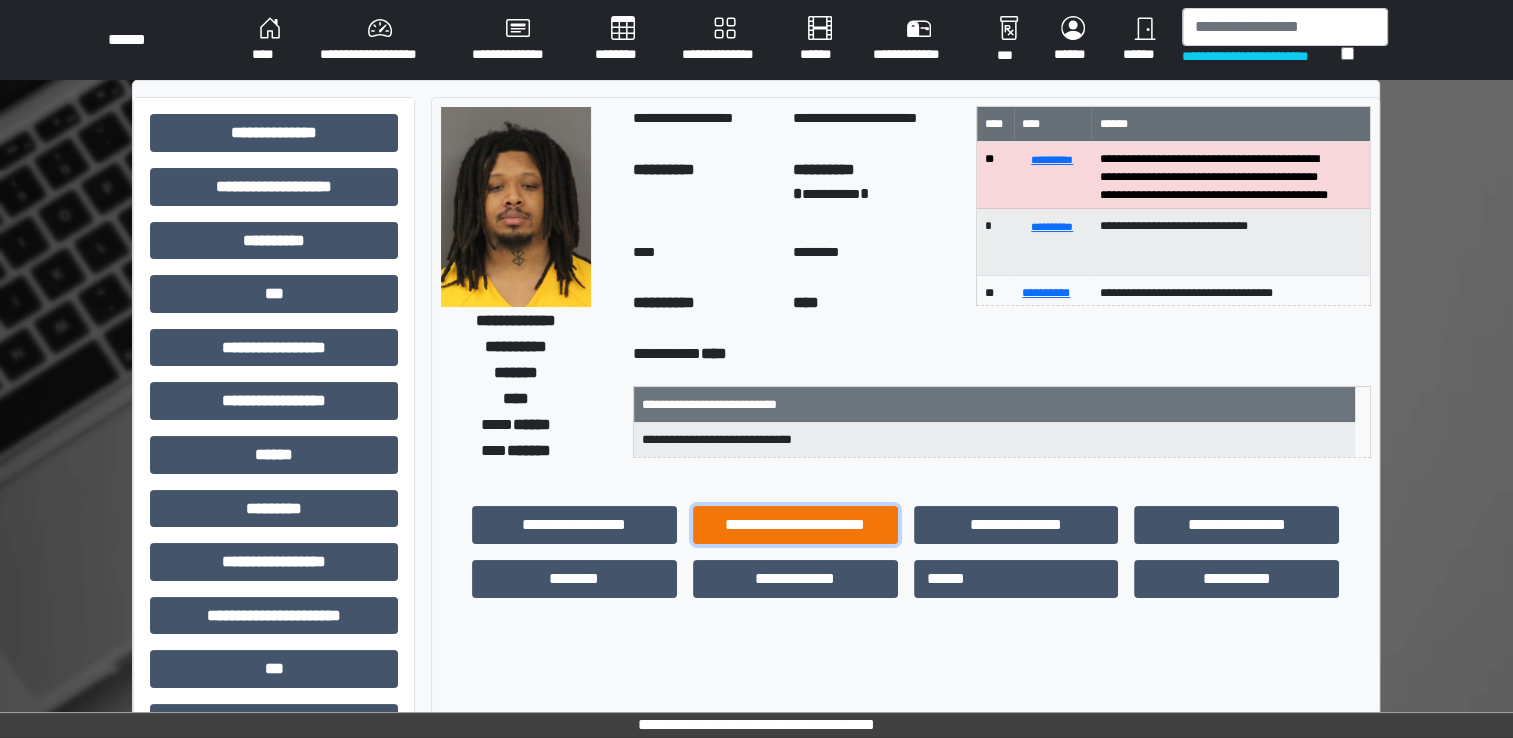 click on "**********" at bounding box center (795, 525) 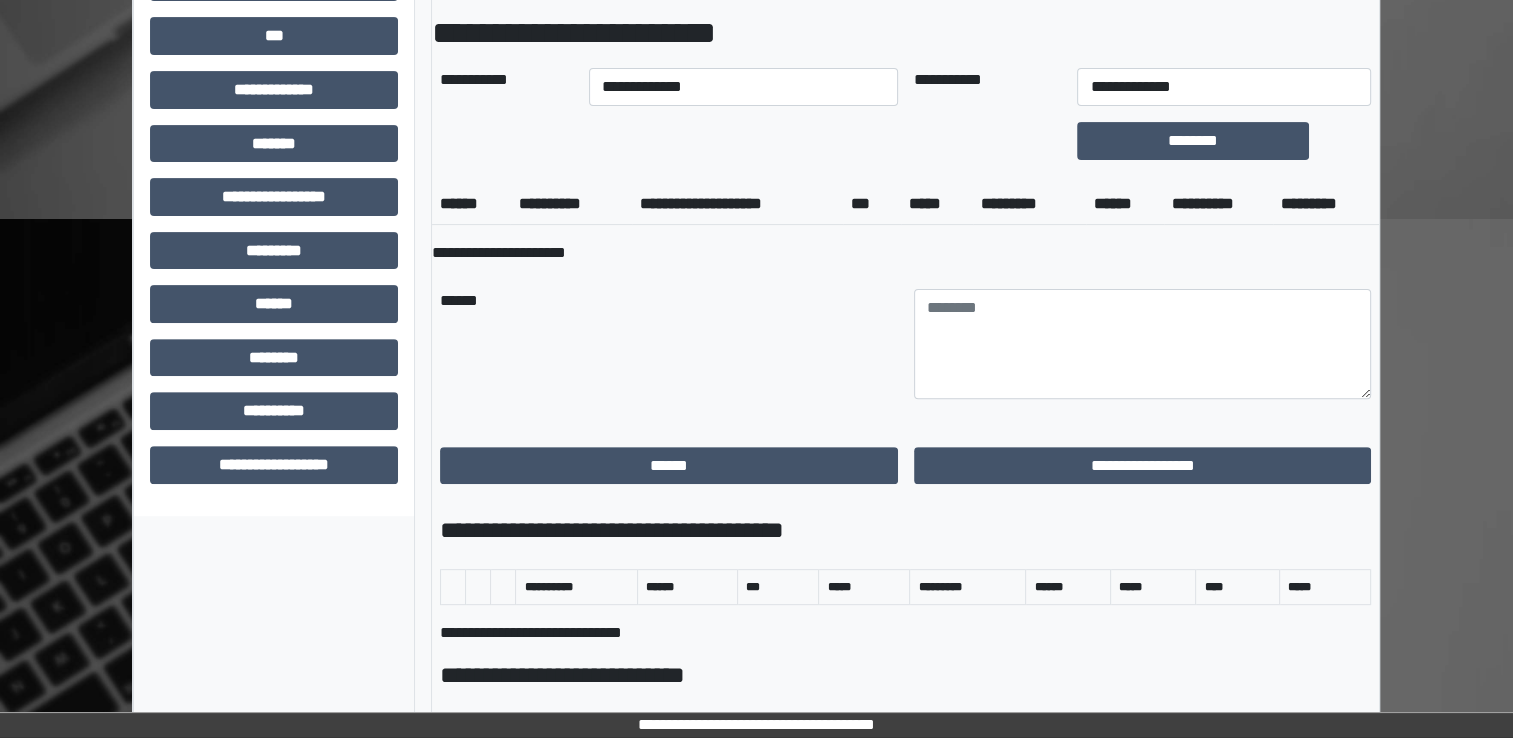 scroll, scrollTop: 700, scrollLeft: 0, axis: vertical 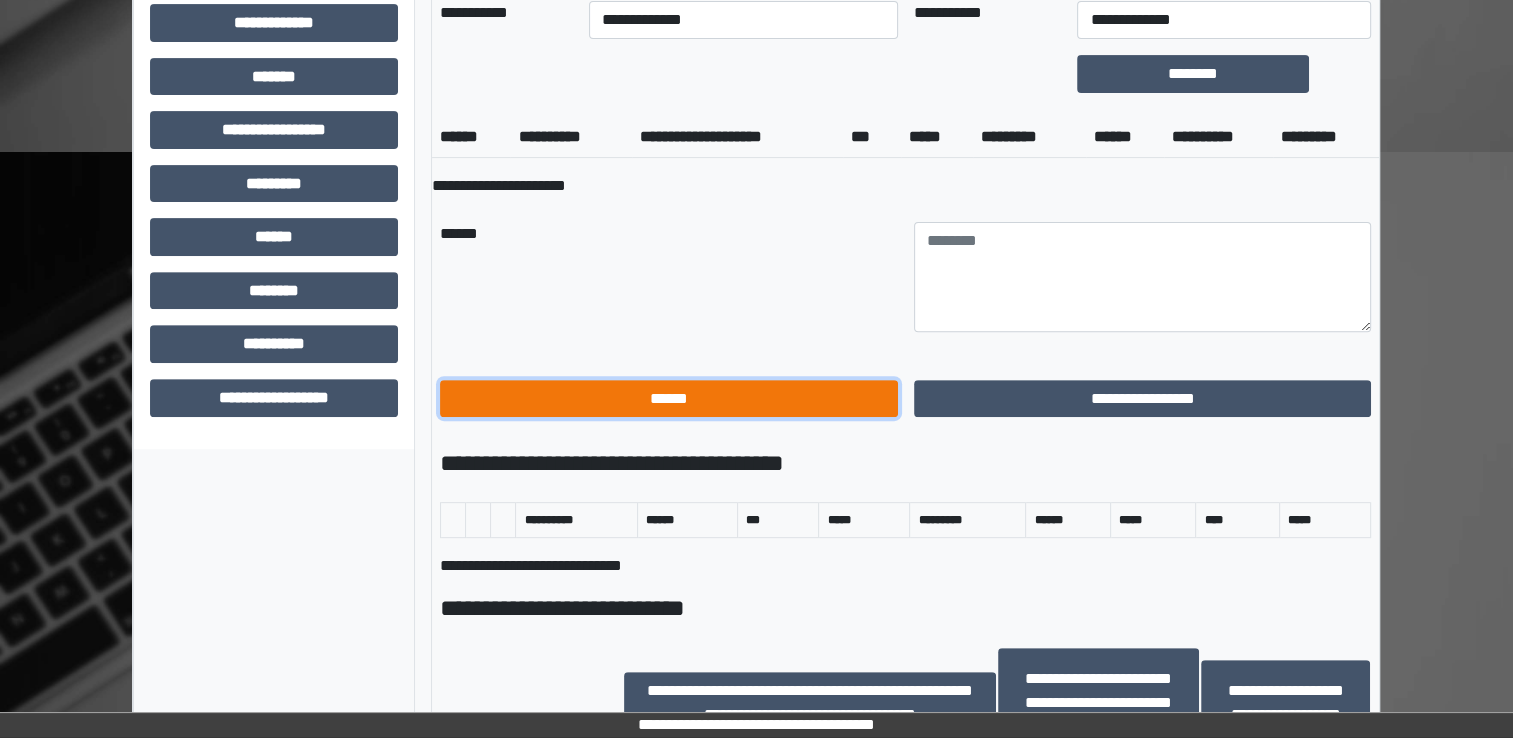 click on "******" at bounding box center [669, 399] 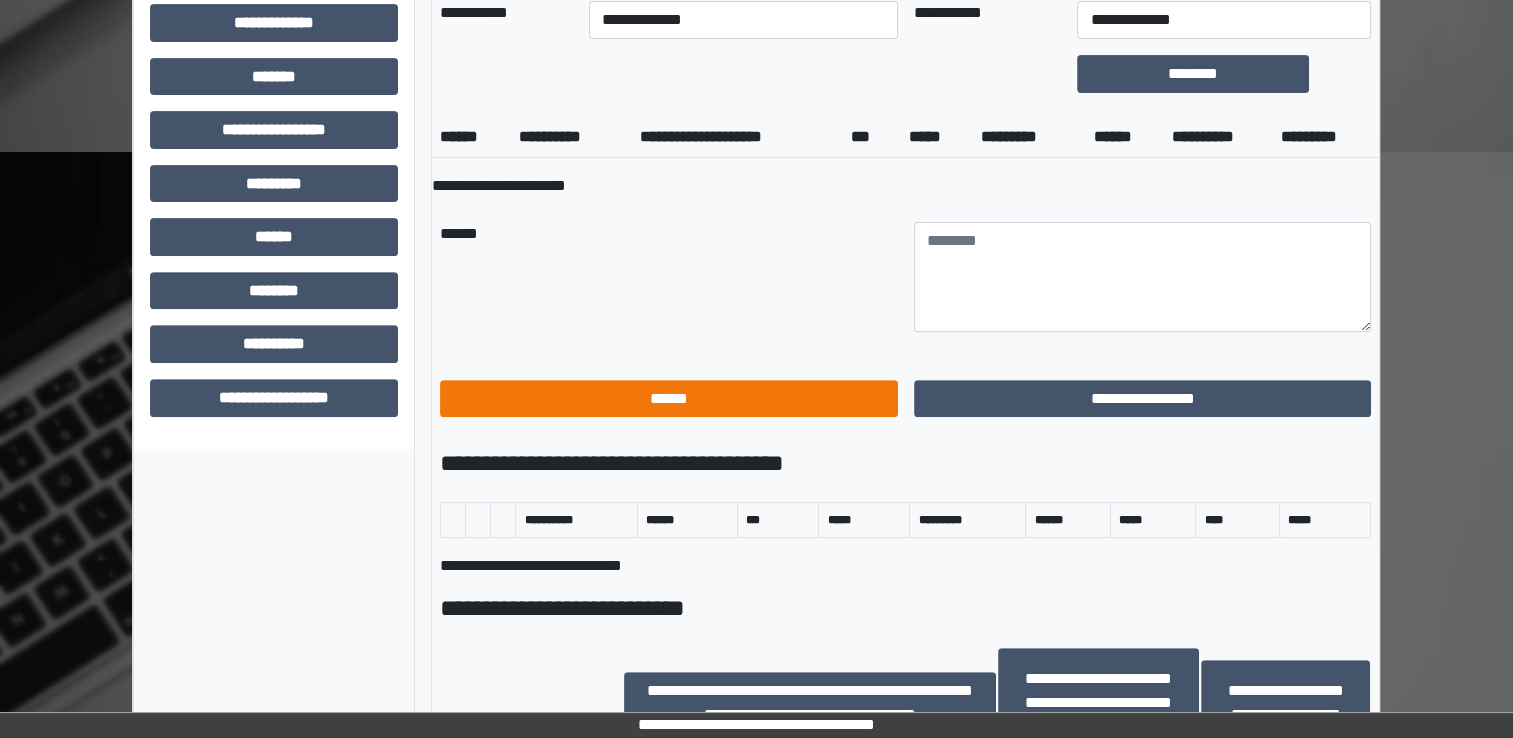 scroll, scrollTop: 428, scrollLeft: 0, axis: vertical 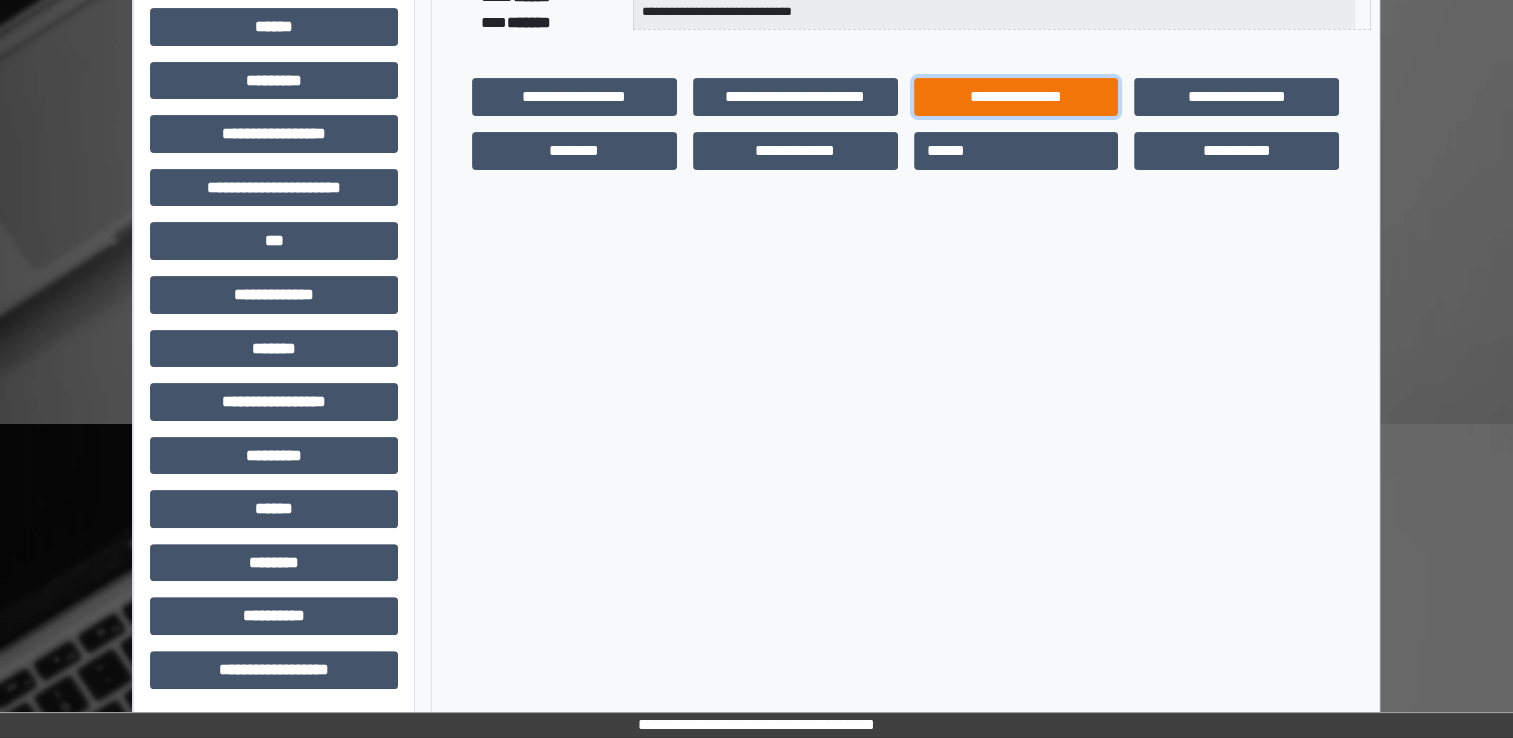 click on "**********" at bounding box center [1016, 97] 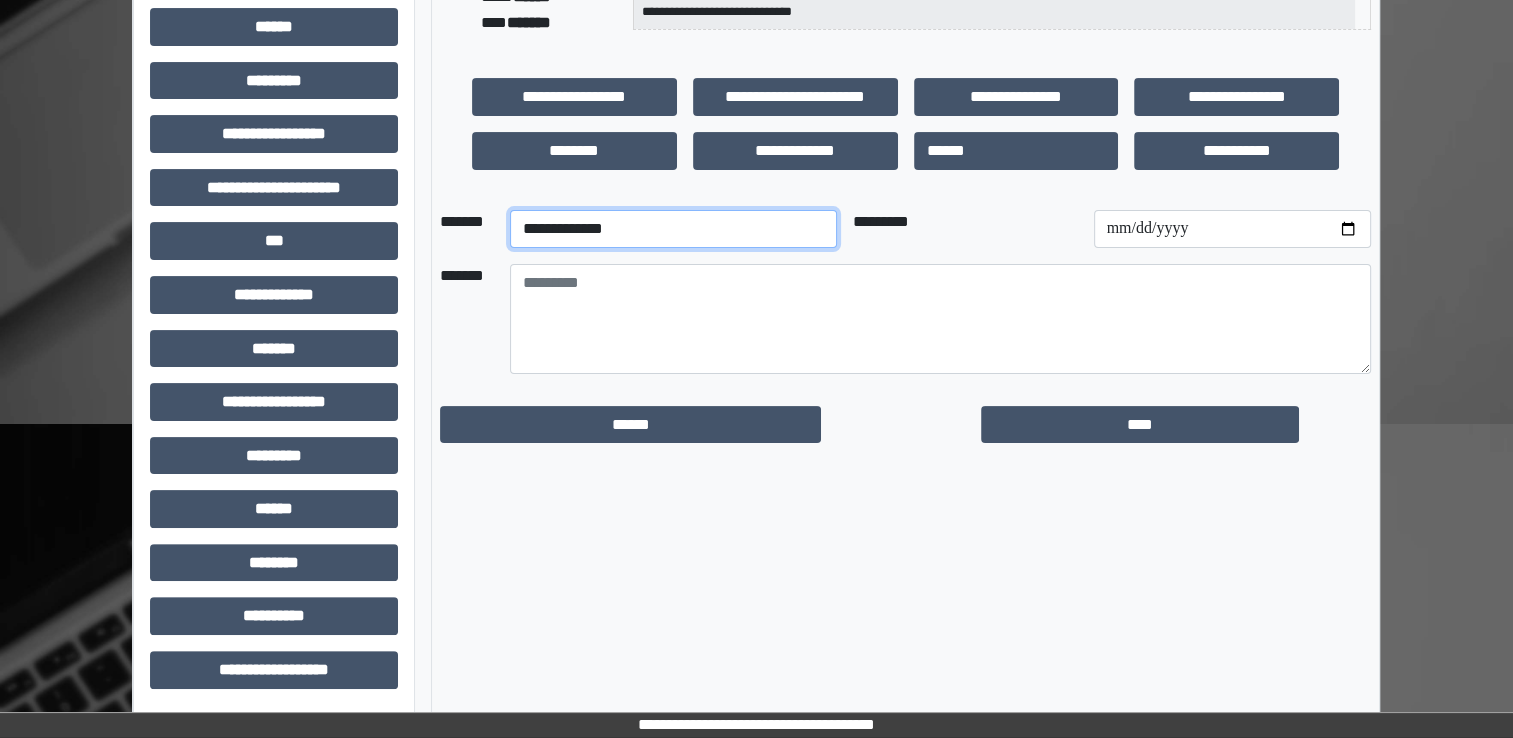 click on "**********" at bounding box center (673, 229) 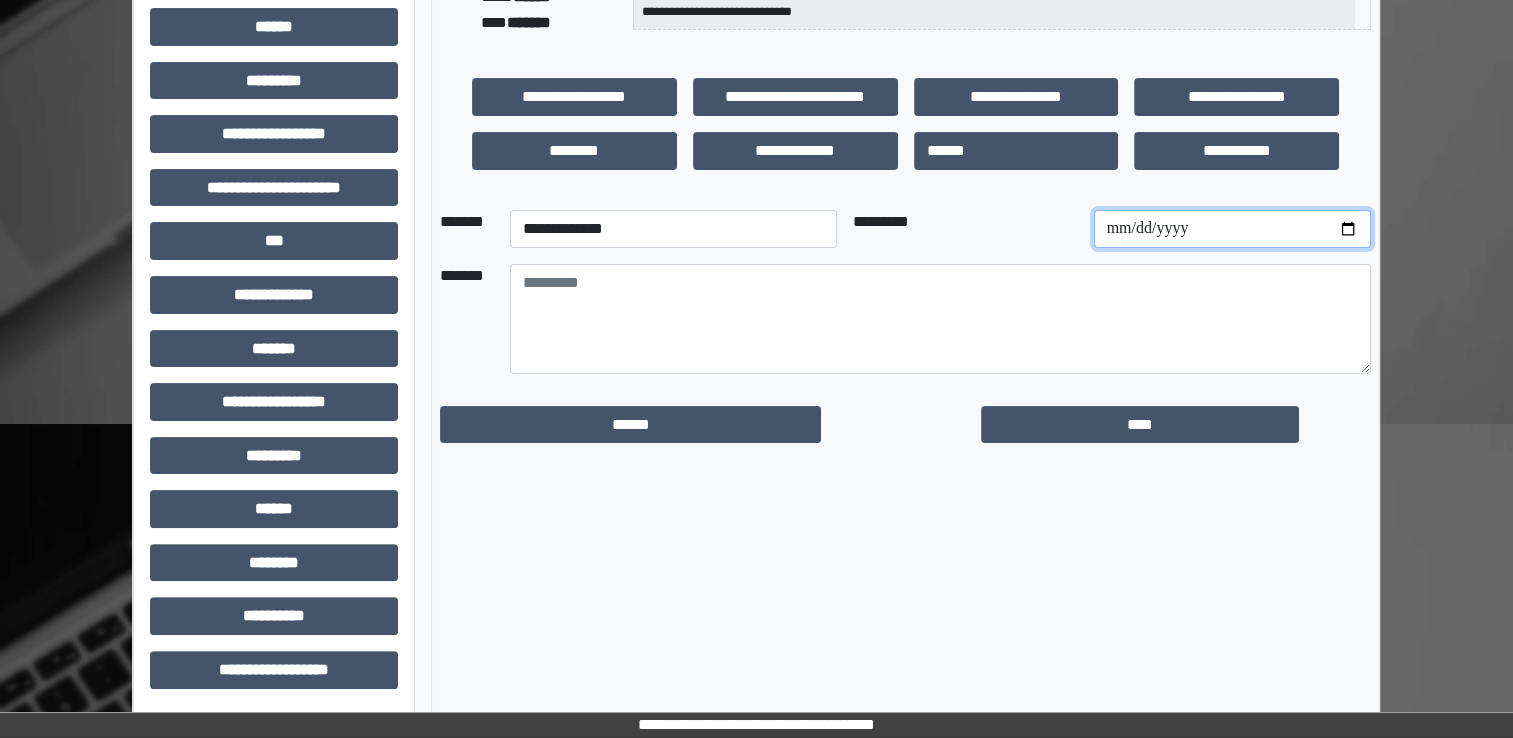 click at bounding box center [1232, 229] 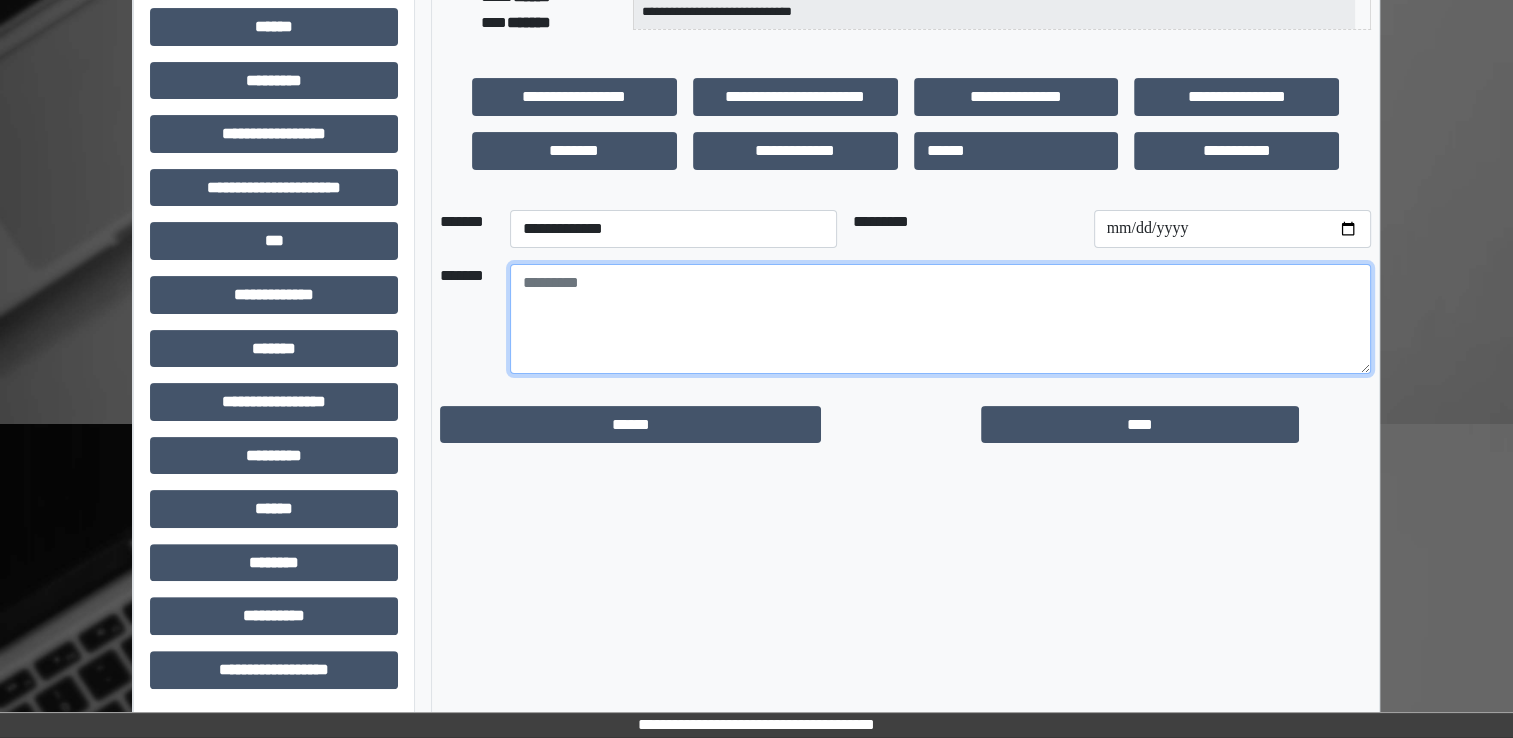 click at bounding box center [940, 319] 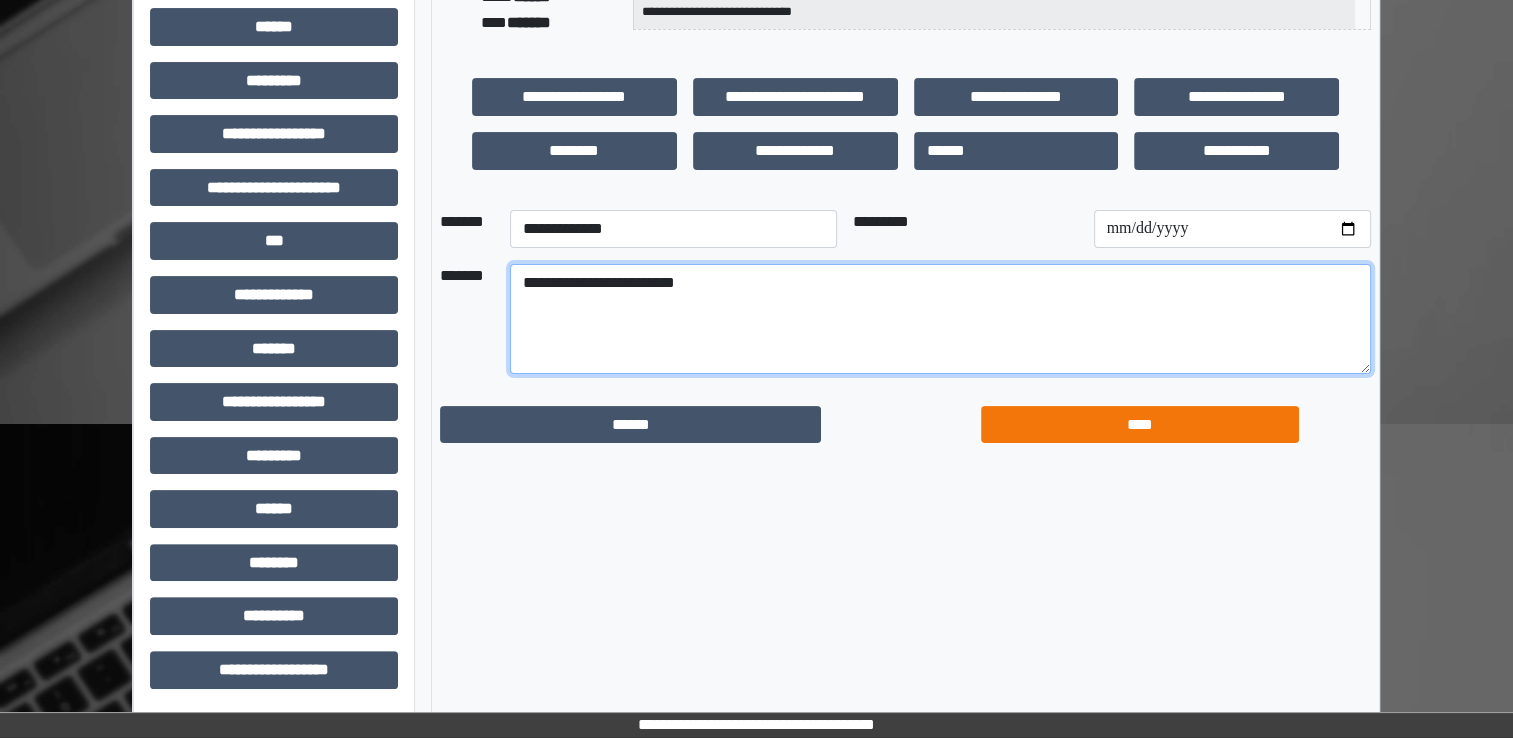 type on "**********" 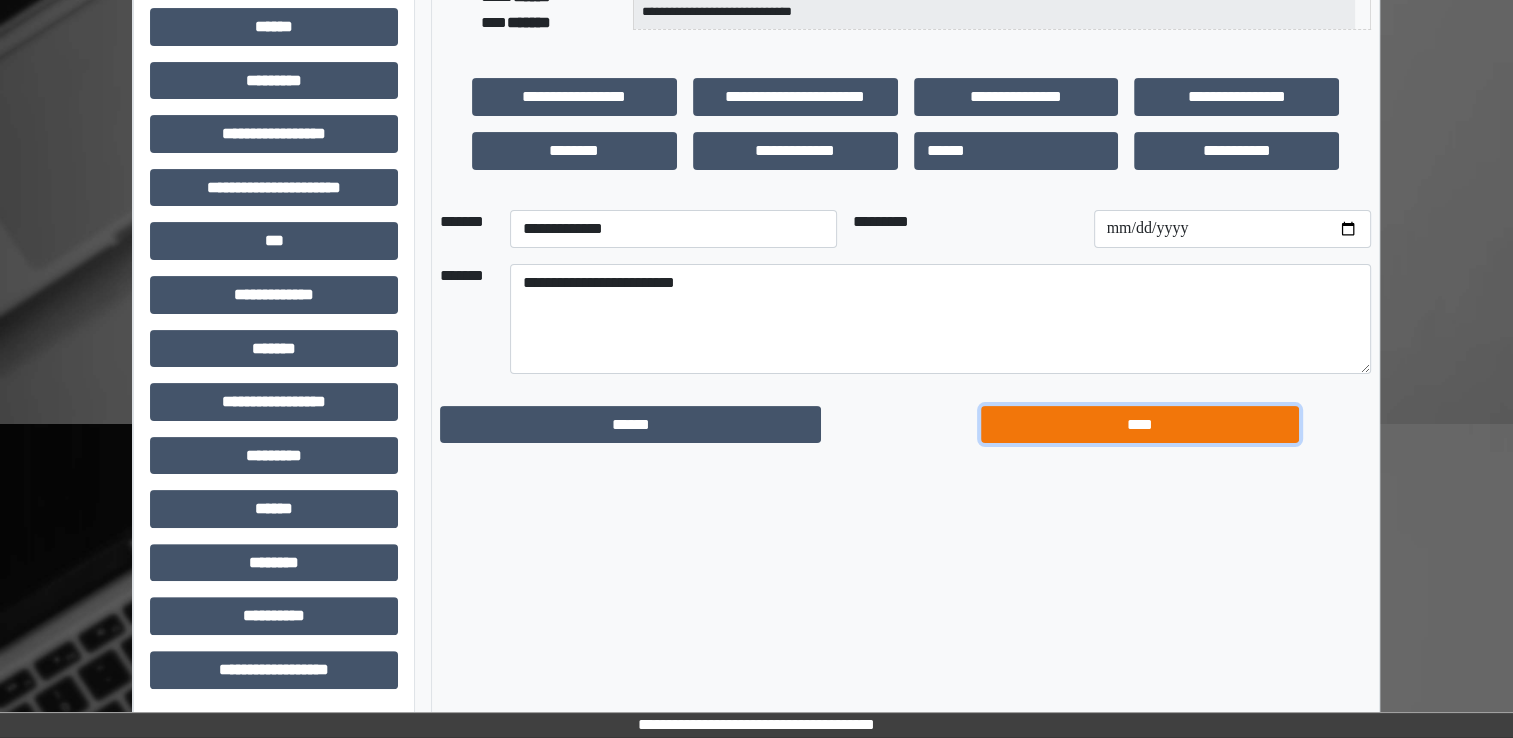 click on "****" at bounding box center (1140, 425) 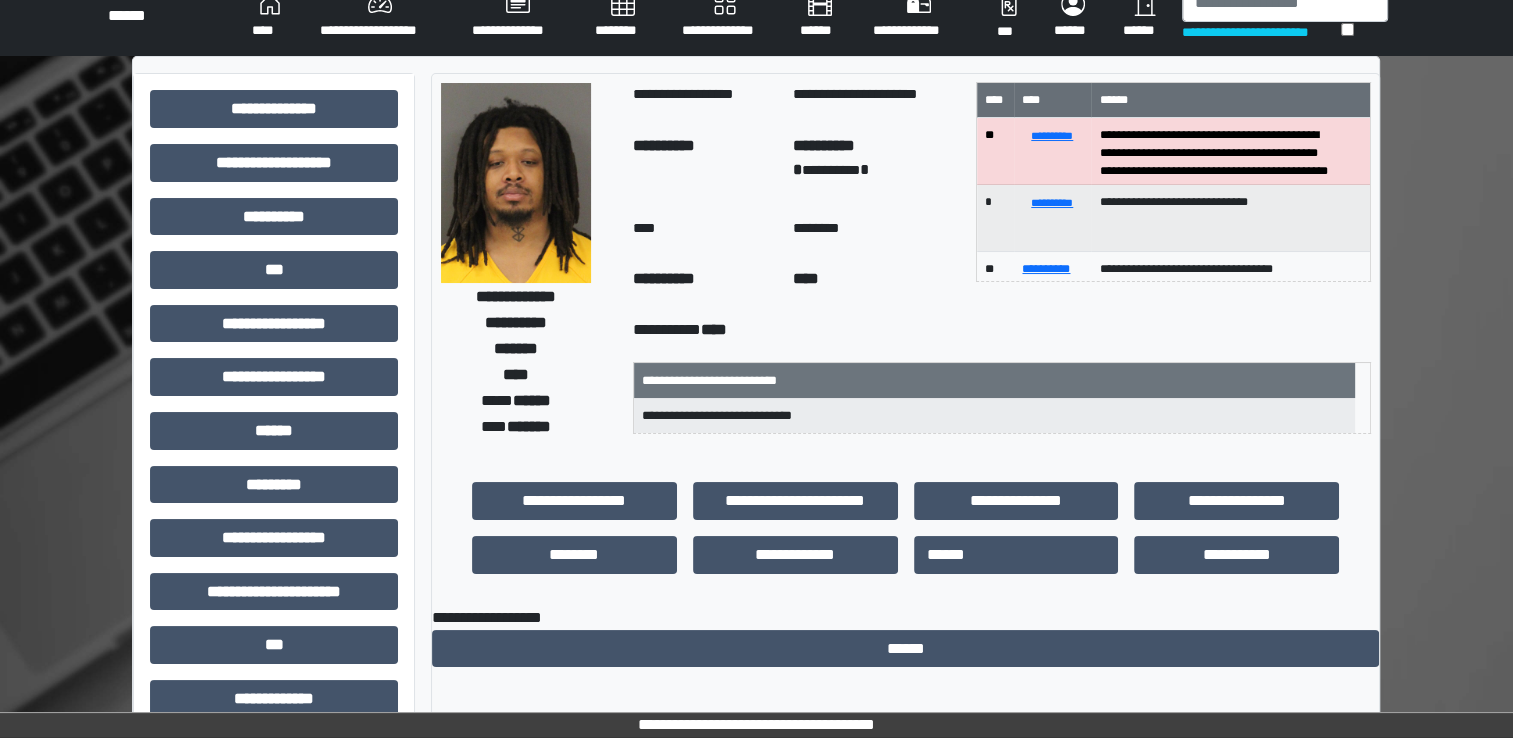 scroll, scrollTop: 0, scrollLeft: 0, axis: both 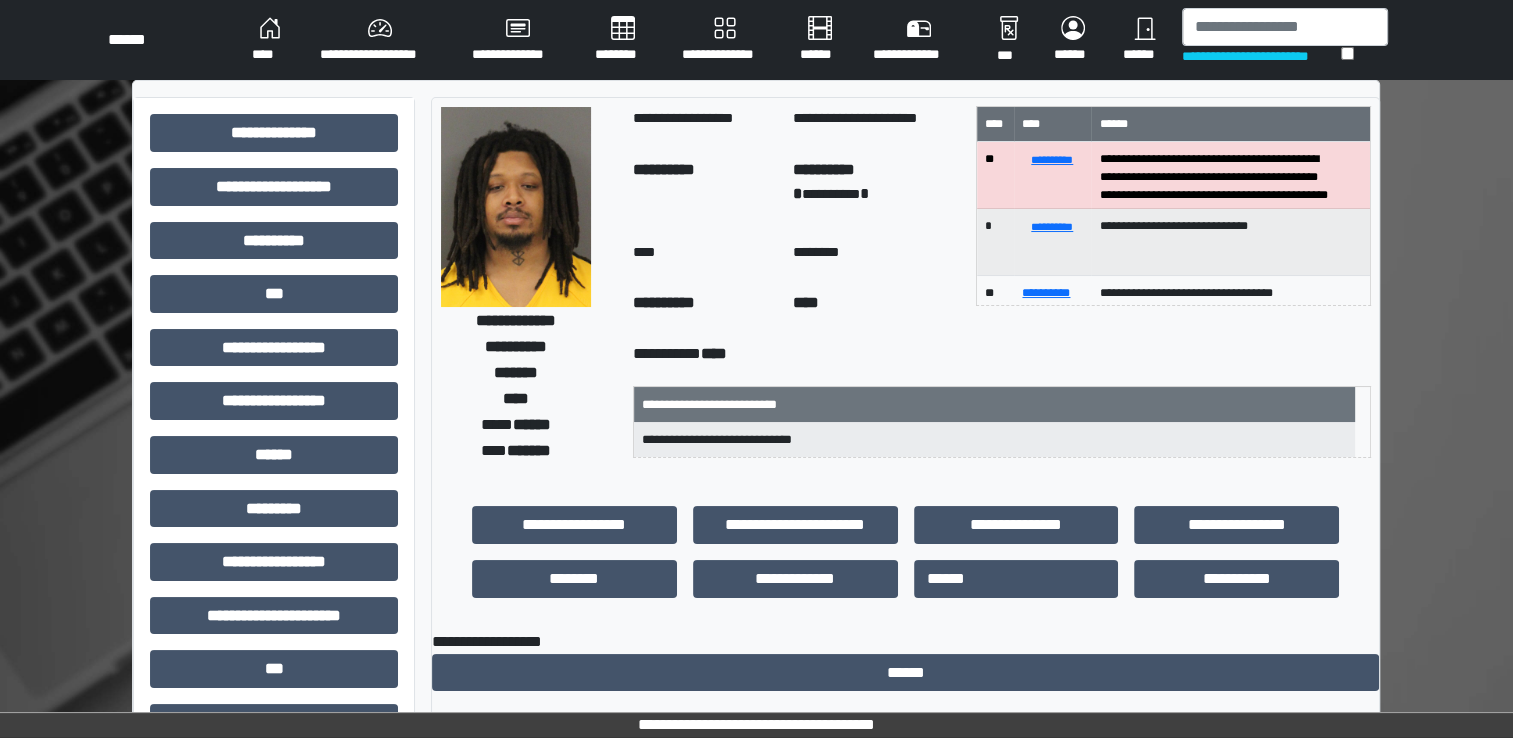 click on "**********" at bounding box center [380, 40] 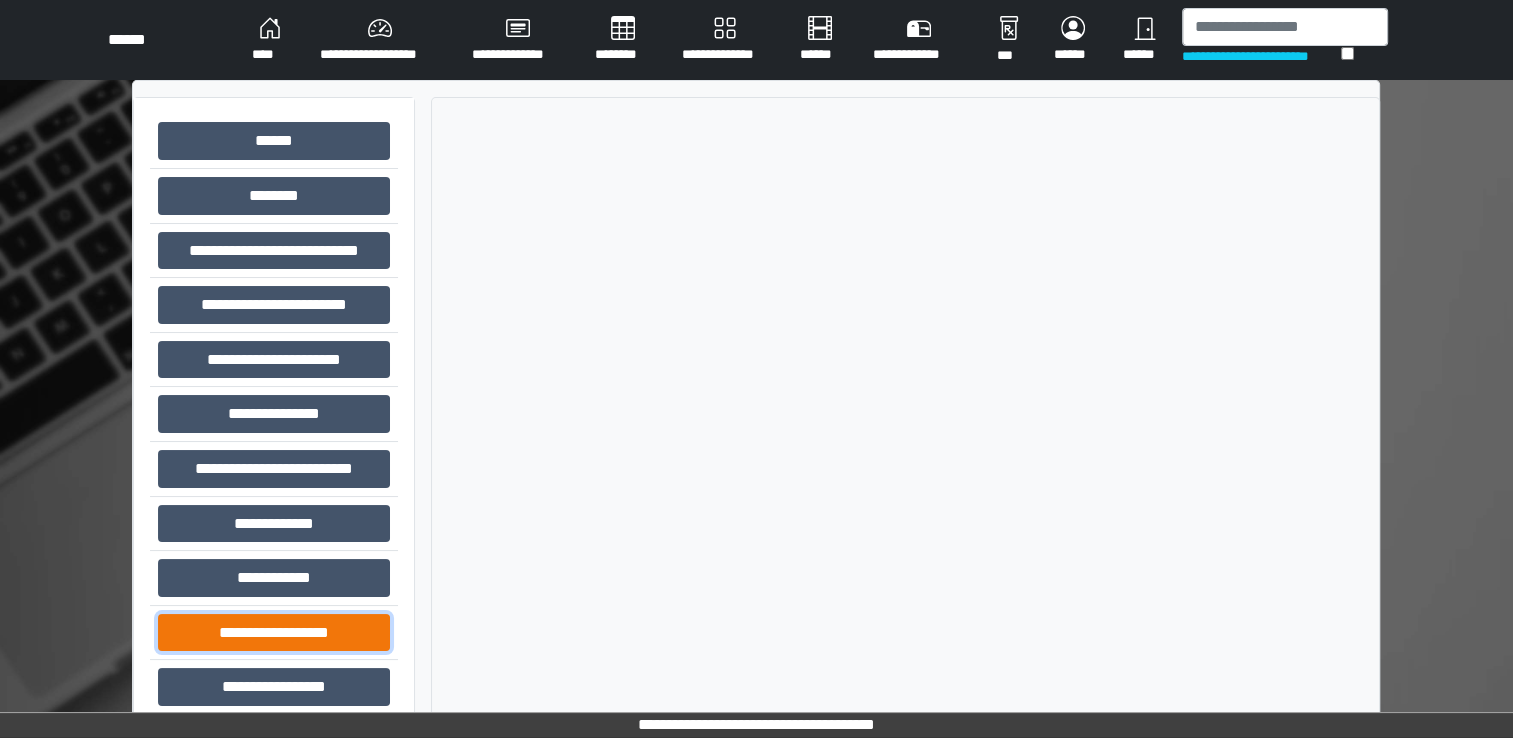 click on "**********" at bounding box center (274, 633) 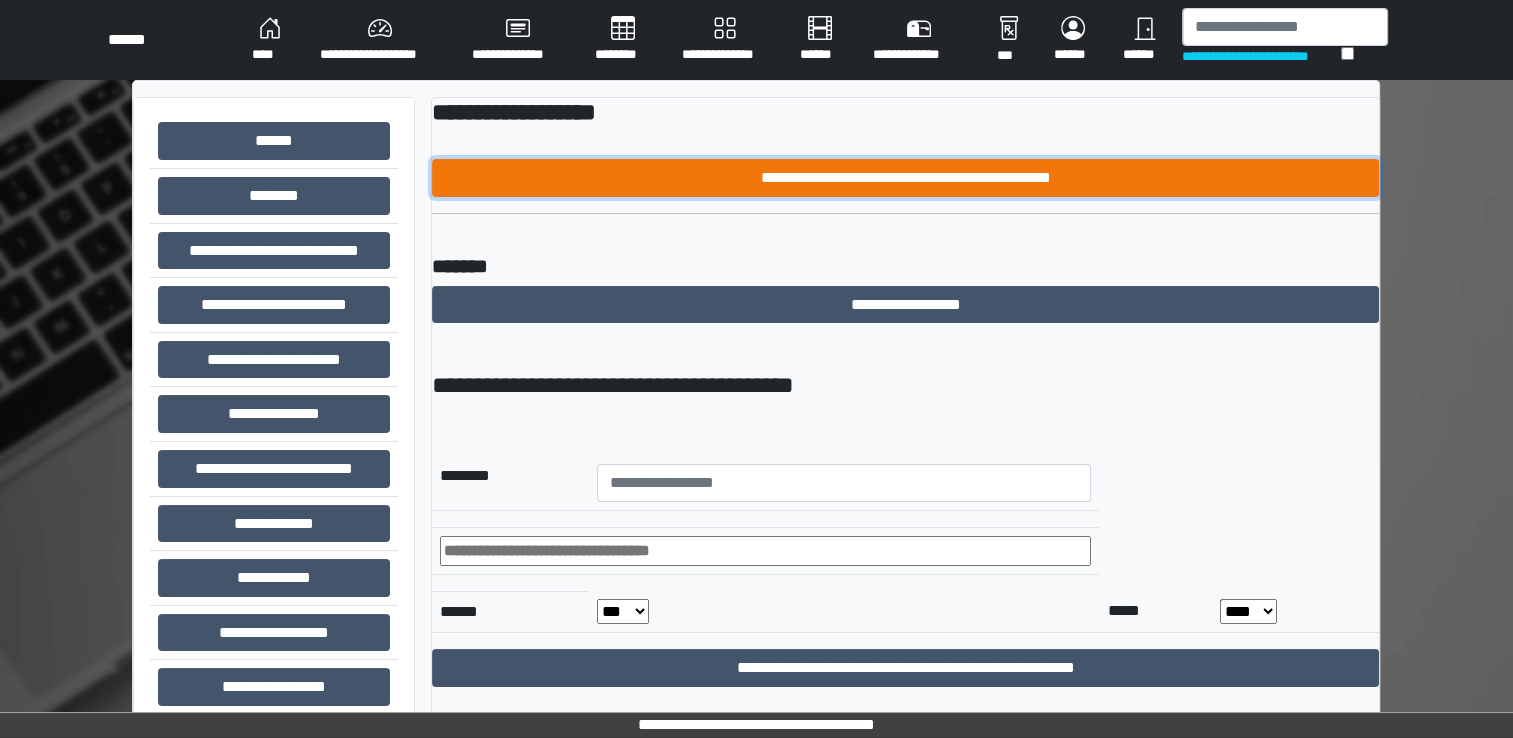 click on "**********" at bounding box center [905, 178] 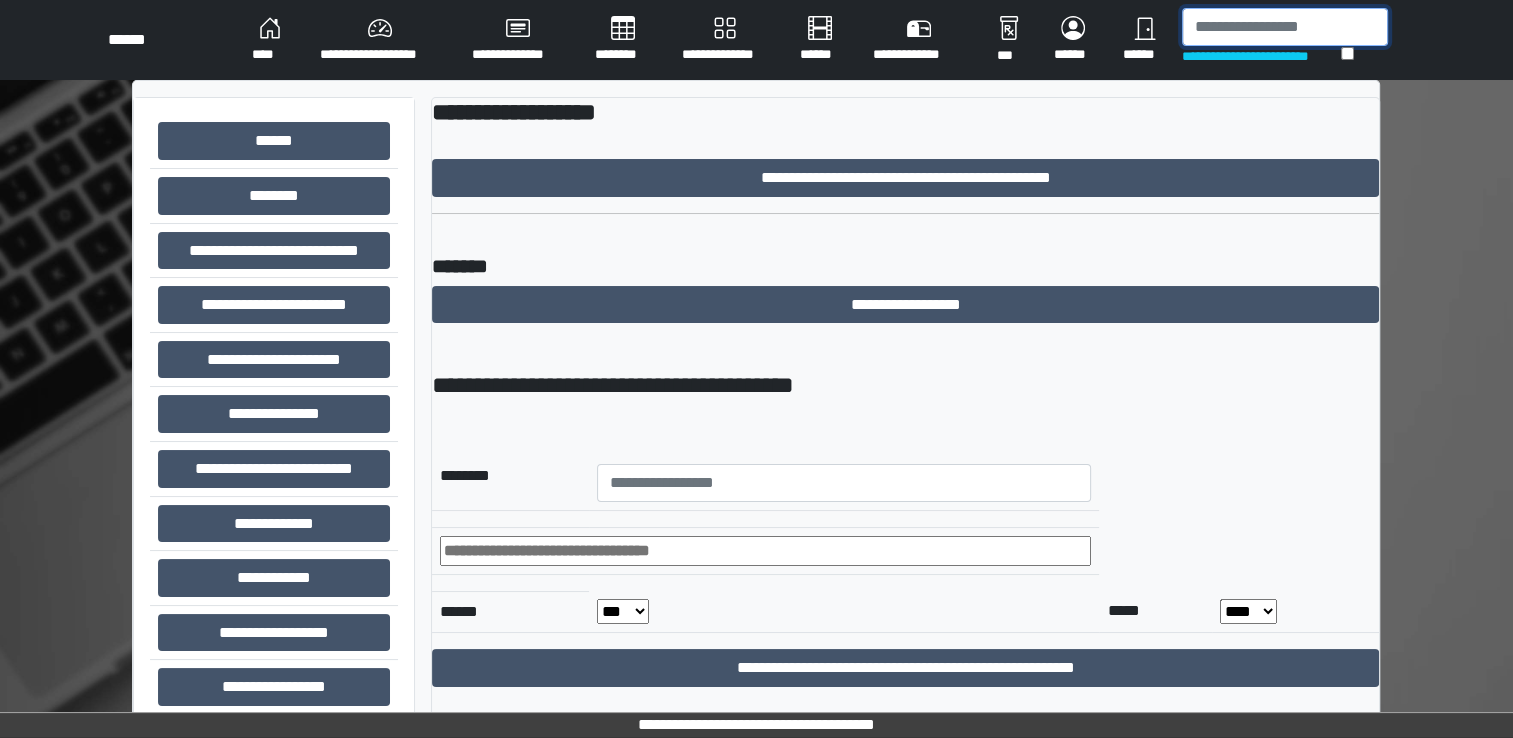 click at bounding box center (1285, 27) 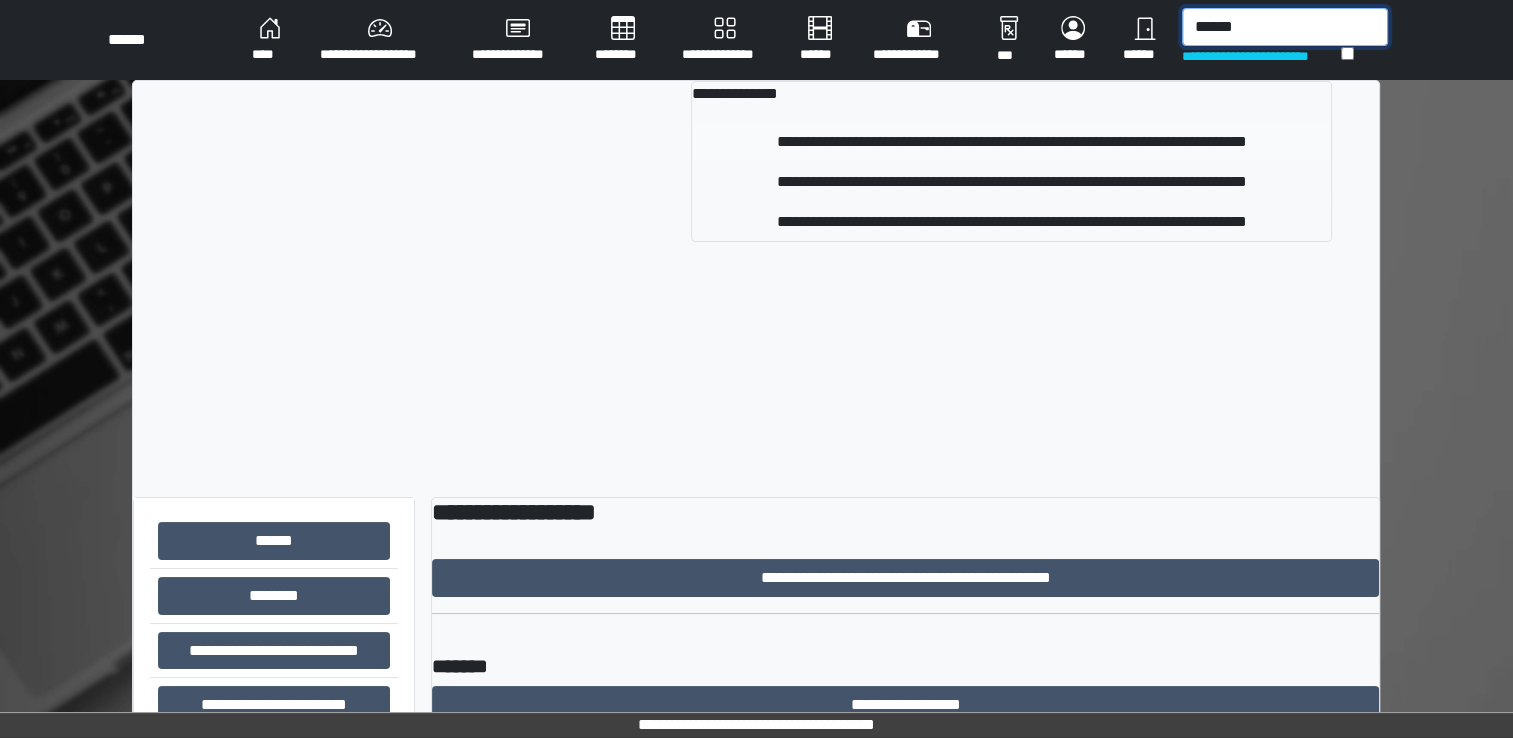 type on "******" 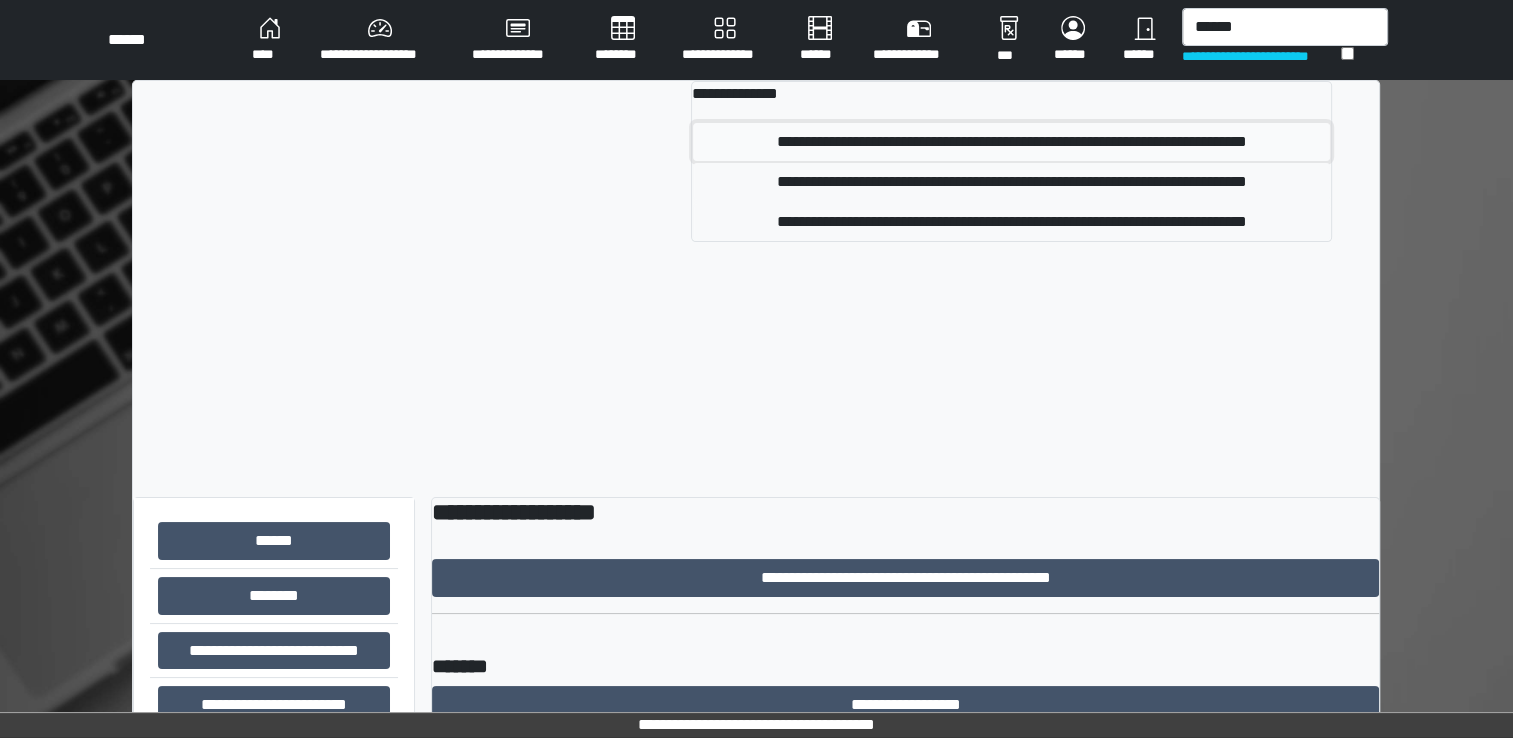 click on "**********" at bounding box center (1011, 142) 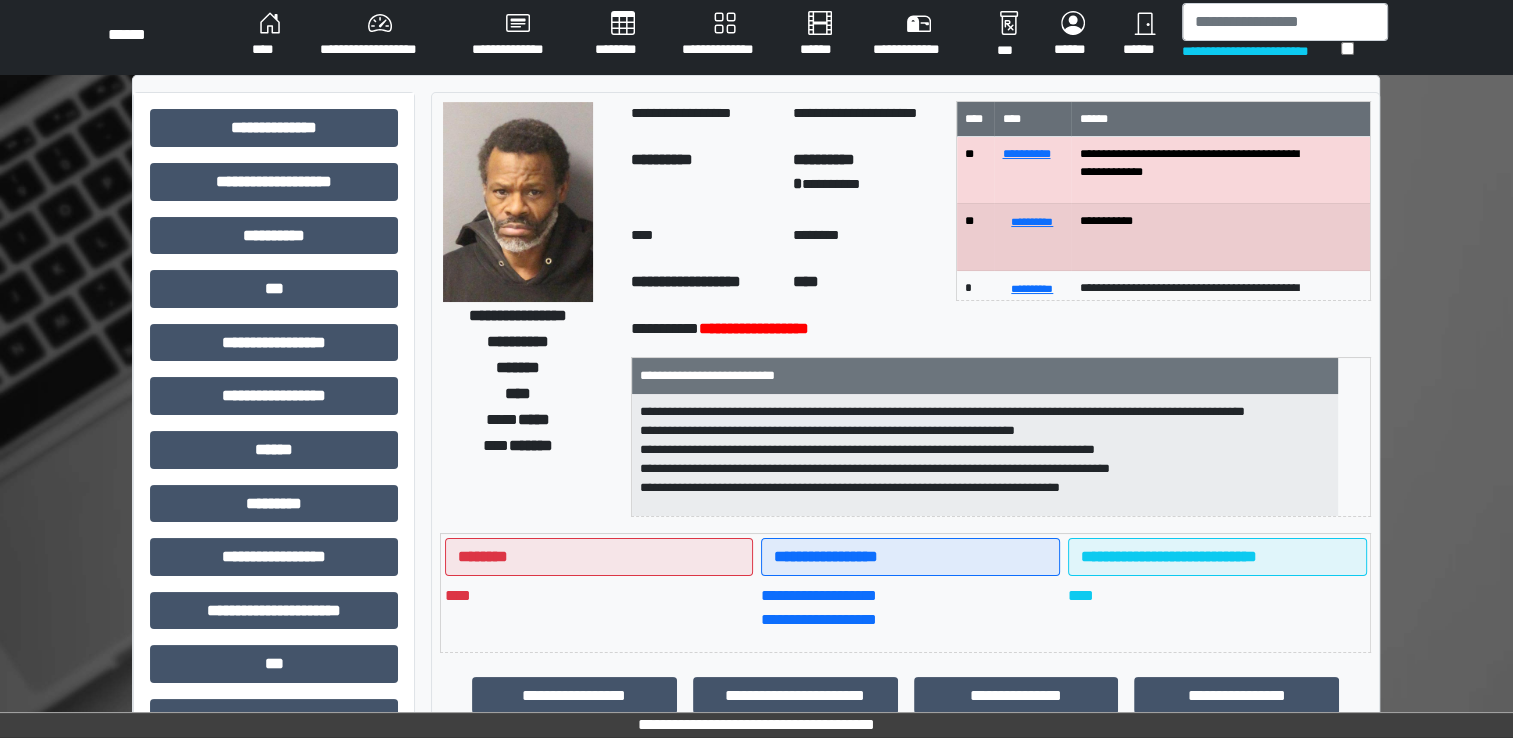 scroll, scrollTop: 0, scrollLeft: 0, axis: both 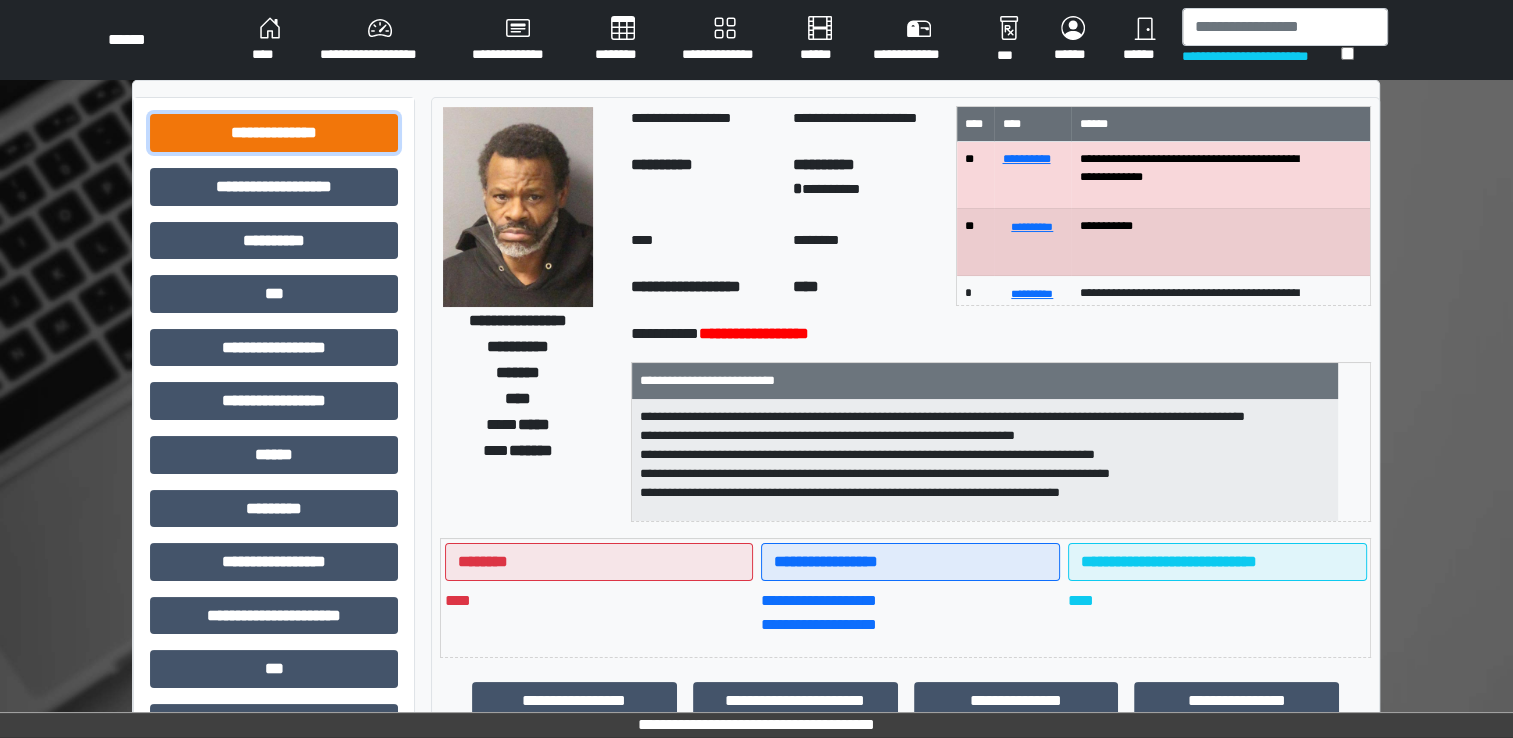 click on "**********" at bounding box center [274, 133] 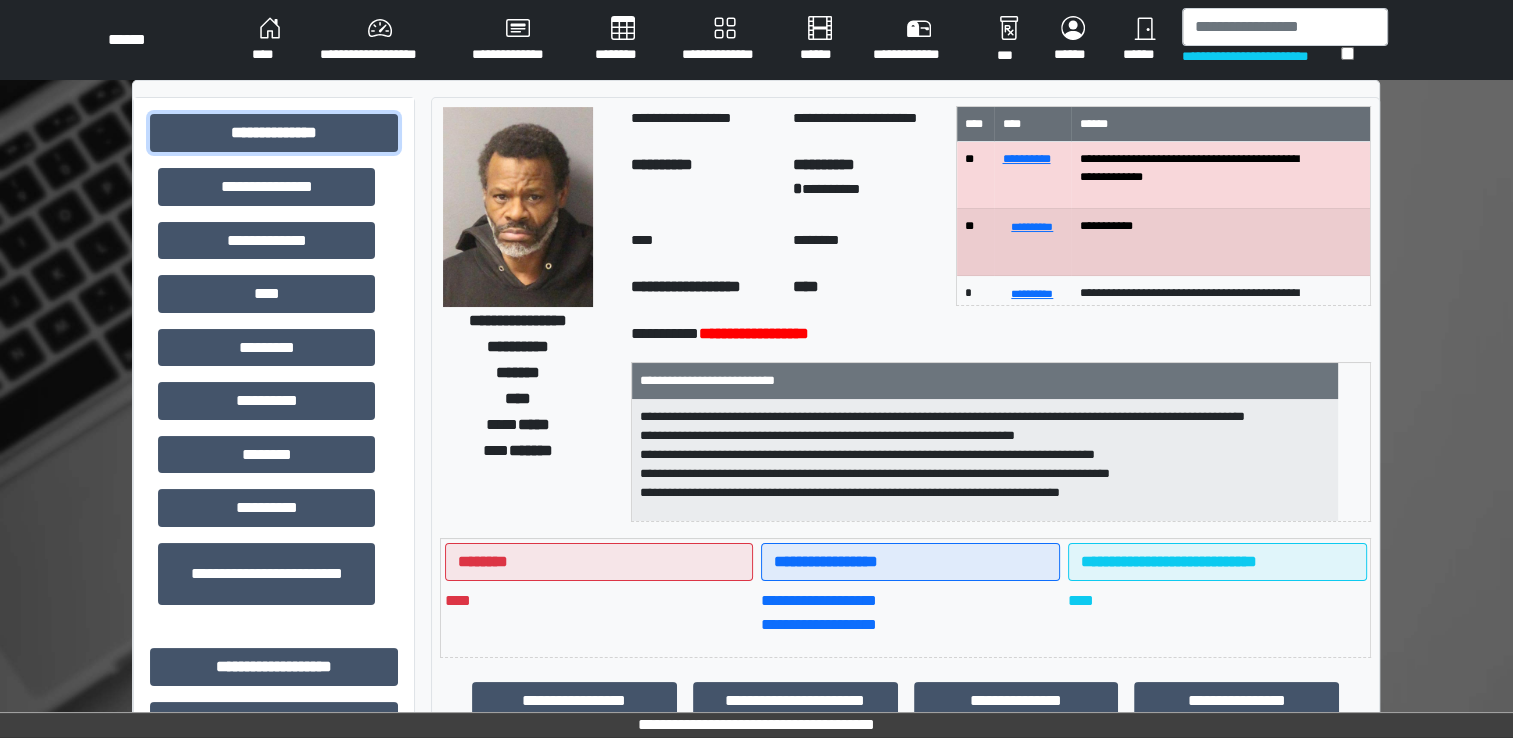 scroll, scrollTop: 572, scrollLeft: 0, axis: vertical 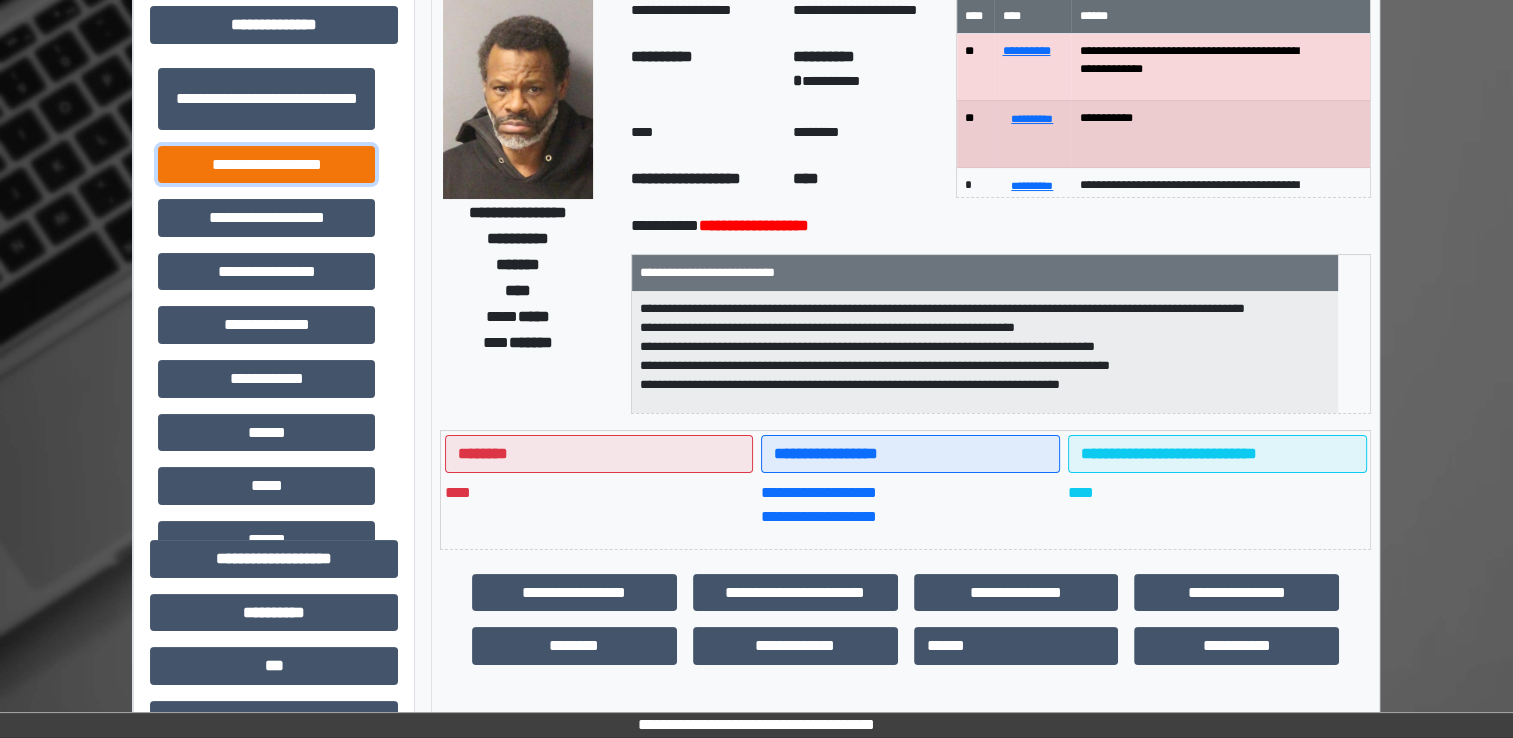 click on "**********" at bounding box center [266, 165] 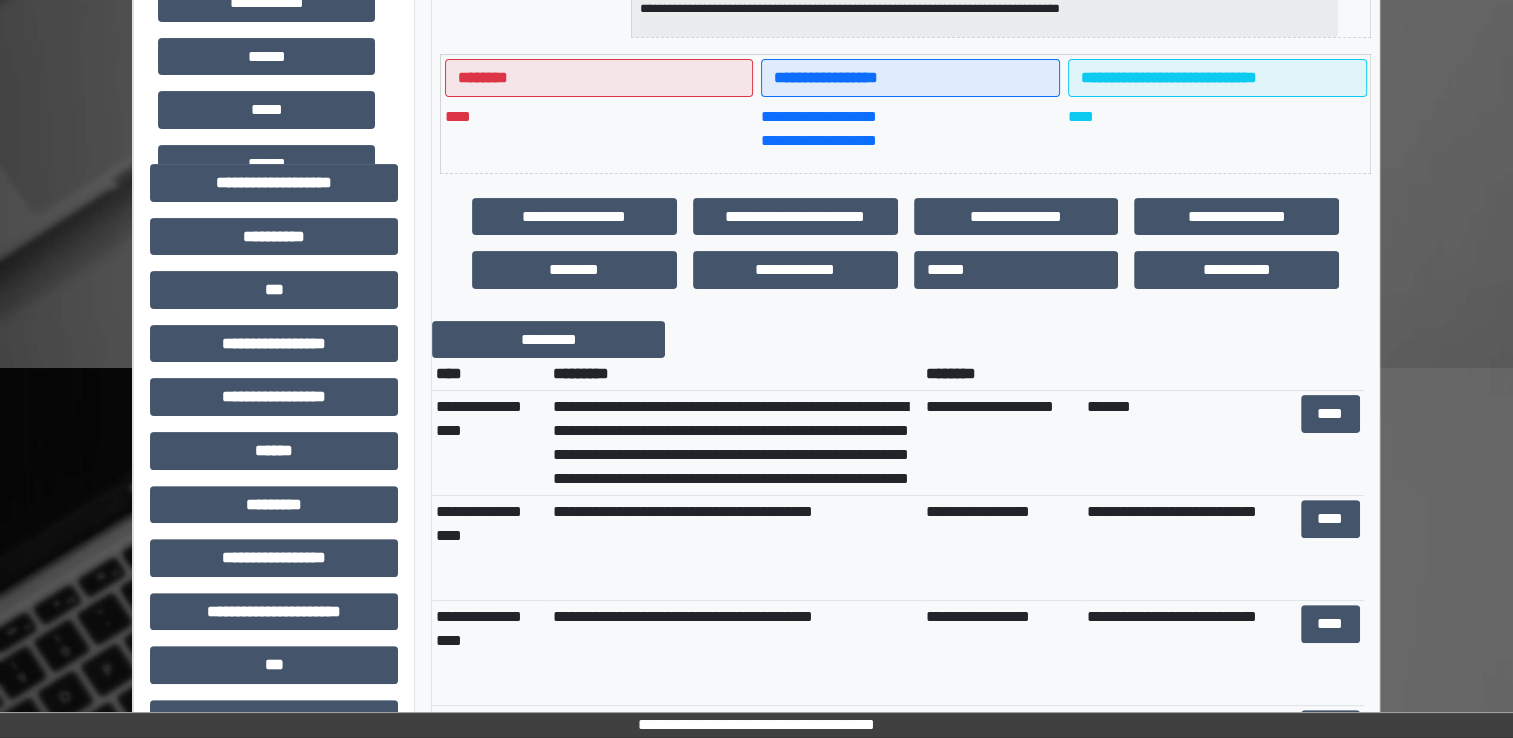 scroll, scrollTop: 508, scrollLeft: 0, axis: vertical 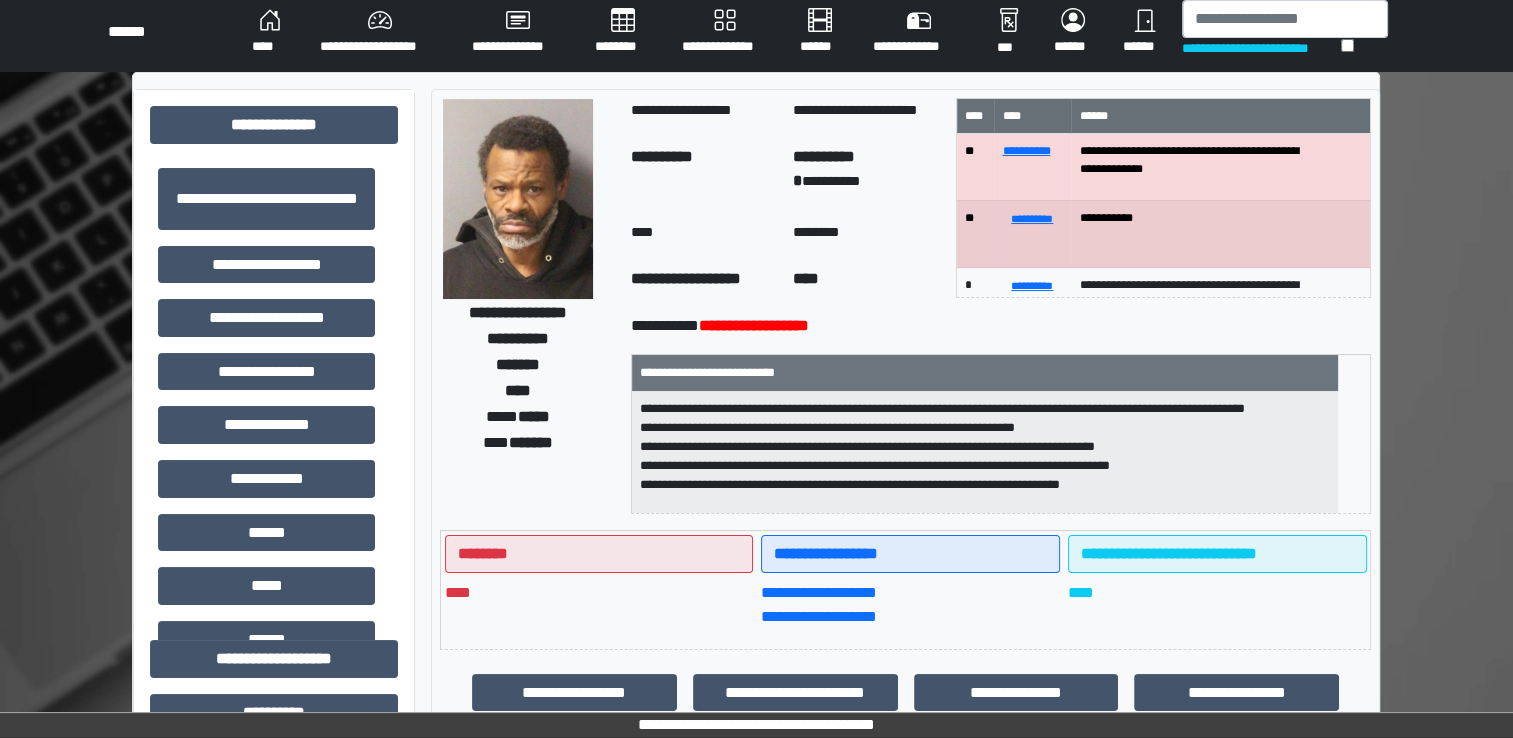 drag, startPoint x: 1203, startPoint y: 45, endPoint x: 1192, endPoint y: 42, distance: 11.401754 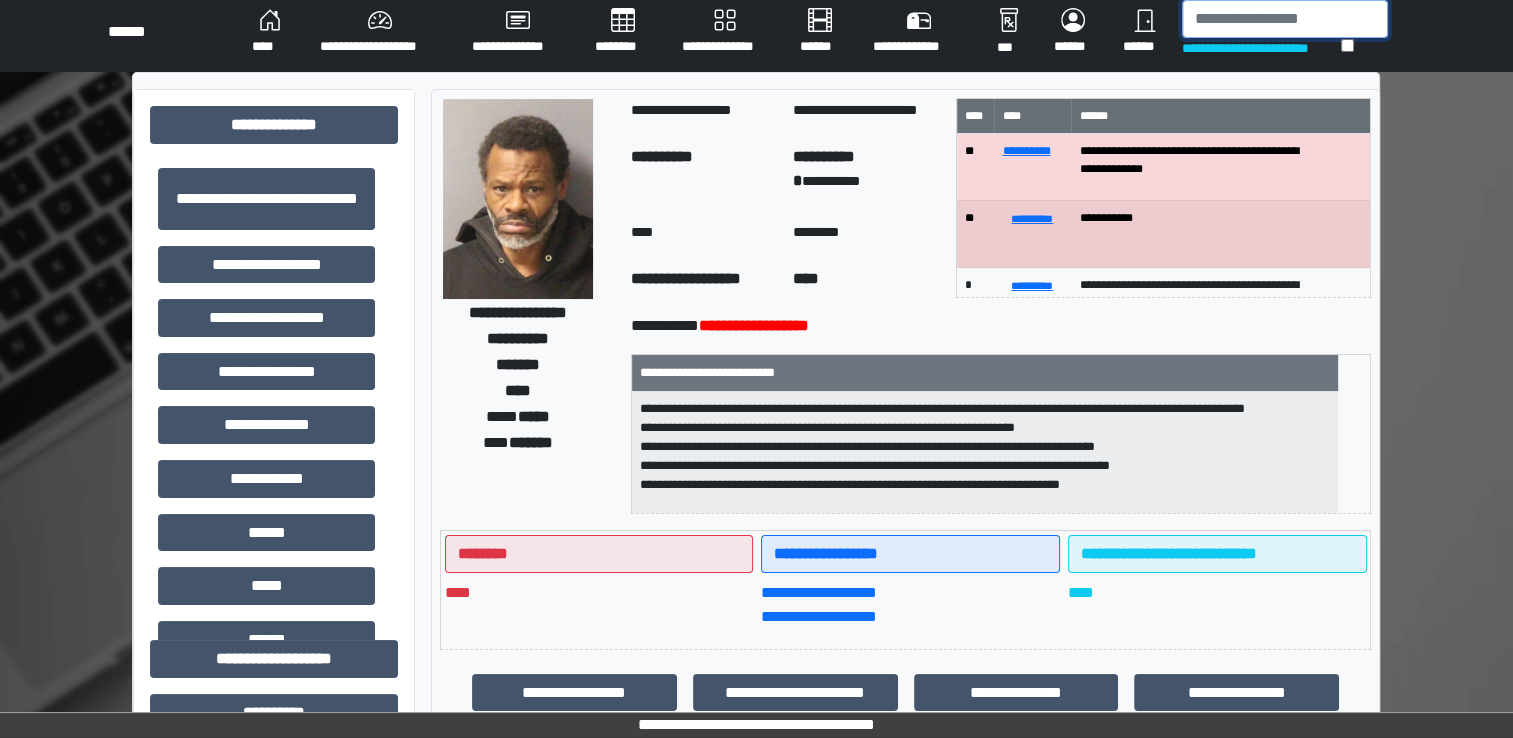 click at bounding box center (1285, 19) 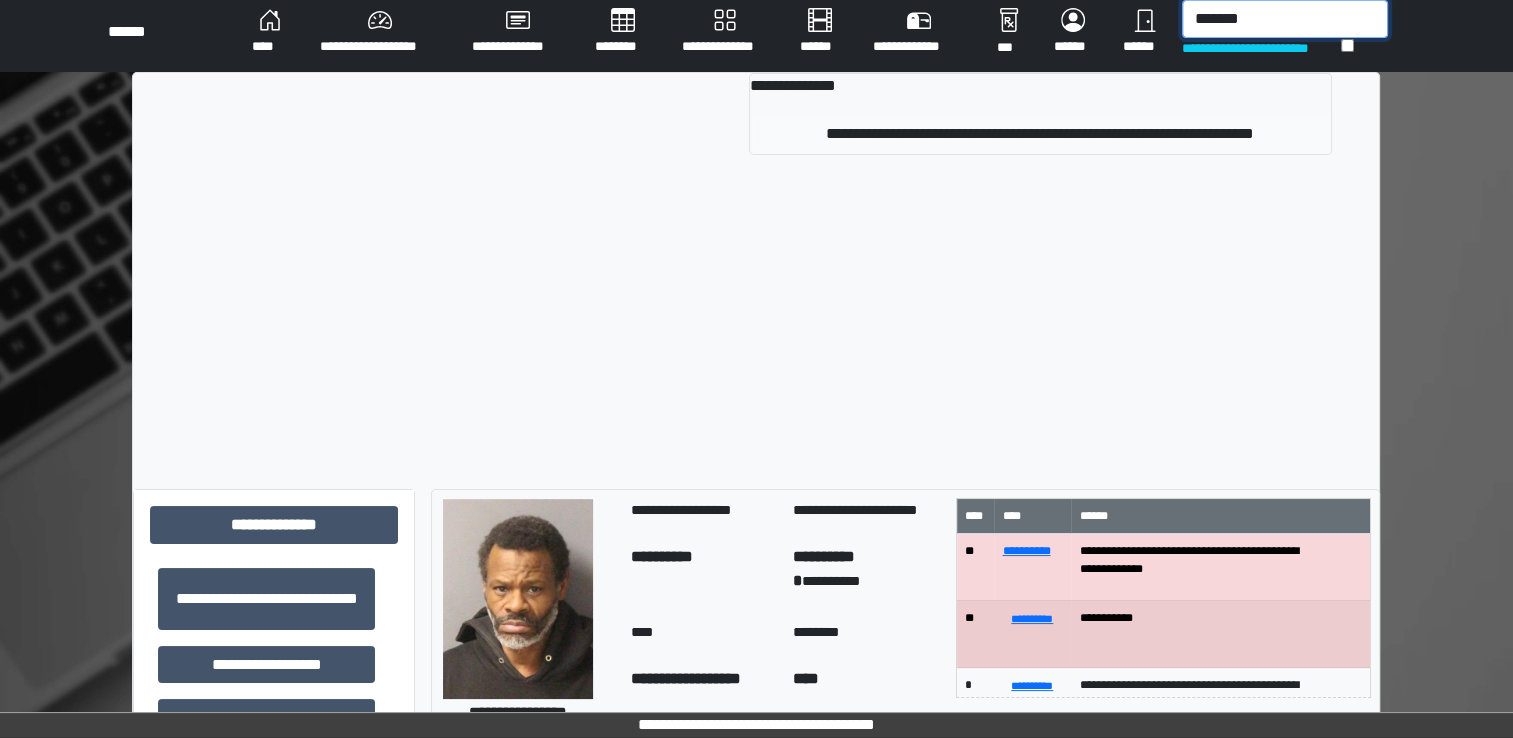type on "*******" 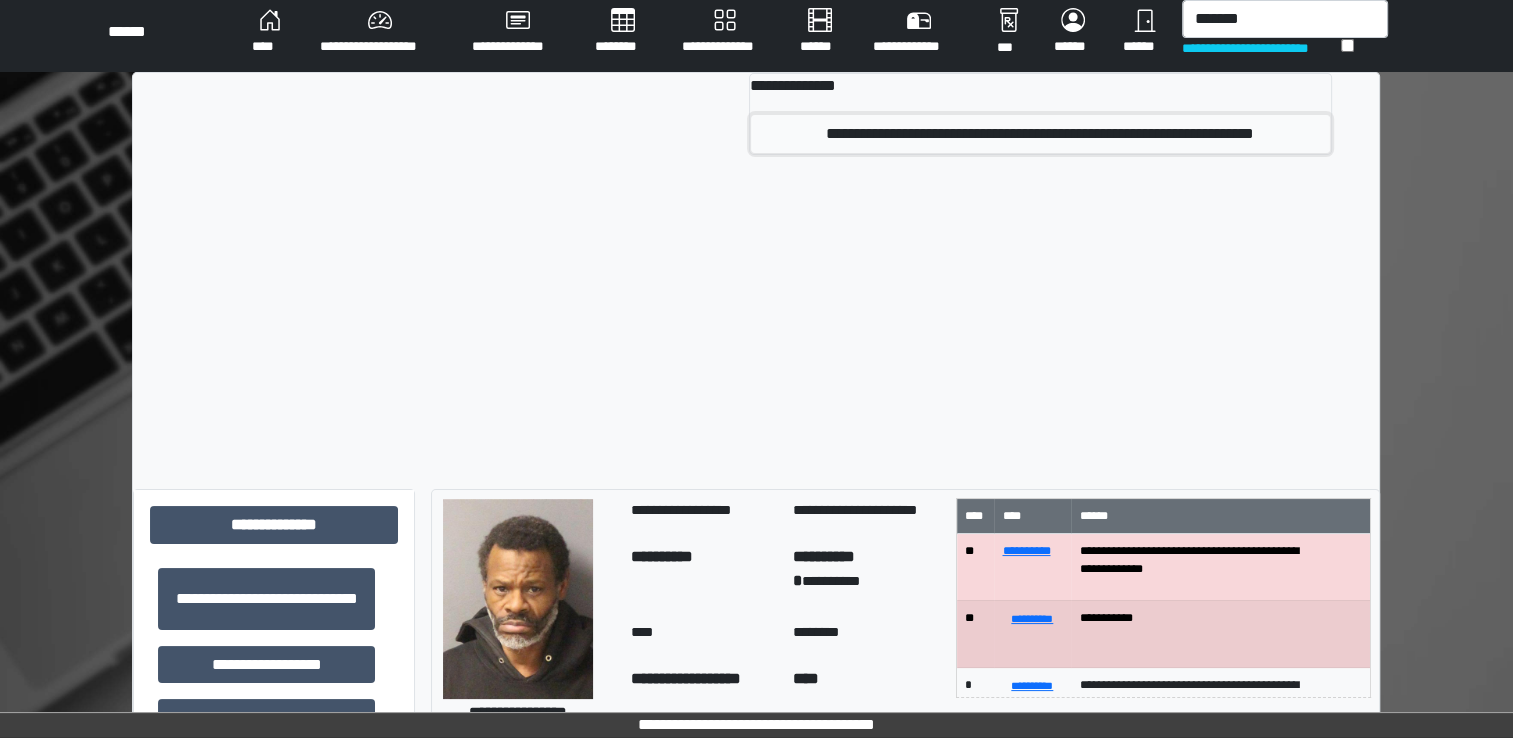 click on "**********" at bounding box center (1040, 134) 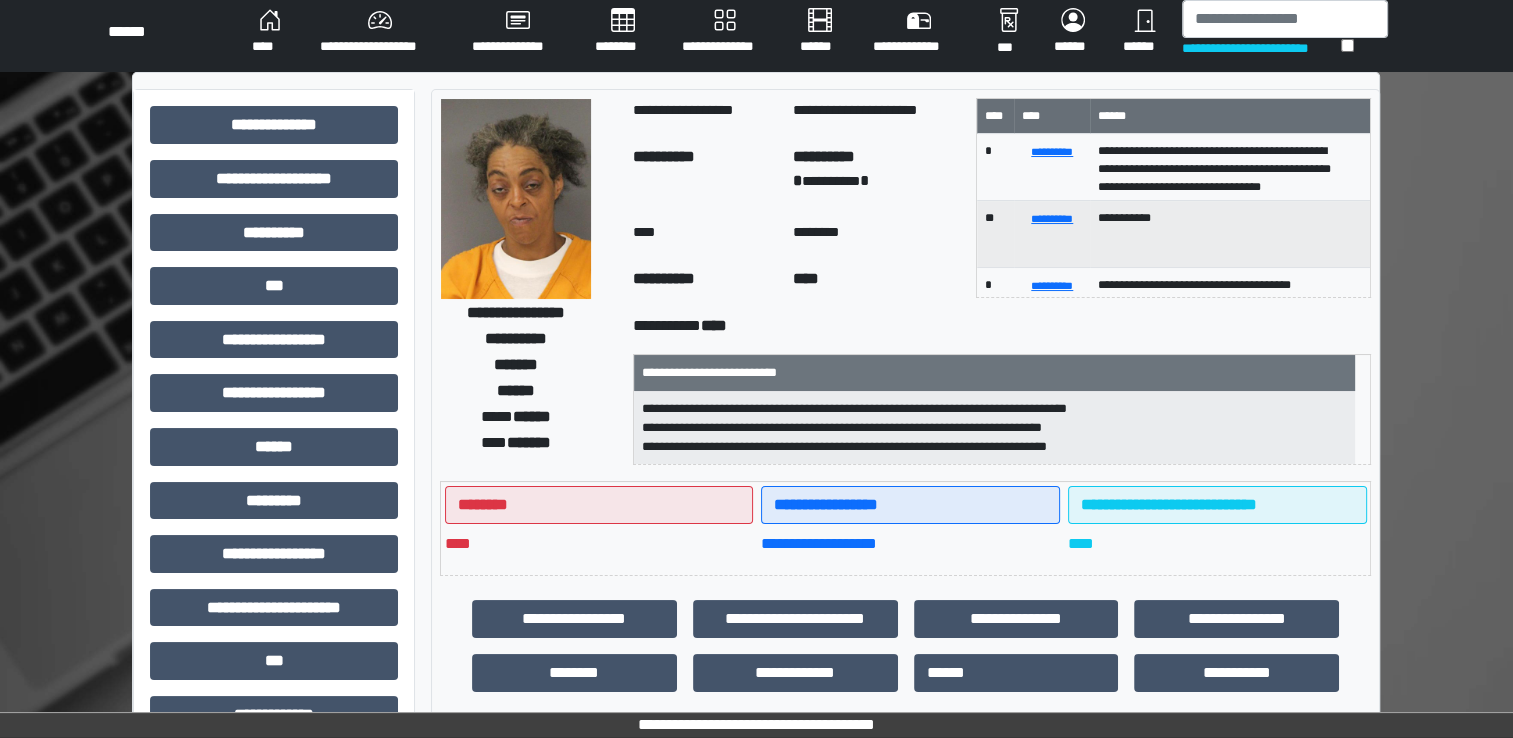 click at bounding box center (516, 199) 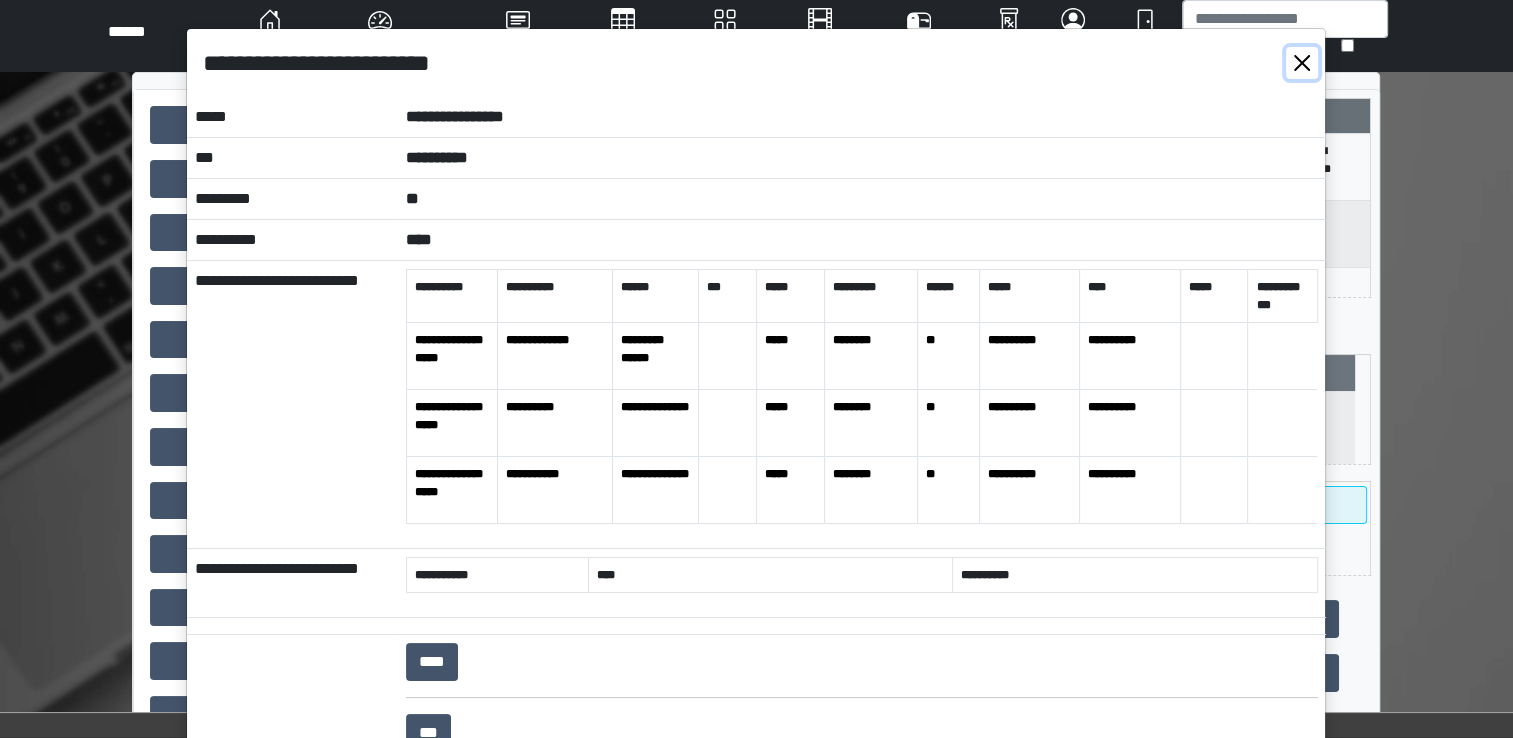 click at bounding box center (1302, 63) 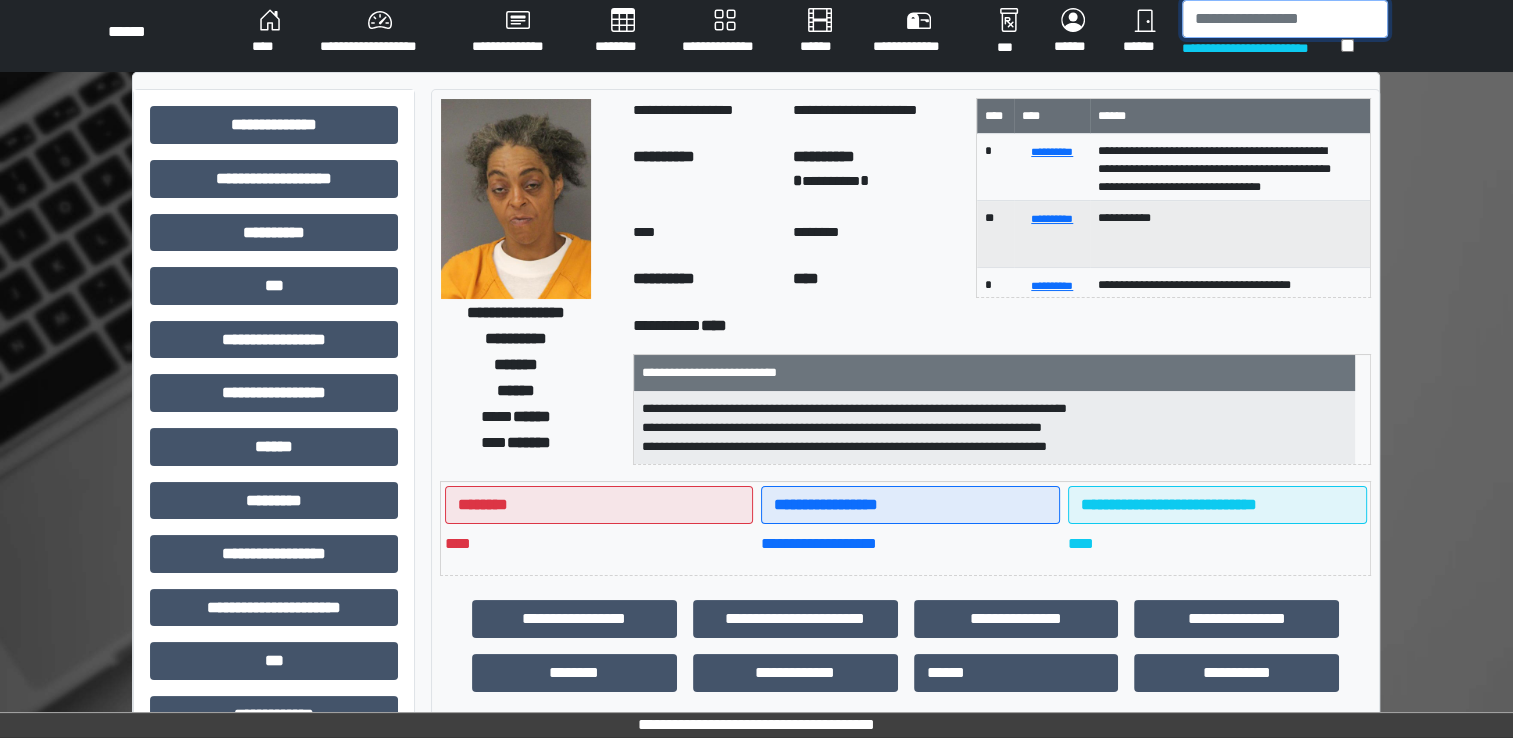 click at bounding box center (1285, 19) 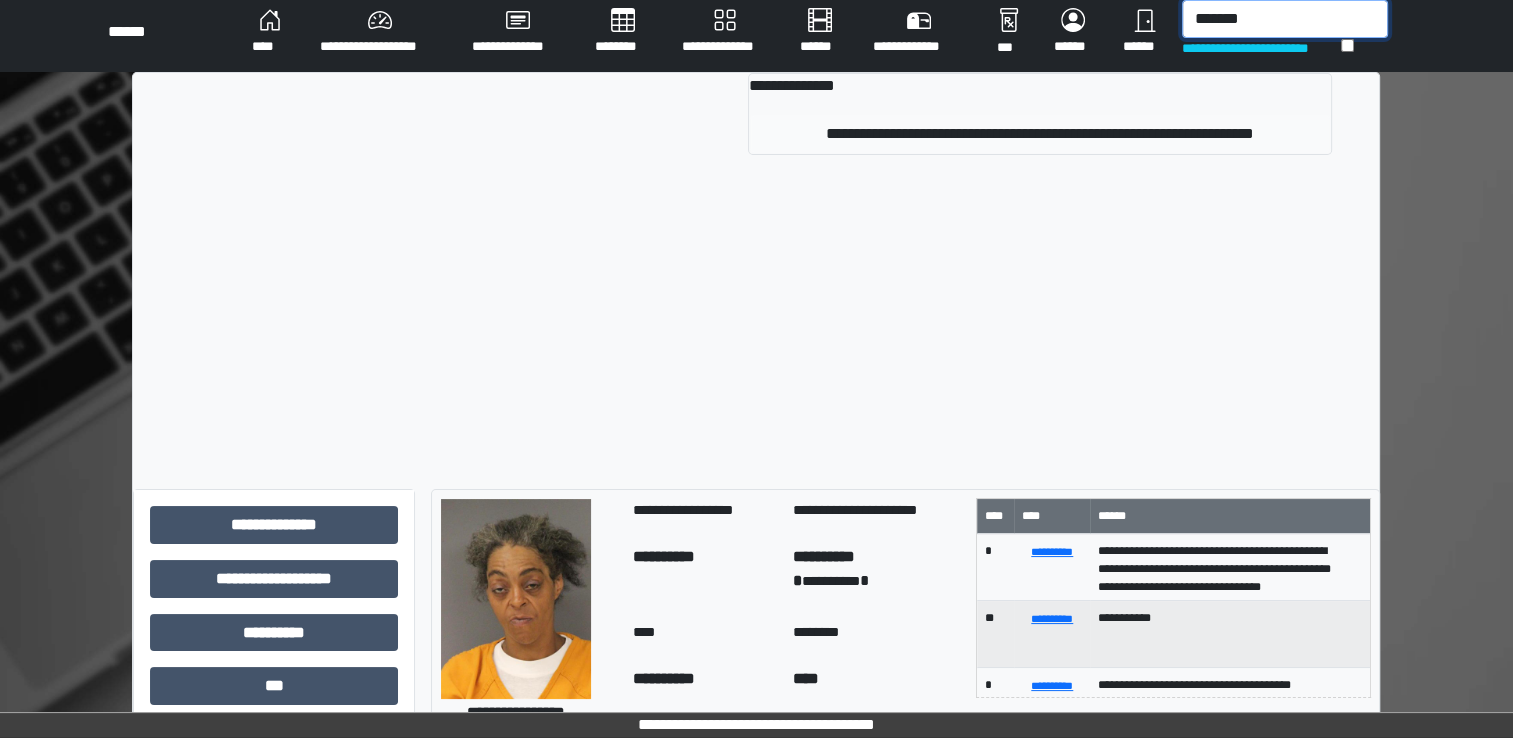 type on "*******" 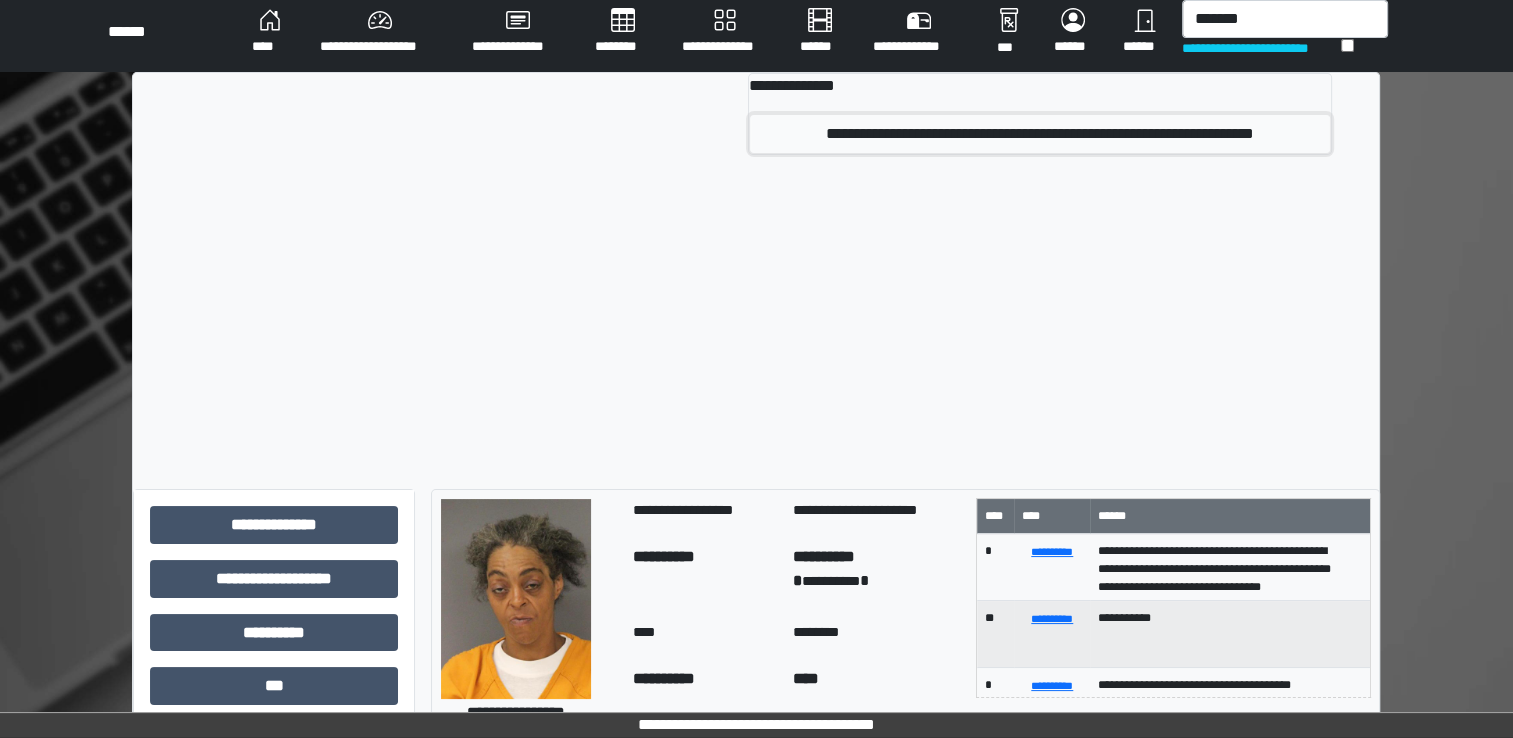 click on "**********" at bounding box center [1040, 134] 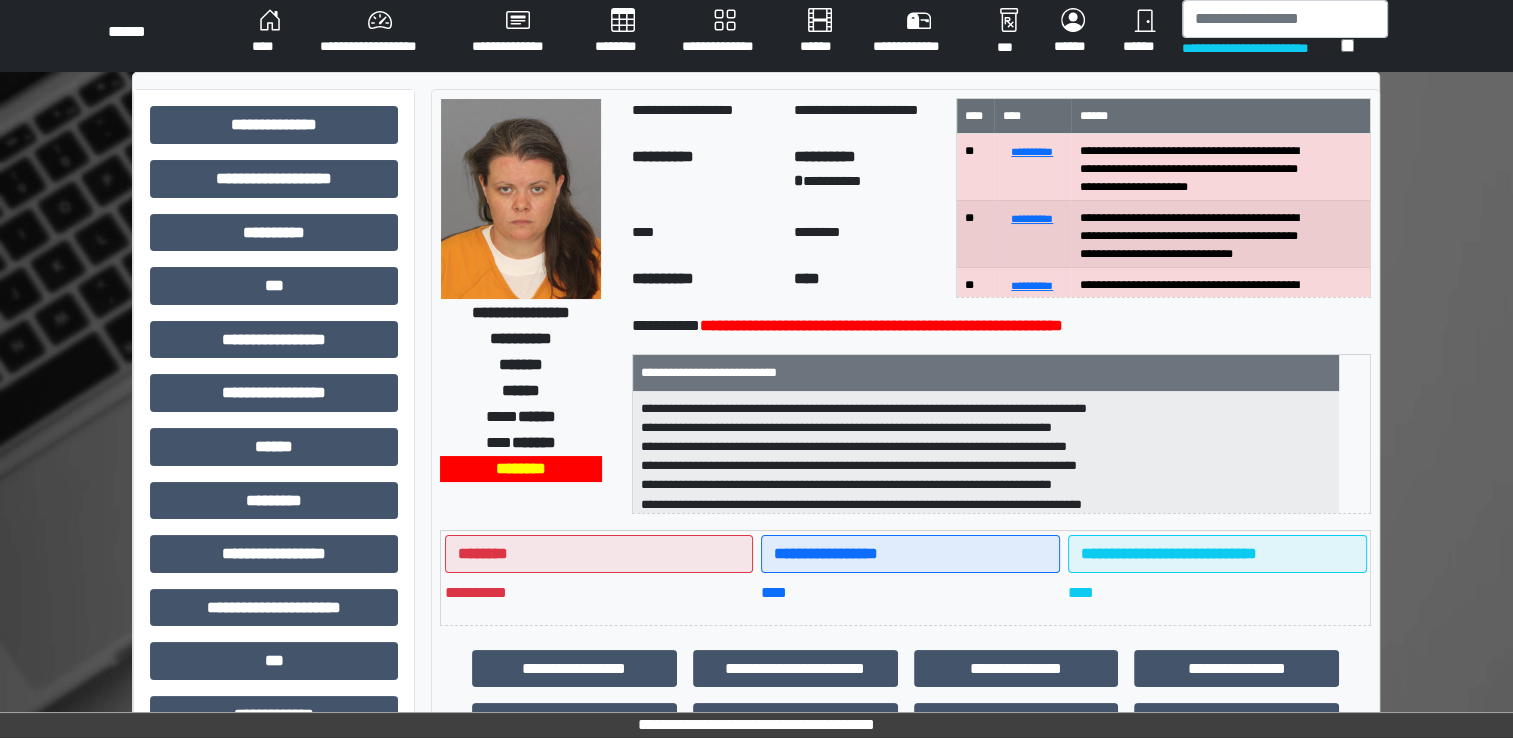 click at bounding box center [521, 199] 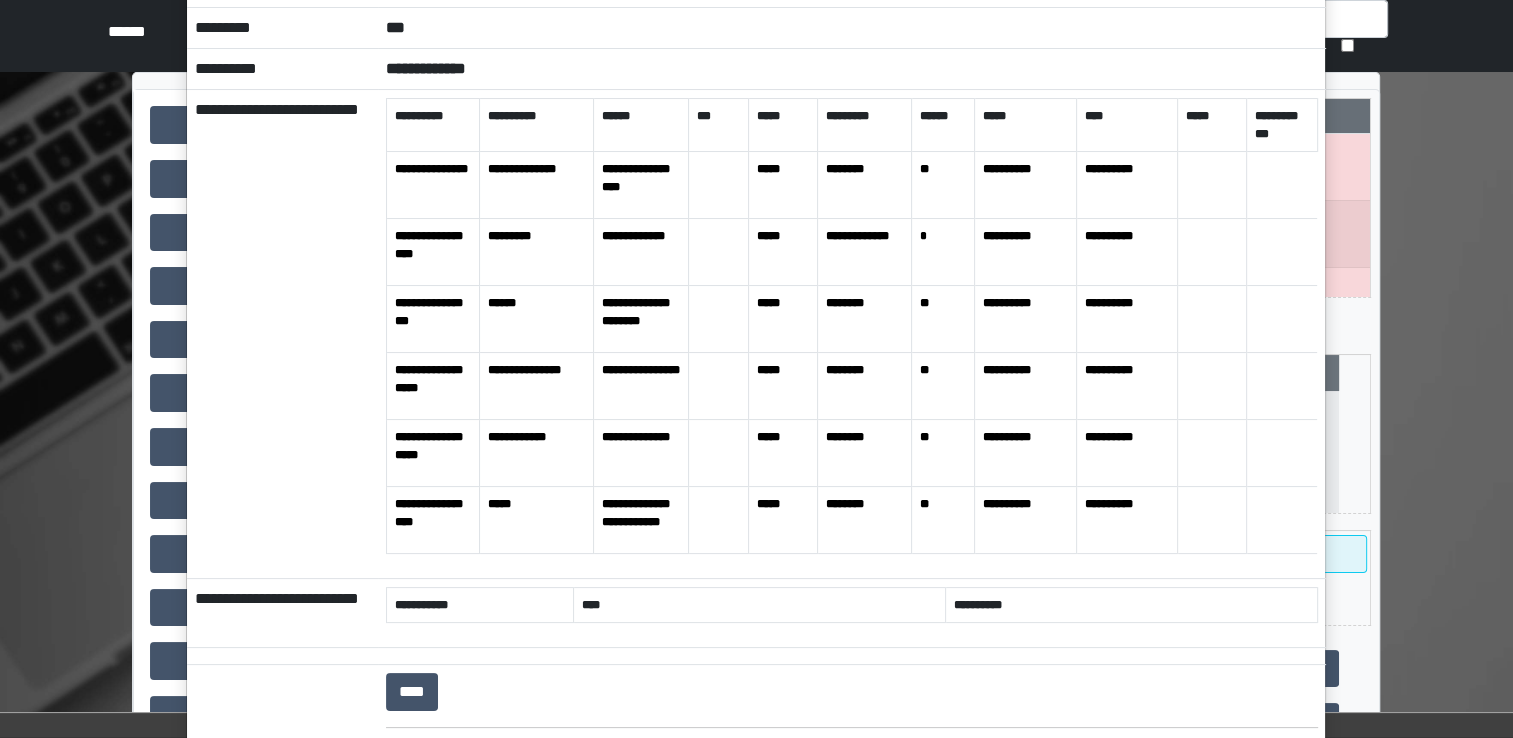 scroll, scrollTop: 0, scrollLeft: 0, axis: both 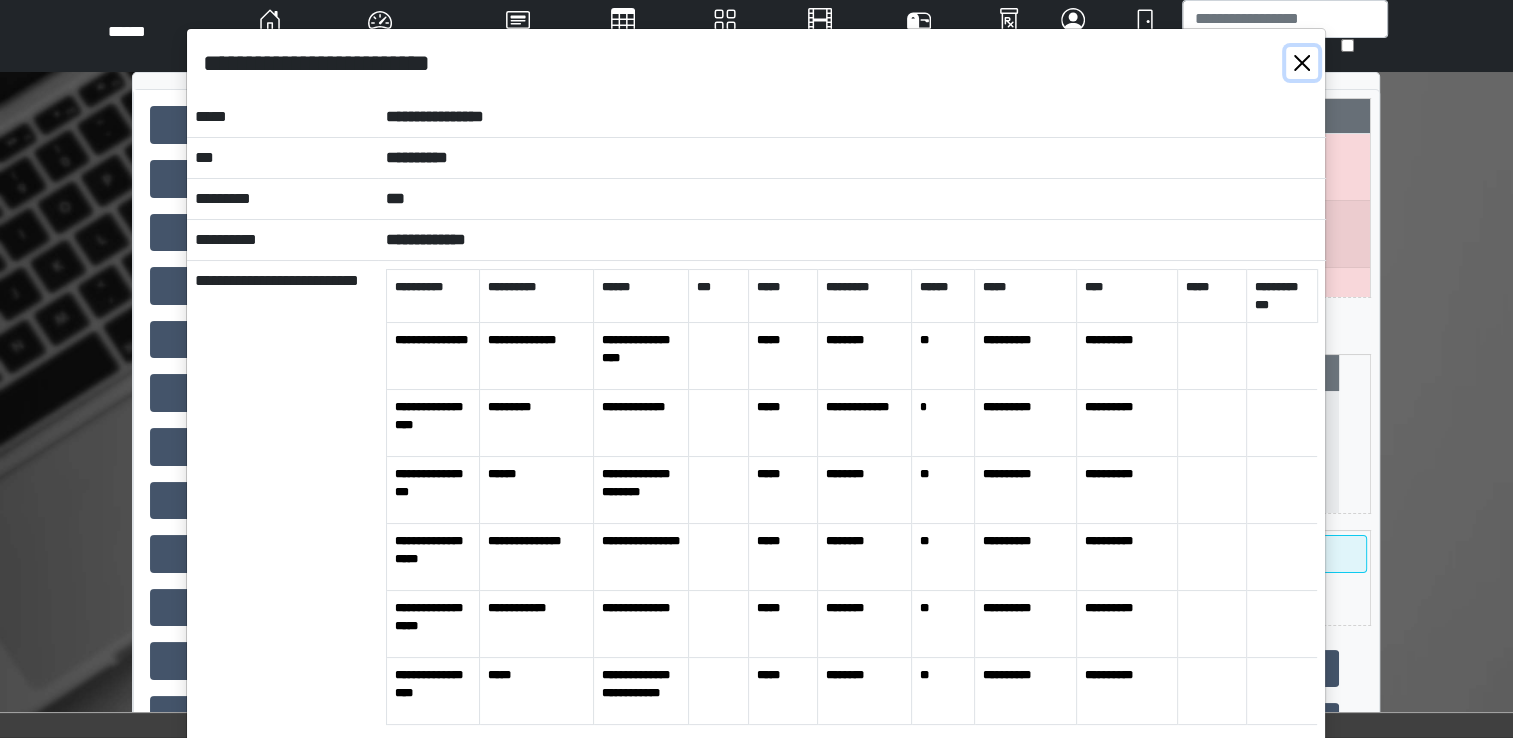 click at bounding box center [1302, 63] 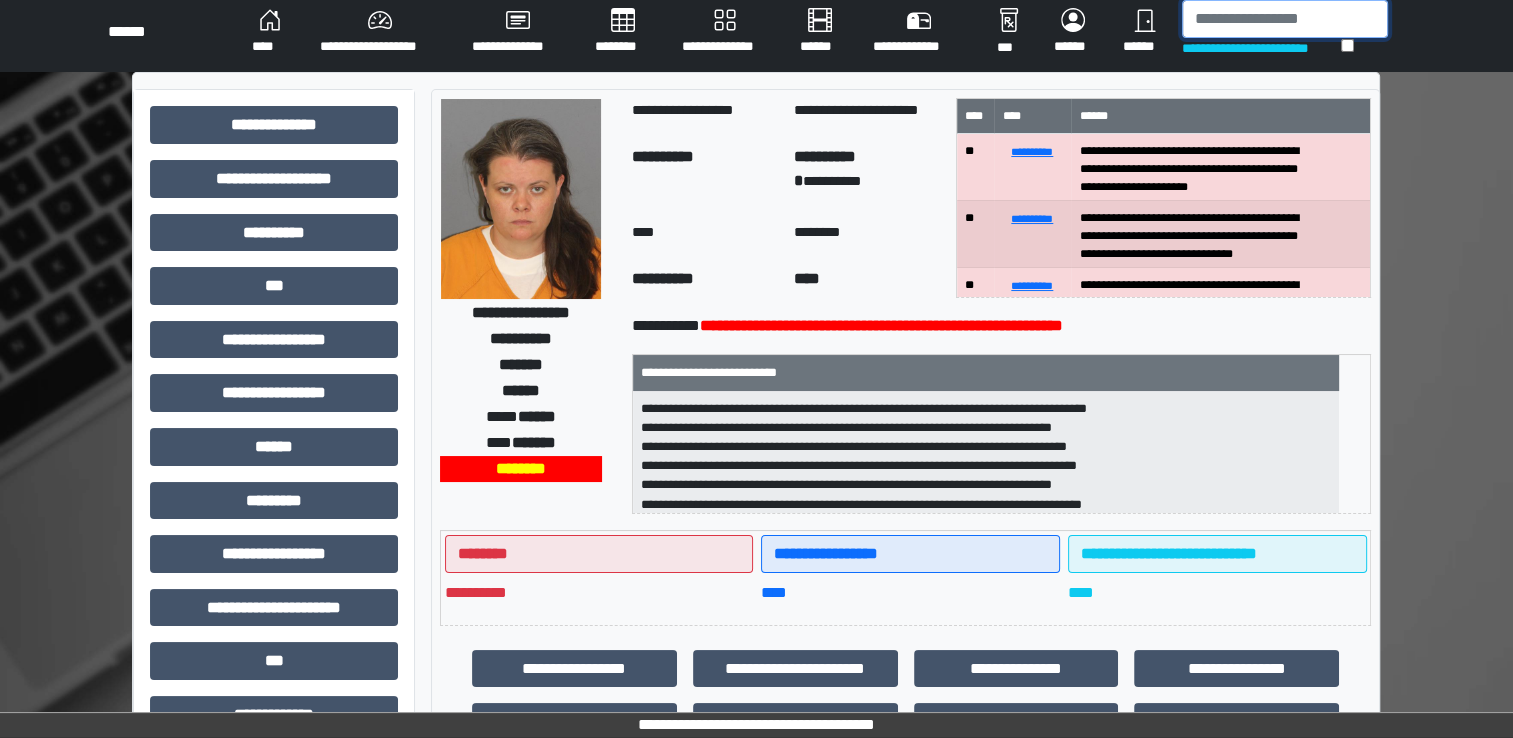 click at bounding box center [1285, 19] 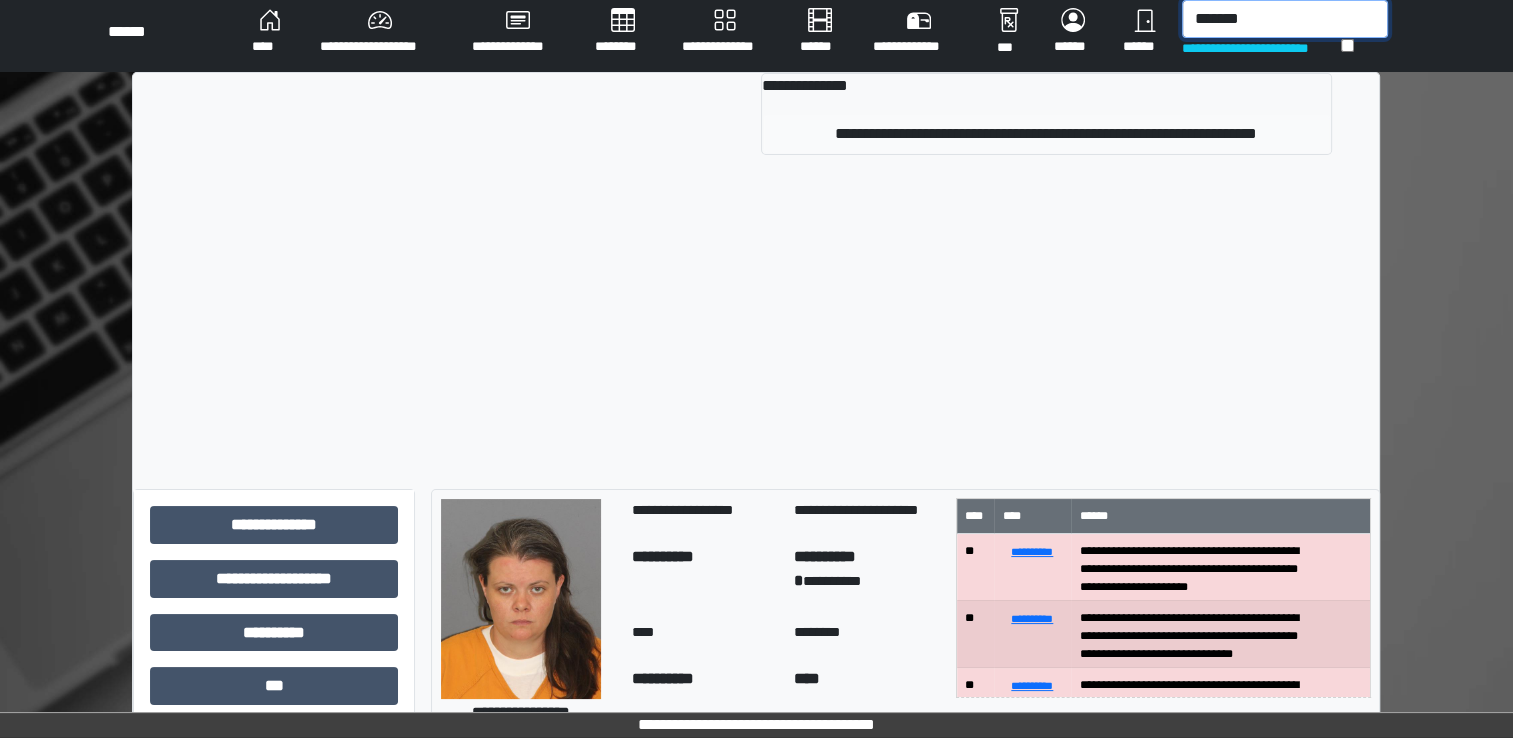 type on "*******" 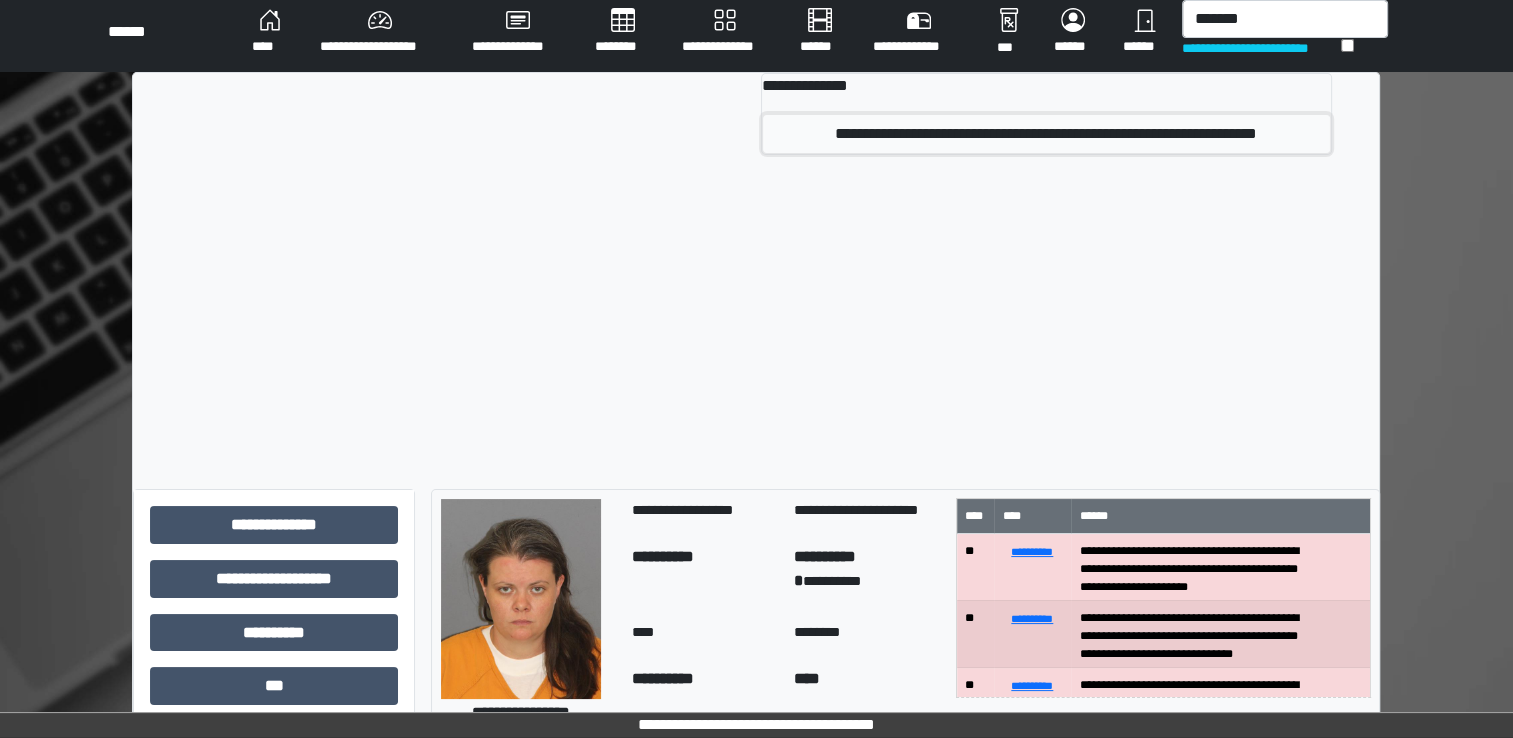 click on "**********" at bounding box center [1046, 134] 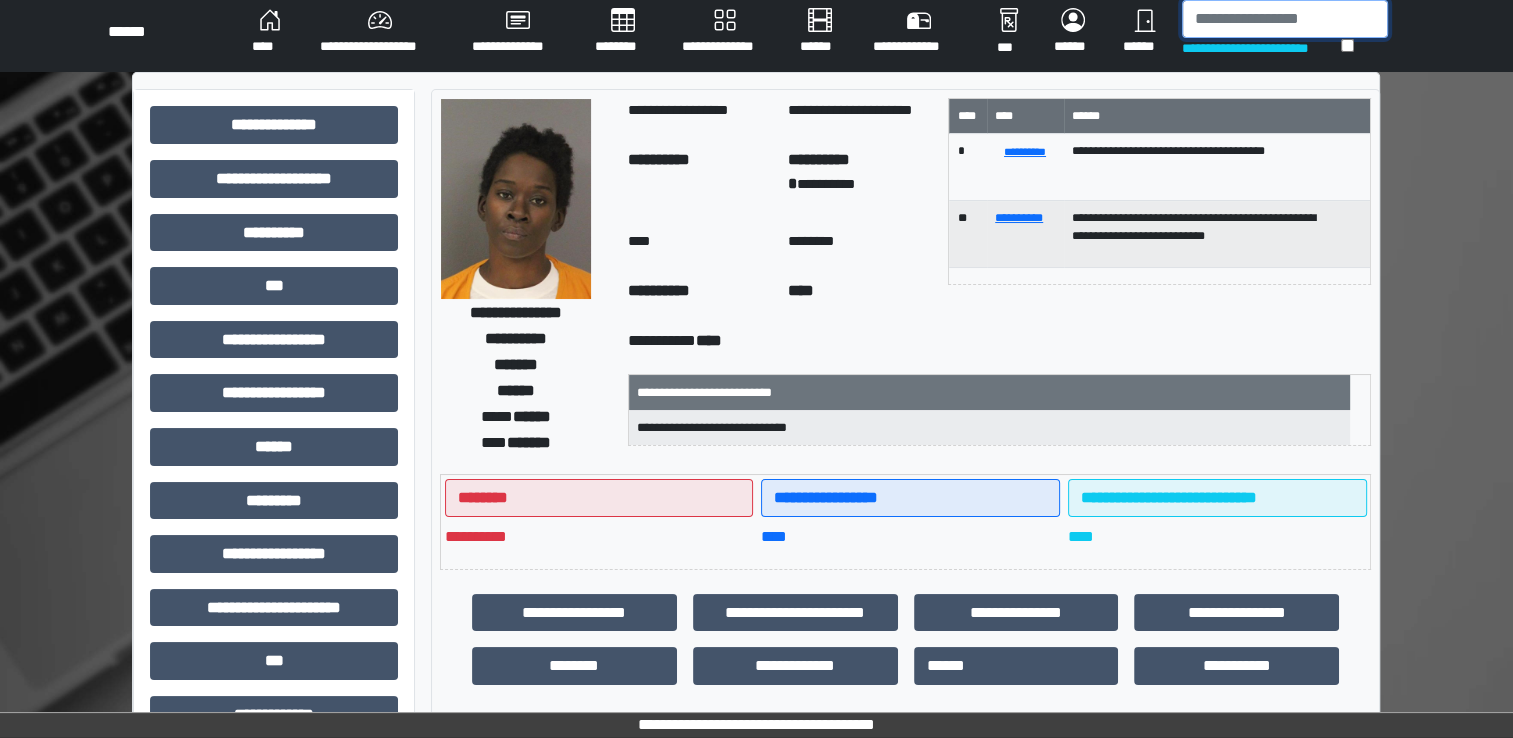 click at bounding box center [1285, 19] 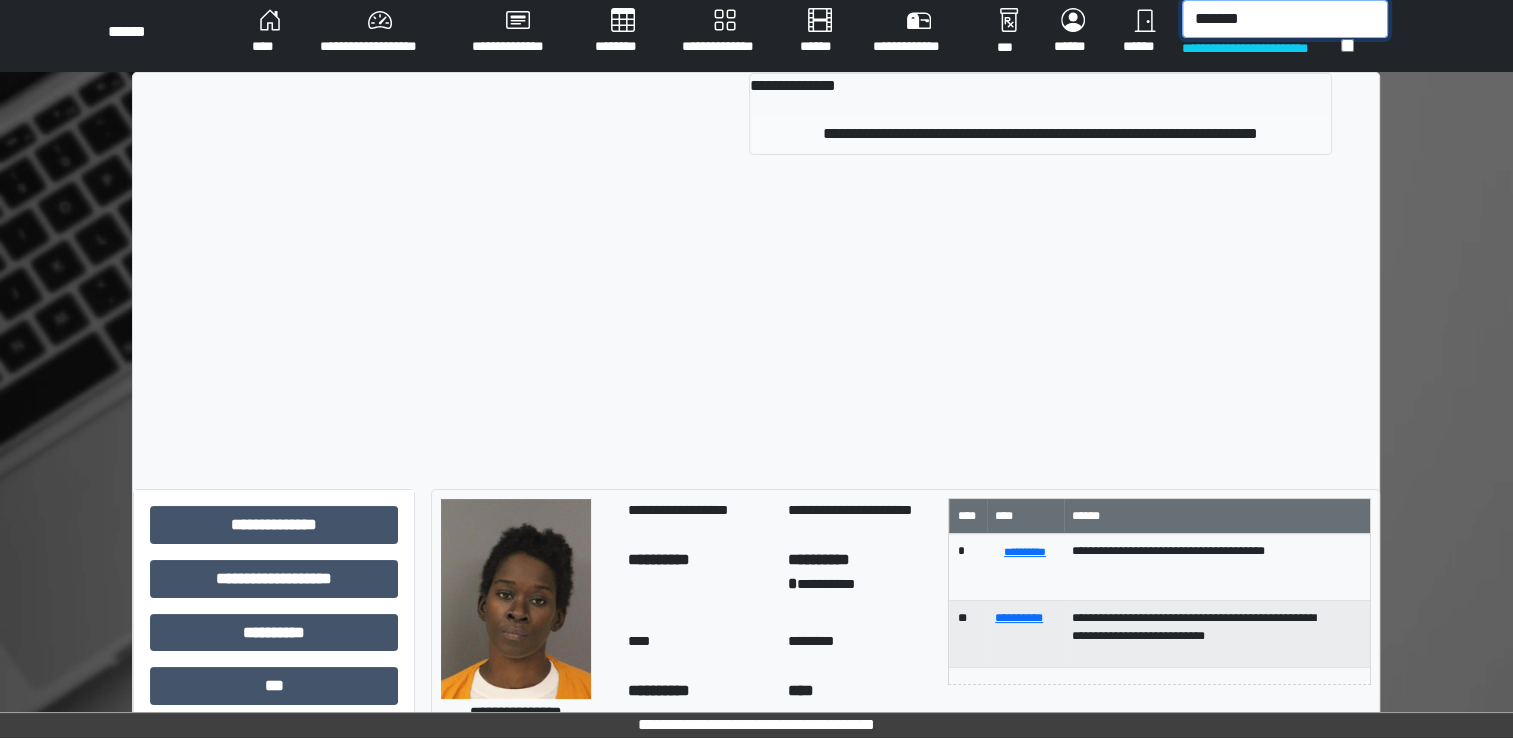 type on "*******" 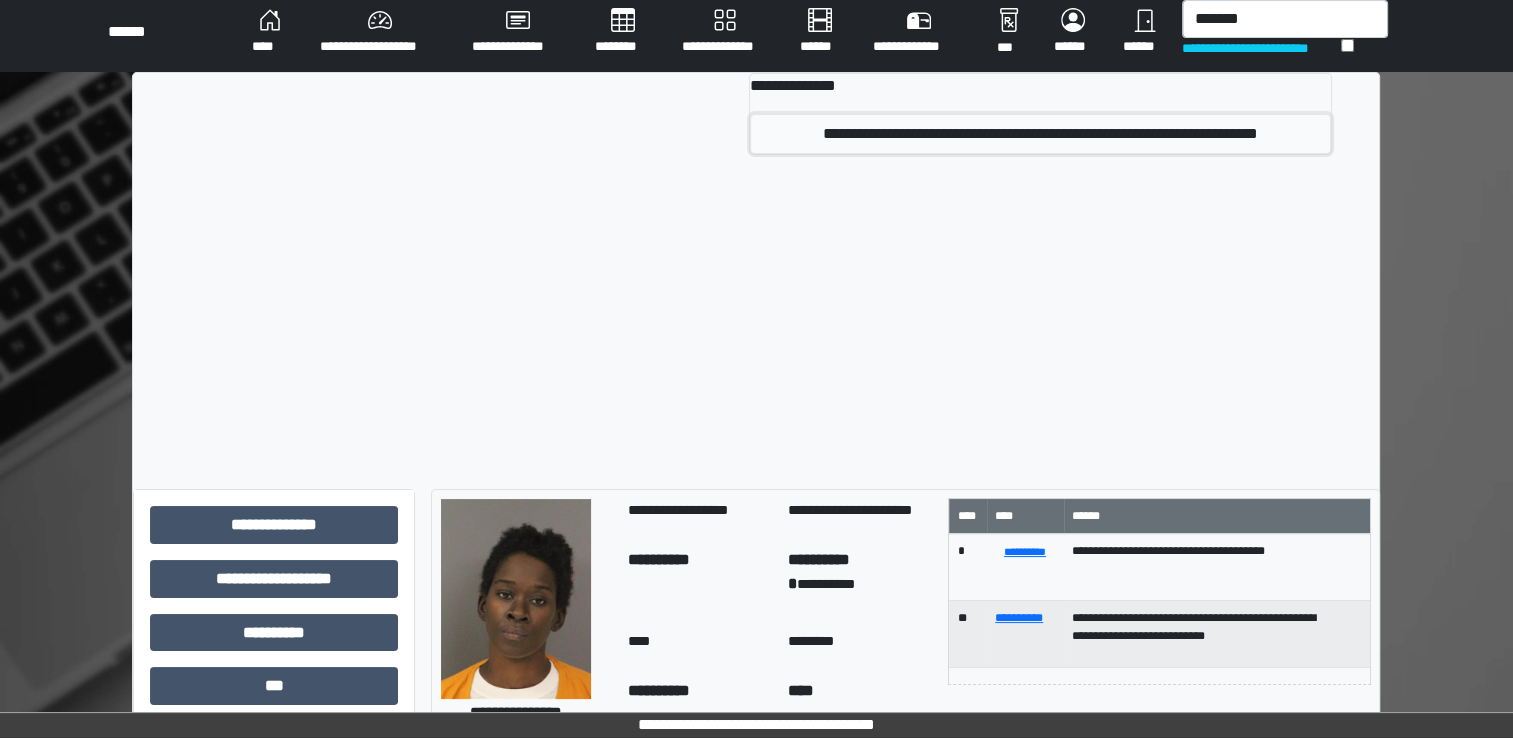 click on "**********" at bounding box center [1040, 134] 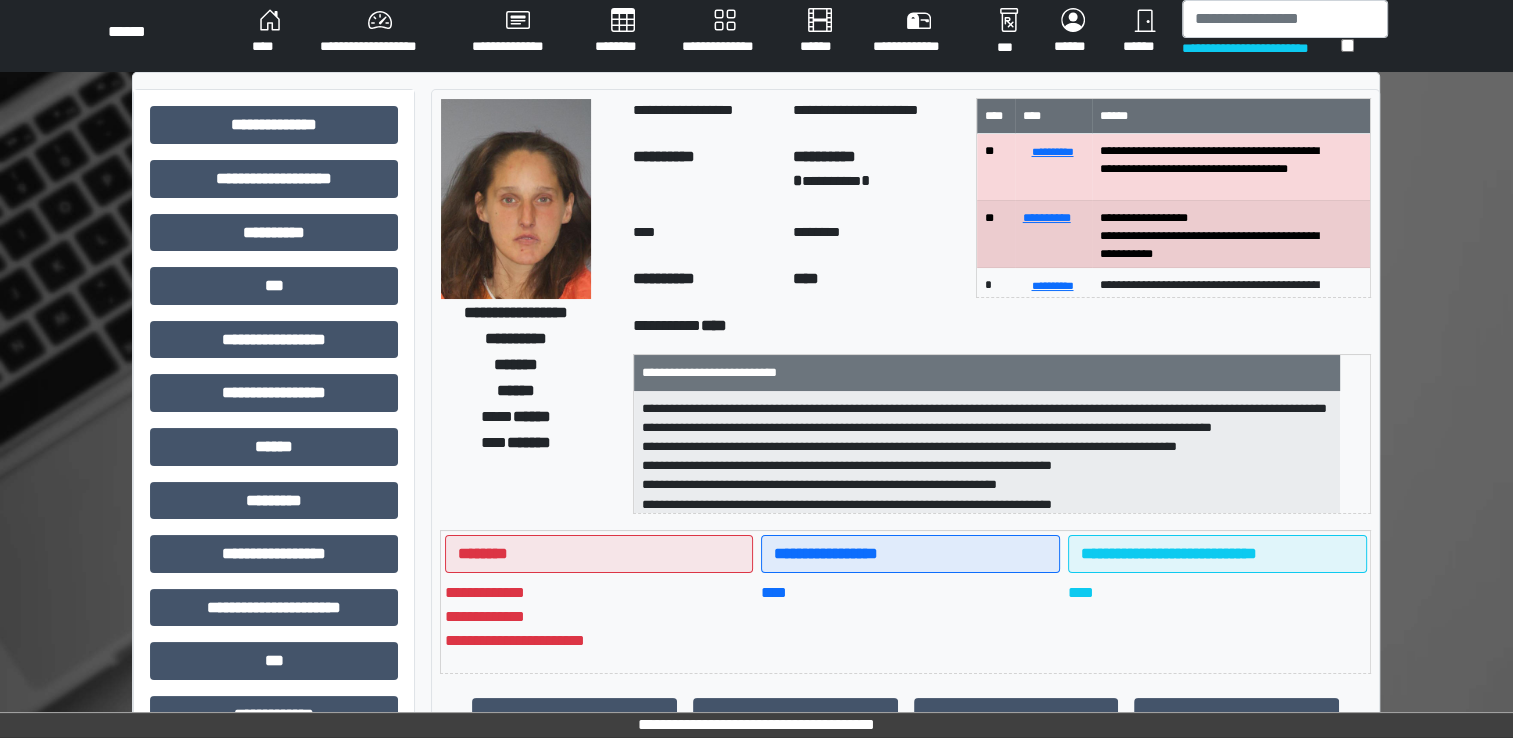 click at bounding box center (516, 199) 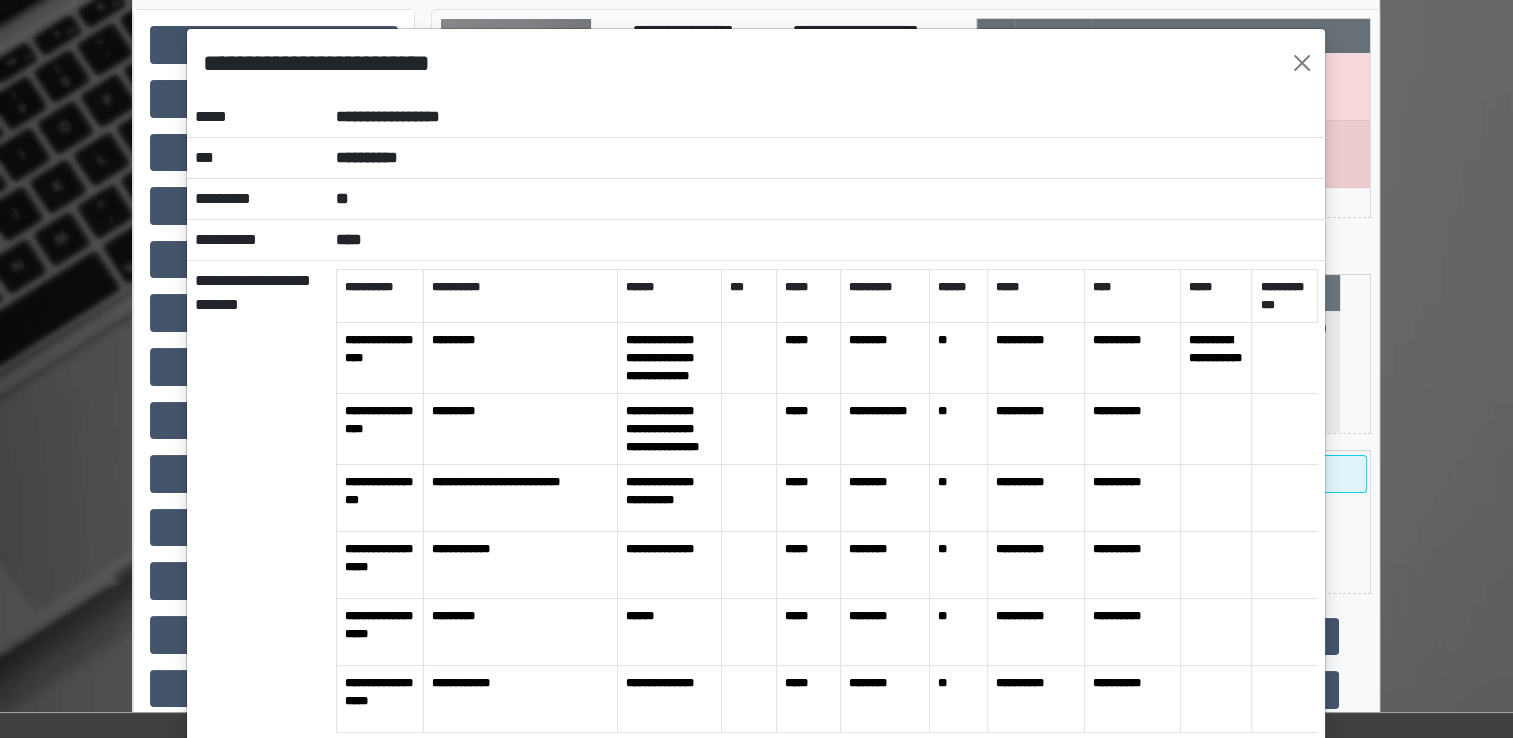 scroll, scrollTop: 100, scrollLeft: 0, axis: vertical 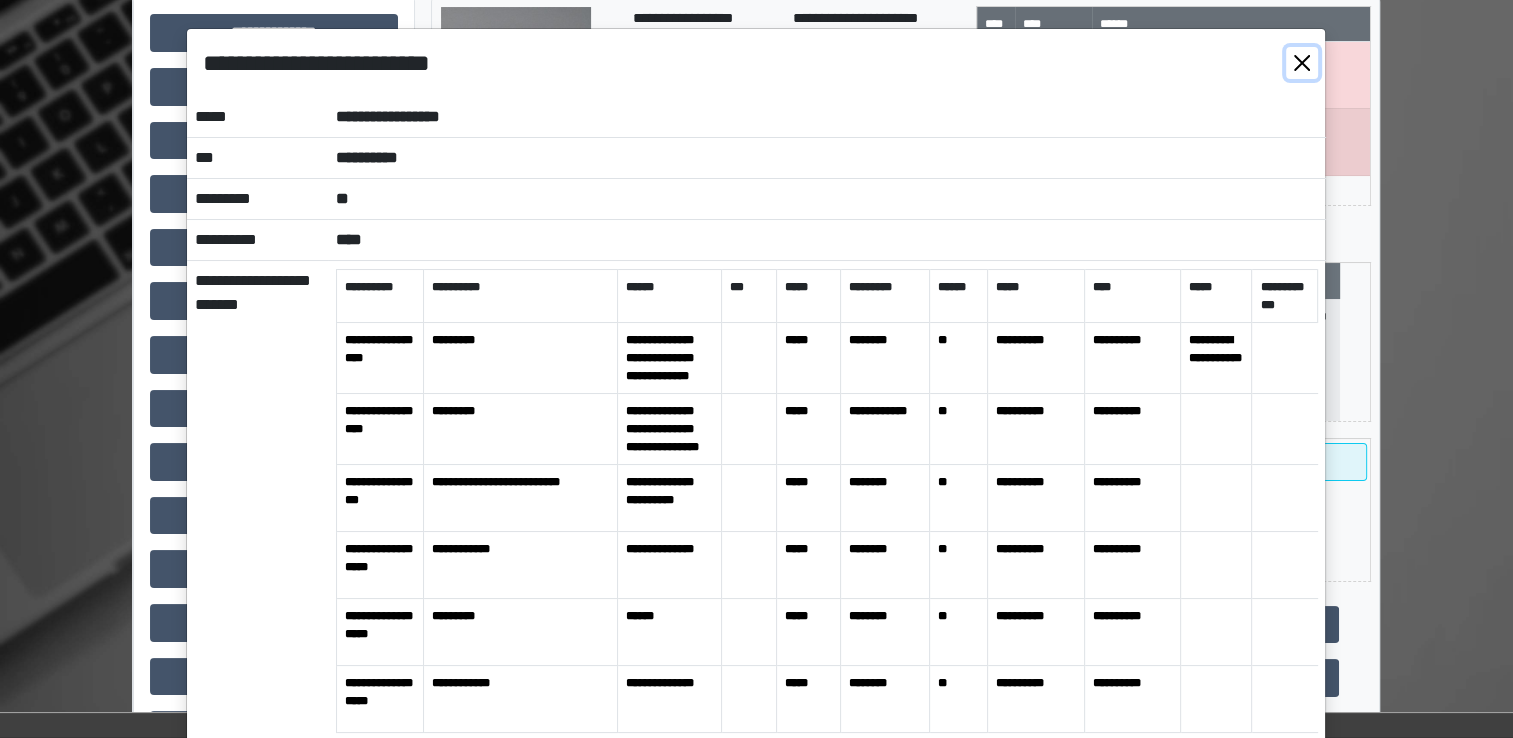 click at bounding box center [1302, 63] 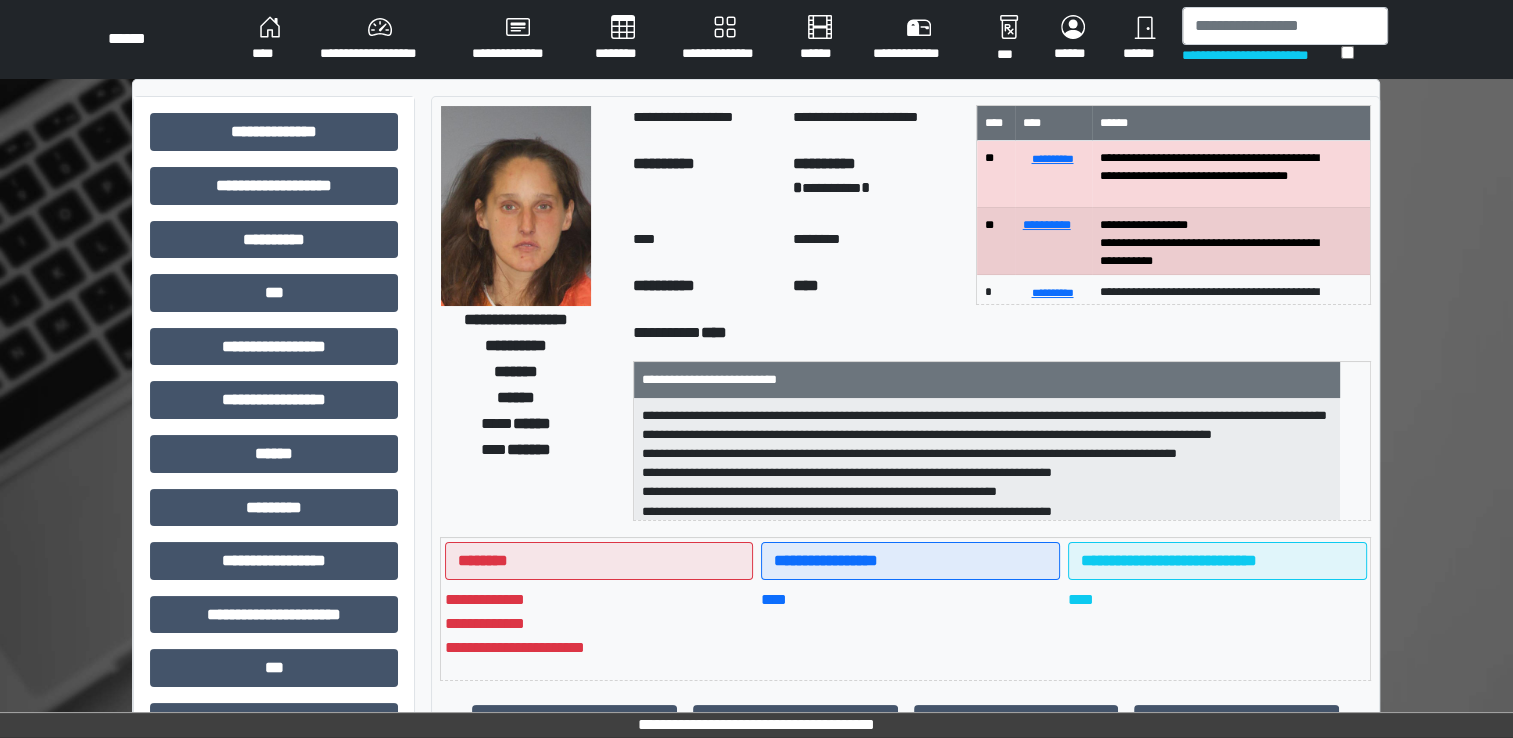 scroll, scrollTop: 0, scrollLeft: 0, axis: both 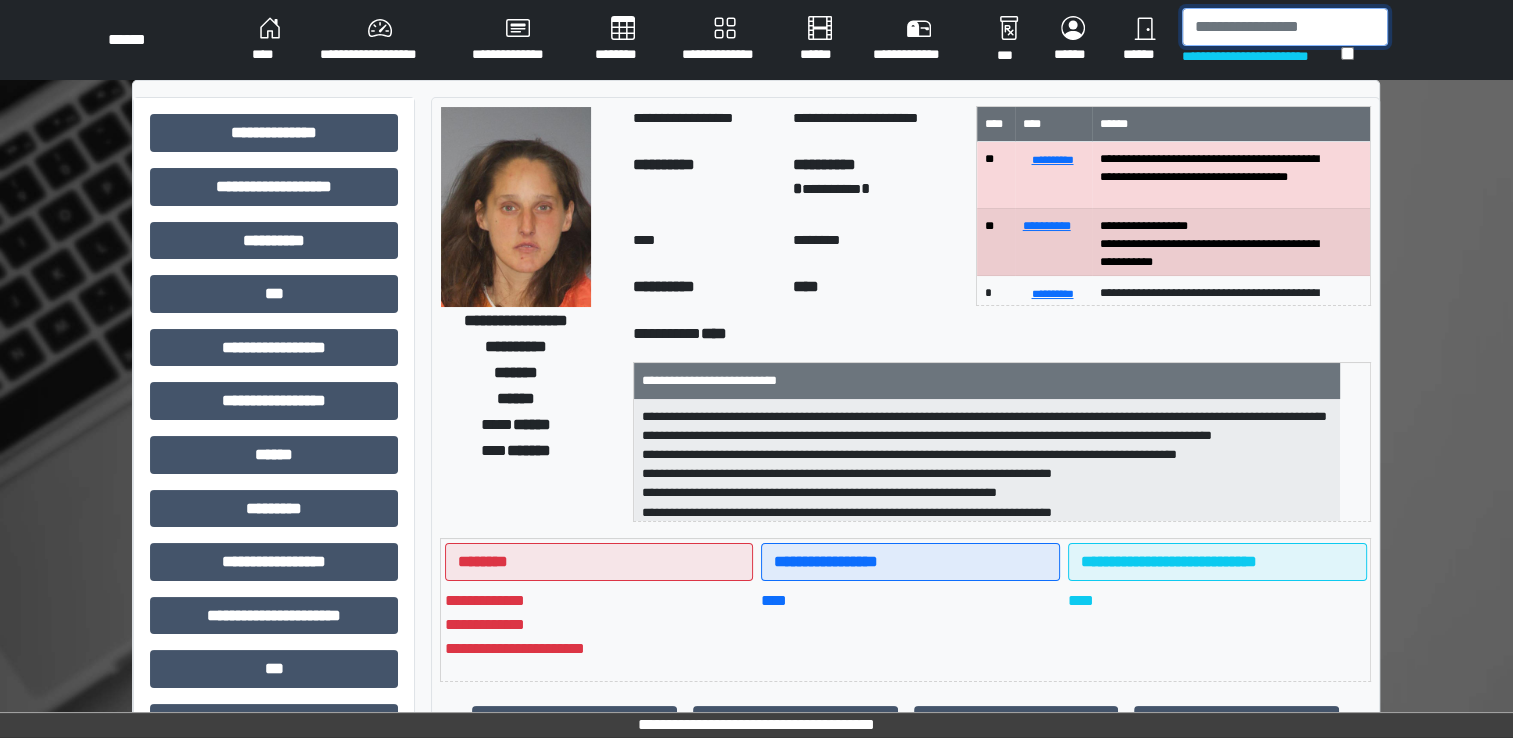 click at bounding box center [1285, 27] 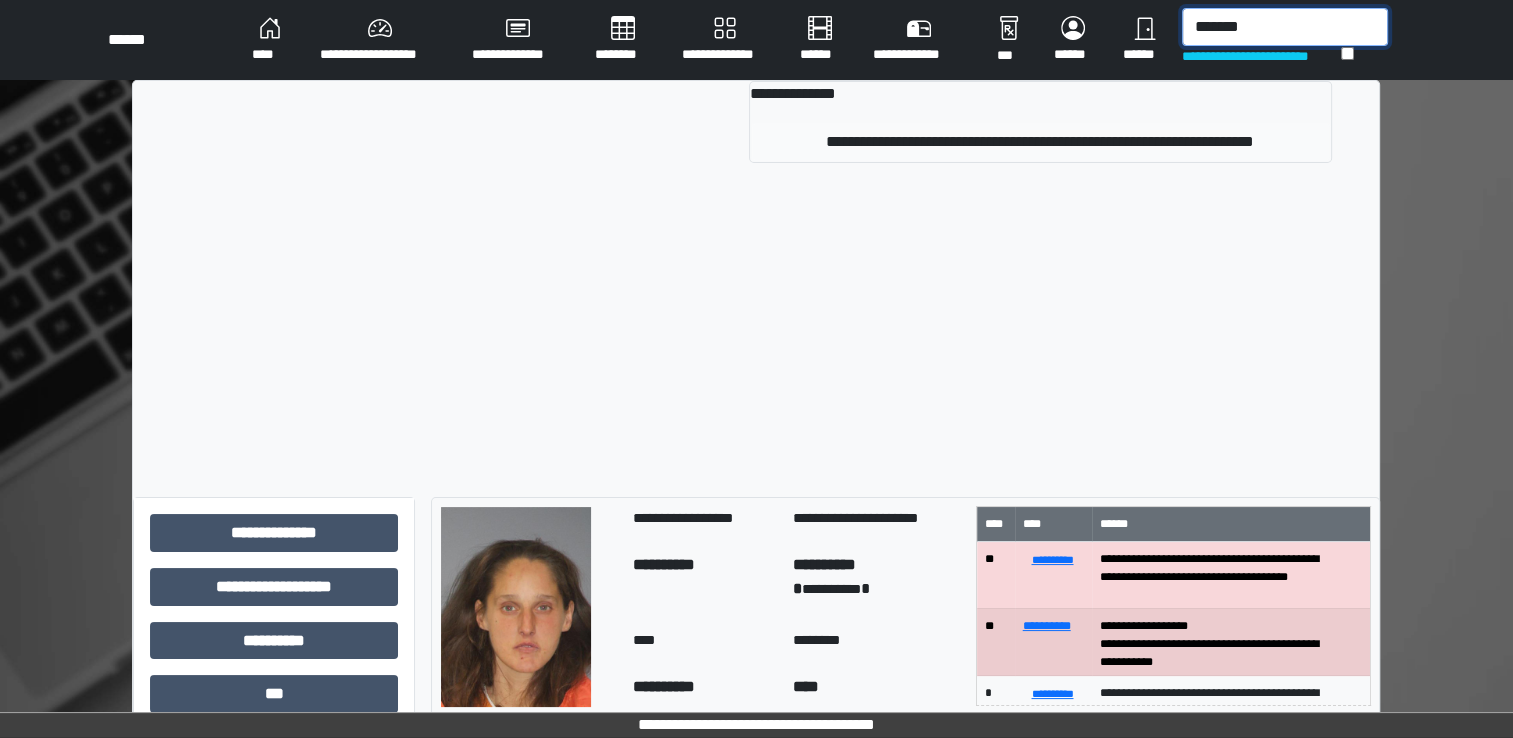 type on "*******" 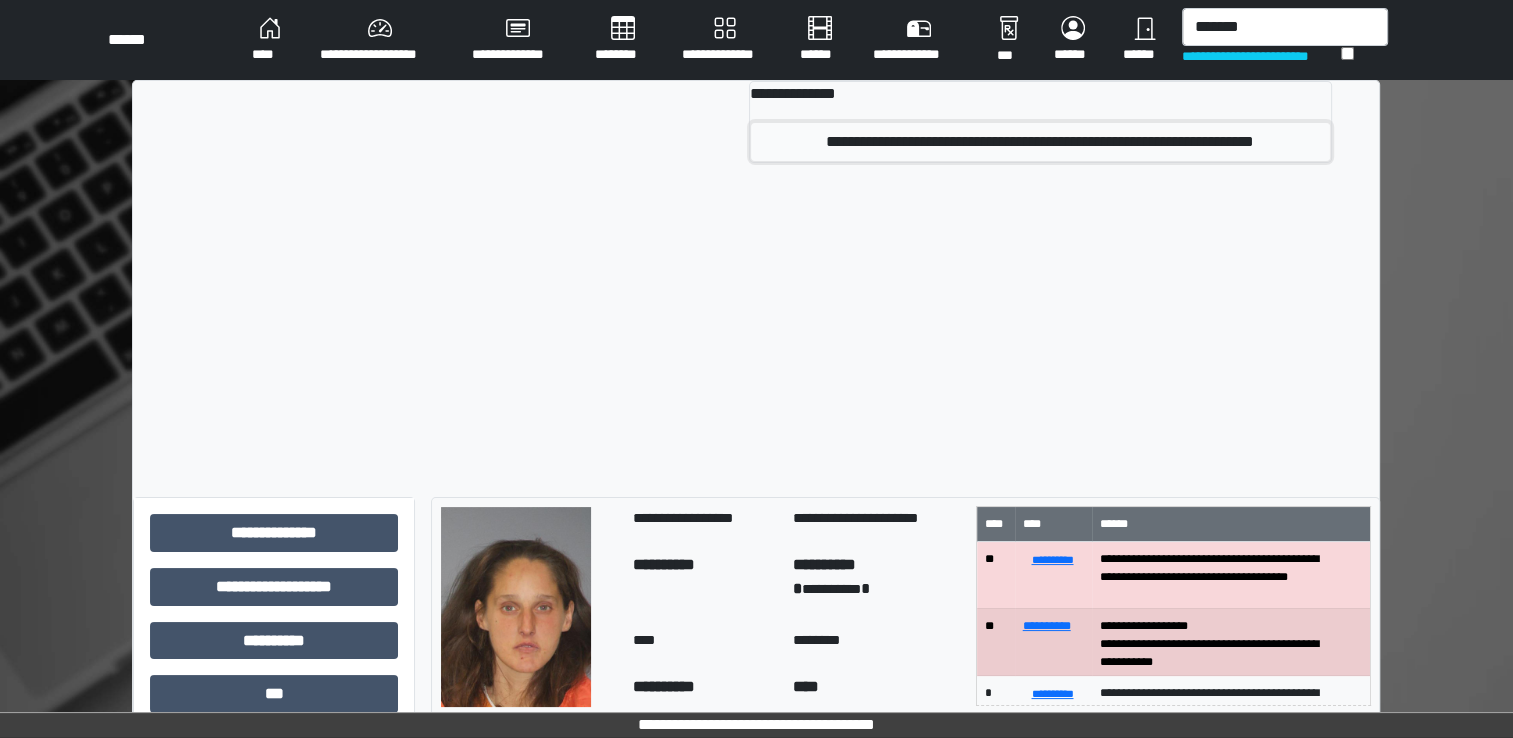 click on "**********" at bounding box center (1040, 142) 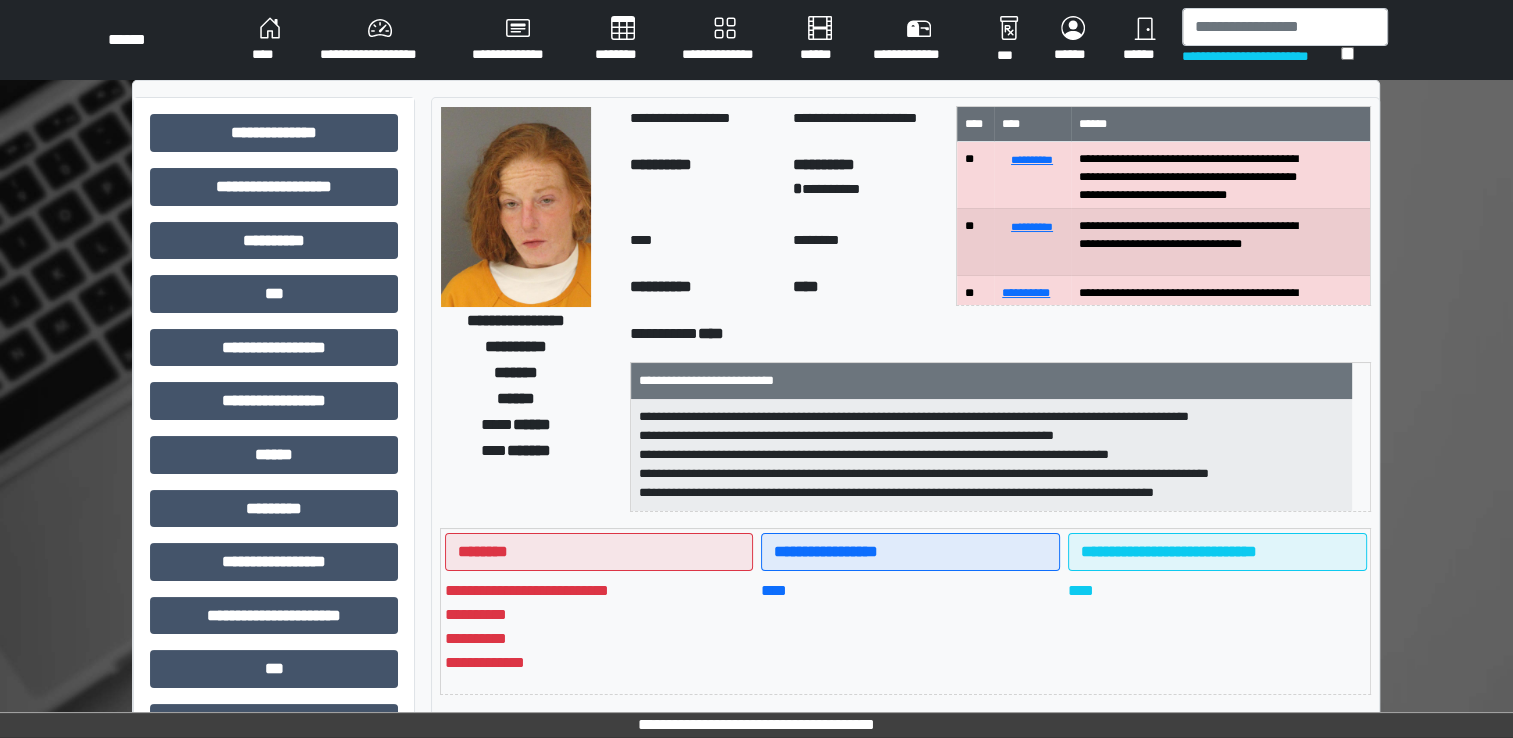 click at bounding box center (516, 207) 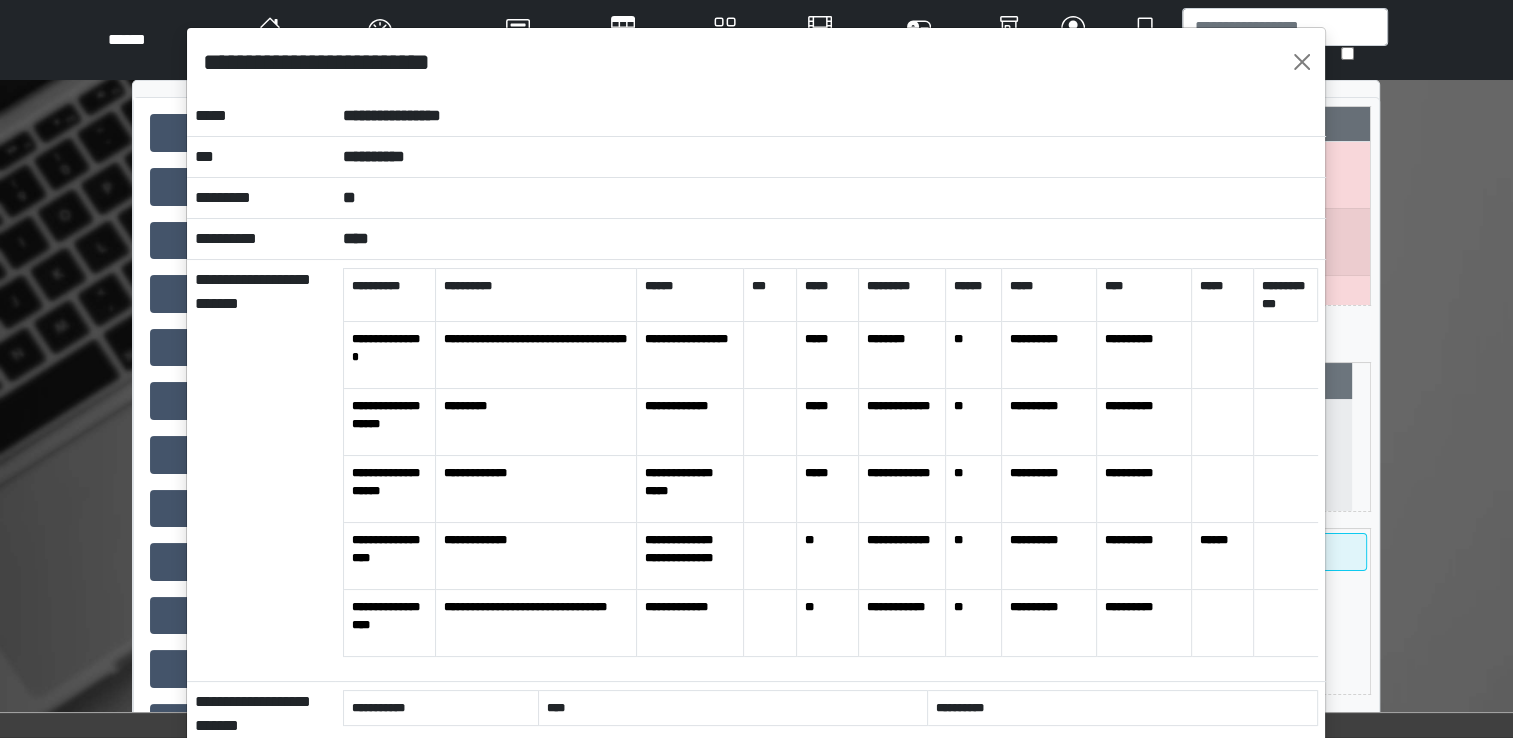 scroll, scrollTop: 0, scrollLeft: 0, axis: both 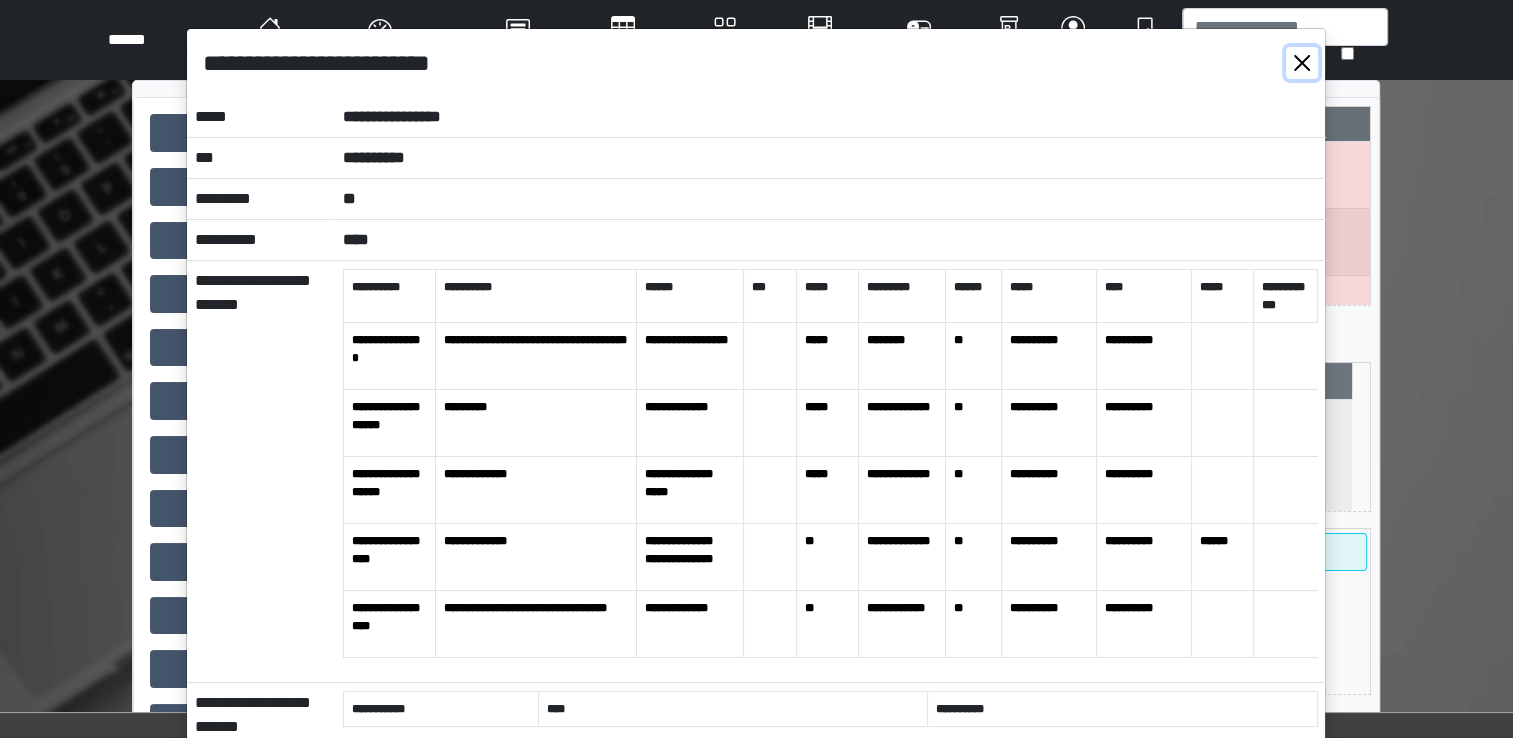 click at bounding box center (1302, 63) 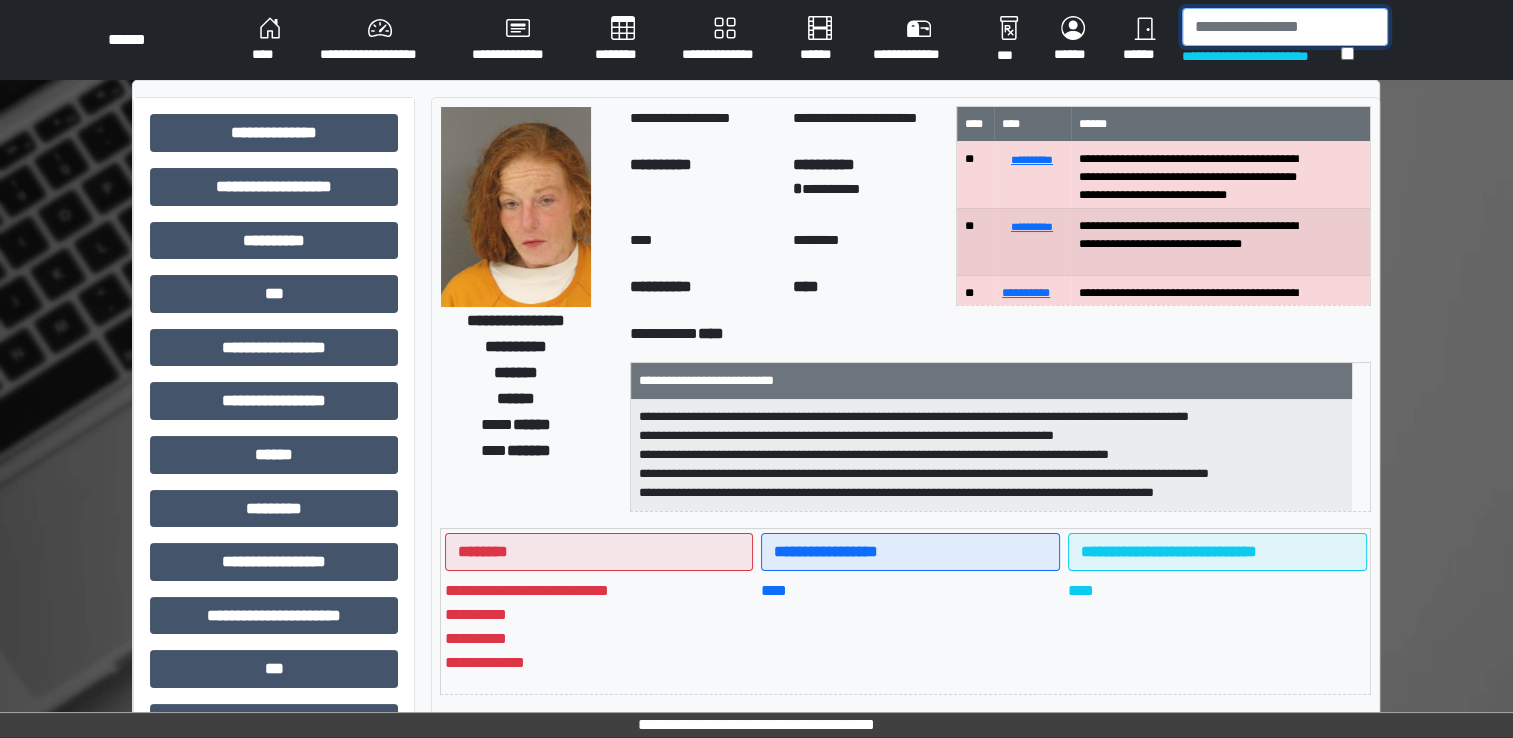click at bounding box center [1285, 27] 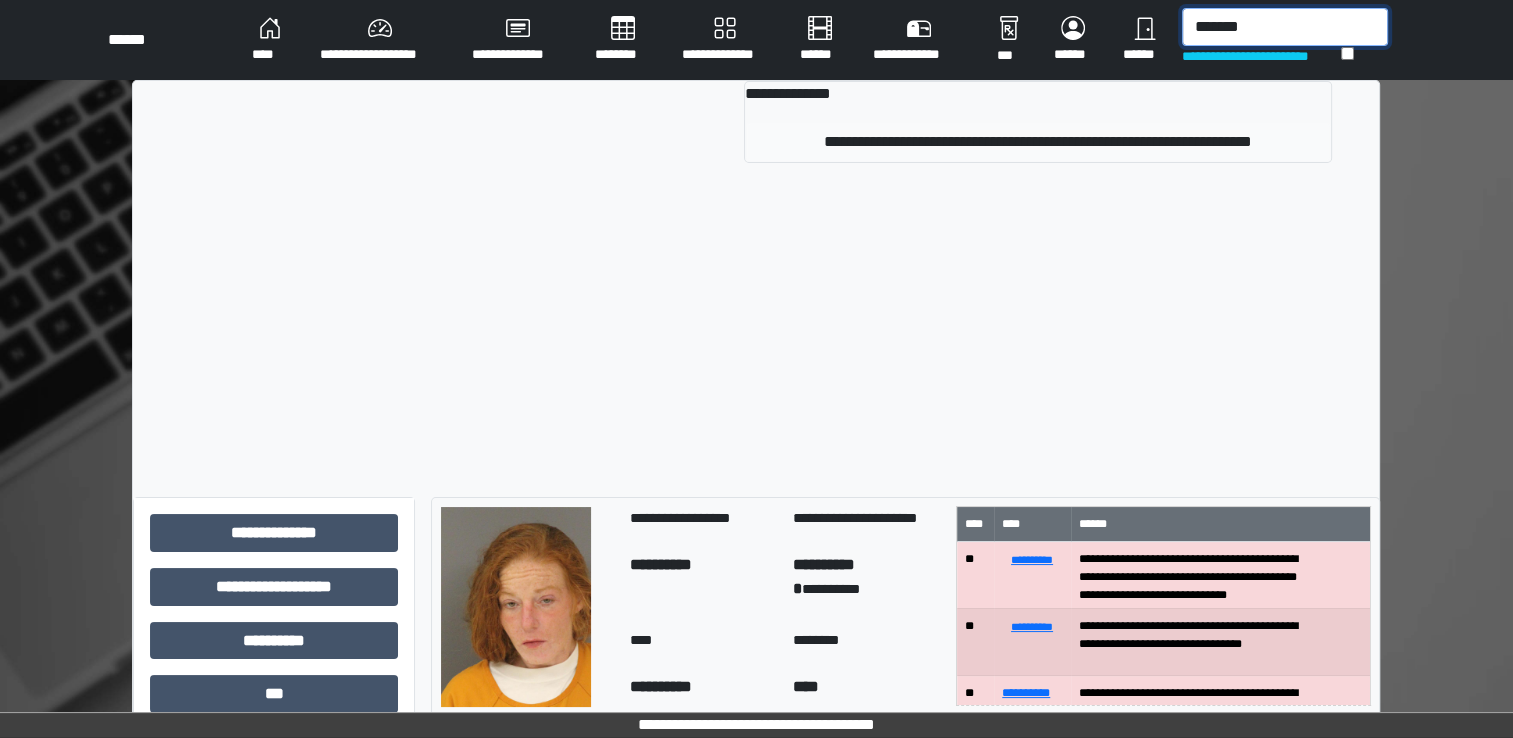 type on "*******" 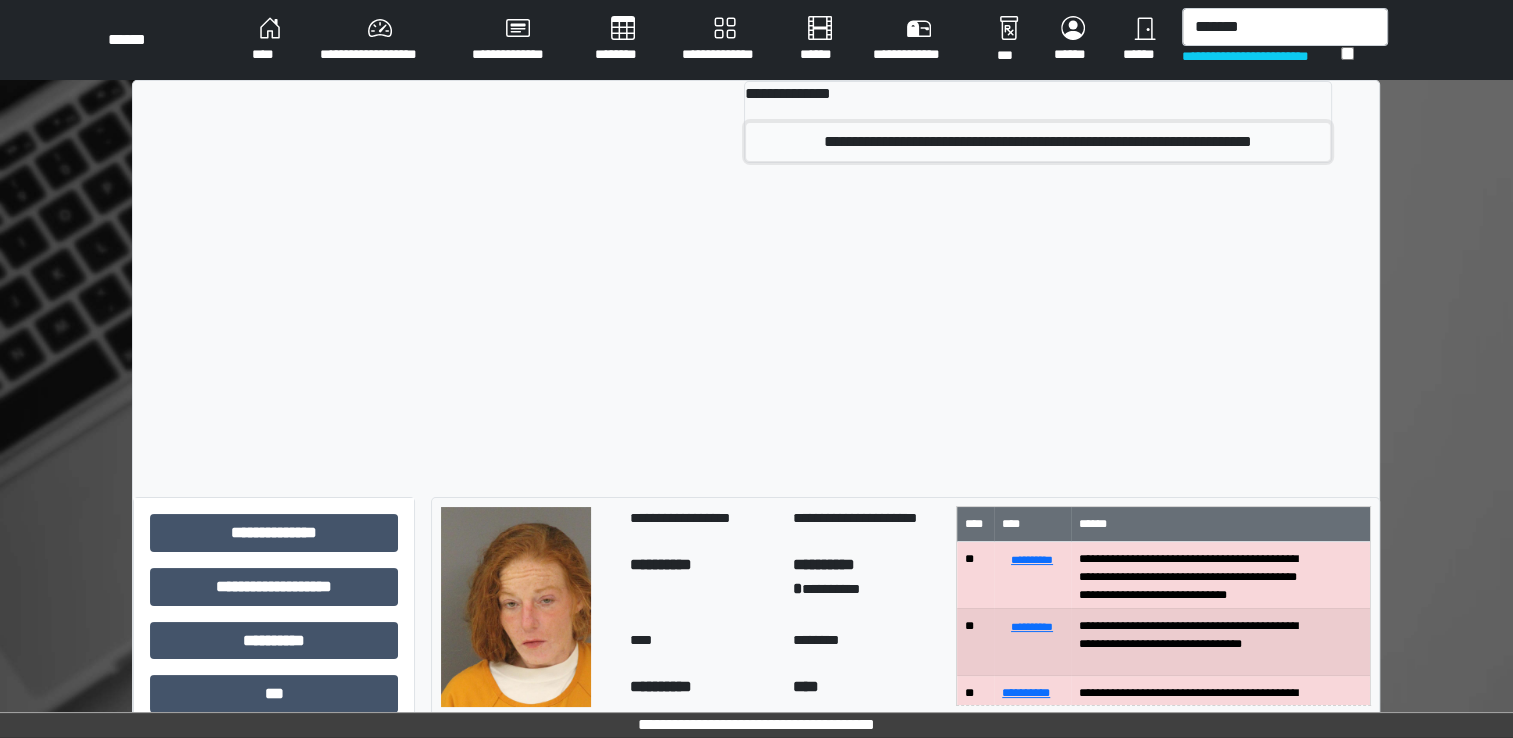 click on "**********" at bounding box center (1038, 142) 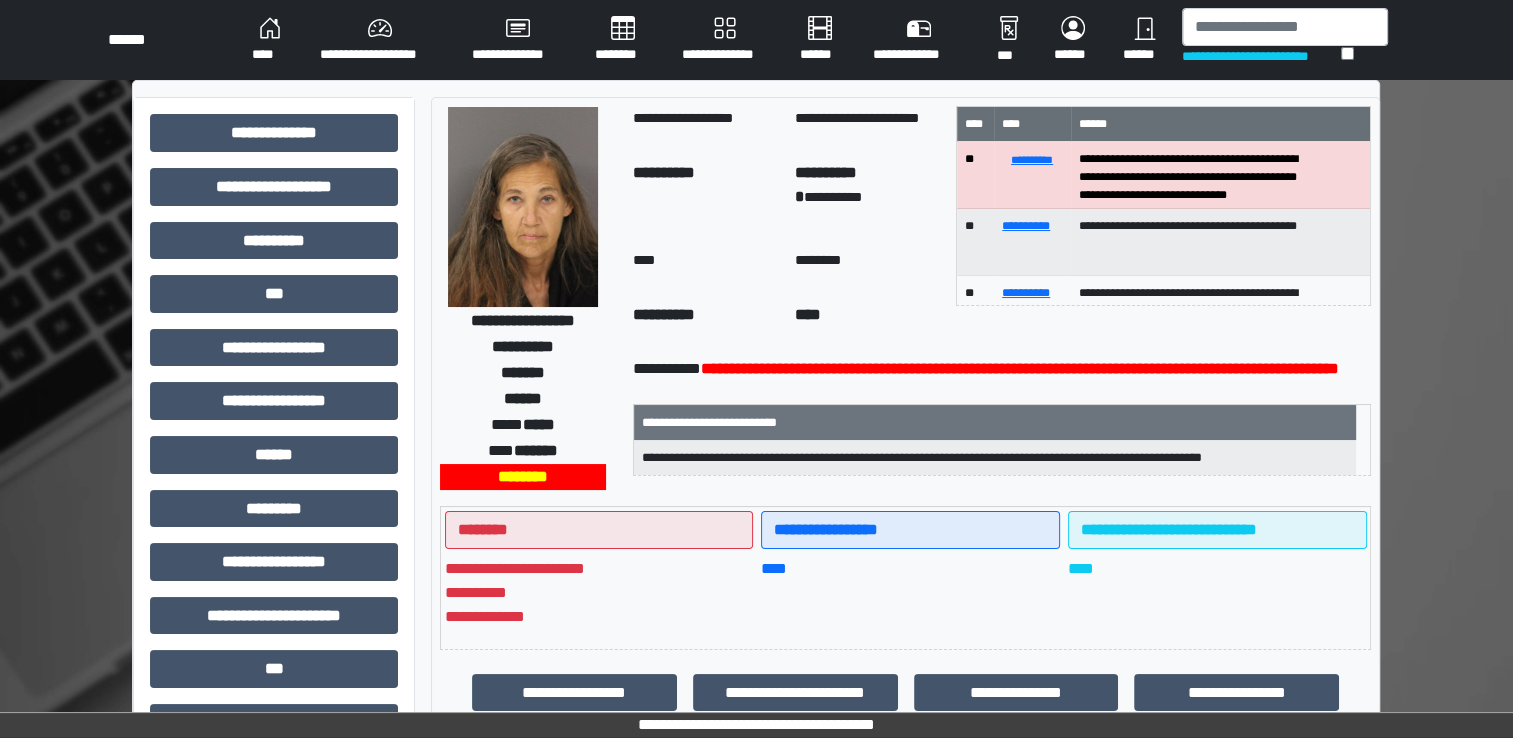 click at bounding box center [523, 207] 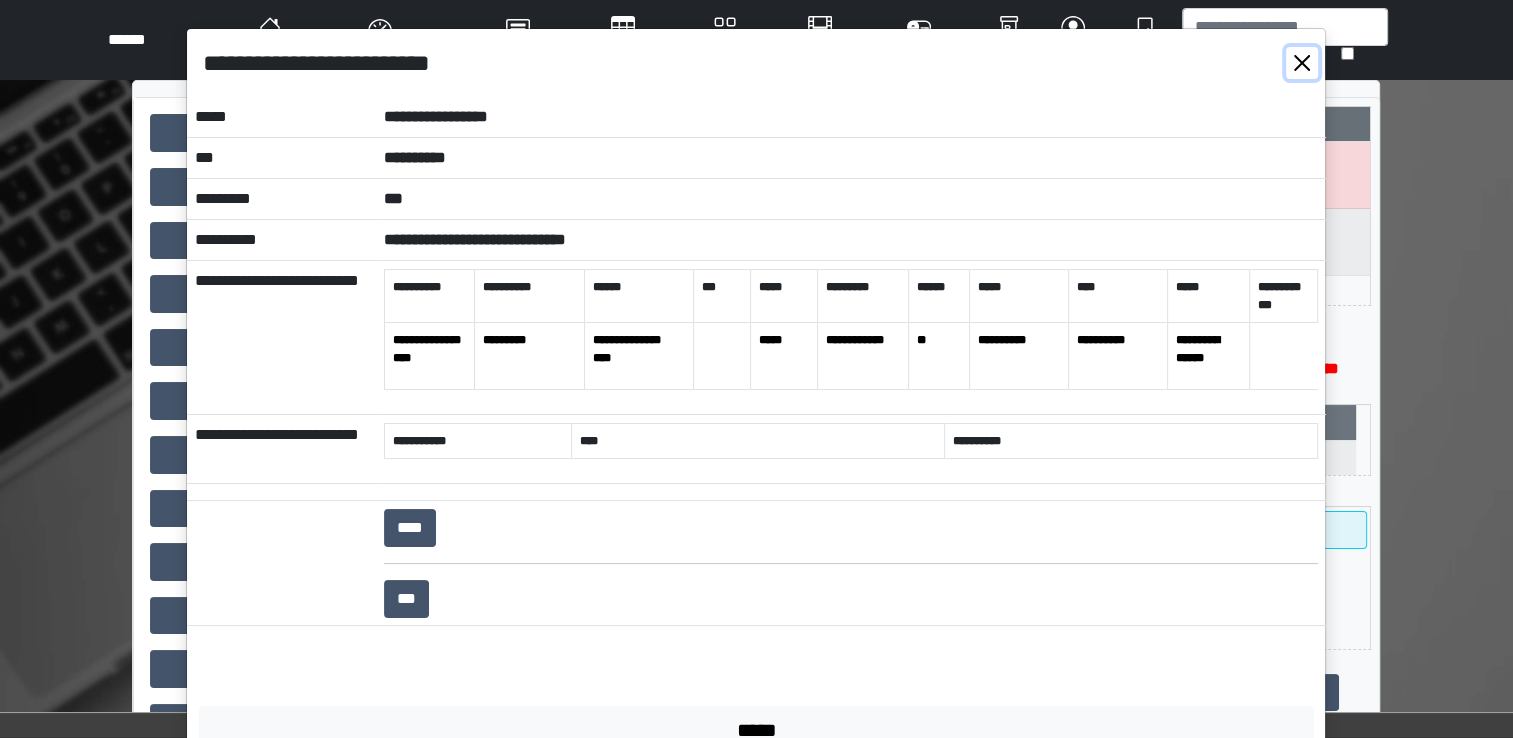 click at bounding box center [1302, 63] 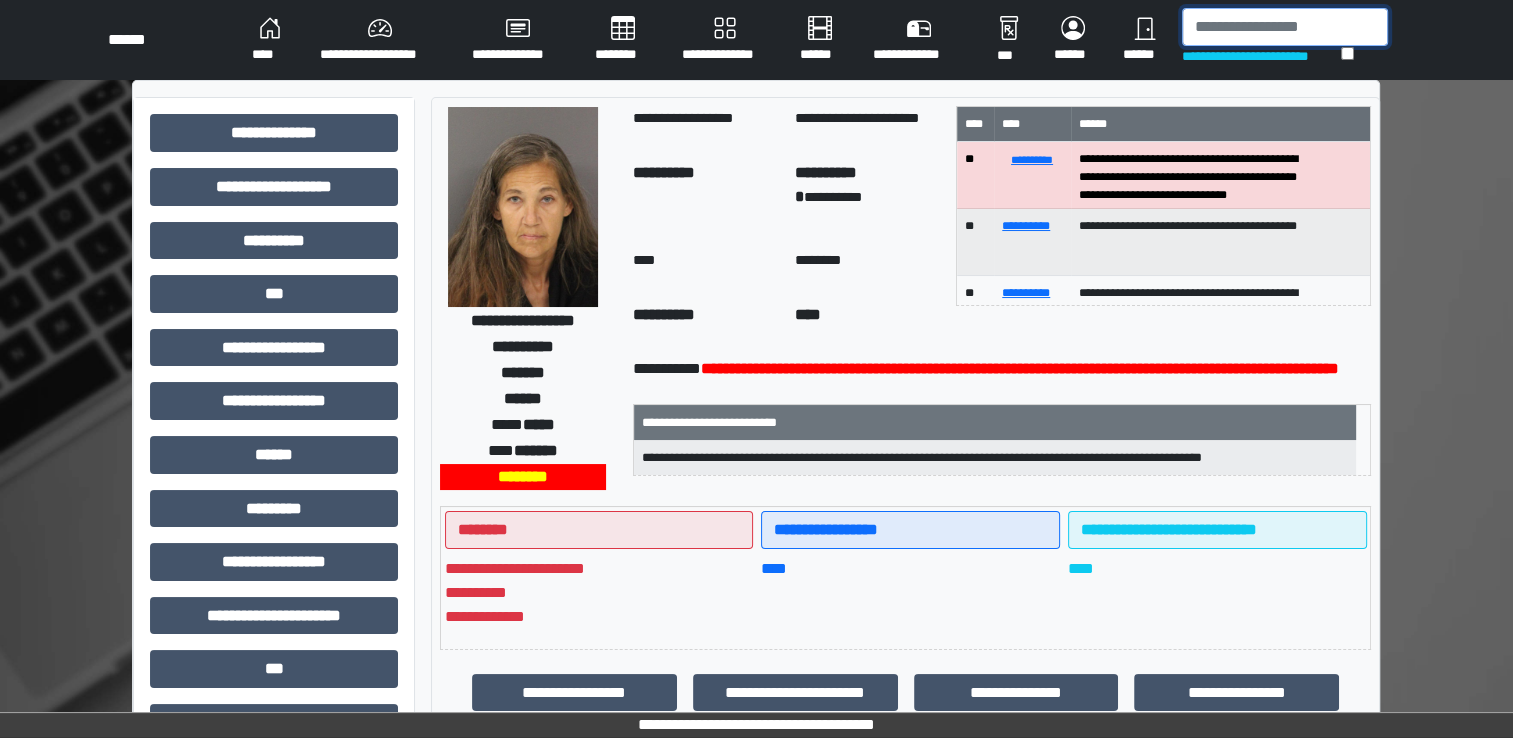 click at bounding box center [1285, 27] 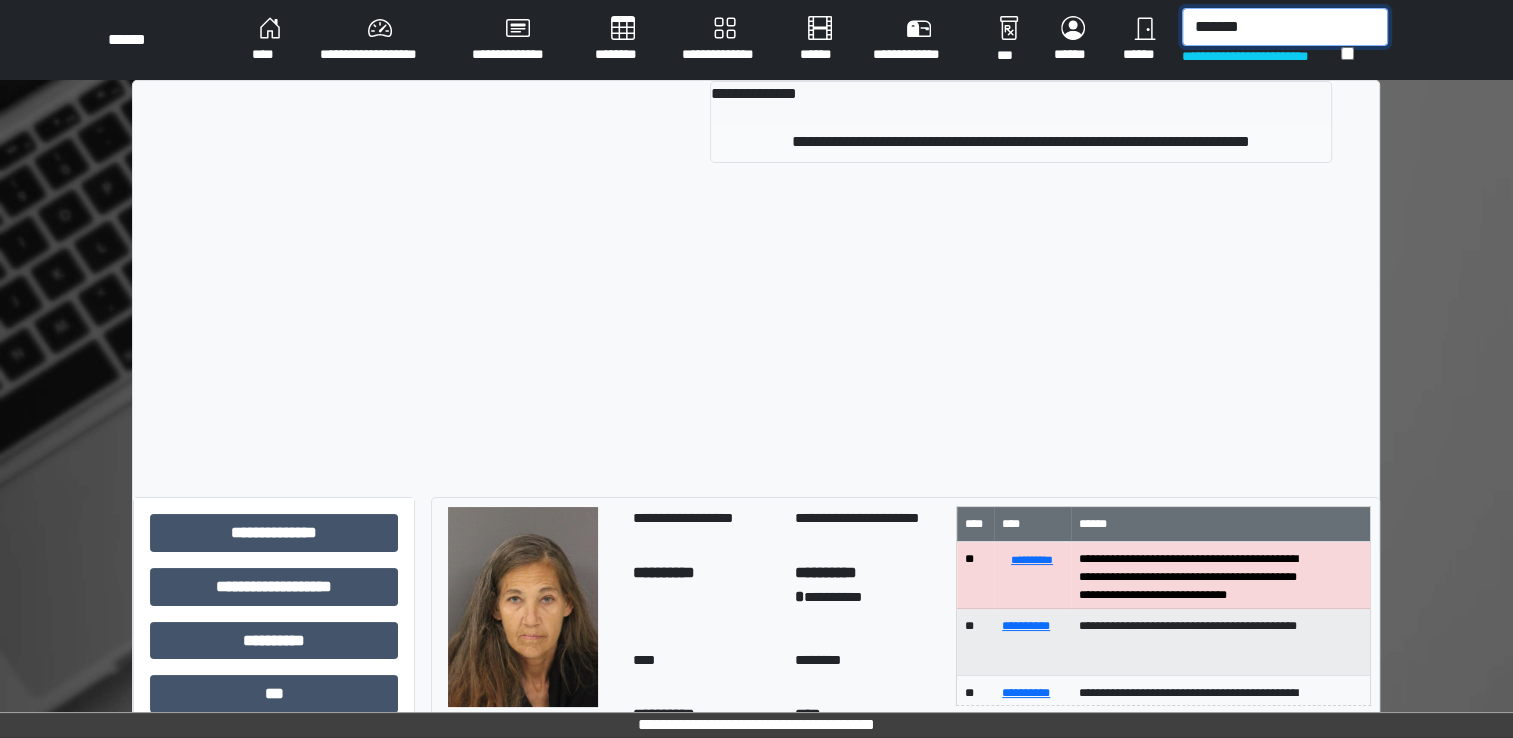 type on "*******" 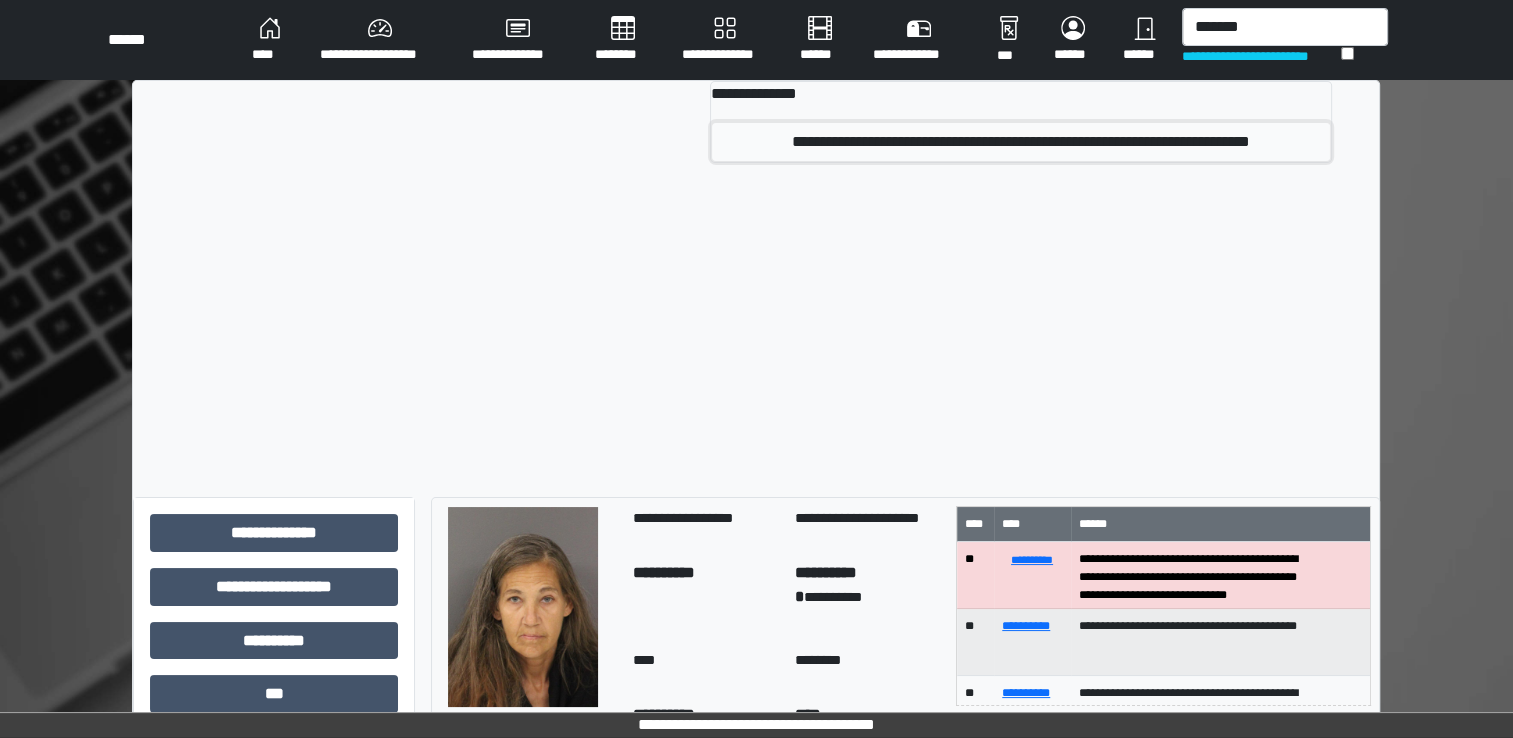 click on "**********" at bounding box center [1021, 142] 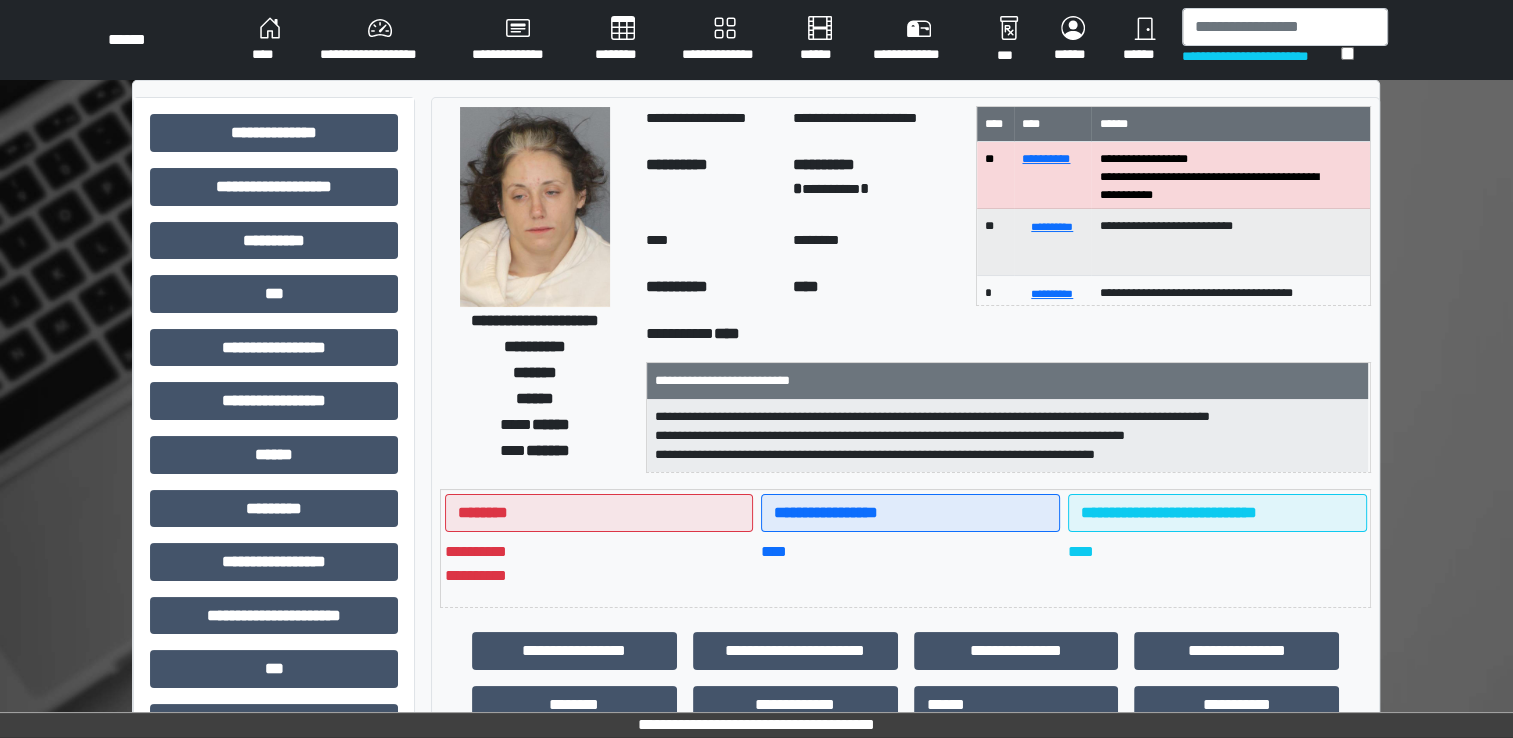 click at bounding box center (535, 207) 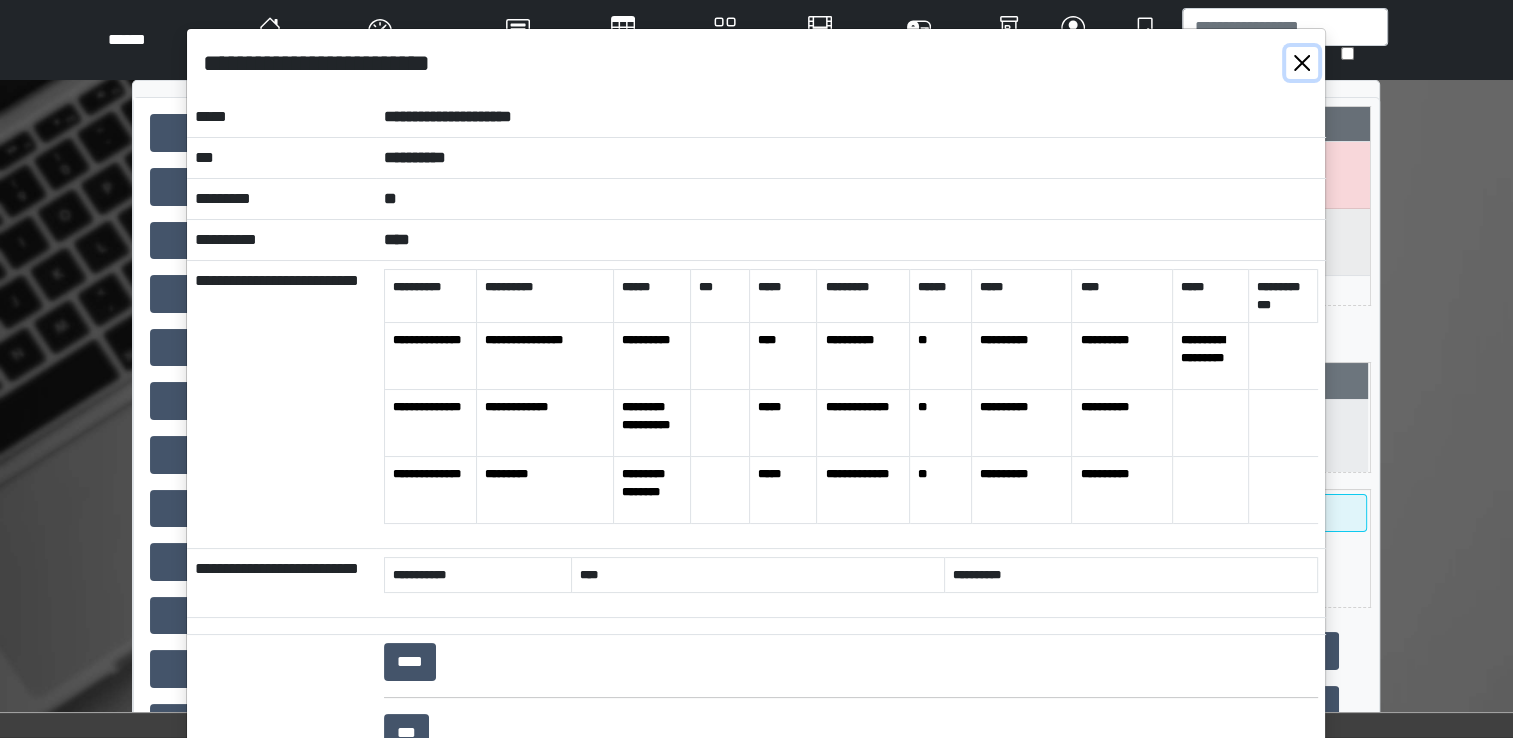 drag, startPoint x: 1300, startPoint y: 69, endPoint x: 1290, endPoint y: 43, distance: 27.856777 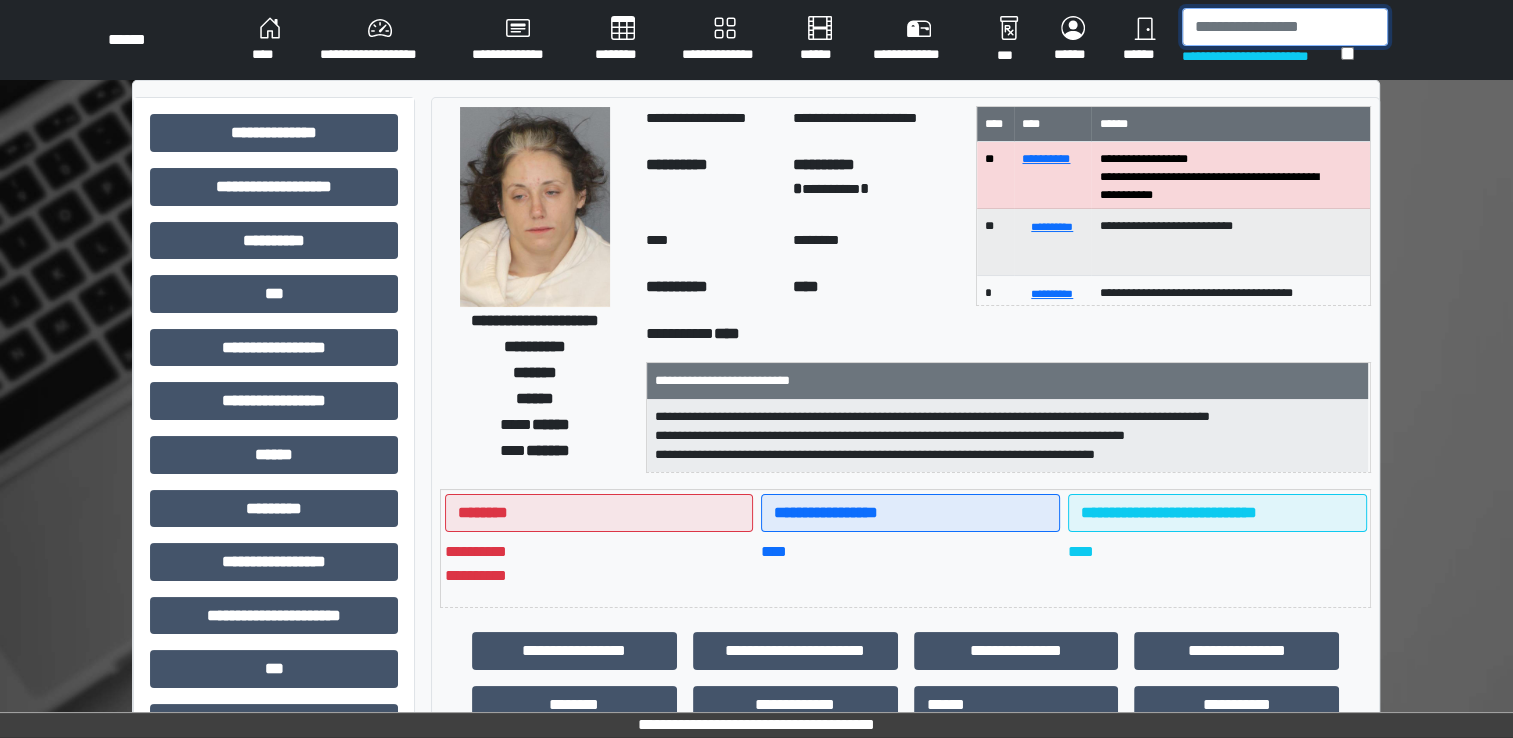 click at bounding box center [1285, 27] 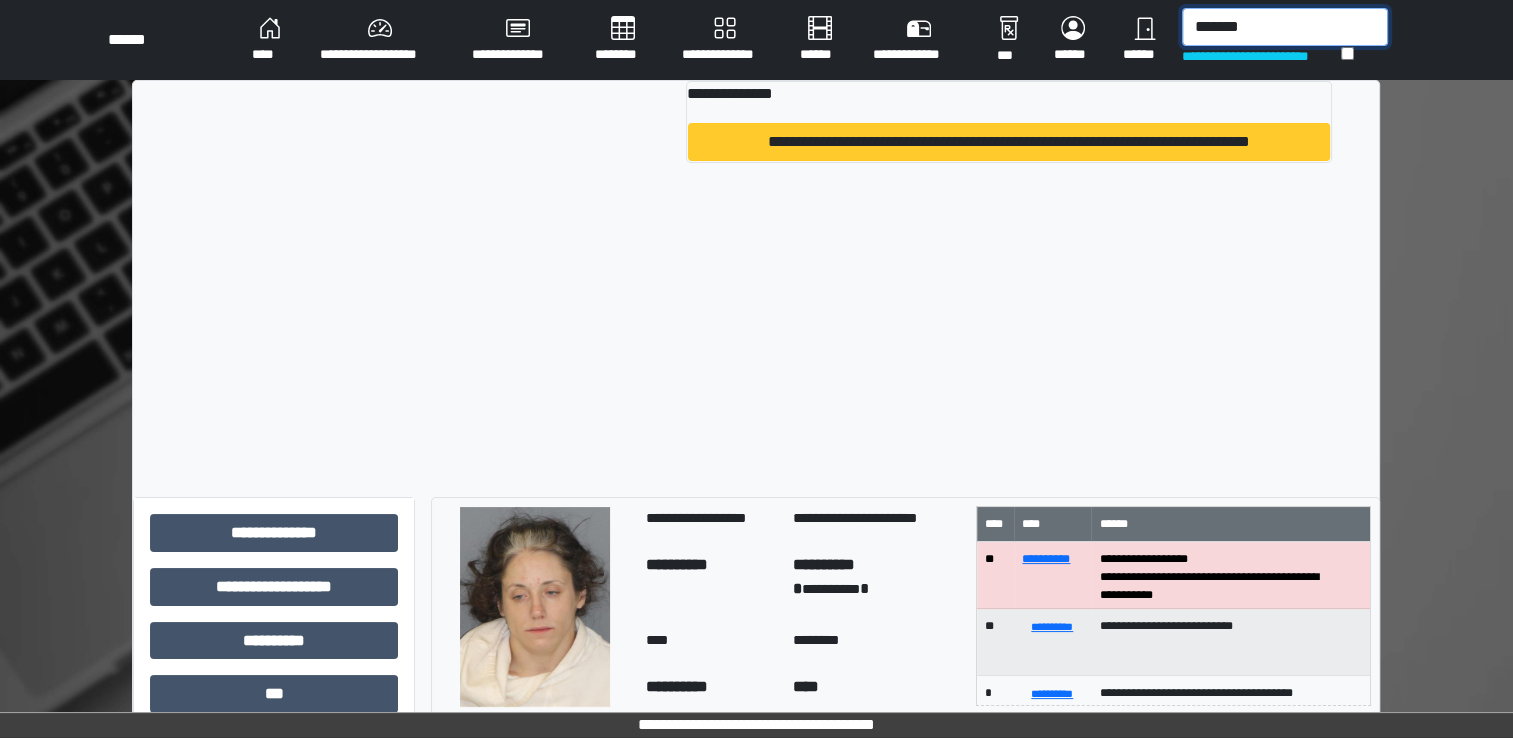 type on "*******" 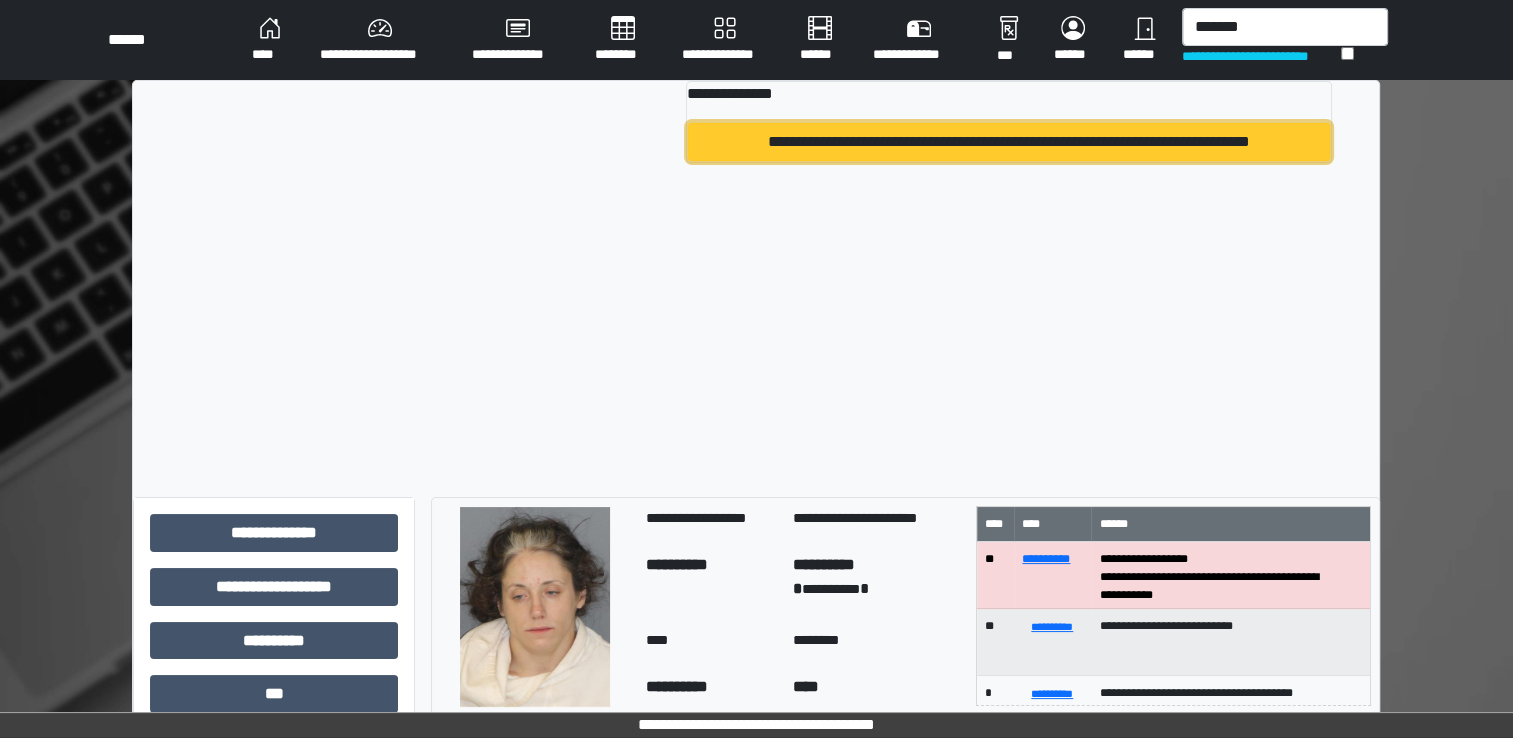 click on "**********" at bounding box center [1009, 142] 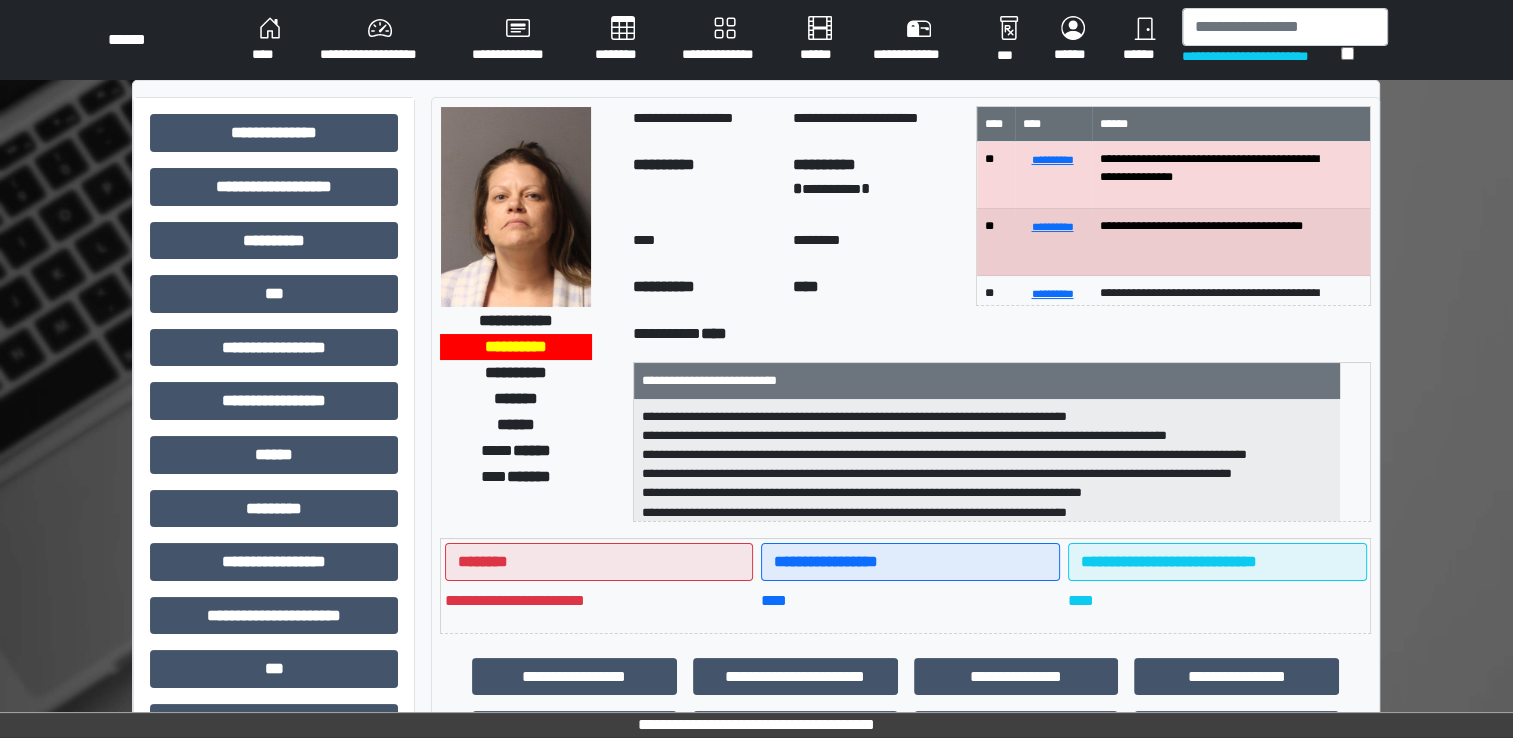 click at bounding box center [516, 207] 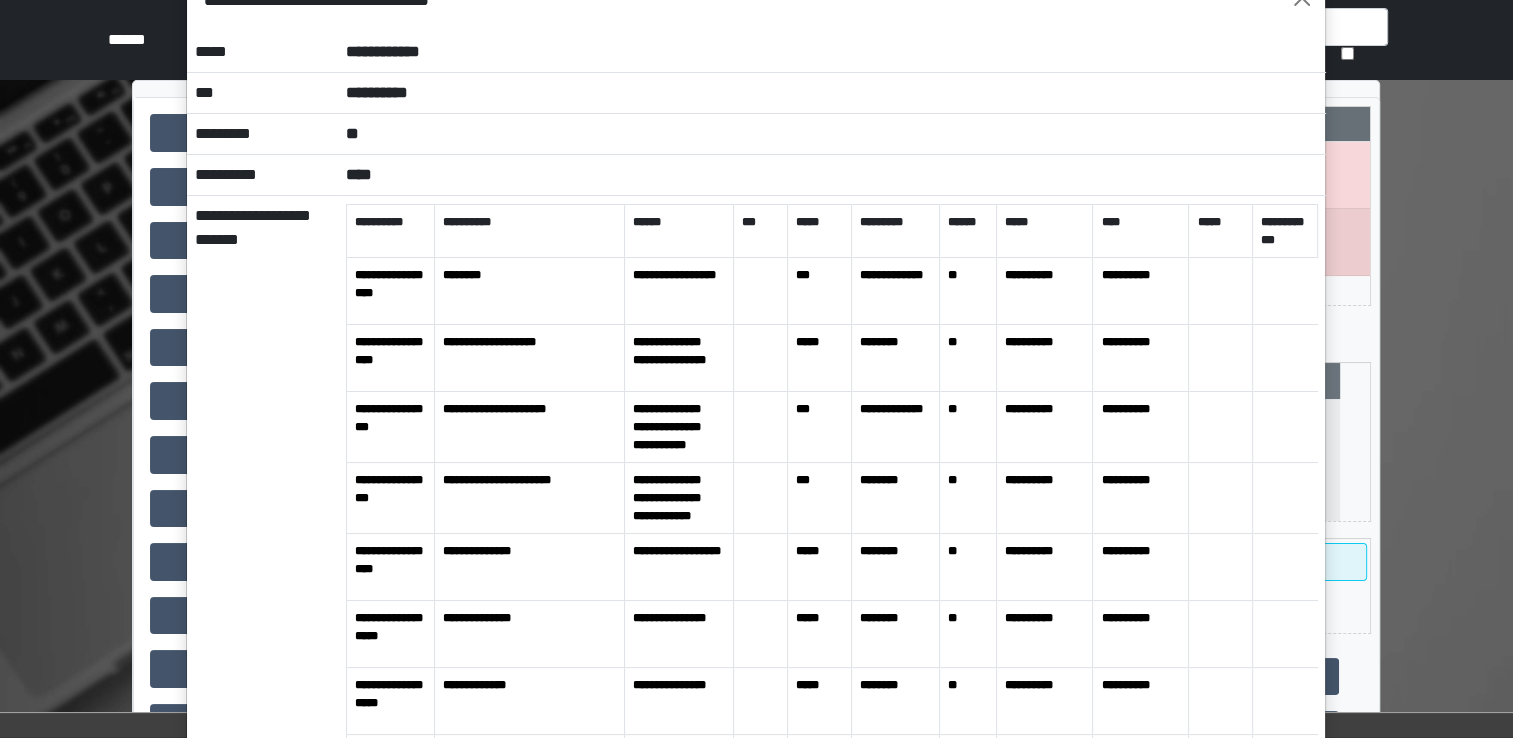scroll, scrollTop: 0, scrollLeft: 0, axis: both 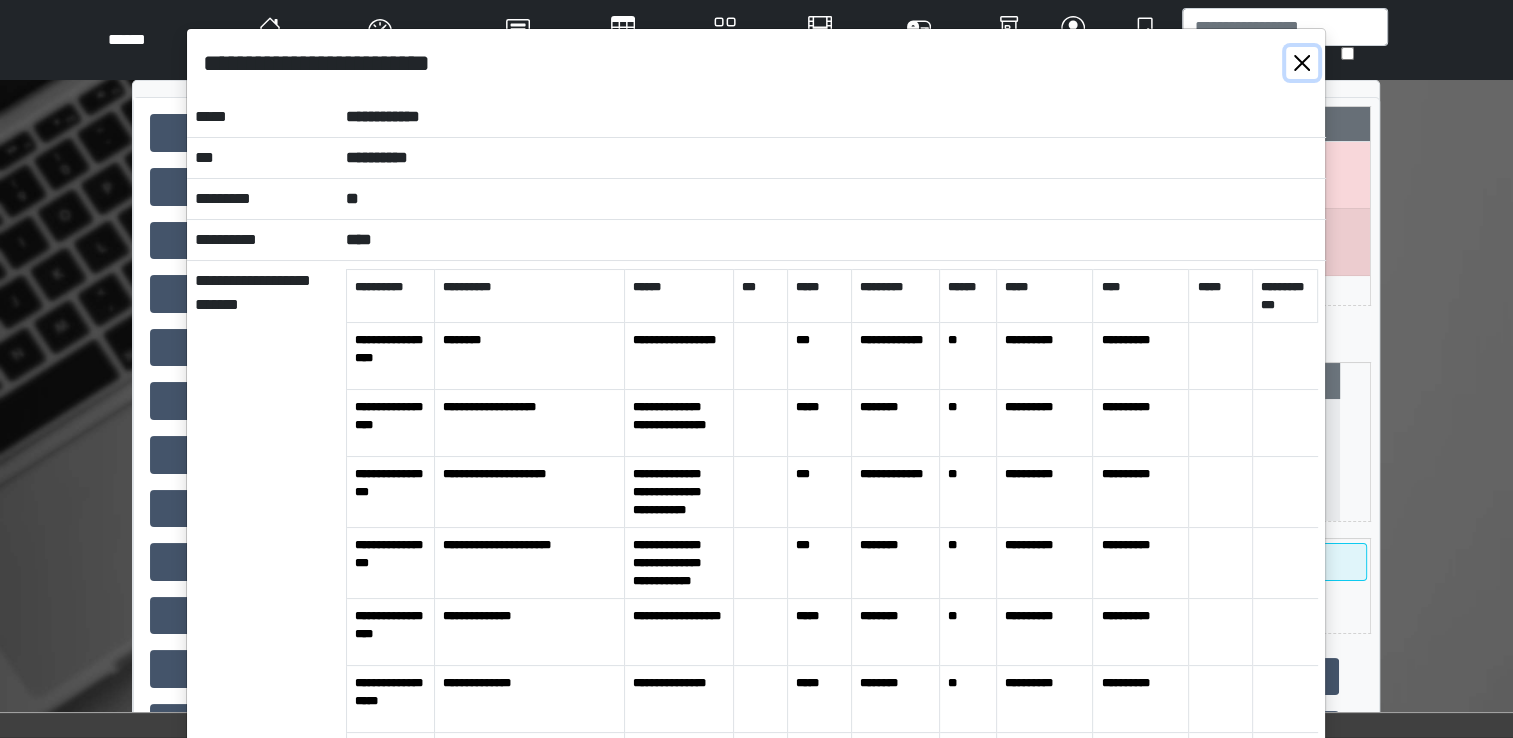 drag, startPoint x: 1303, startPoint y: 54, endPoint x: 1190, endPoint y: 10, distance: 121.264175 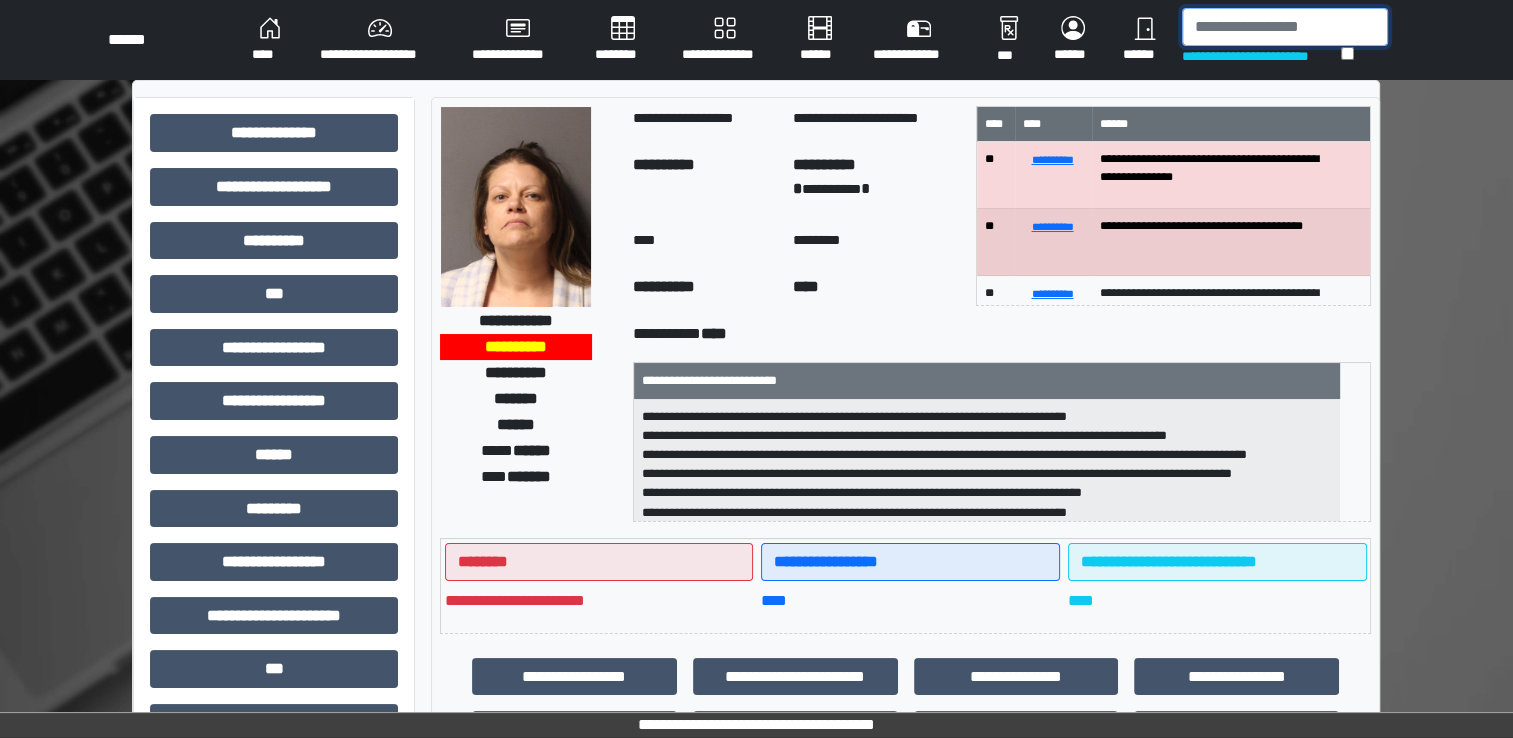 click at bounding box center [1285, 27] 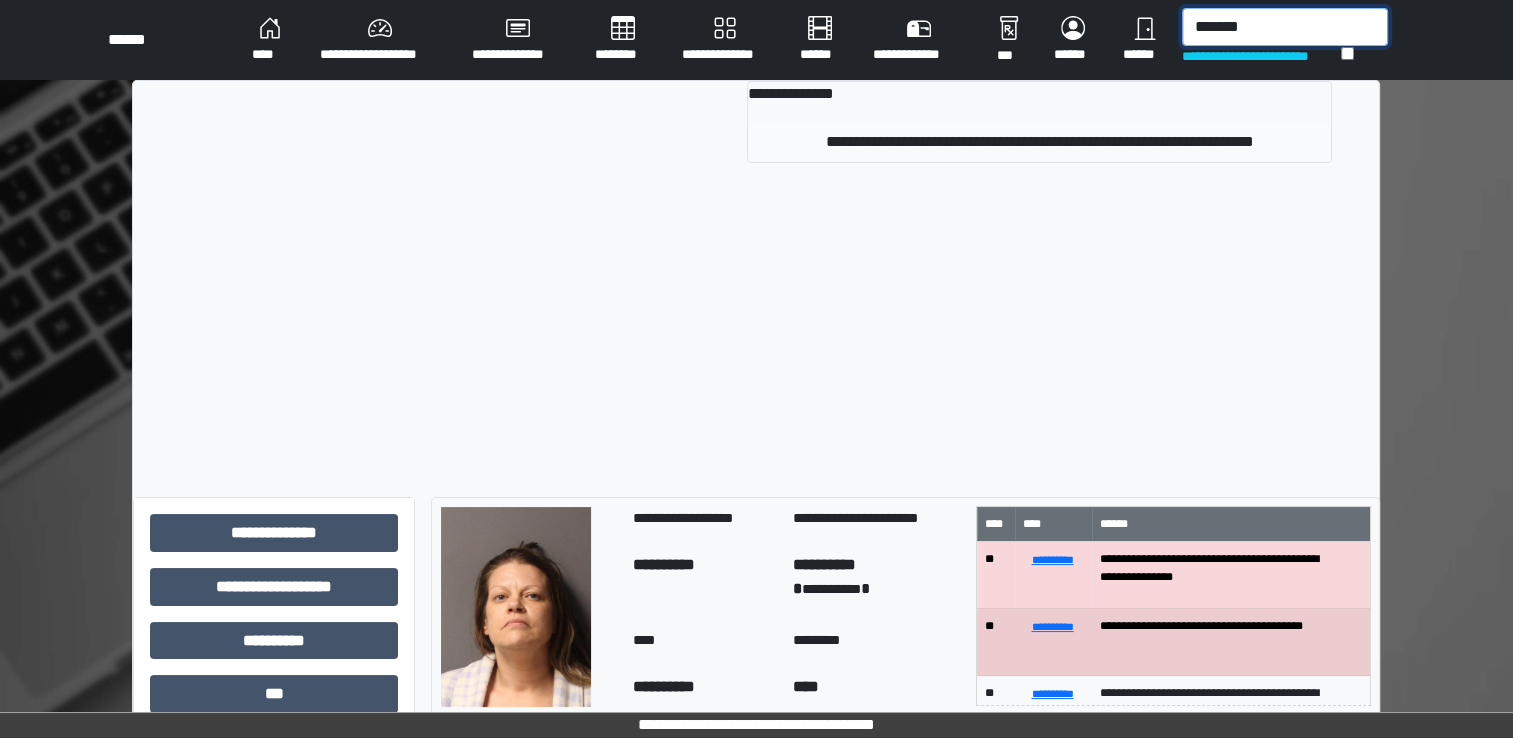 type on "*******" 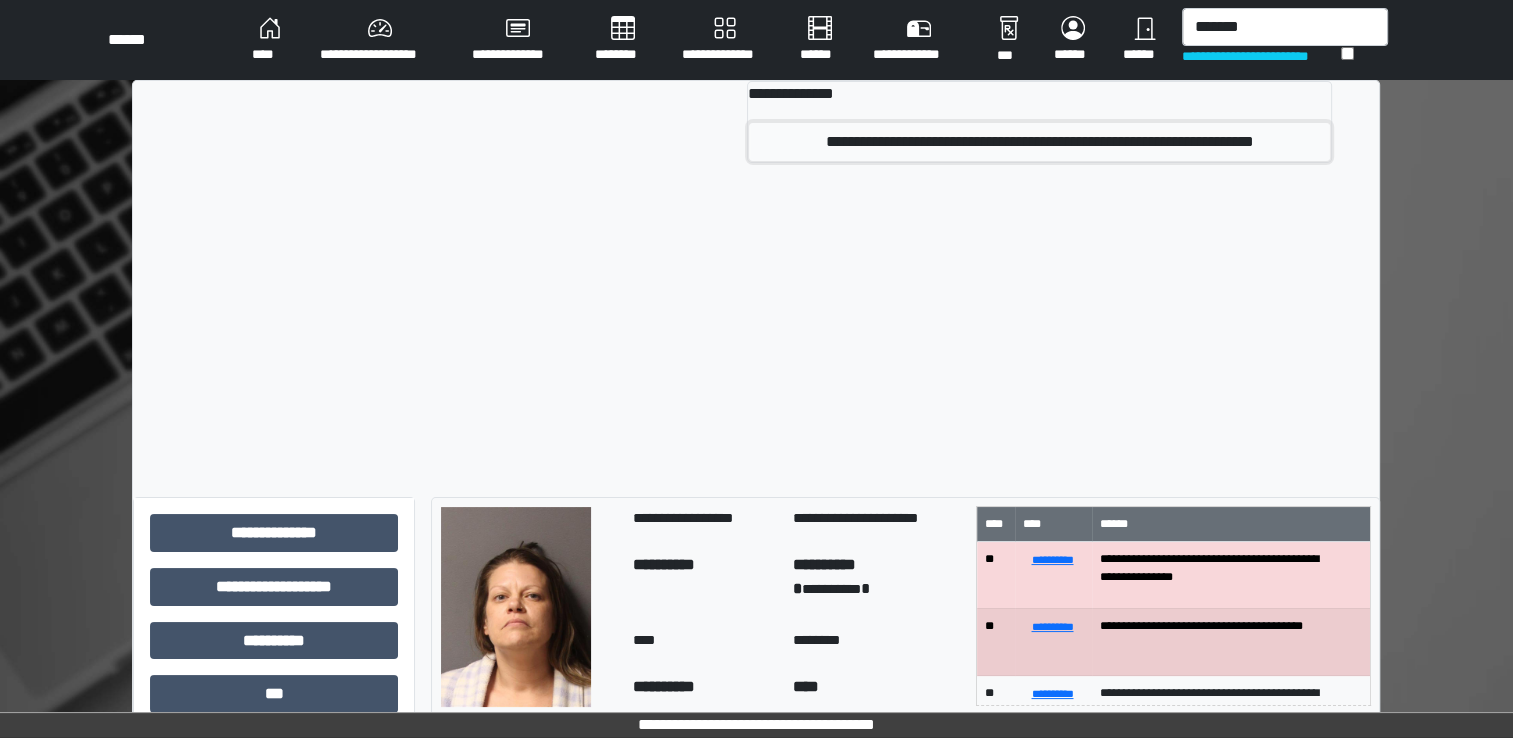click on "**********" at bounding box center [1039, 142] 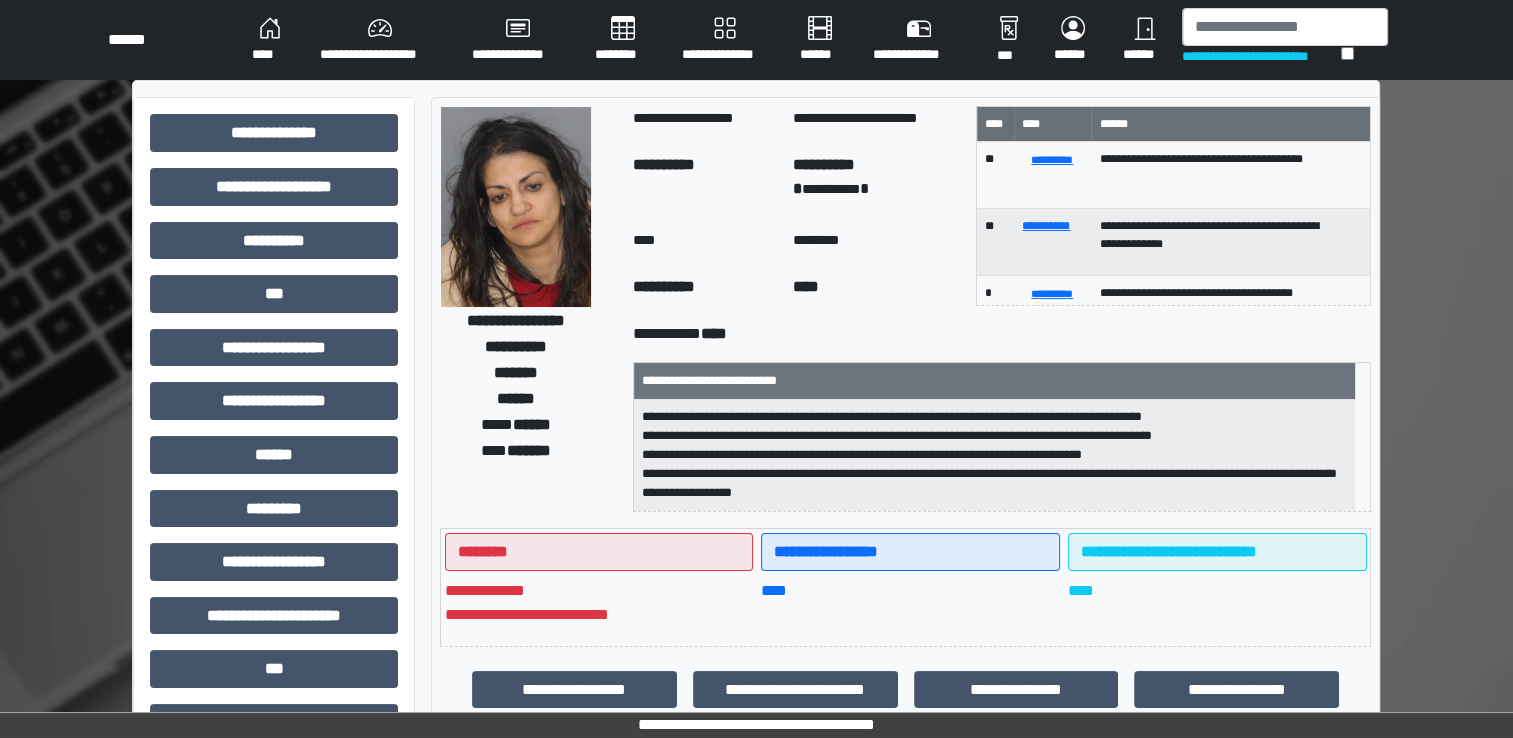 click at bounding box center (516, 207) 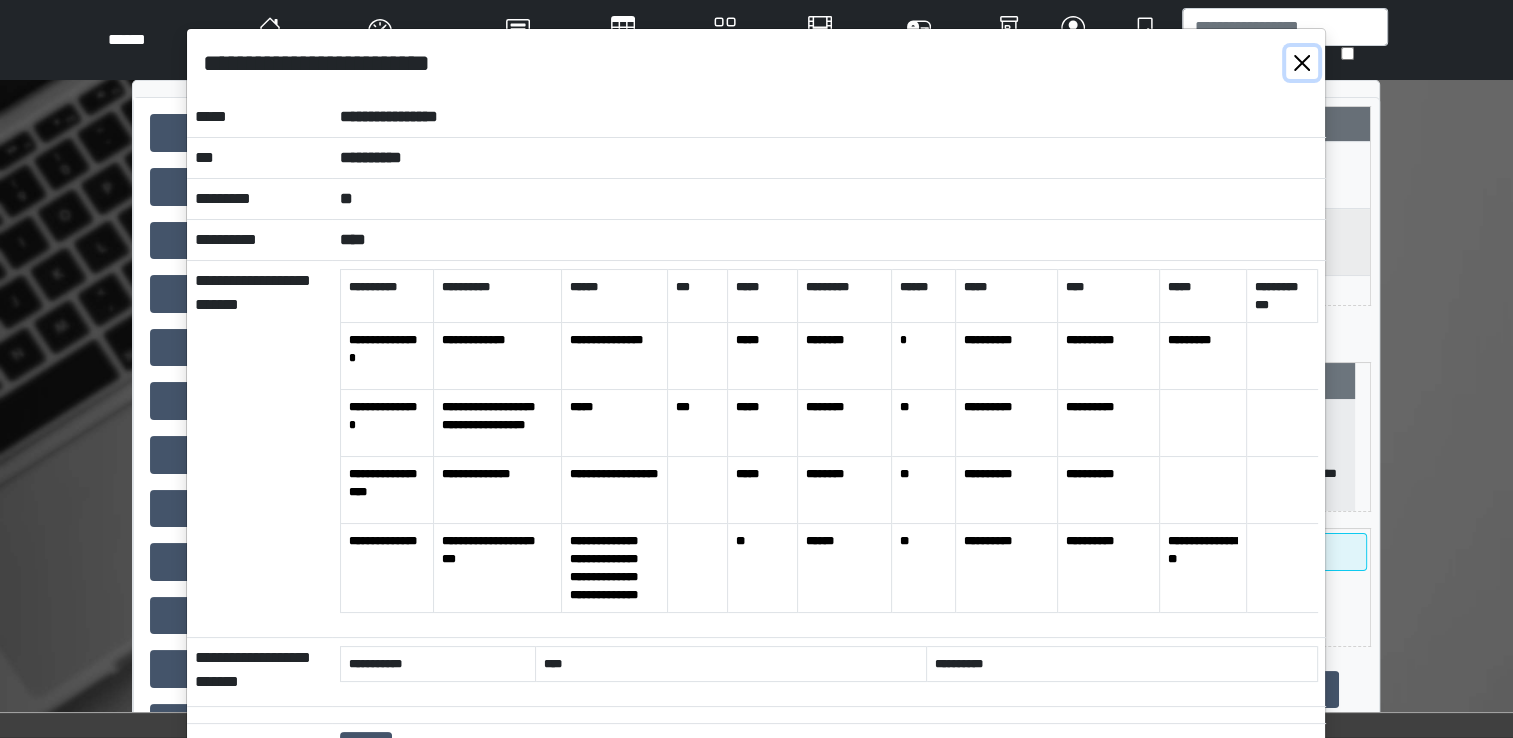 drag, startPoint x: 1298, startPoint y: 61, endPoint x: 1264, endPoint y: 24, distance: 50.24938 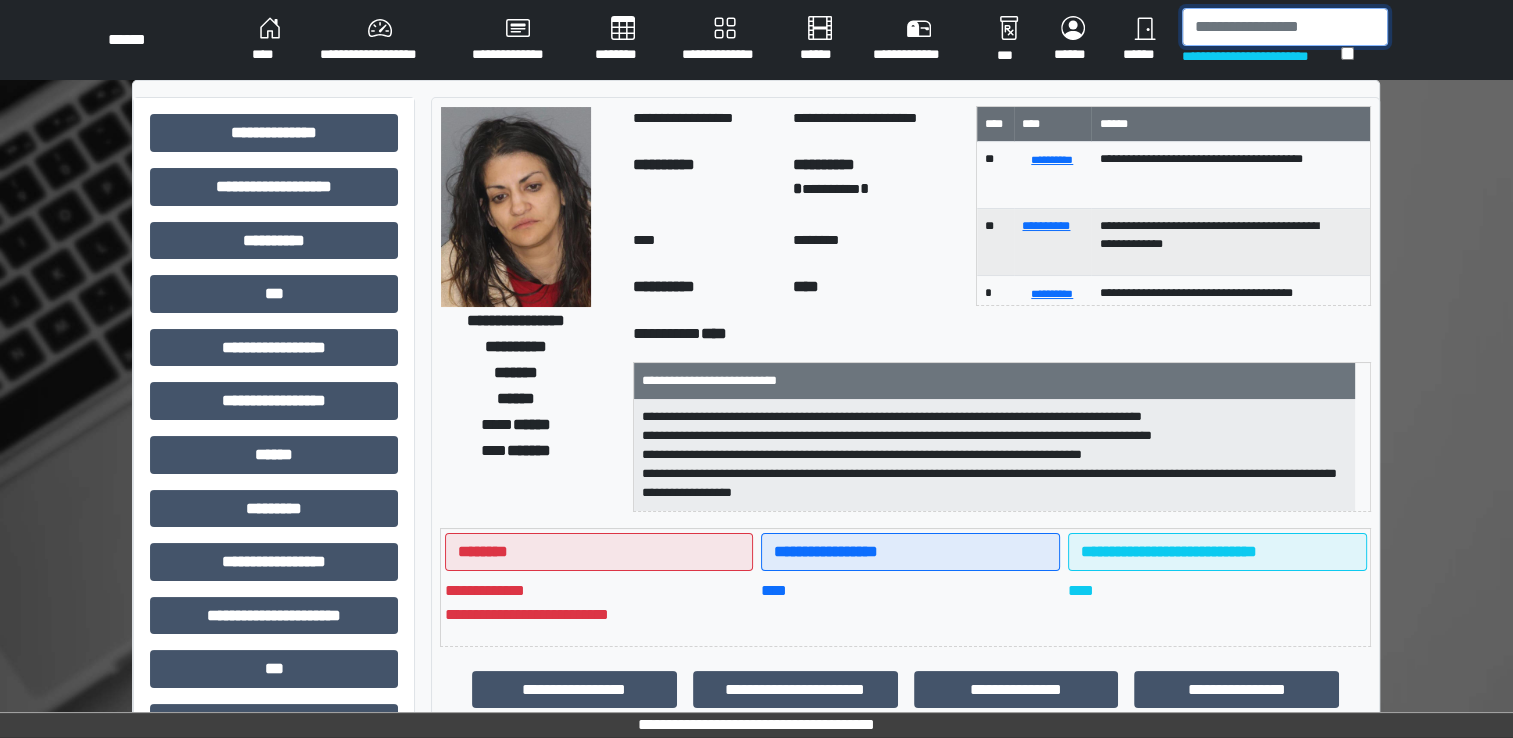 click at bounding box center [1285, 27] 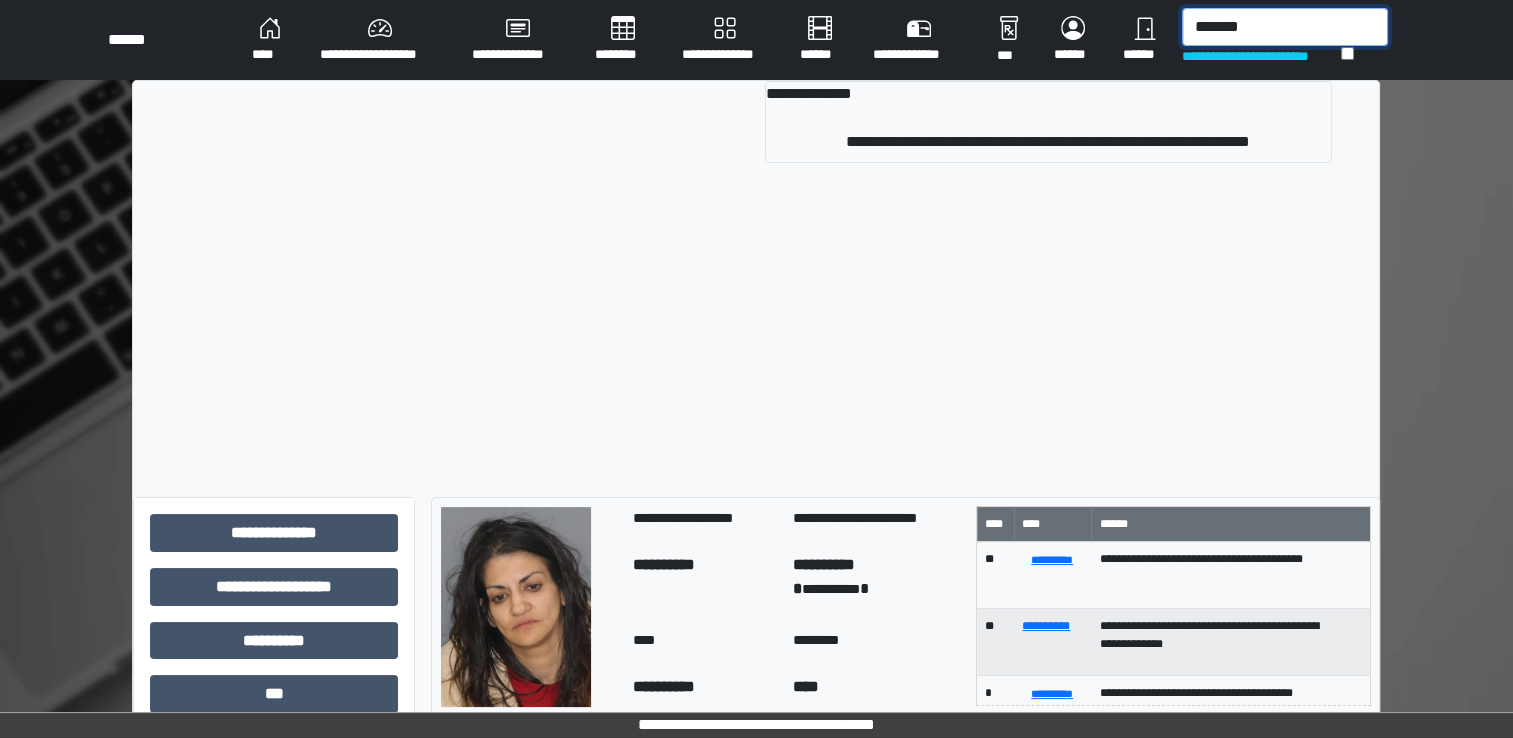 type on "*******" 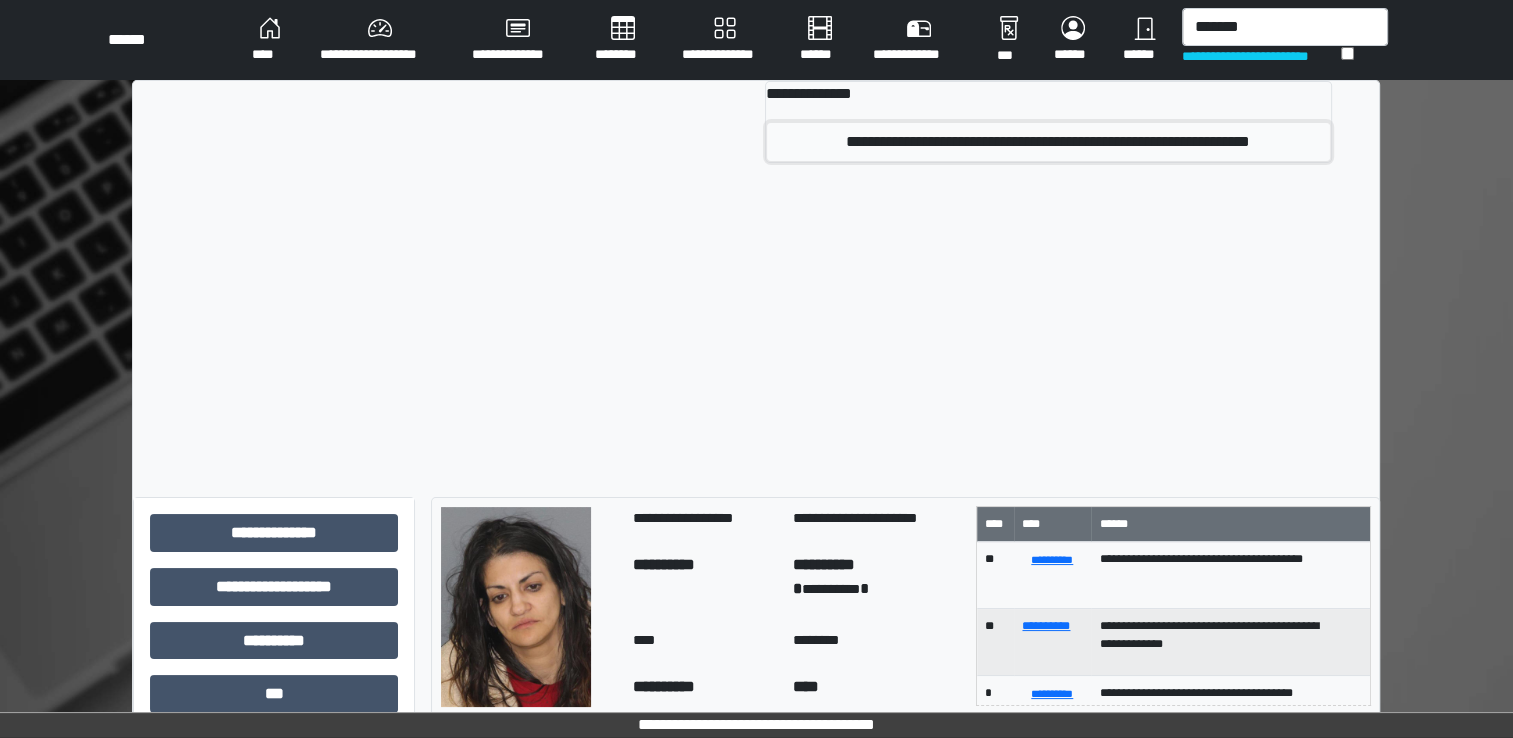 click on "**********" at bounding box center (1048, 142) 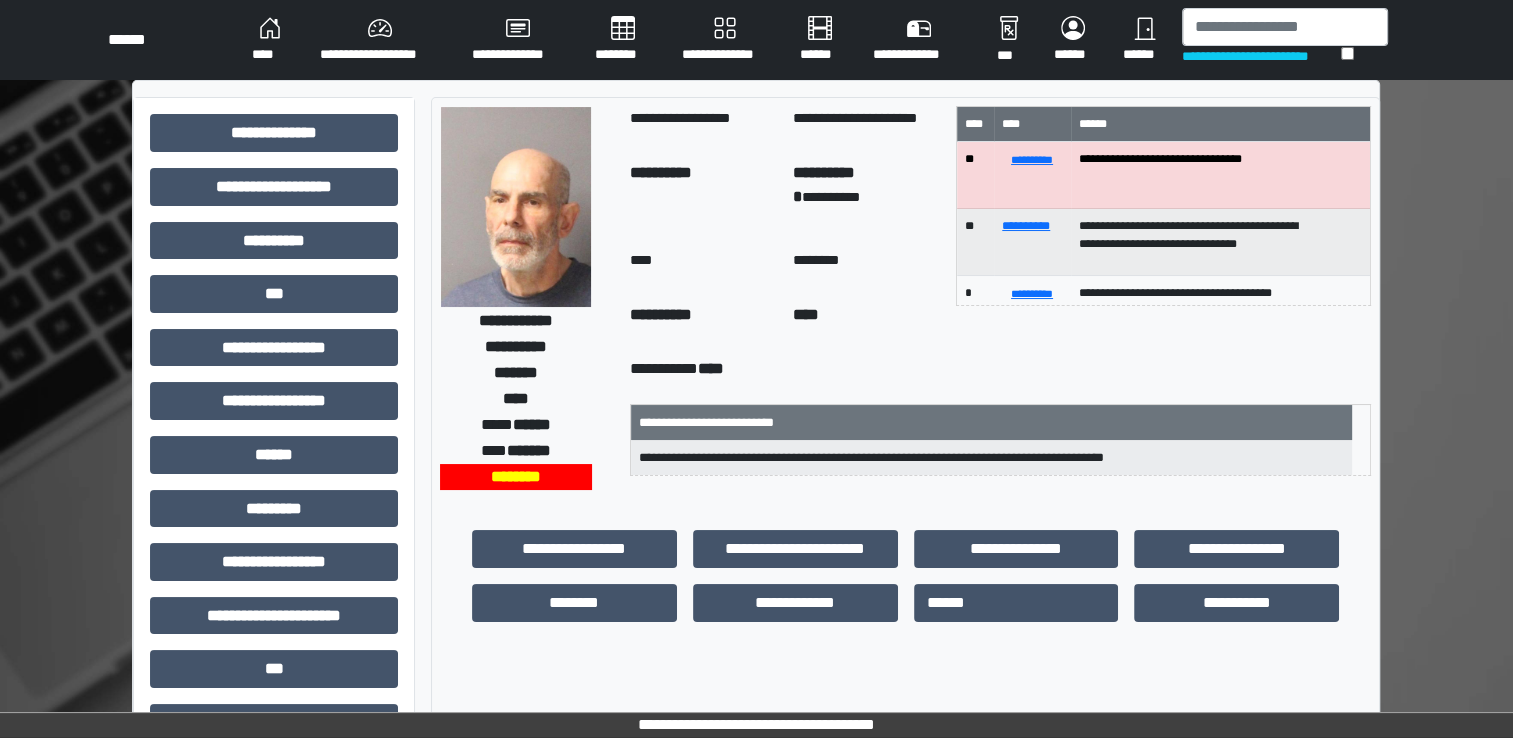 click at bounding box center [516, 207] 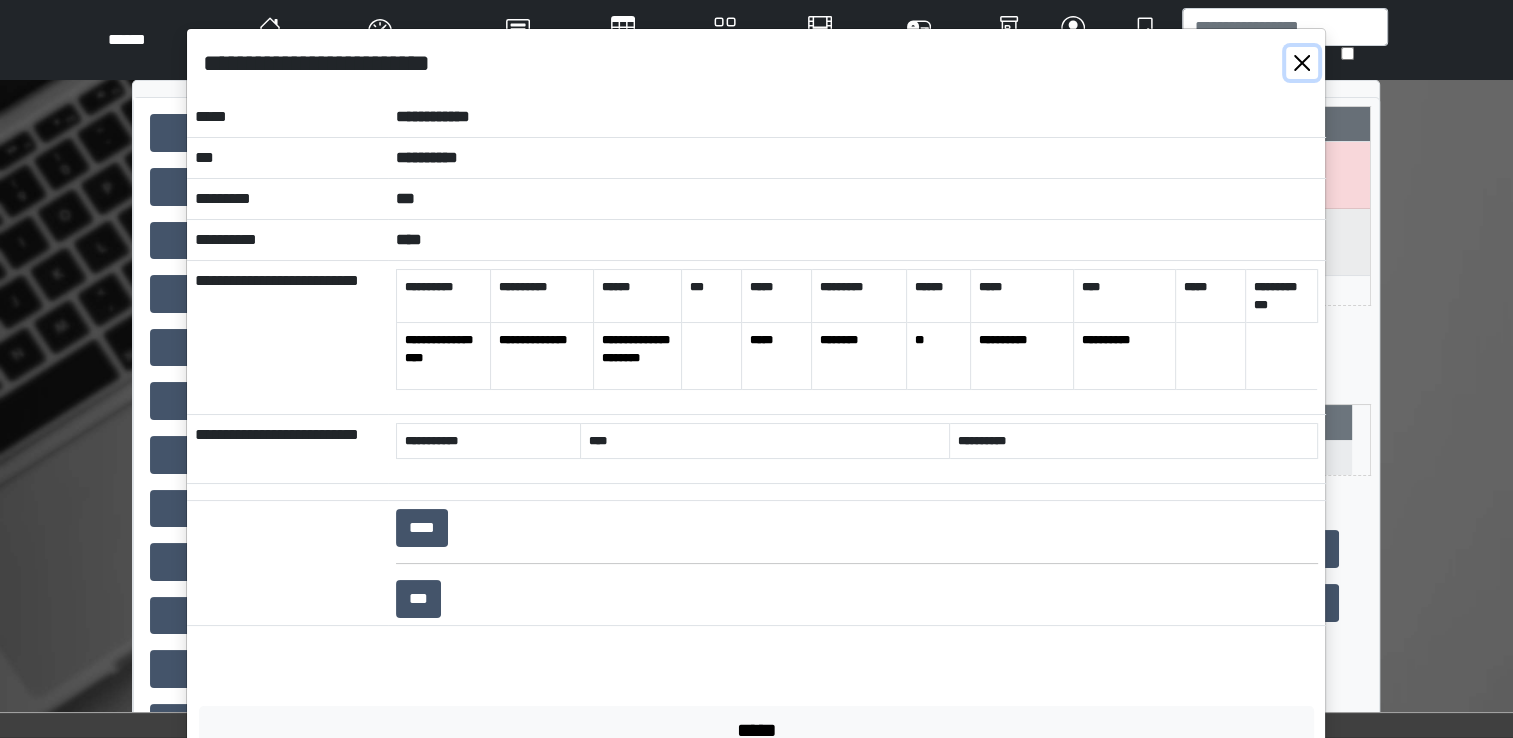 click at bounding box center [1302, 63] 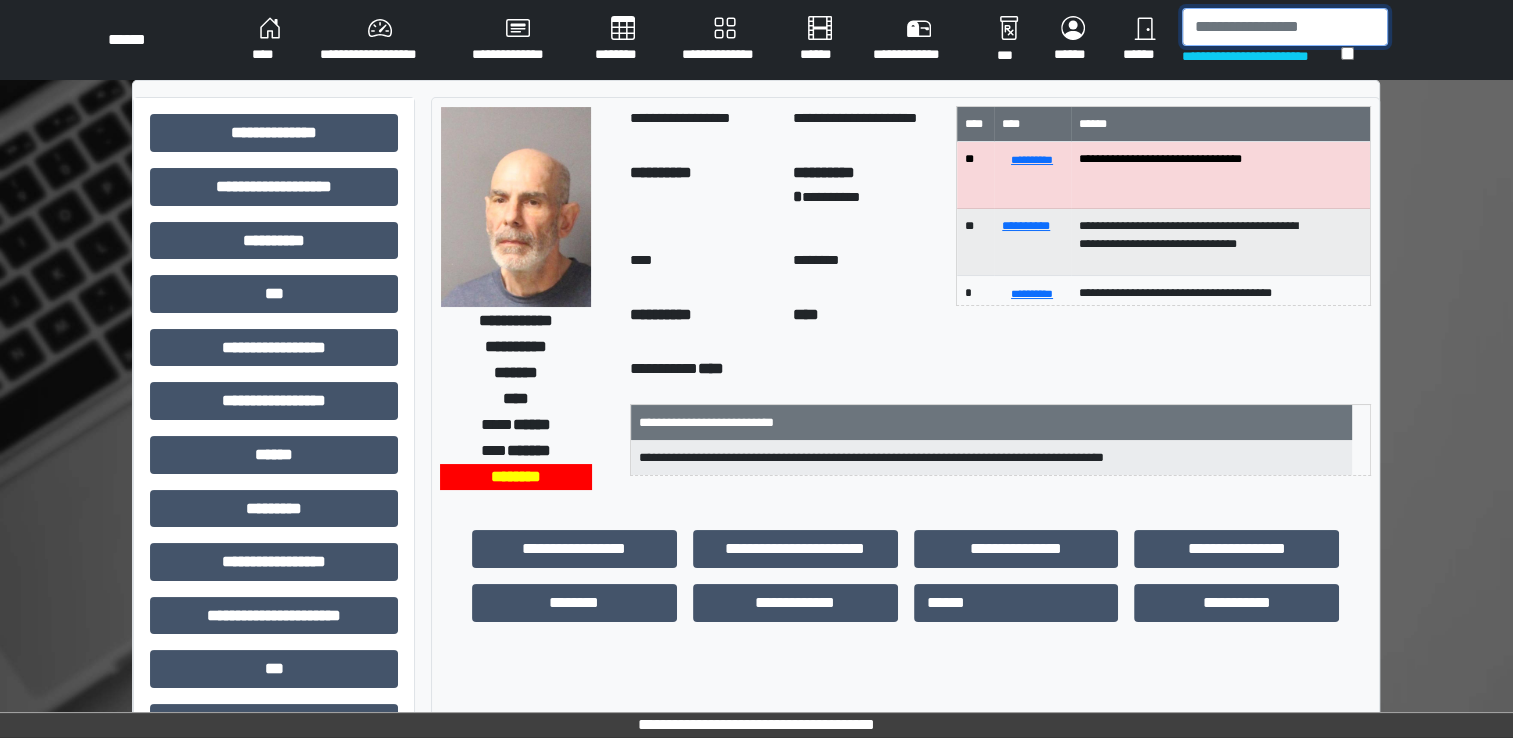 click at bounding box center (1285, 27) 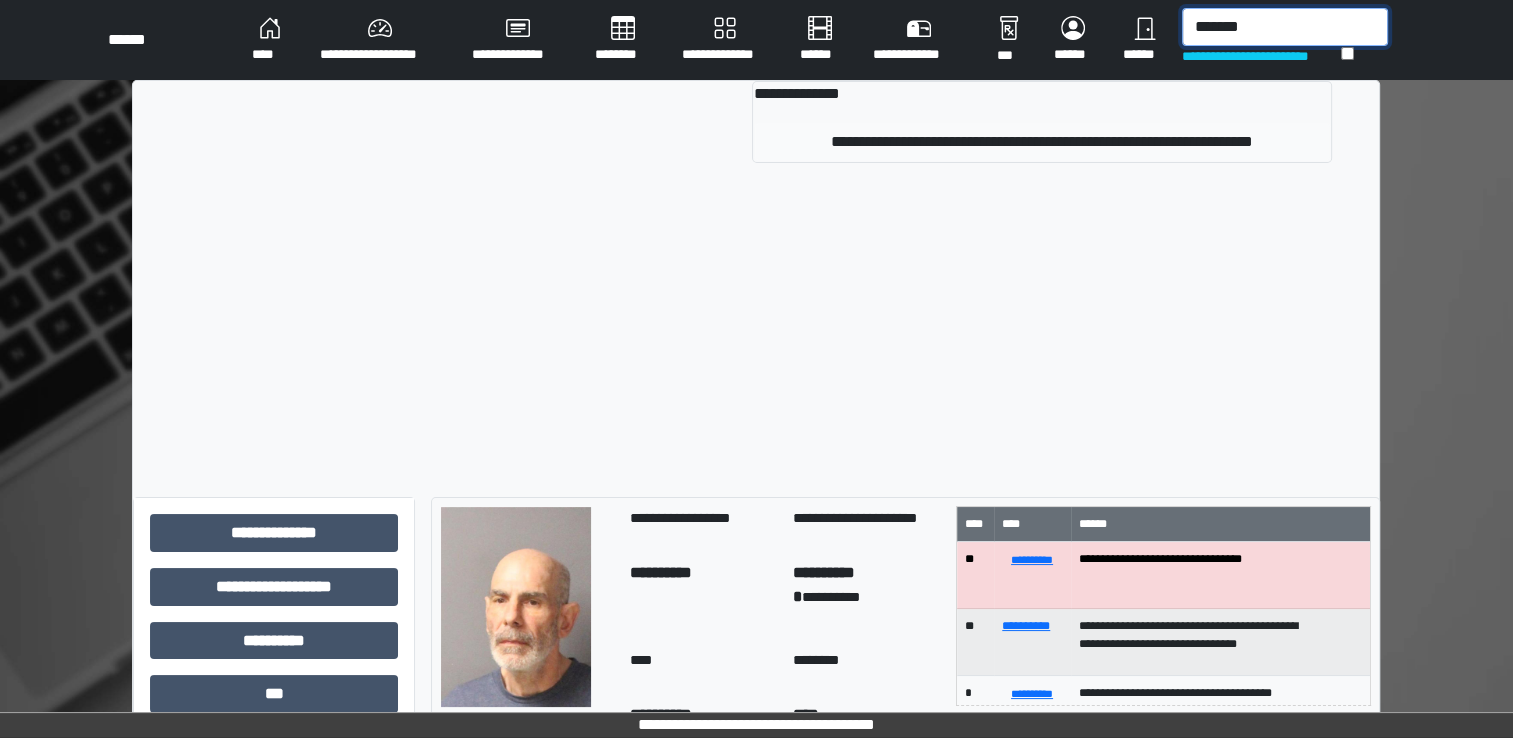 type on "*******" 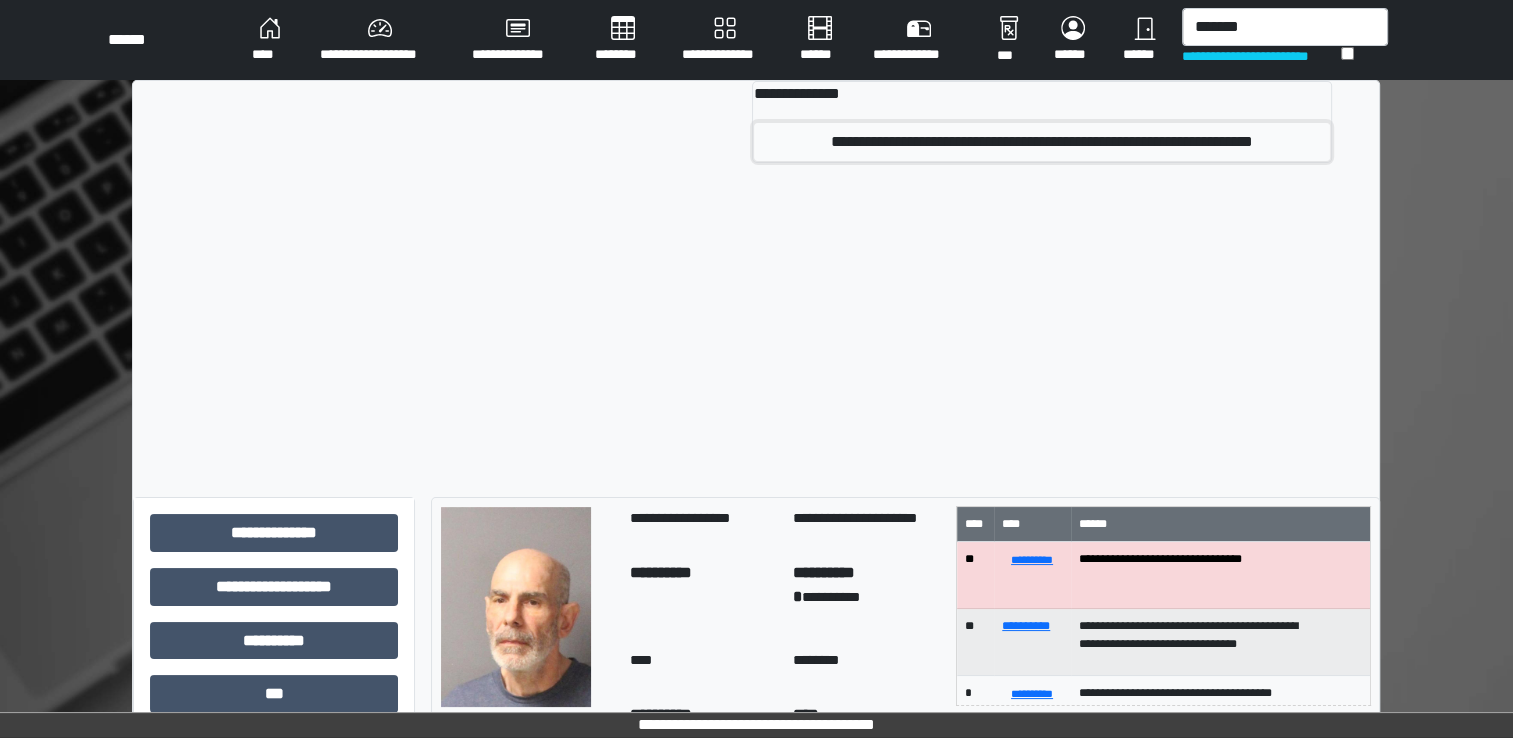 click on "**********" at bounding box center [1041, 142] 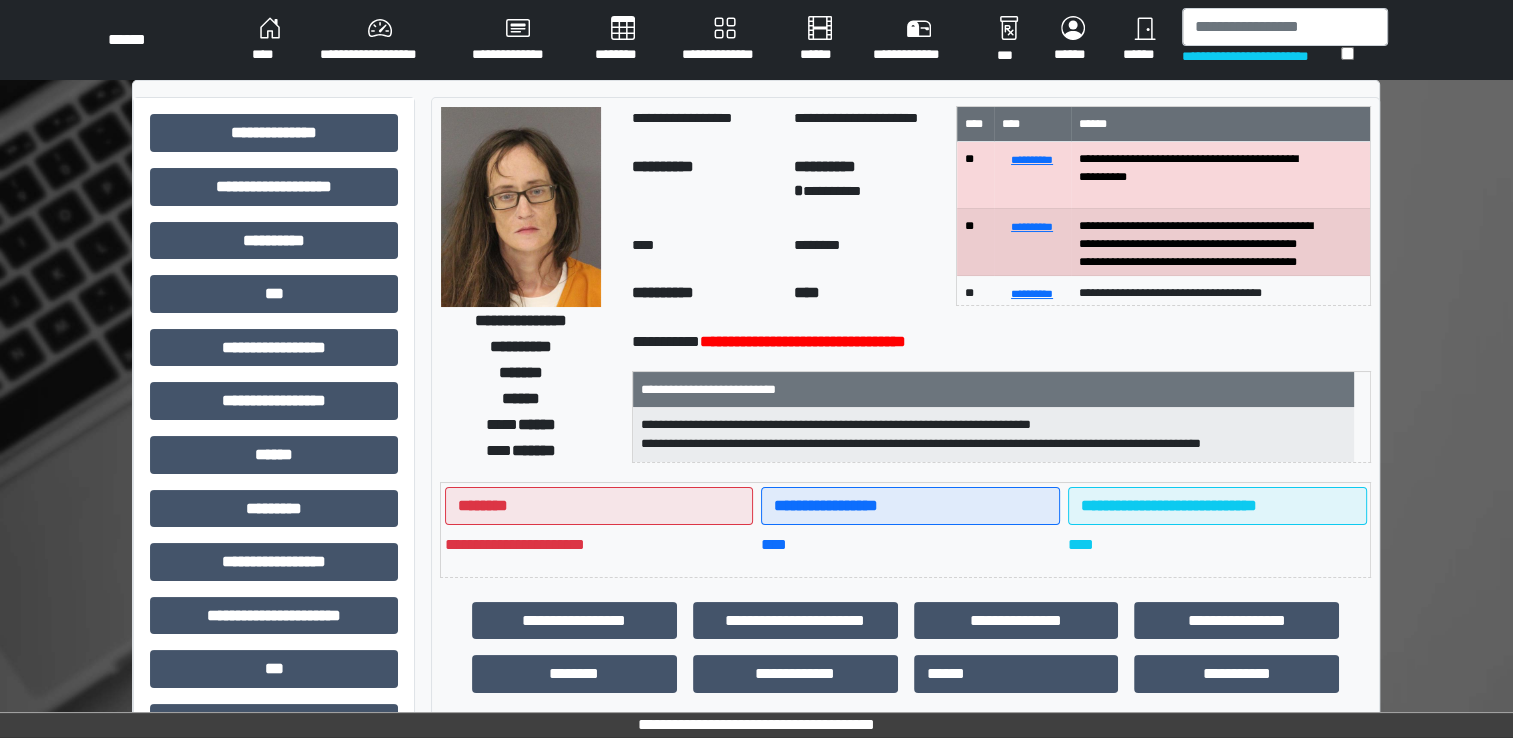 click at bounding box center (521, 207) 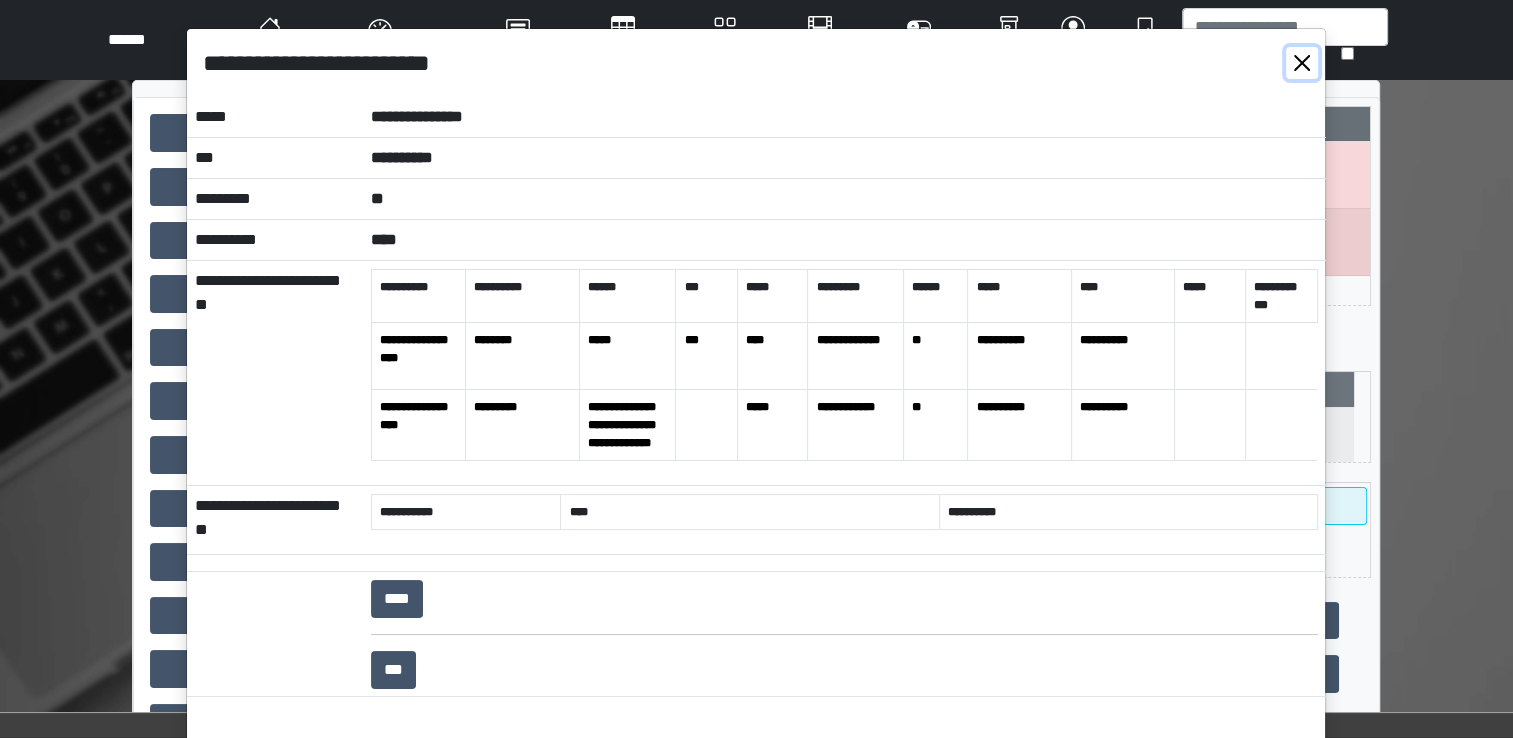 click at bounding box center (1302, 63) 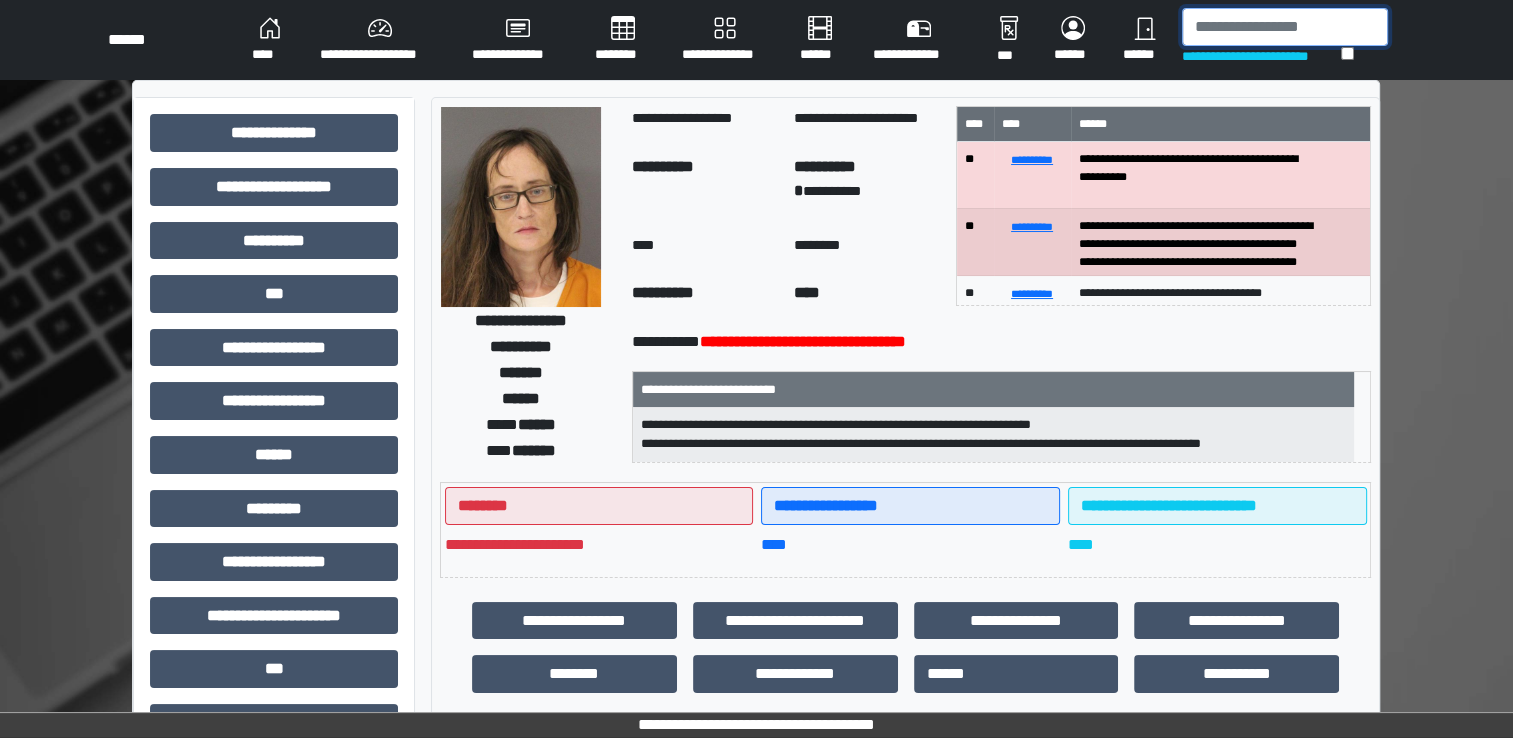 click at bounding box center [1285, 27] 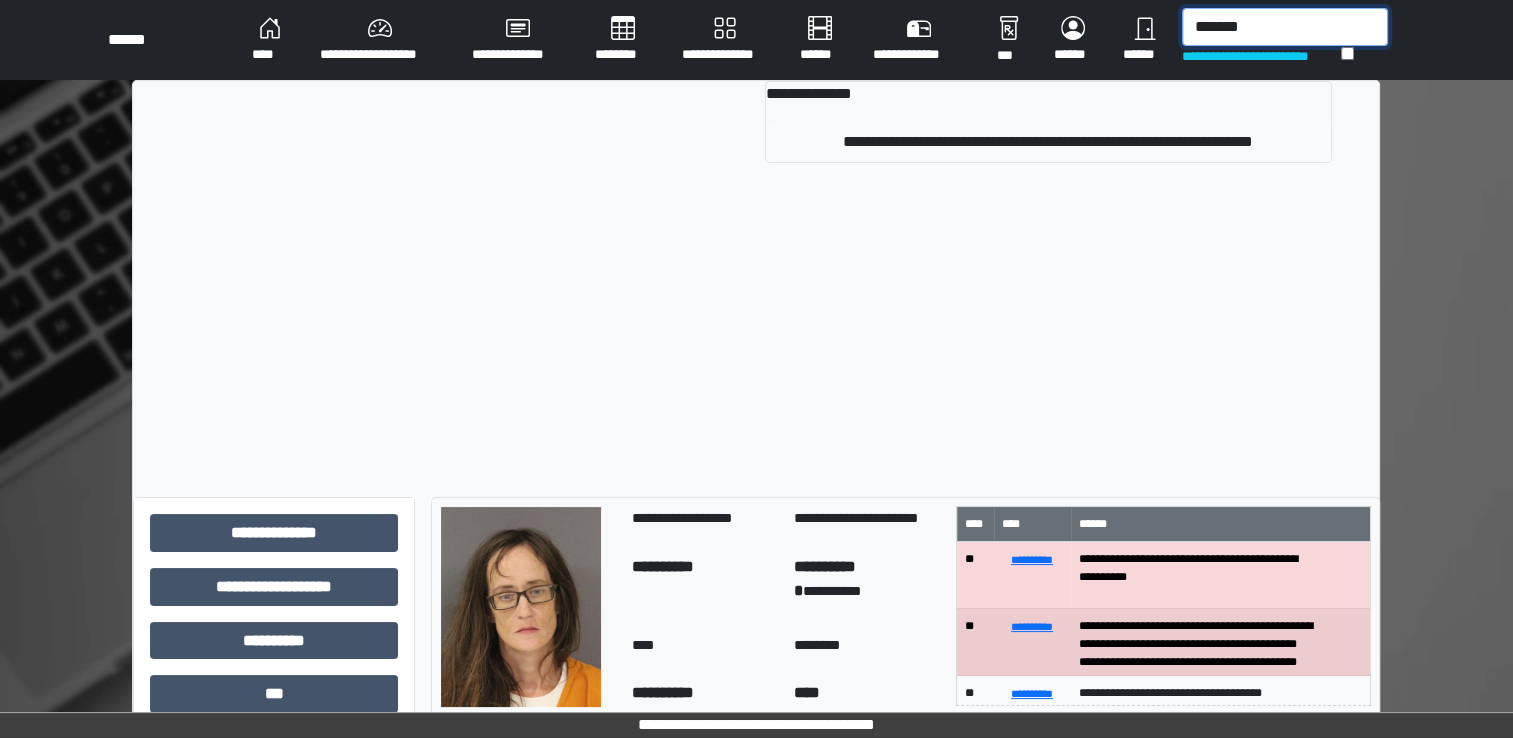 type on "*******" 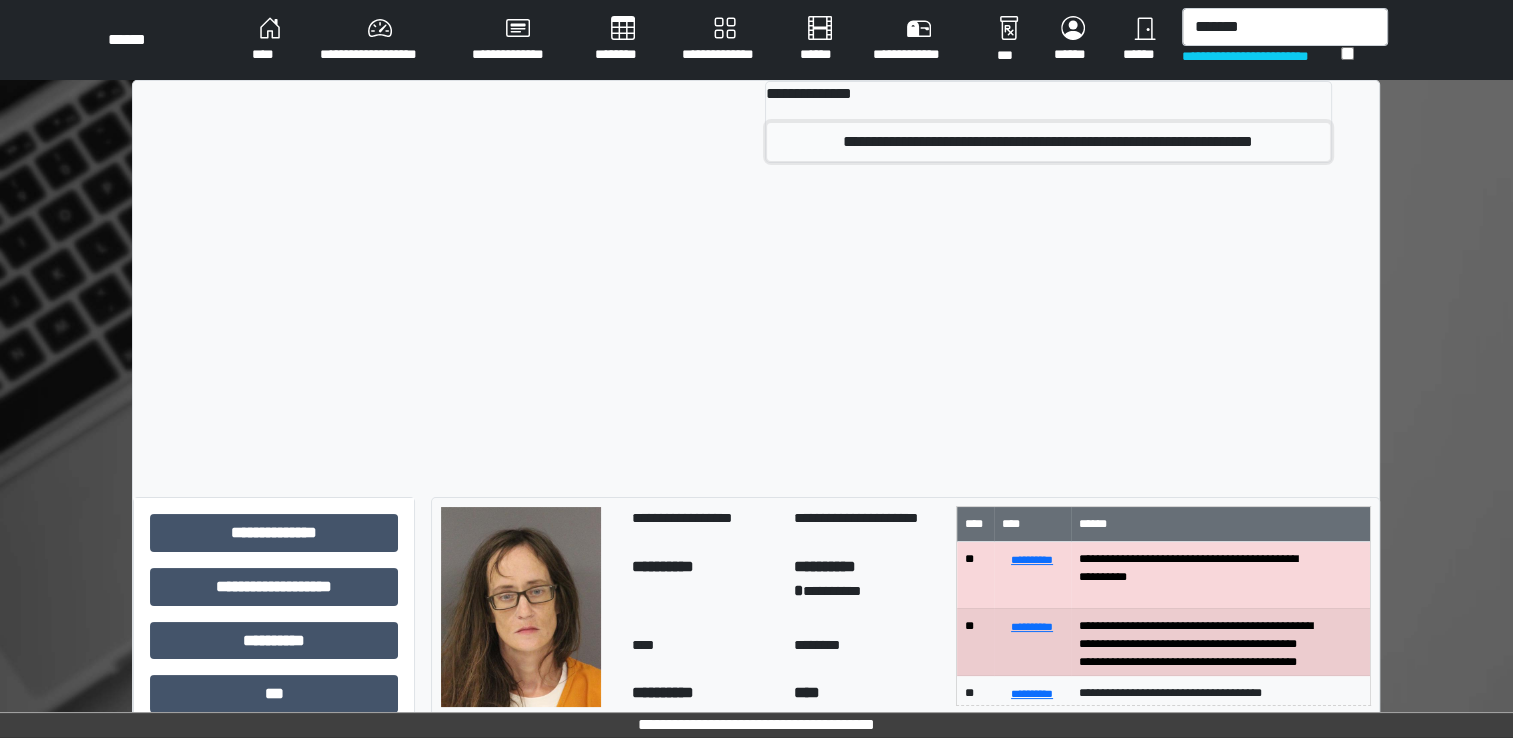 click on "**********" at bounding box center (1048, 142) 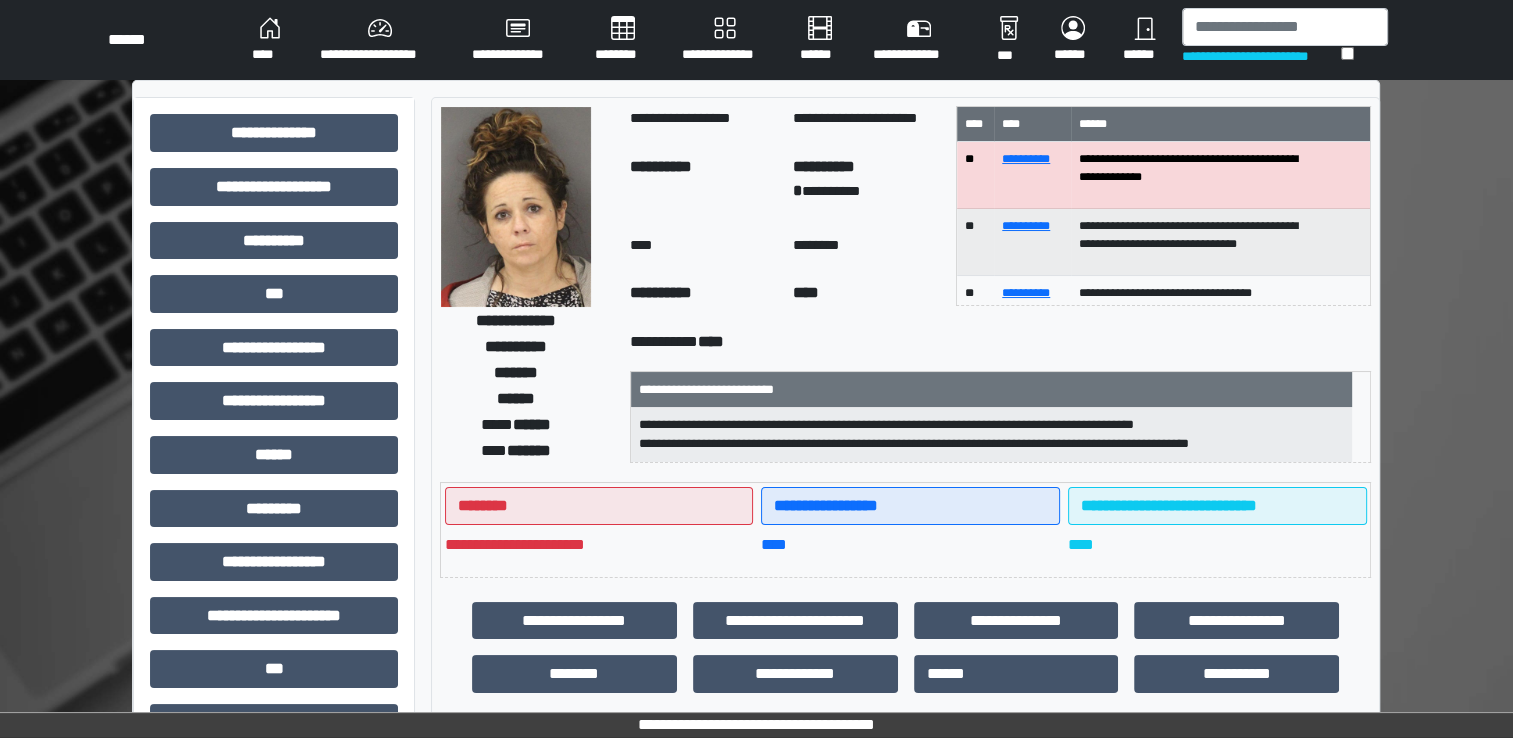 click at bounding box center [516, 207] 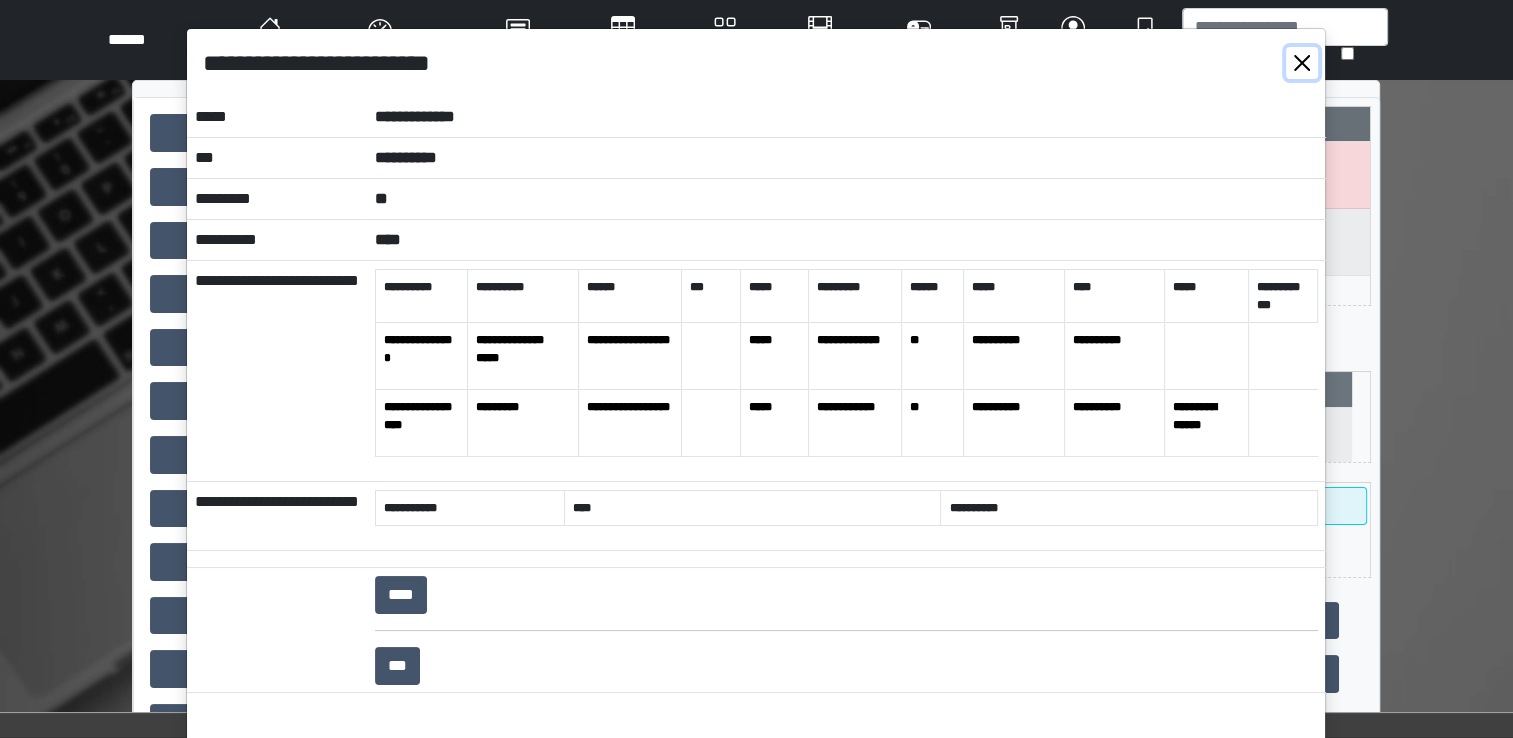 click at bounding box center (1302, 63) 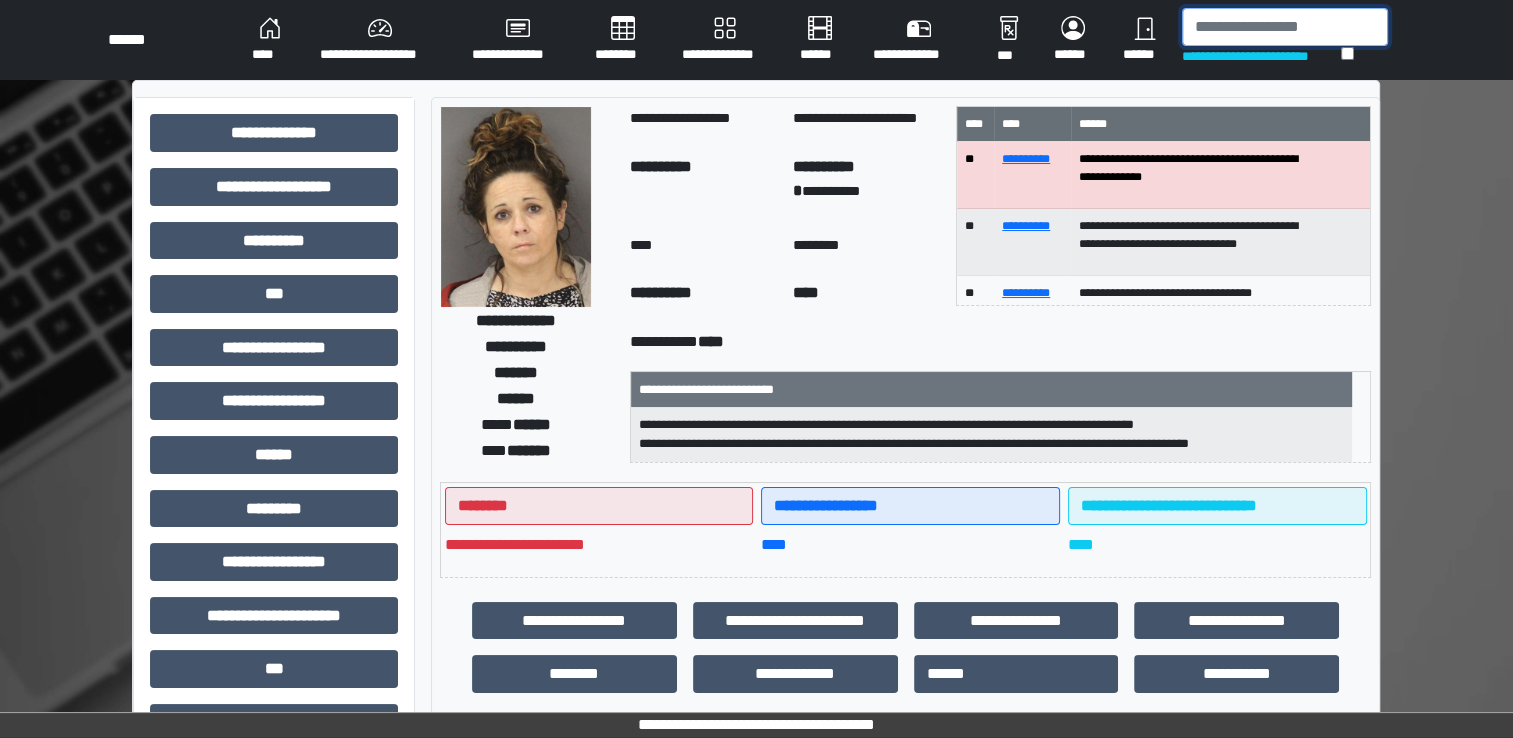 click at bounding box center [1285, 27] 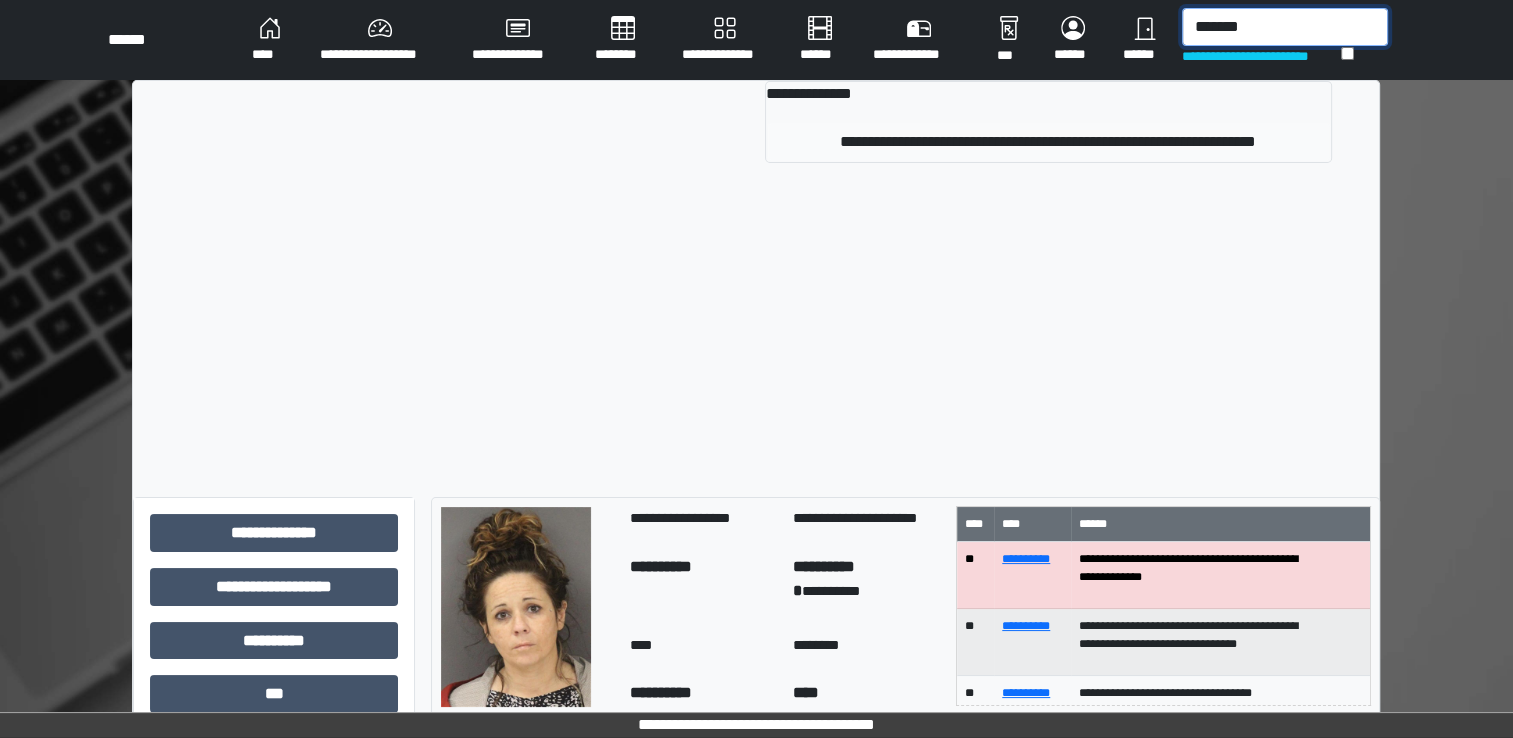 type on "*******" 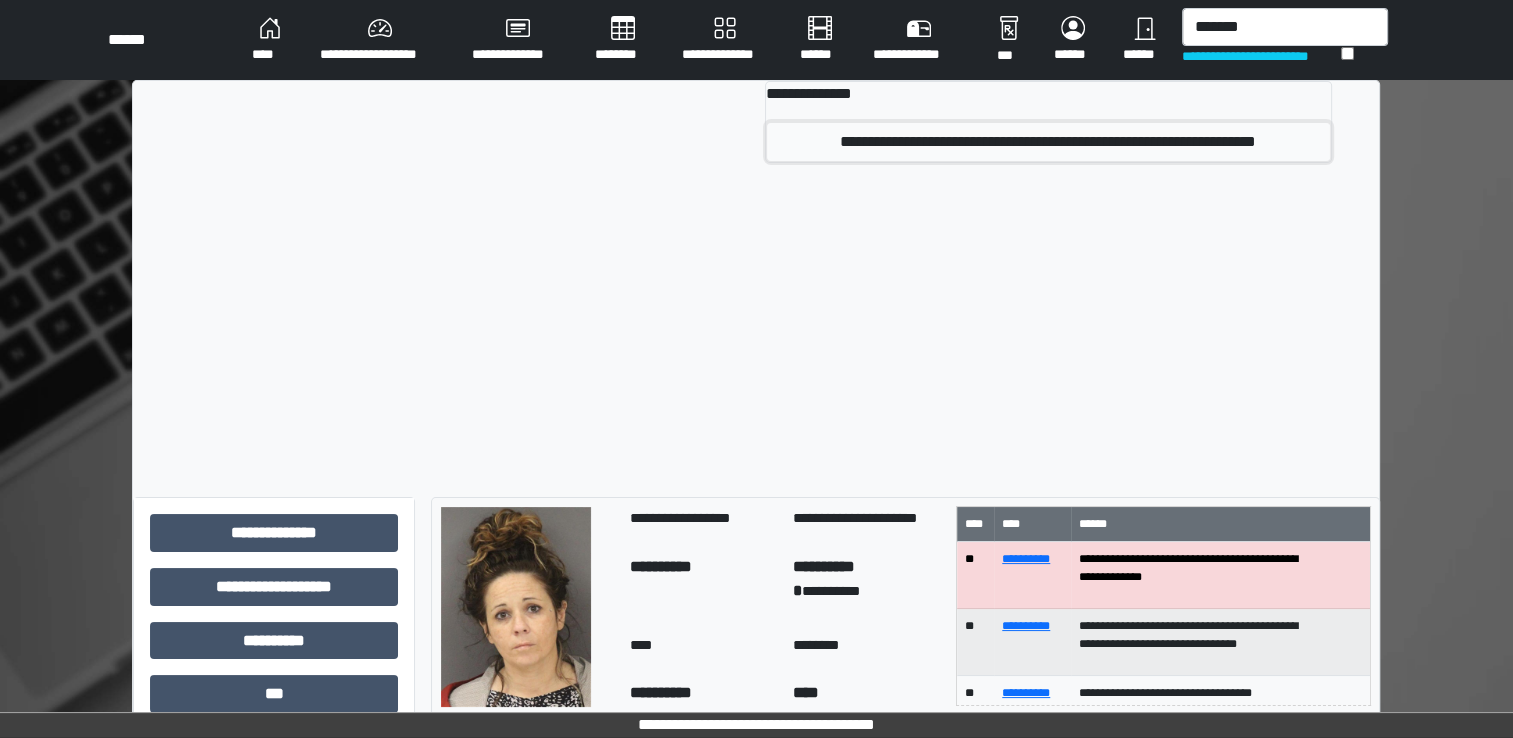 click on "**********" at bounding box center (1048, 142) 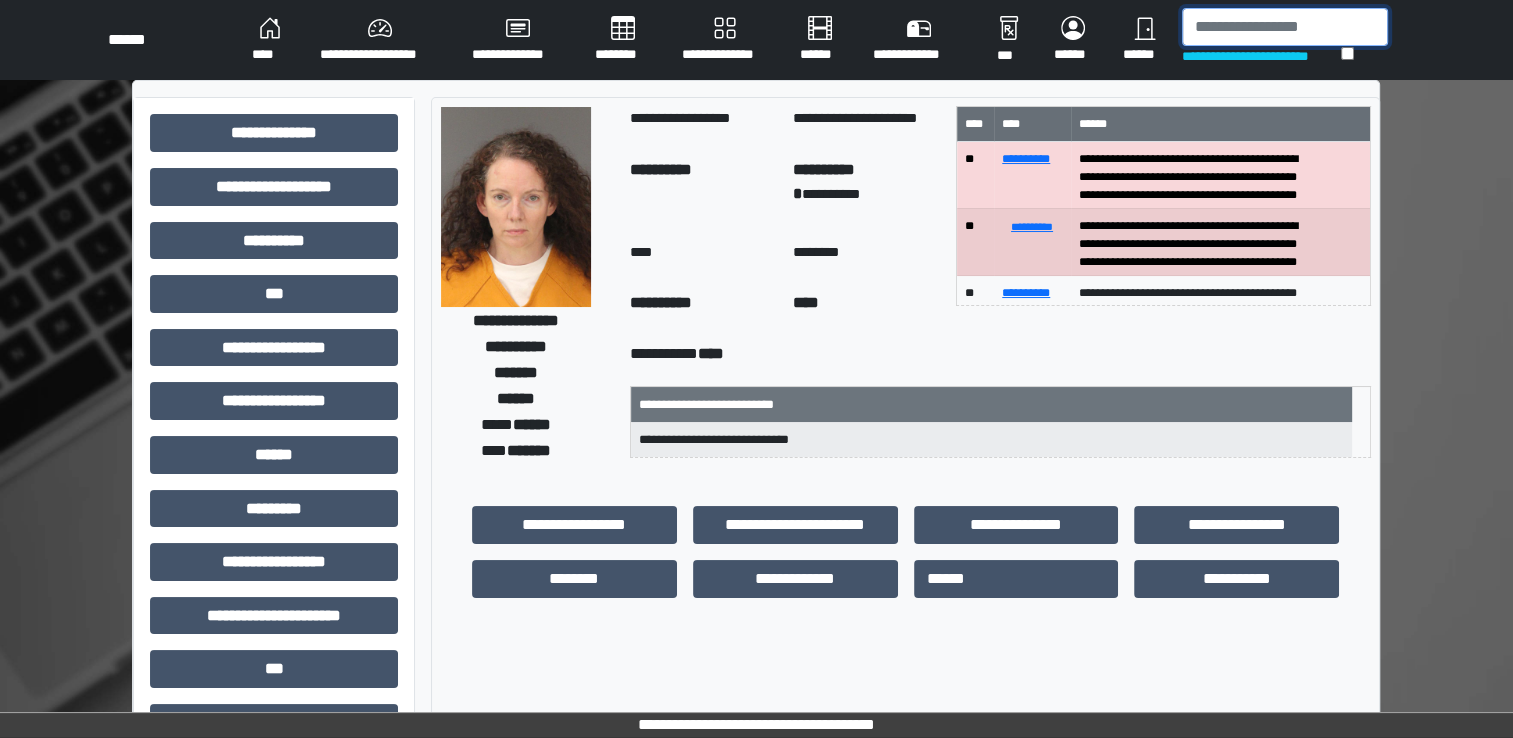 click at bounding box center (1285, 27) 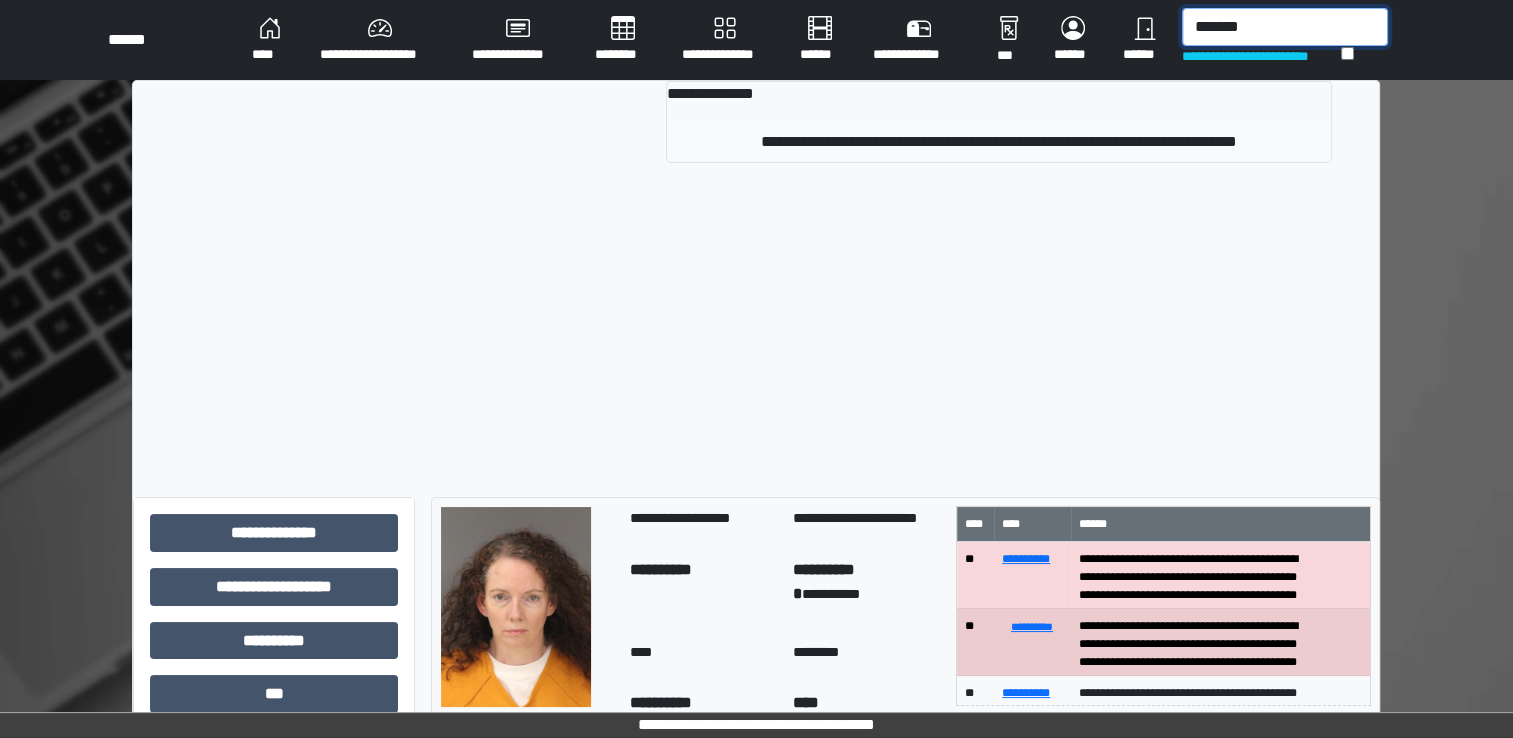 type on "*******" 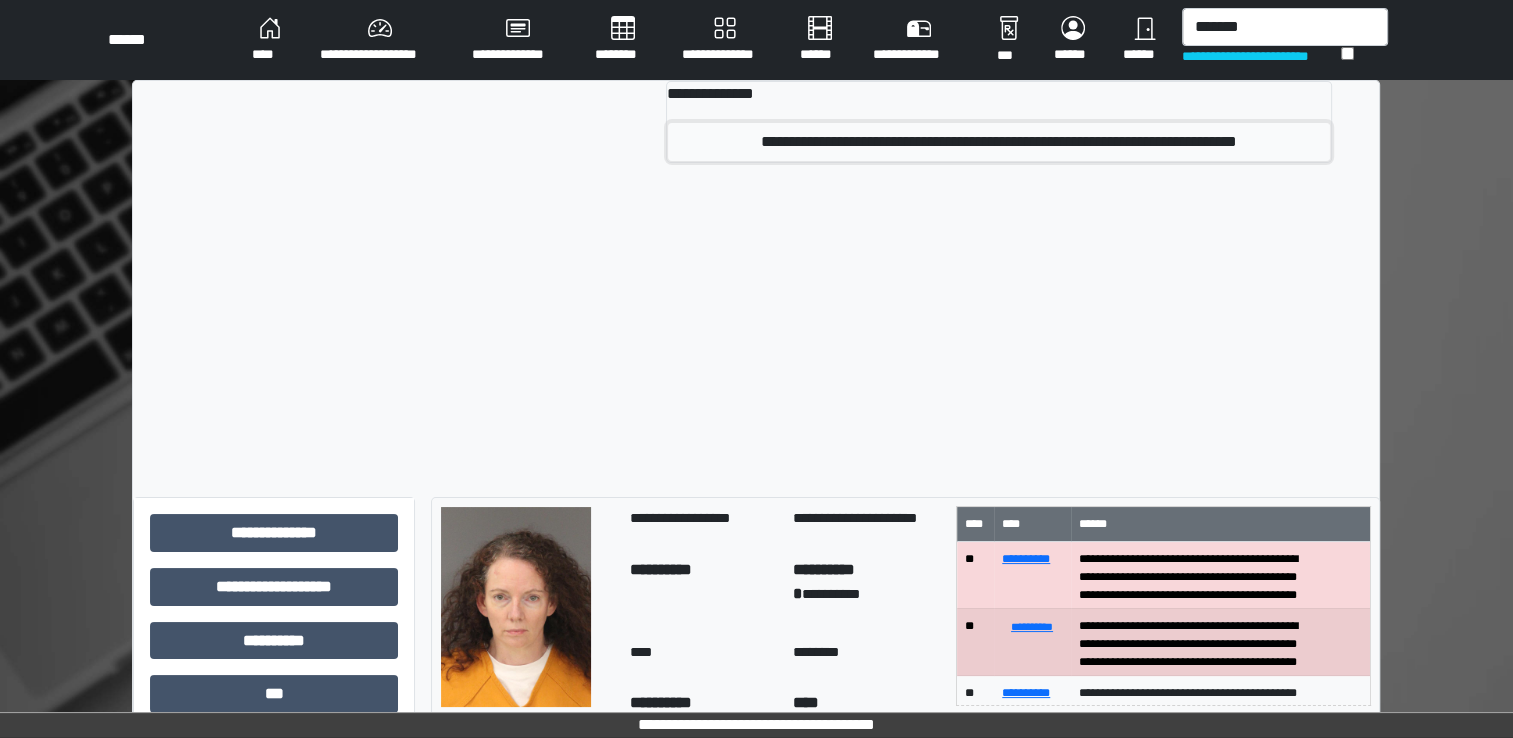 click on "**********" at bounding box center (998, 142) 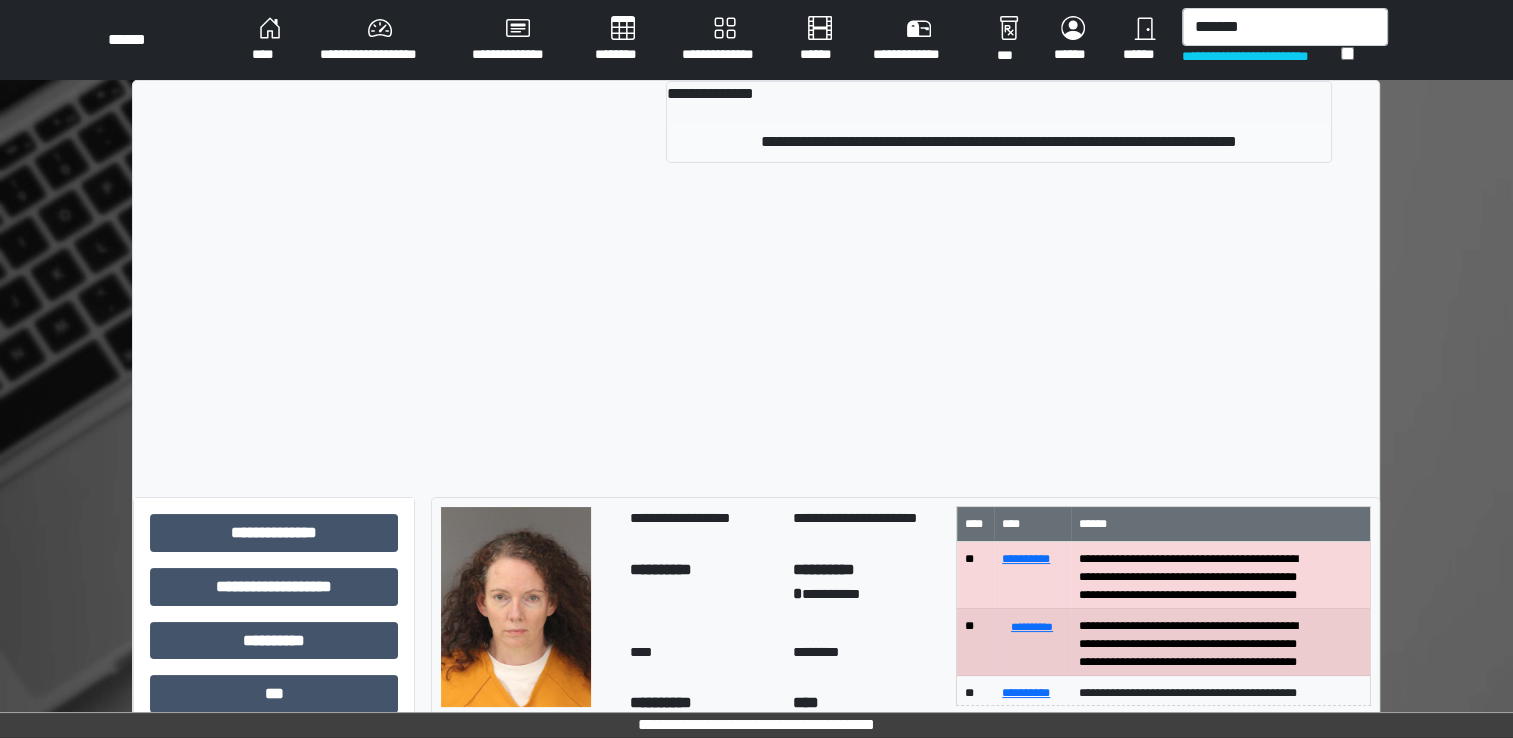 type 